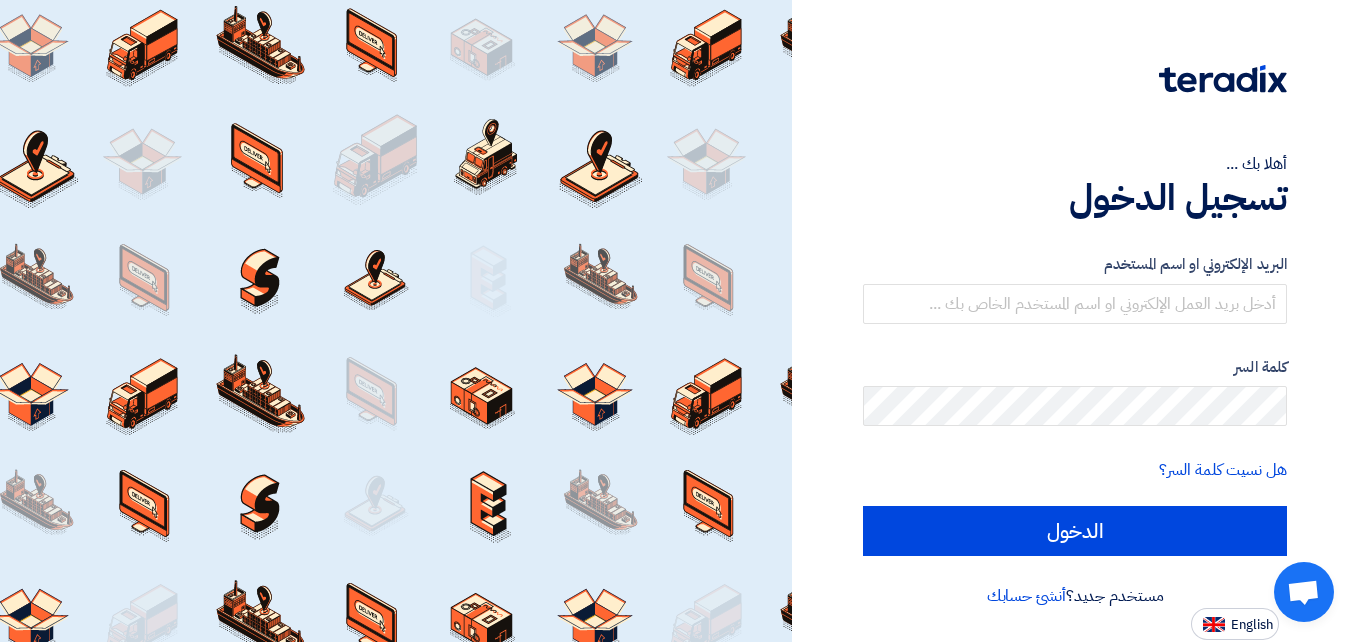 scroll, scrollTop: 0, scrollLeft: 0, axis: both 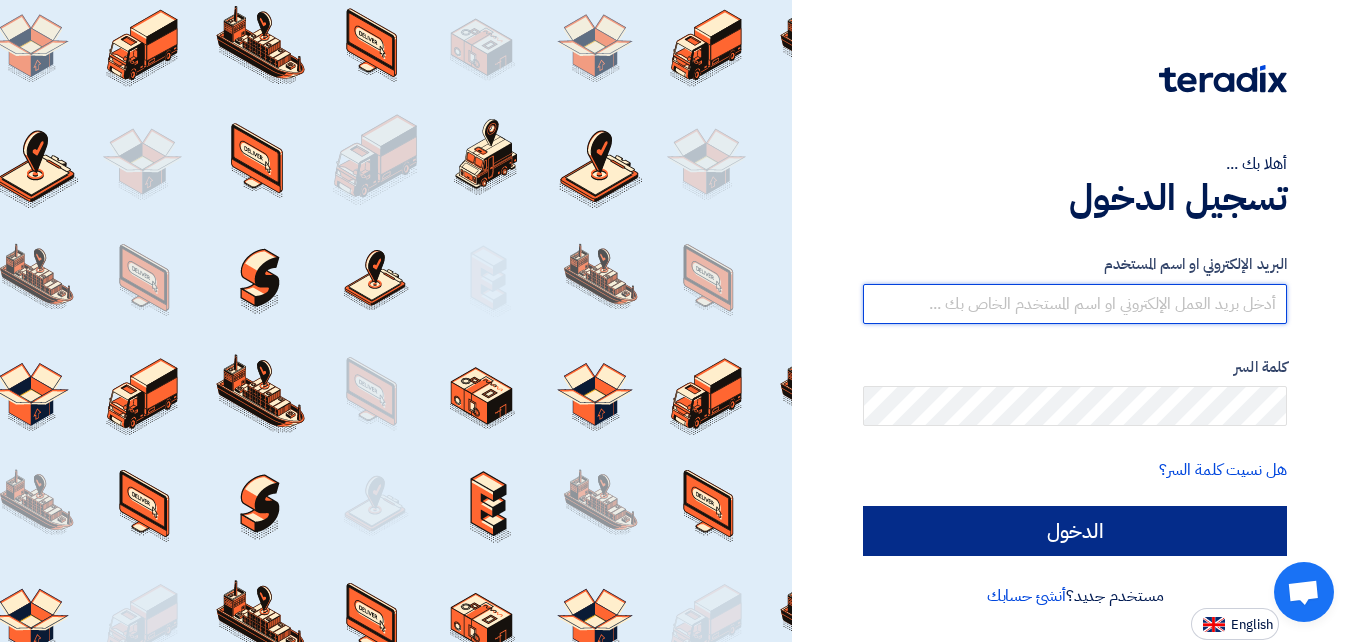 type on "[DOMAIN_NAME][EMAIL_ADDRESS][DOMAIN_NAME]" 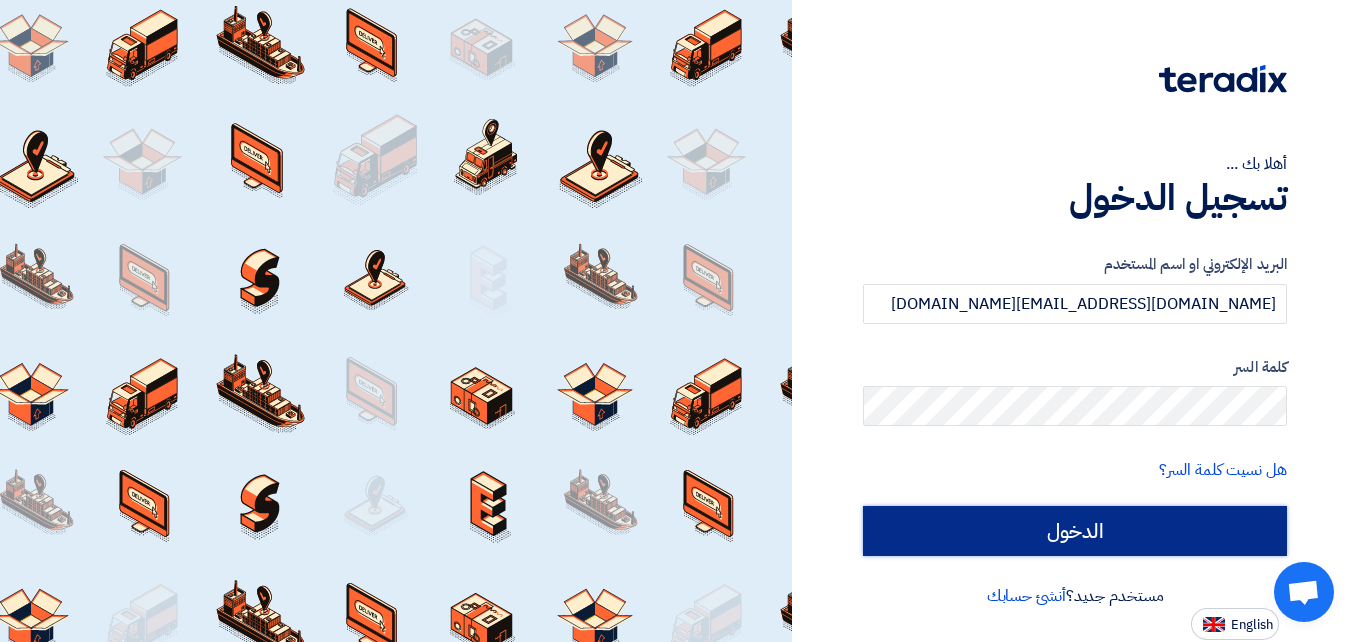 click on "الدخول" 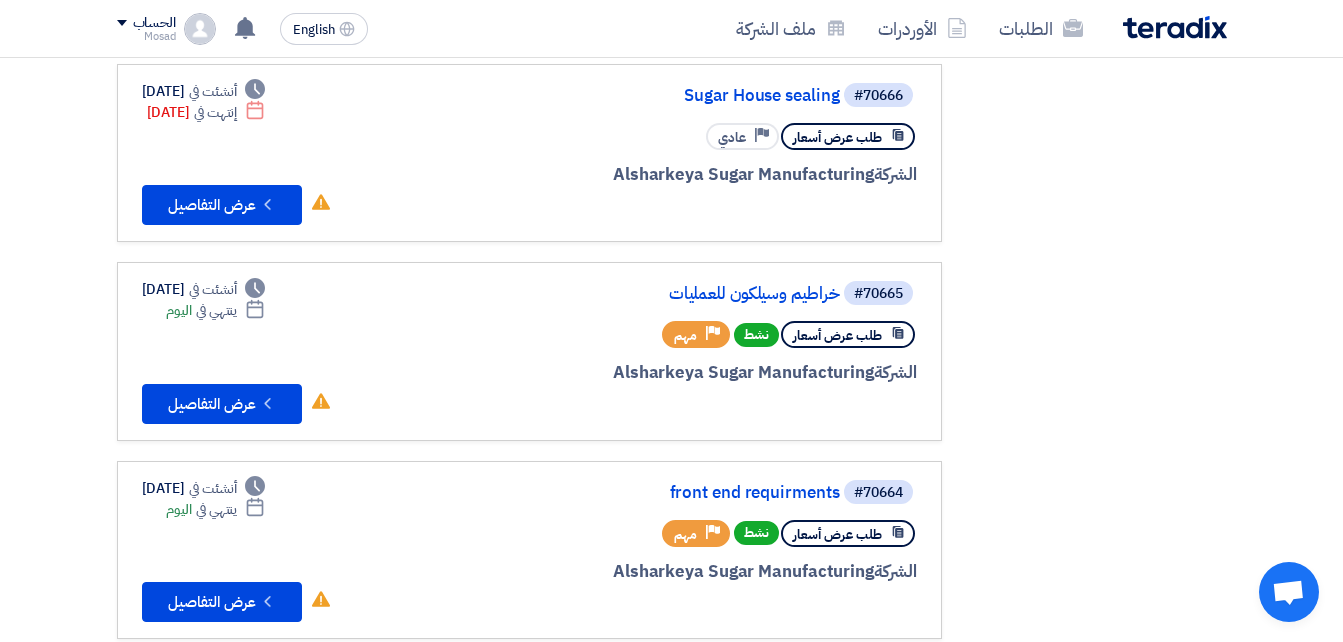 scroll, scrollTop: 1200, scrollLeft: 0, axis: vertical 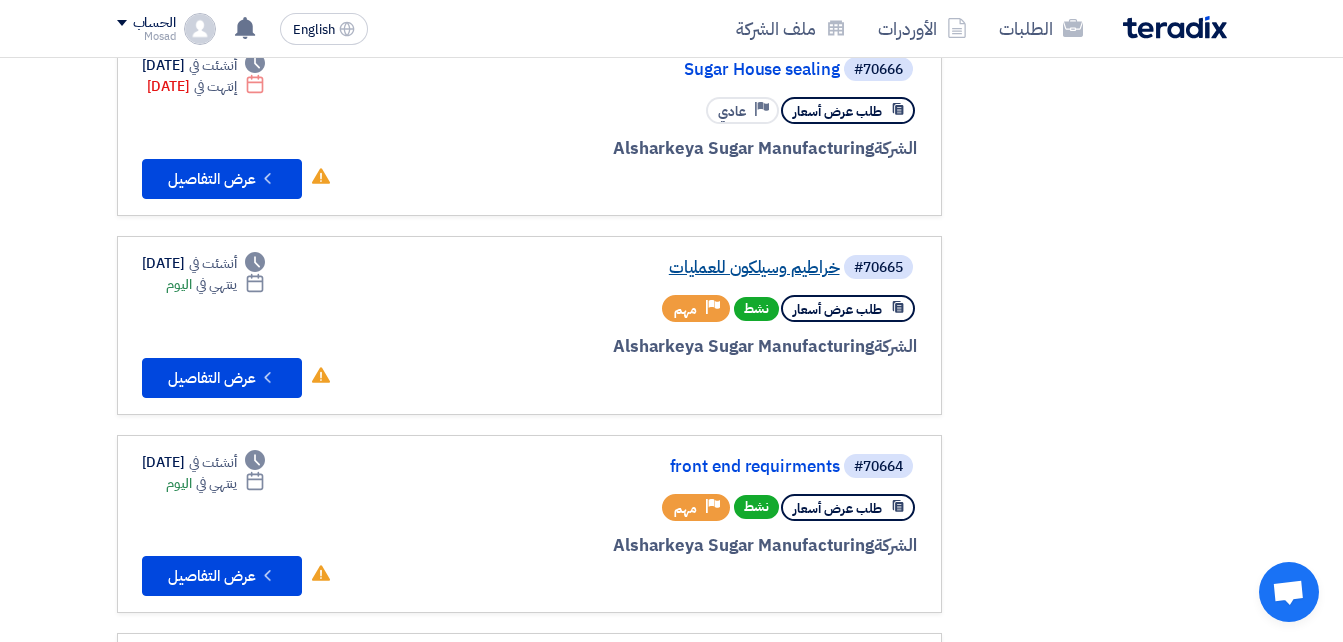 click on "خراطيم وسيلكون للعمليات" 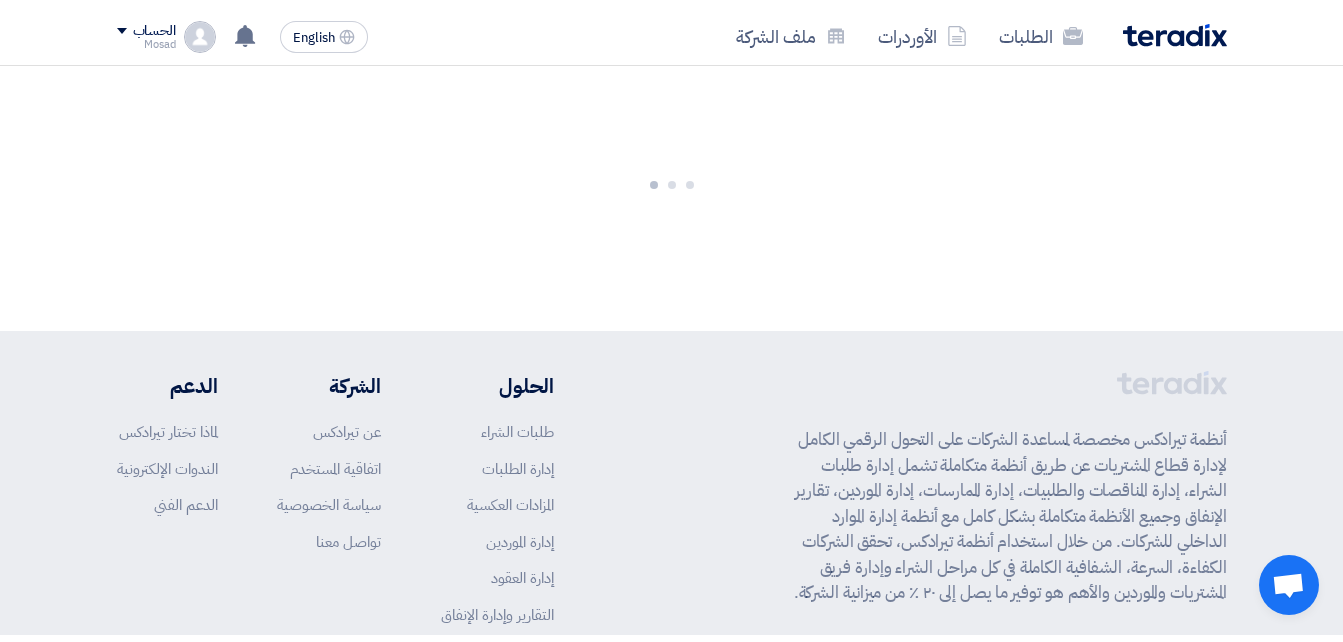 scroll, scrollTop: 0, scrollLeft: 0, axis: both 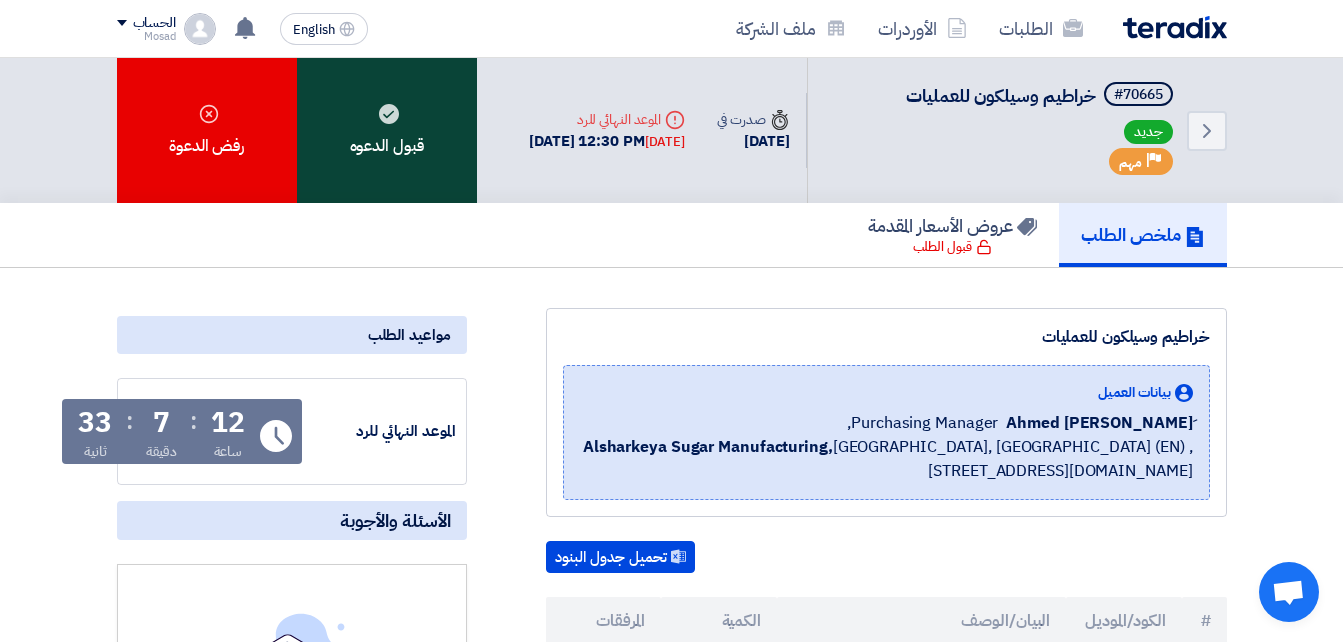 click on "قبول الدعوه" 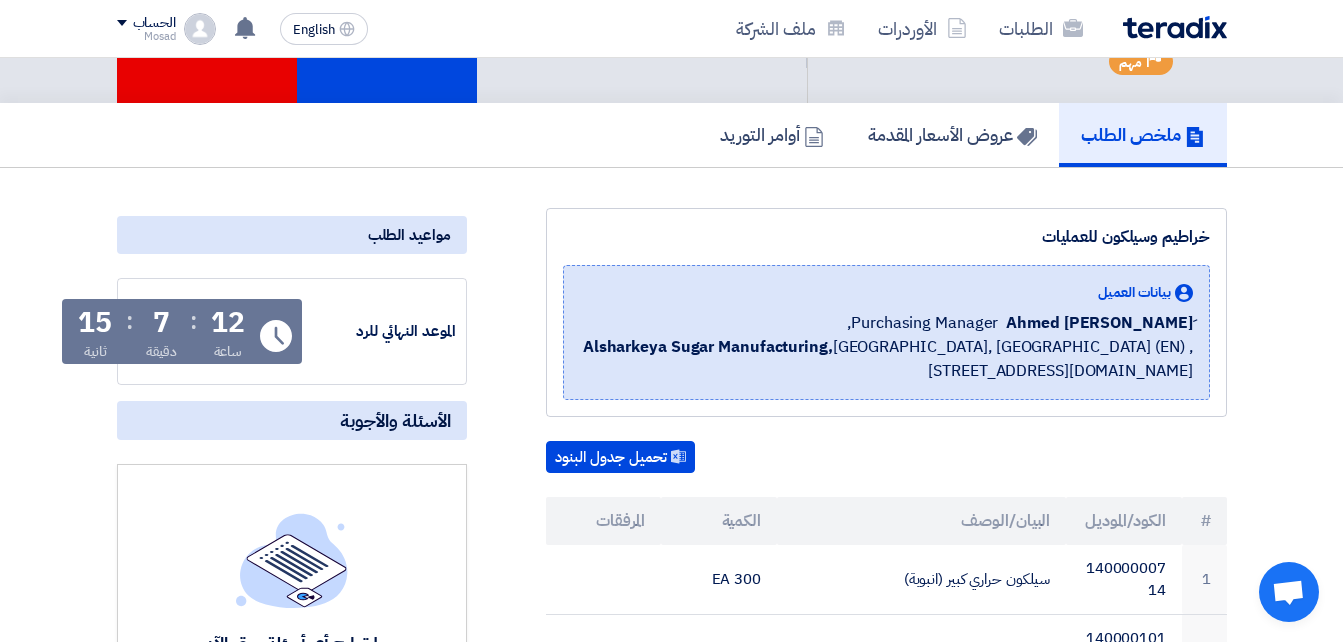 scroll, scrollTop: 0, scrollLeft: 0, axis: both 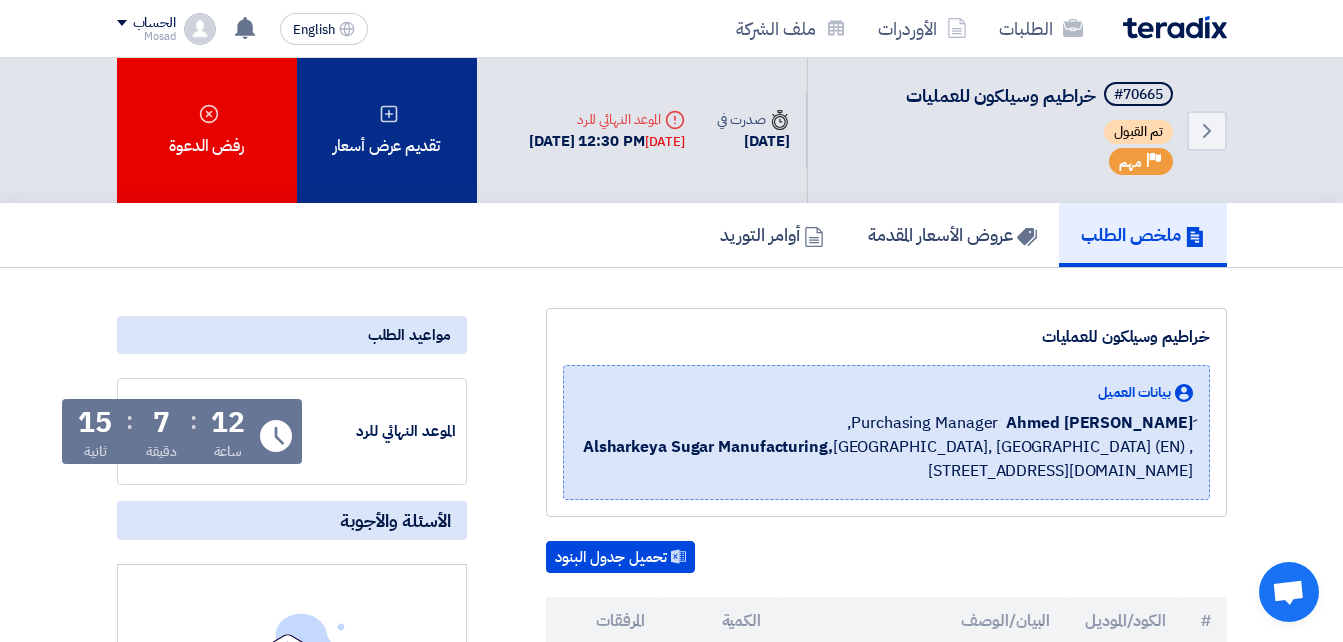 click on "تقديم عرض أسعار" 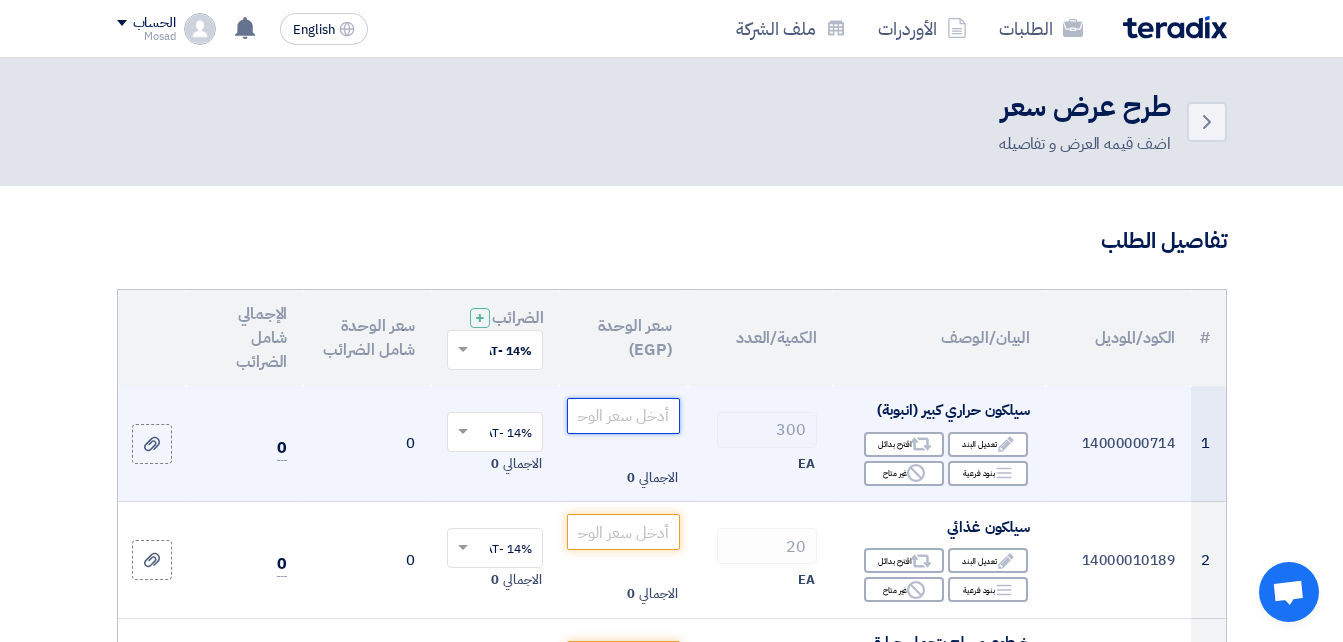 click 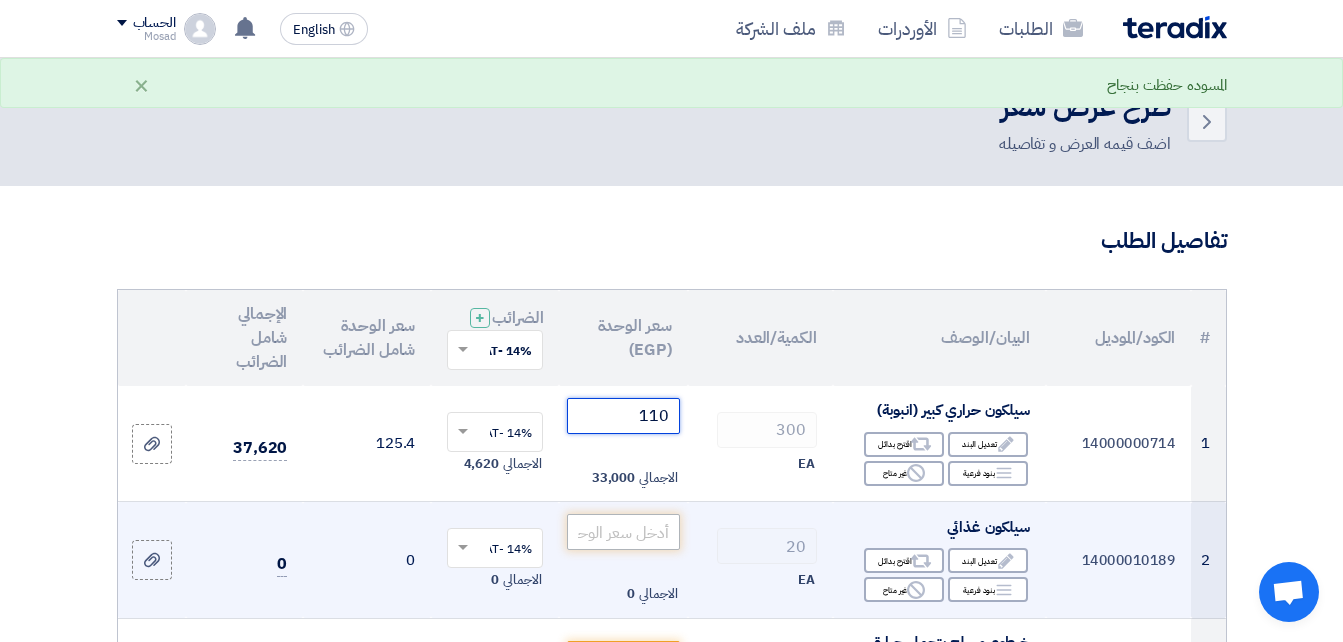 type on "110" 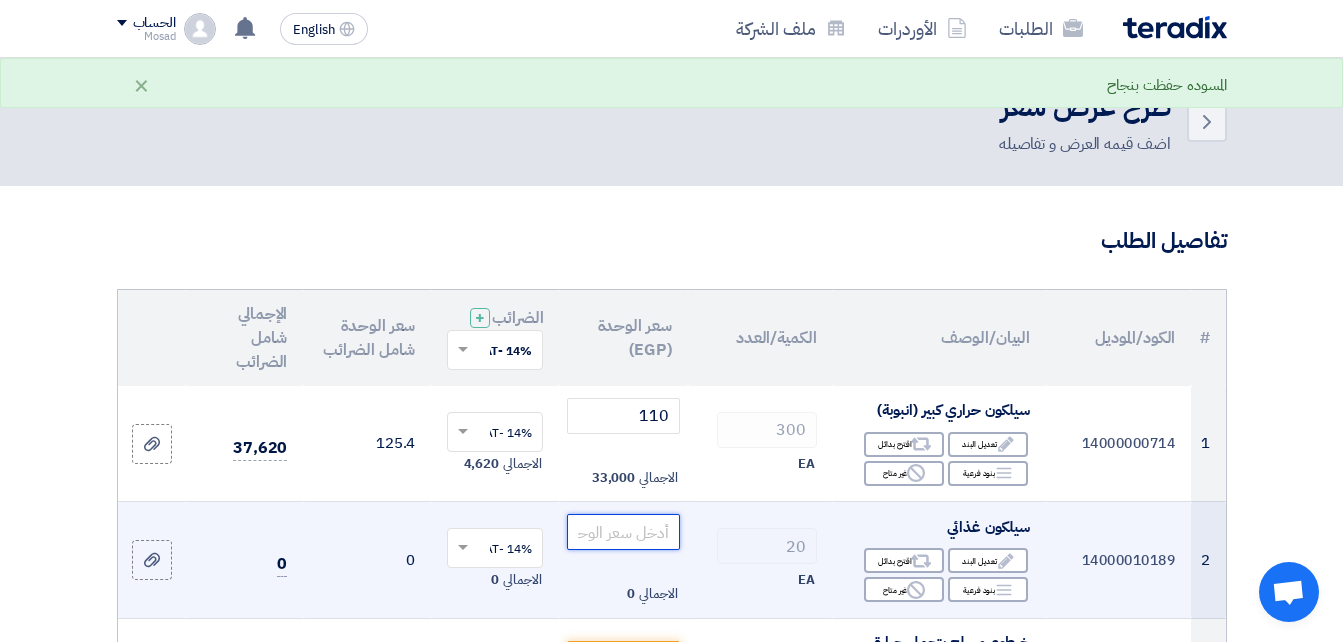 click 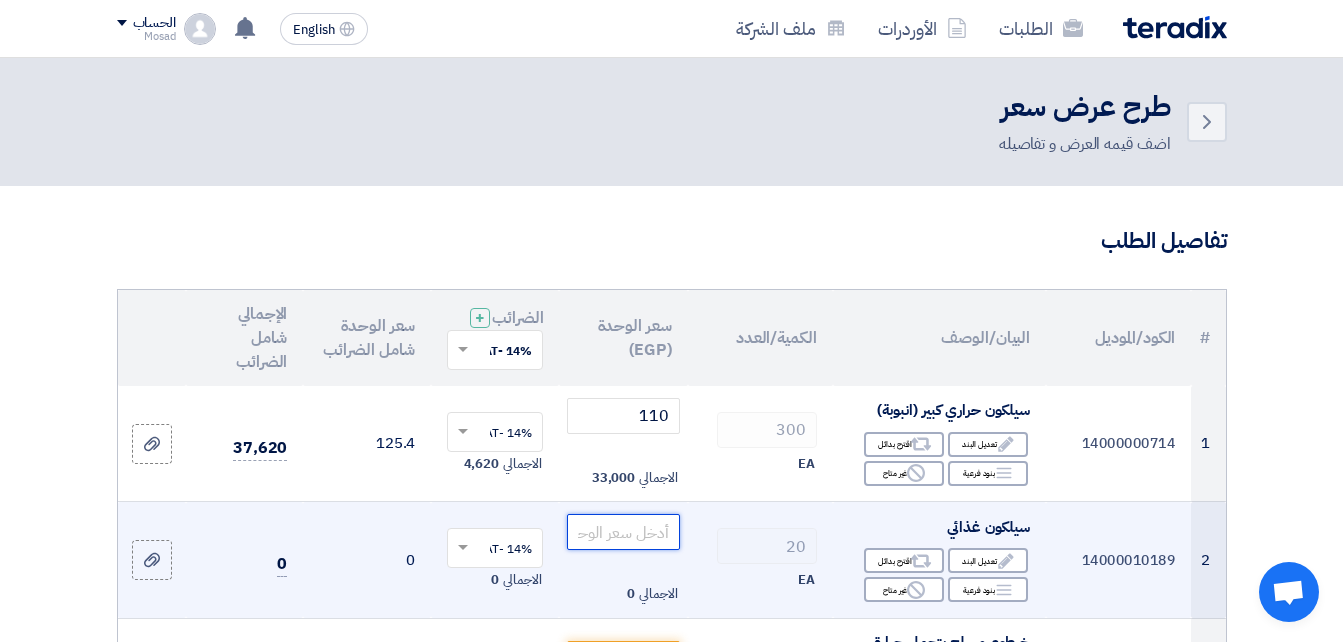 click 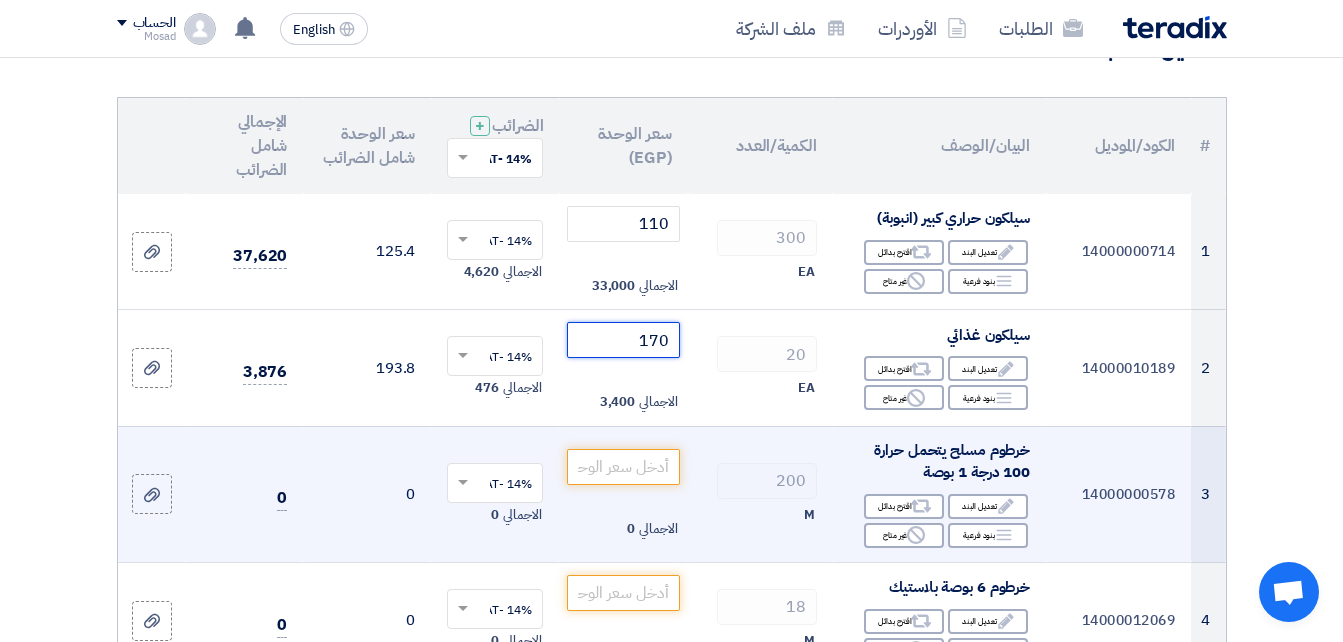 scroll, scrollTop: 200, scrollLeft: 0, axis: vertical 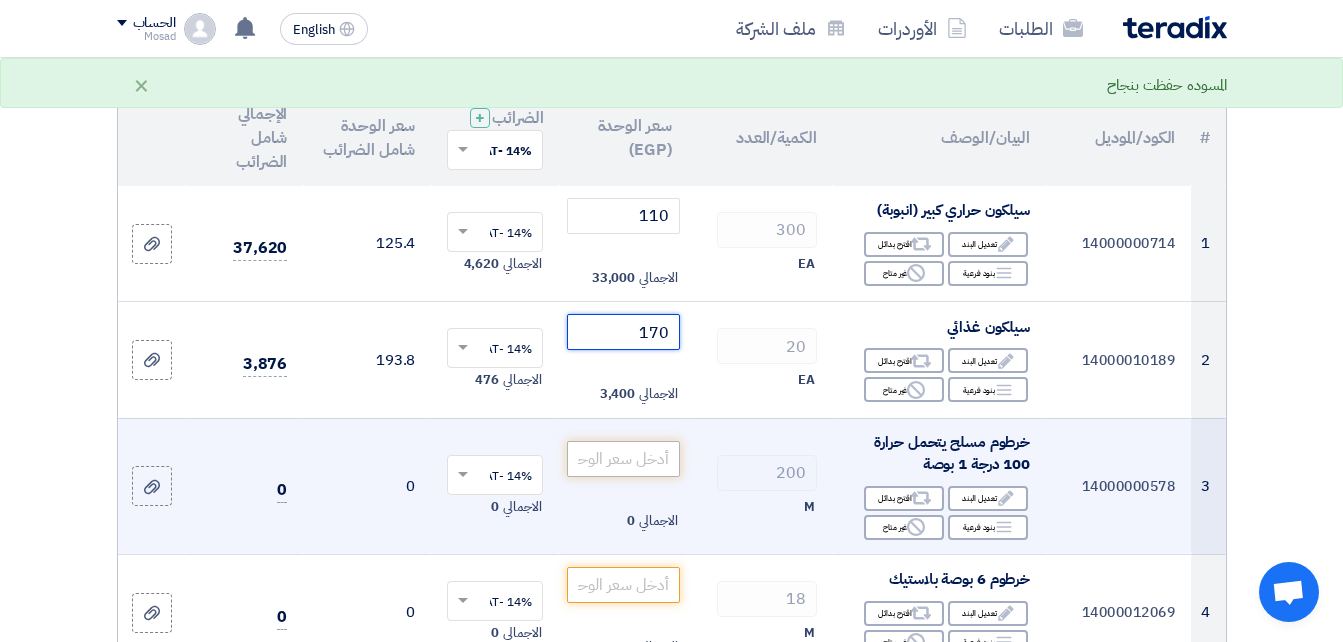 type on "170" 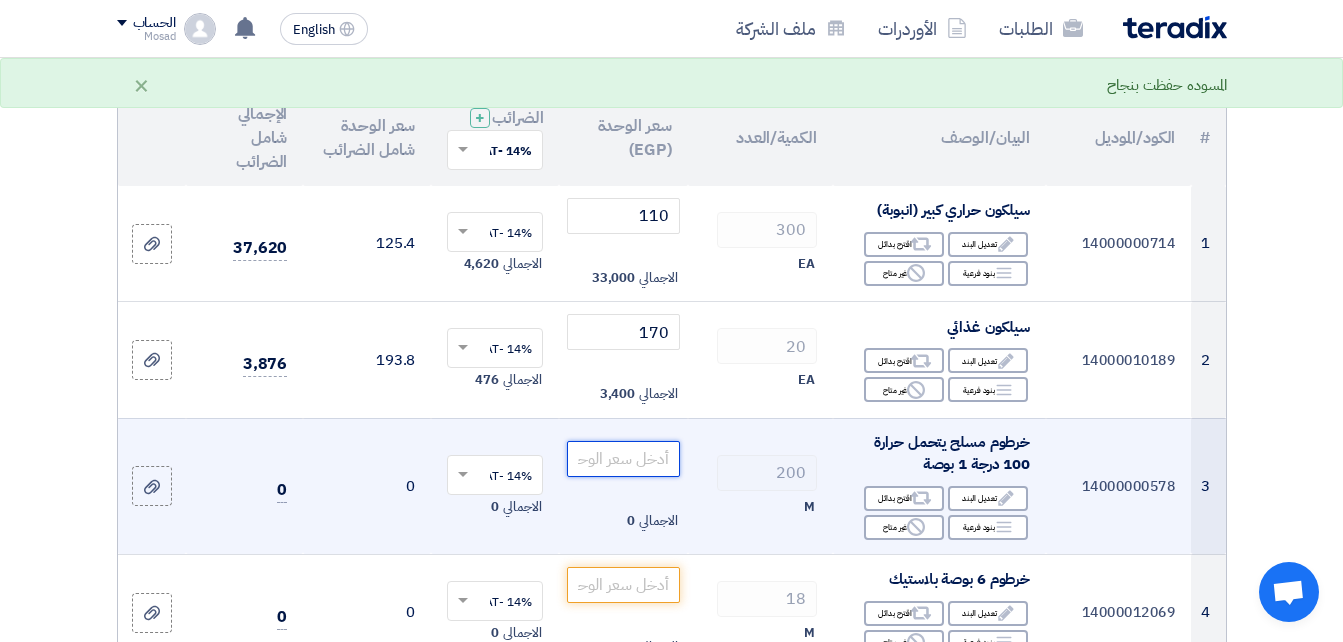 click 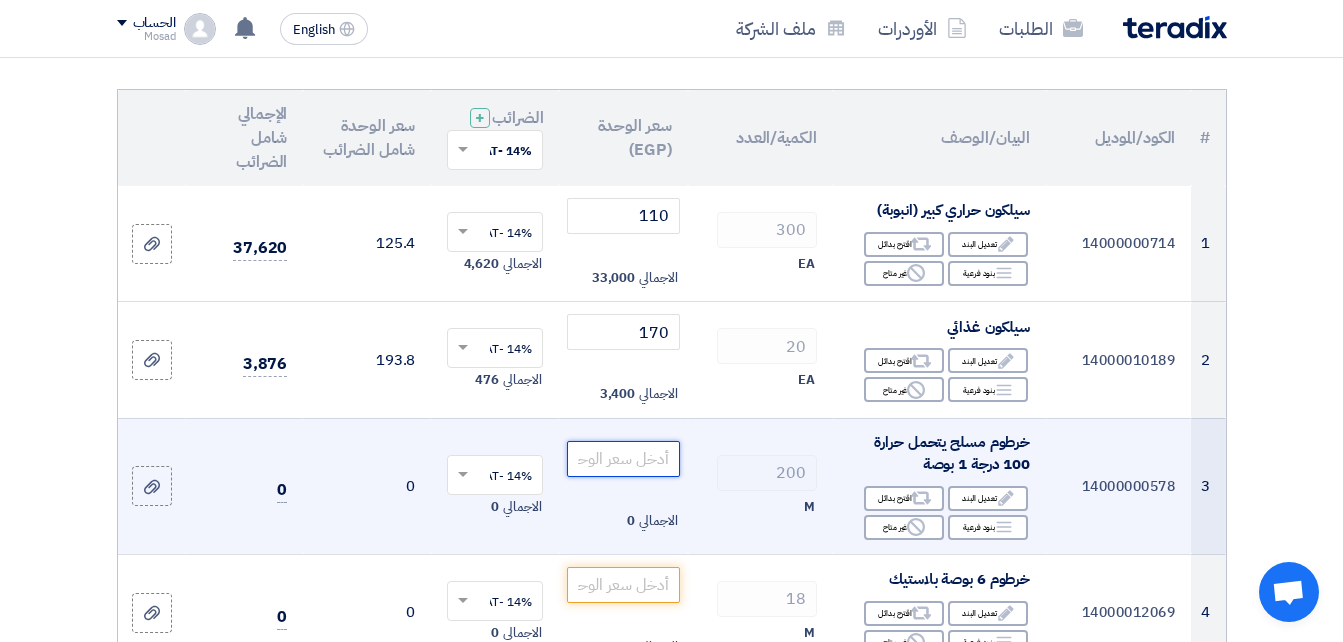 click 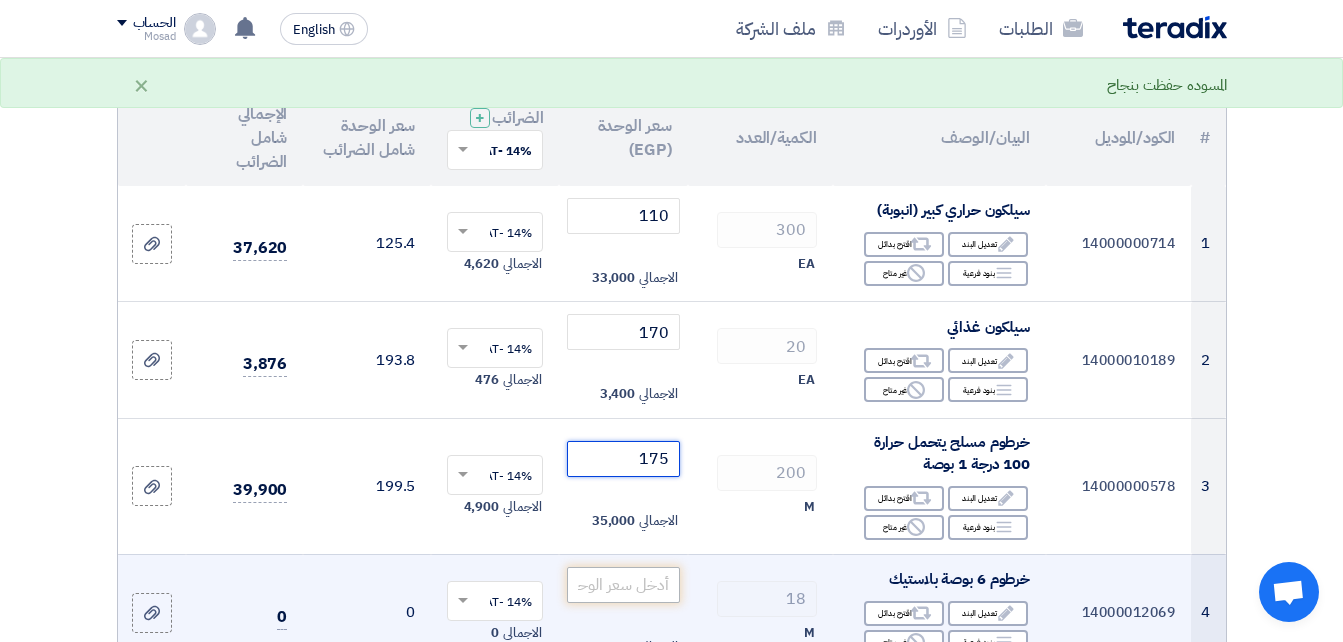 type on "175" 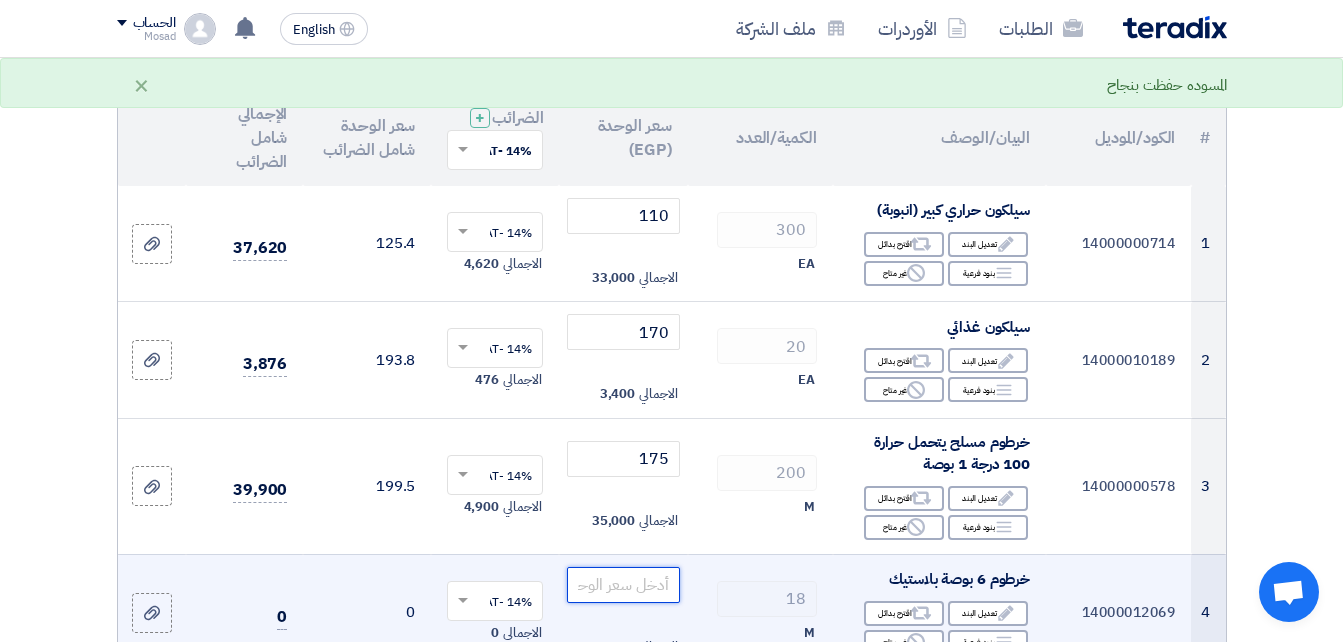 click 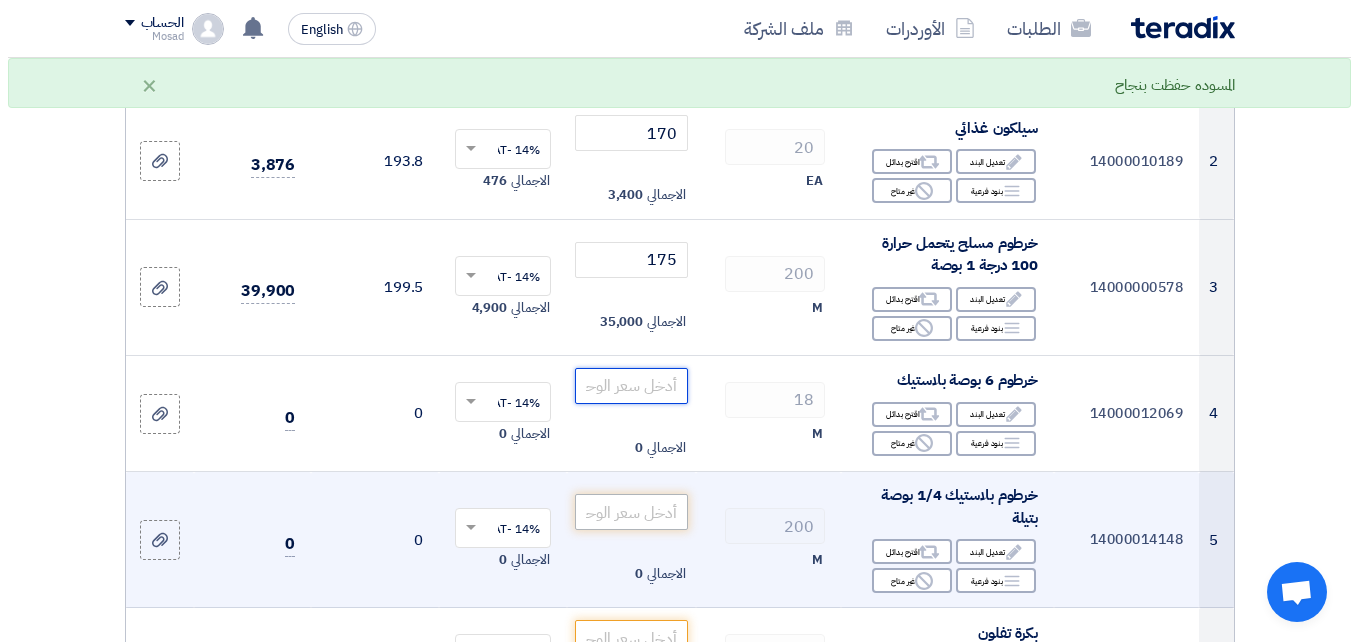 scroll, scrollTop: 400, scrollLeft: 0, axis: vertical 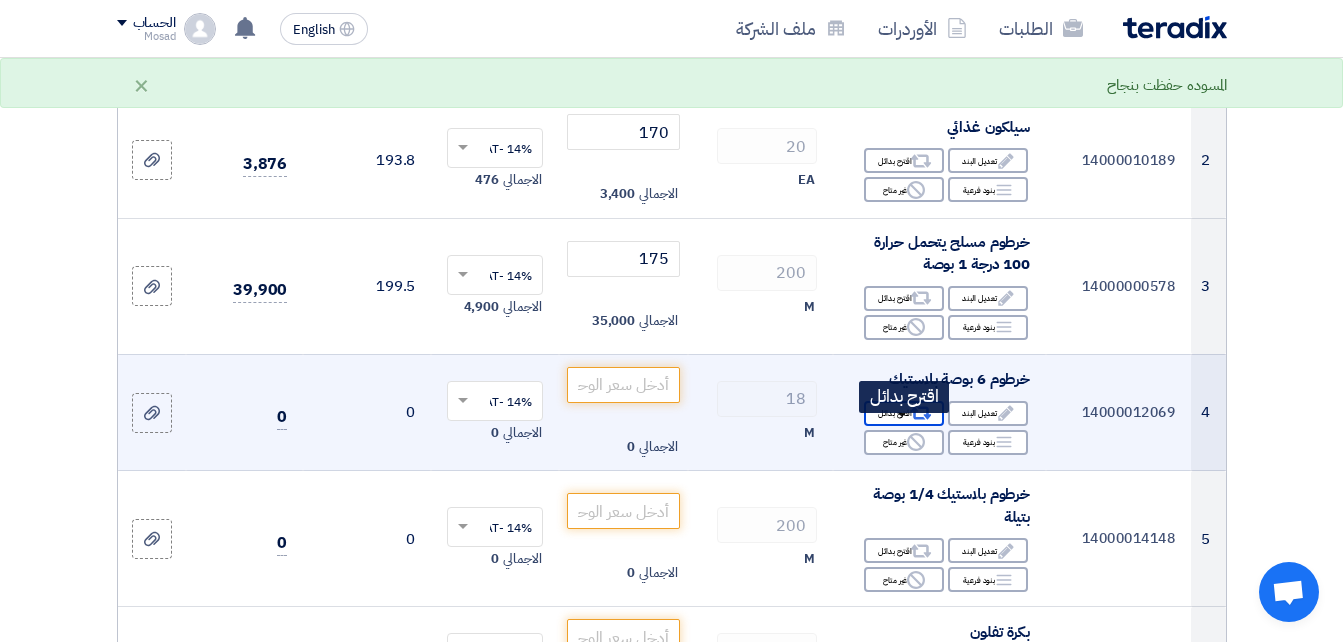 click on "Alternative
اقترح بدائل" 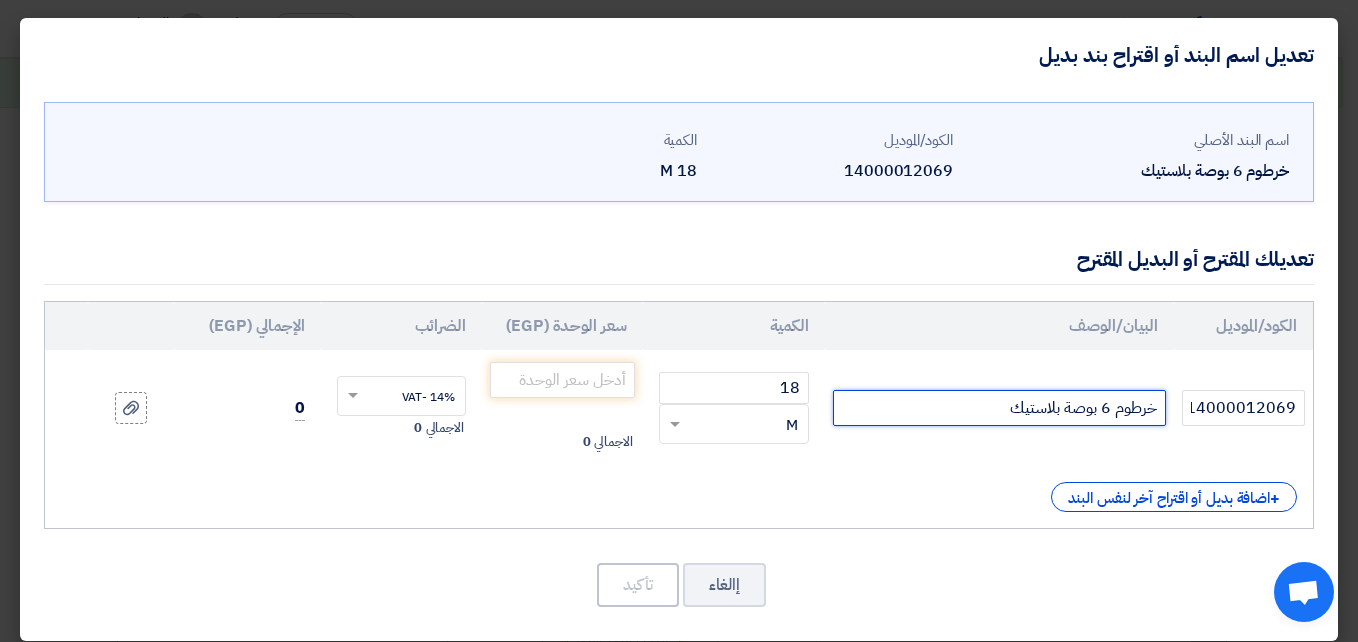 click on "خرطوم 6 بوصة بلاستيك" 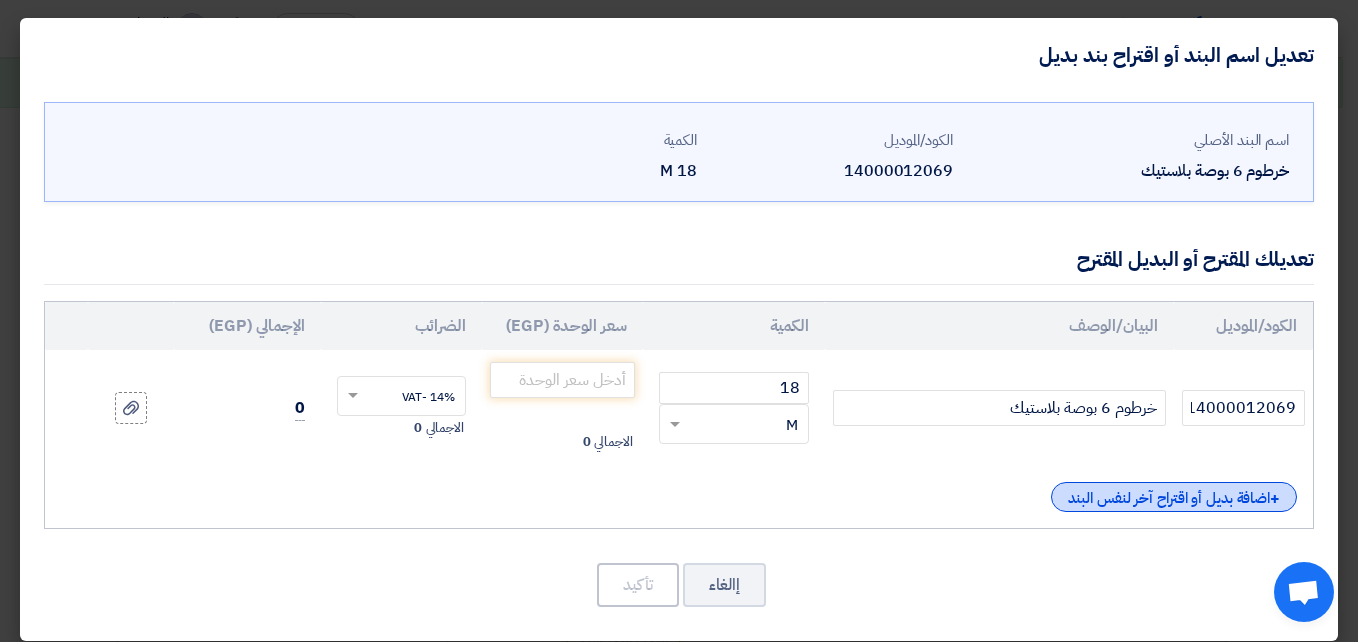 click on "+
اضافة بديل أو اقتراح آخر لنفس البند" 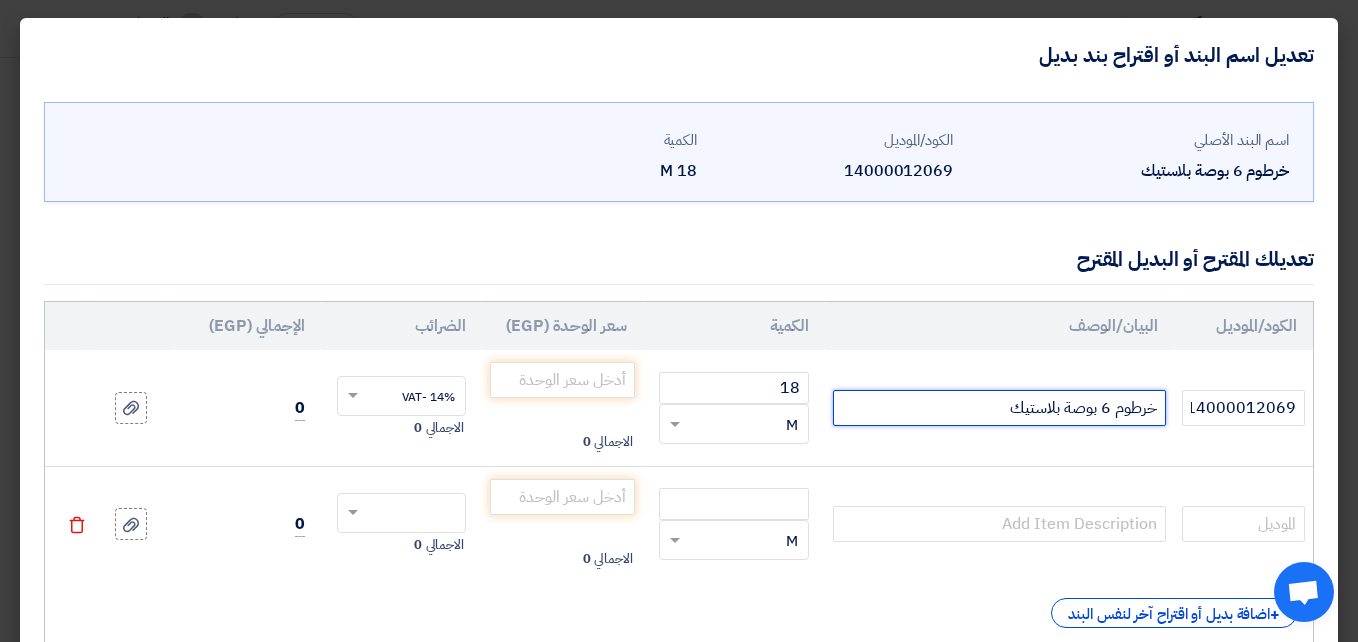 click on "خرطوم 6 بوصة بلاستيك" 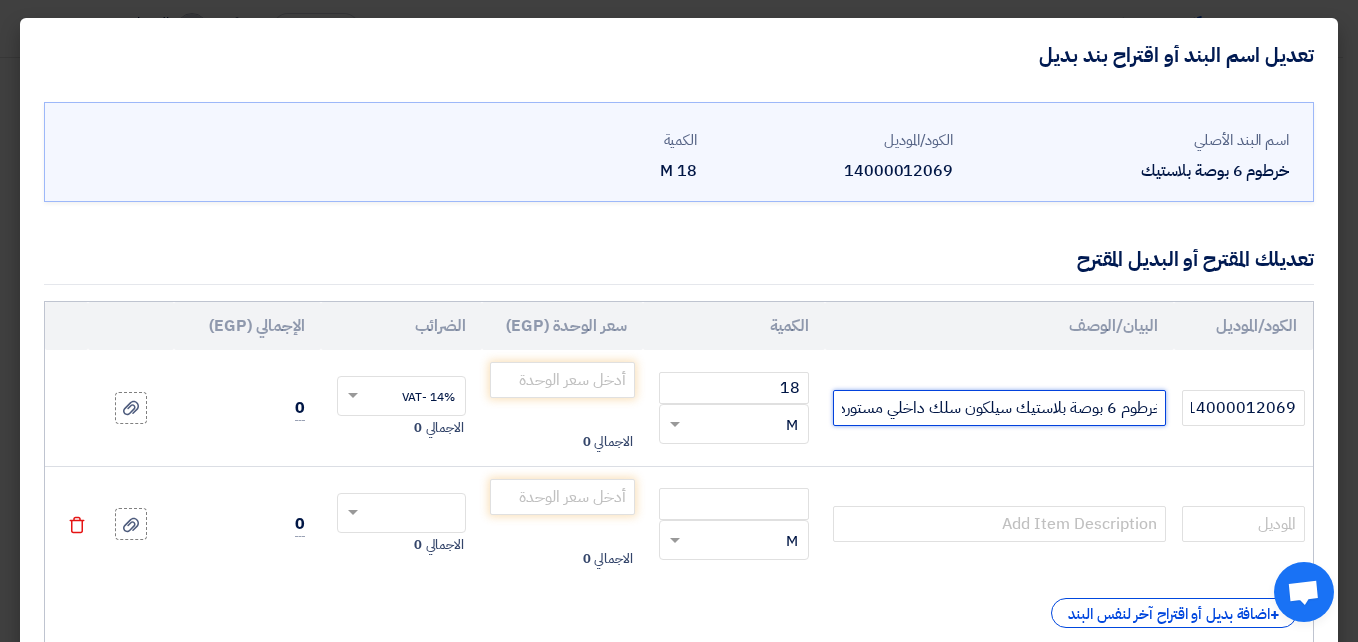 scroll, scrollTop: 0, scrollLeft: -14, axis: horizontal 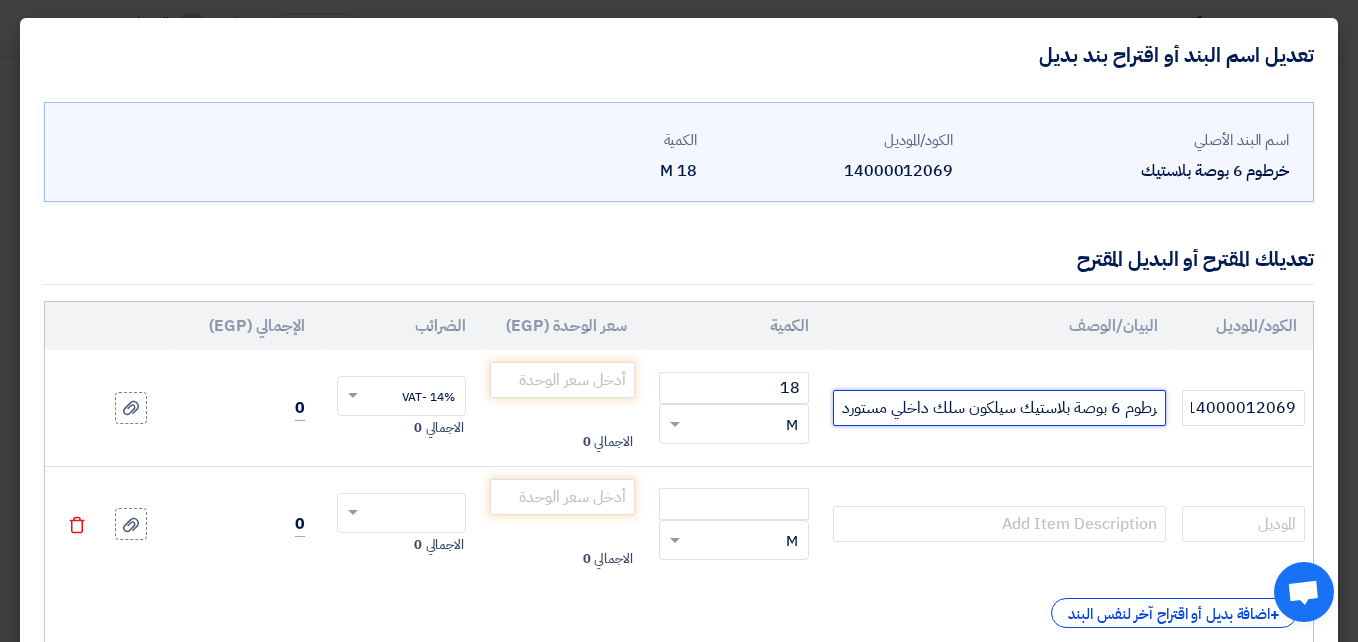 type on "خرطوم 6 بوصة بلاستيك سيلكون سلك داخلي مستورد" 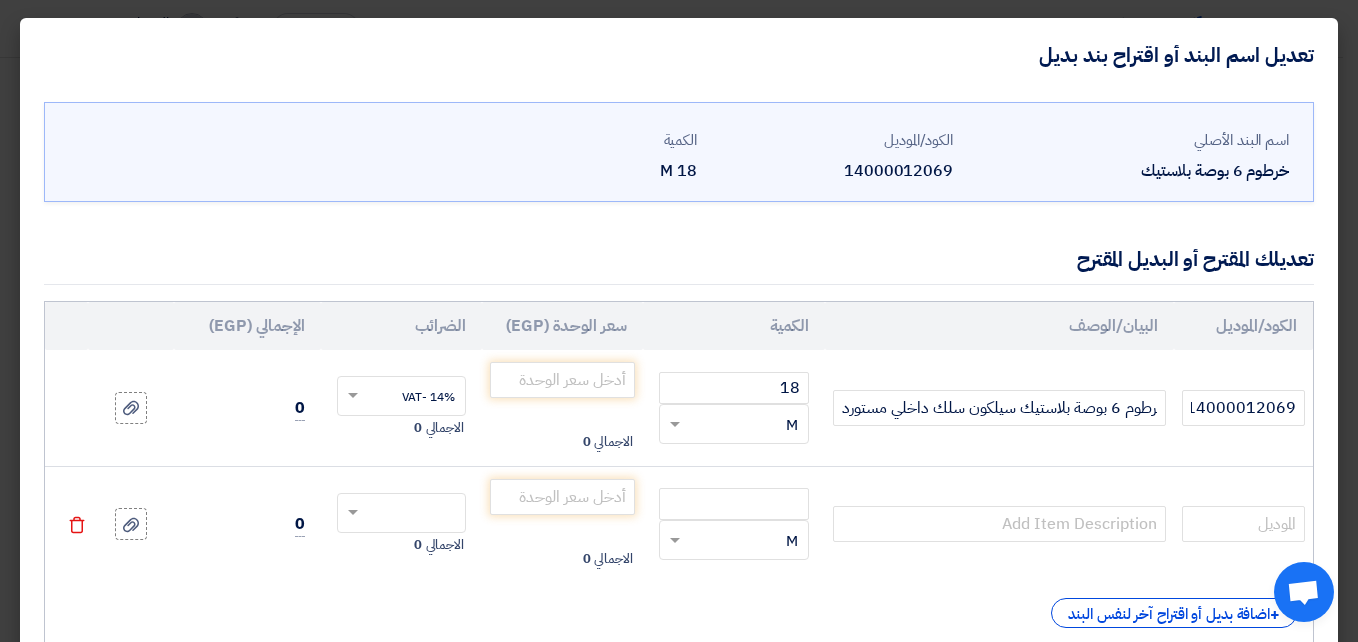 scroll, scrollTop: 0, scrollLeft: 0, axis: both 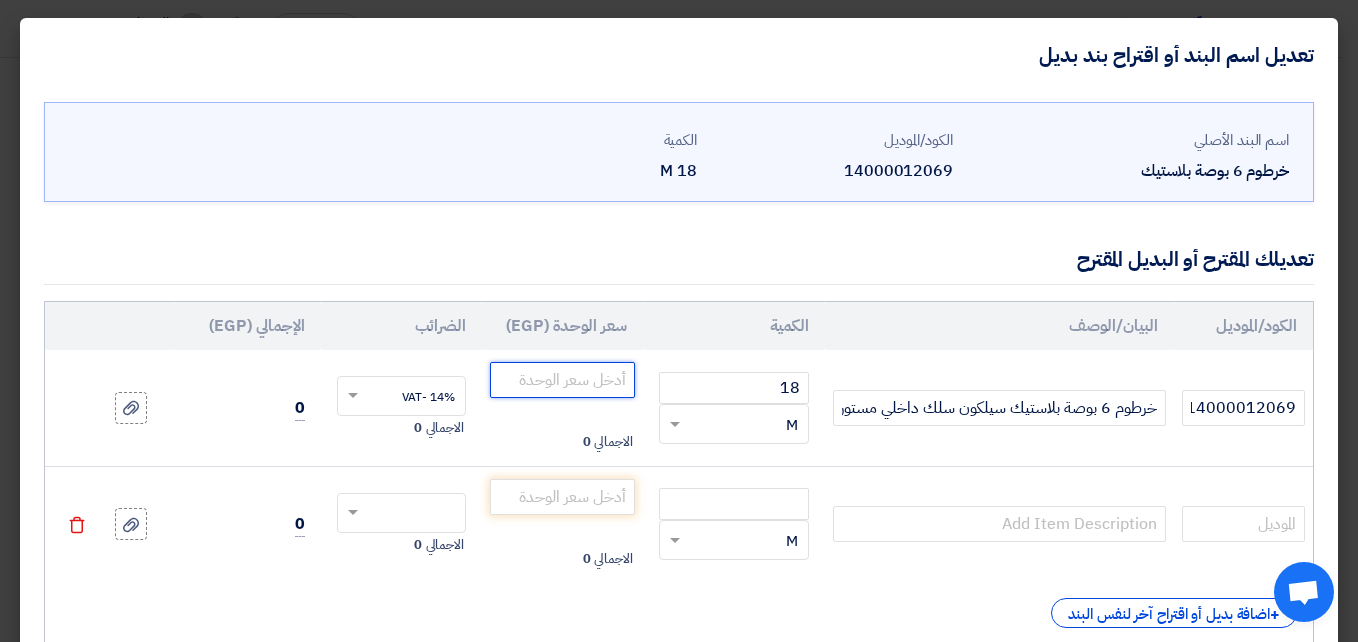 click 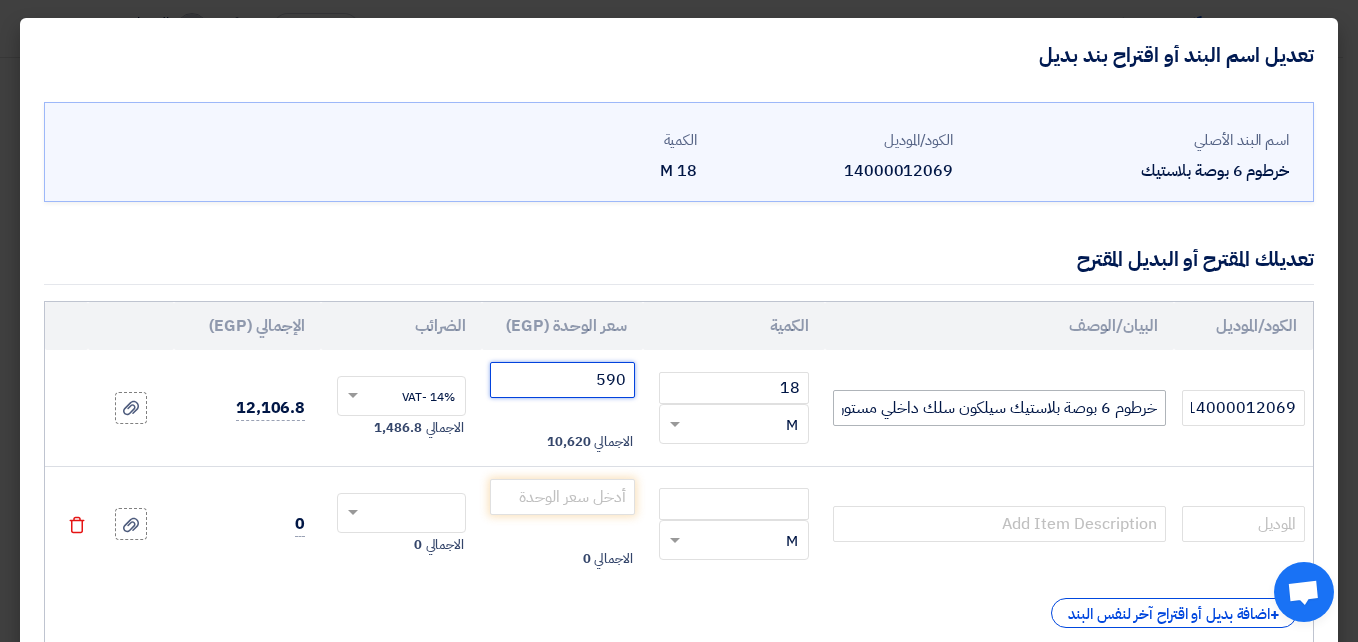 type on "590" 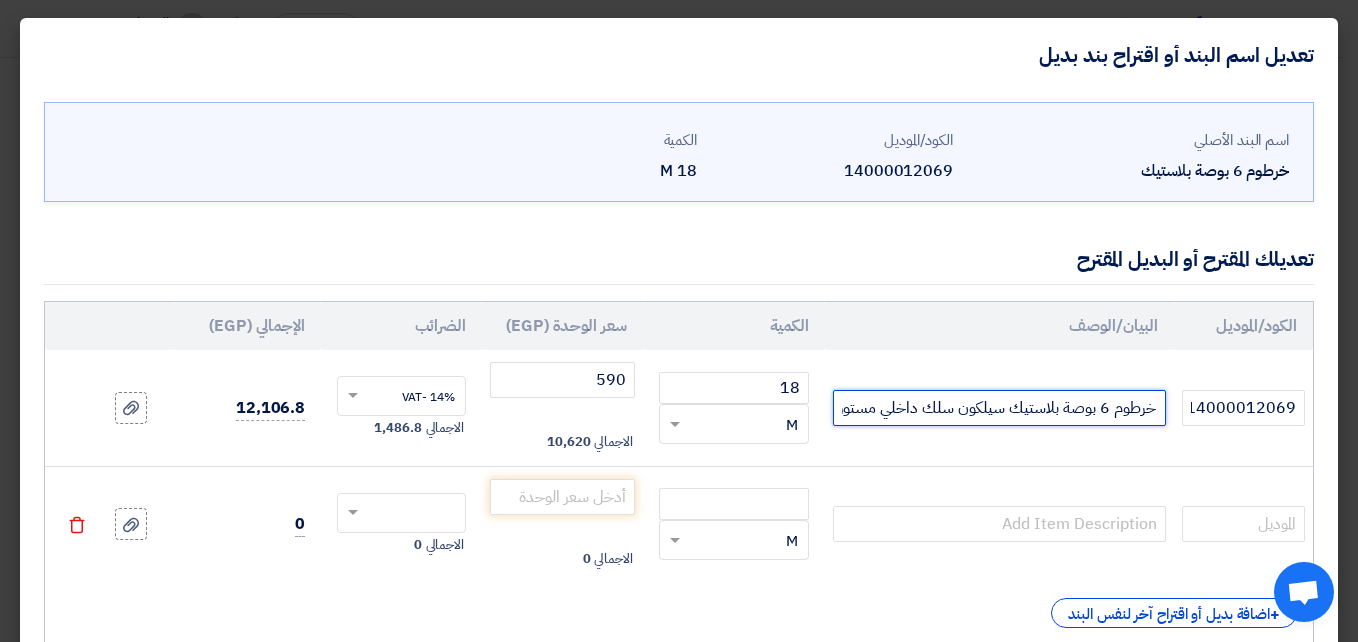 scroll, scrollTop: 0, scrollLeft: -14, axis: horizontal 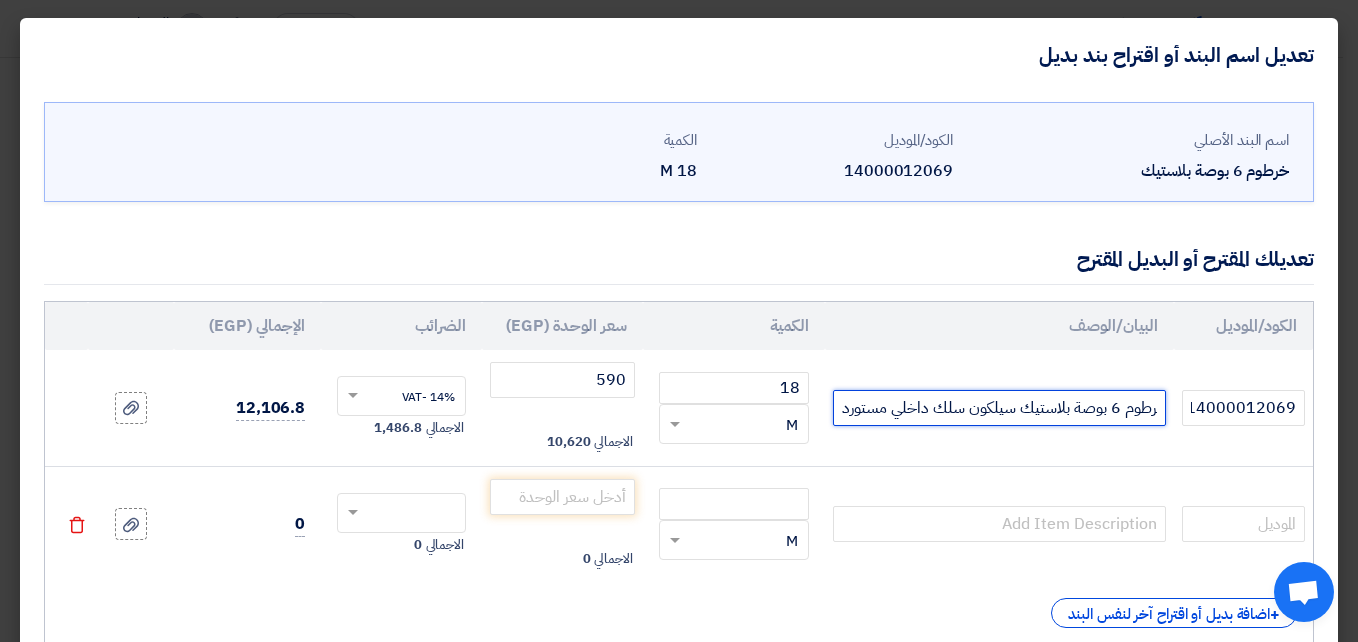 drag, startPoint x: 1161, startPoint y: 407, endPoint x: 788, endPoint y: 404, distance: 373.01205 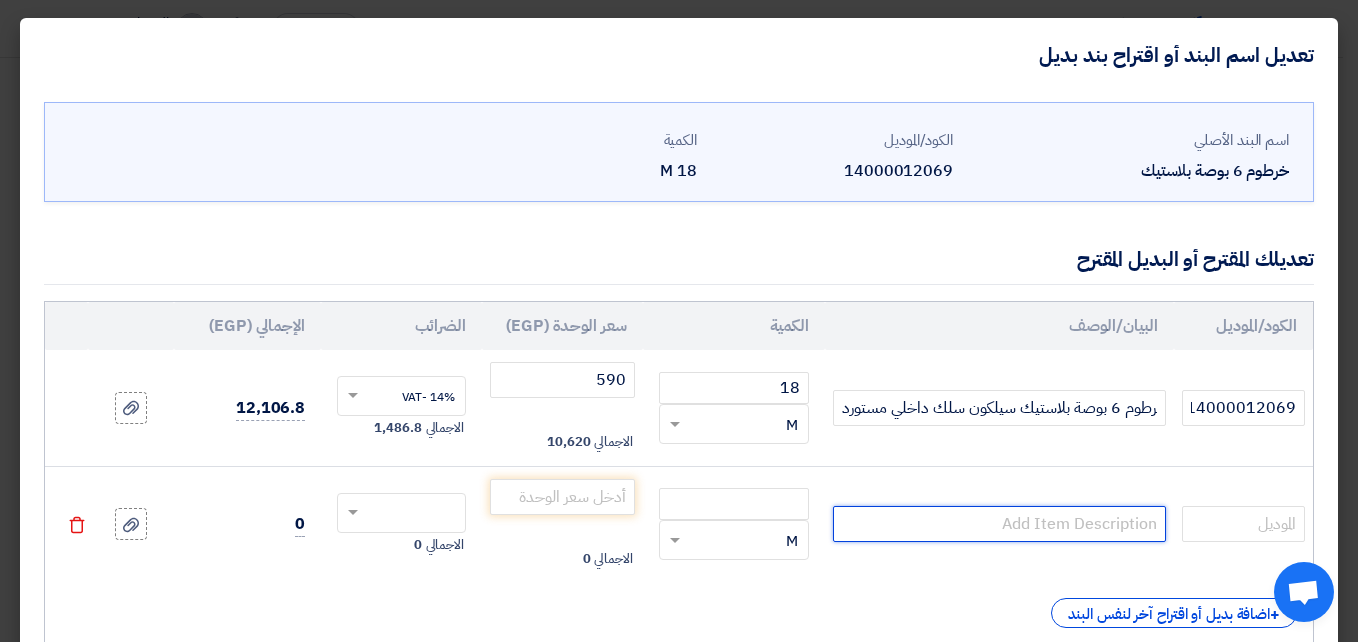 click 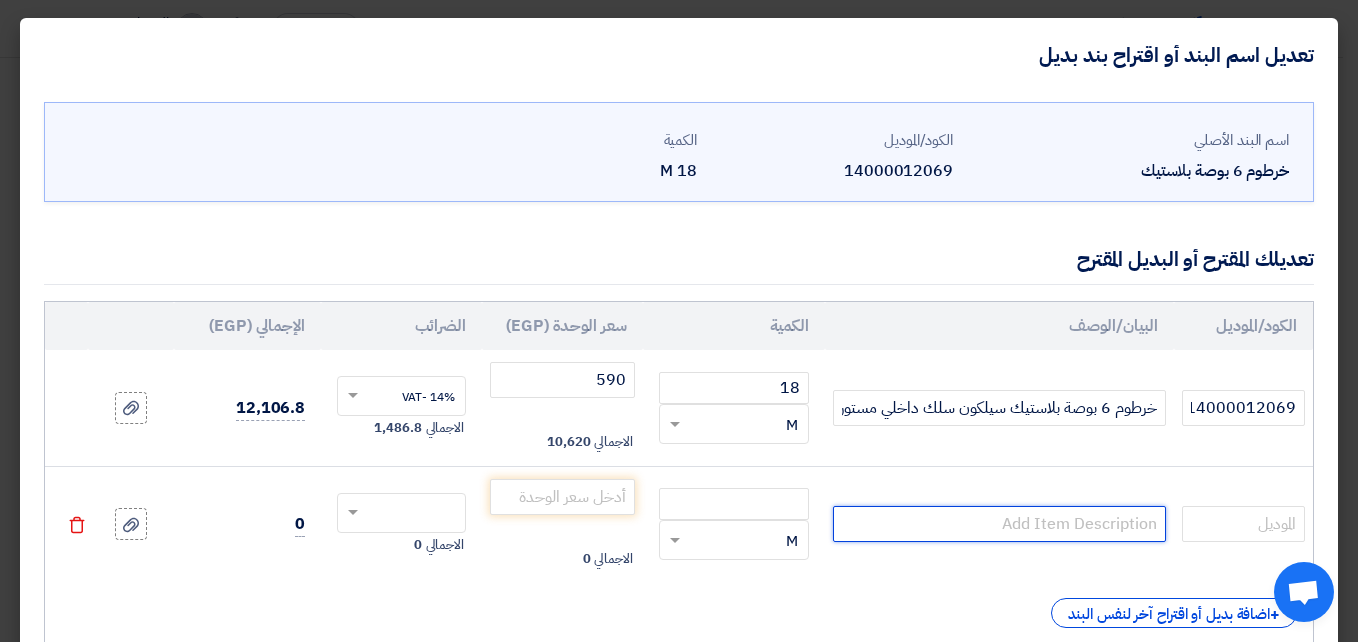 paste on "خرطوم 6 بوصة بلاستيك سيلكون سلك داخلي مستورد" 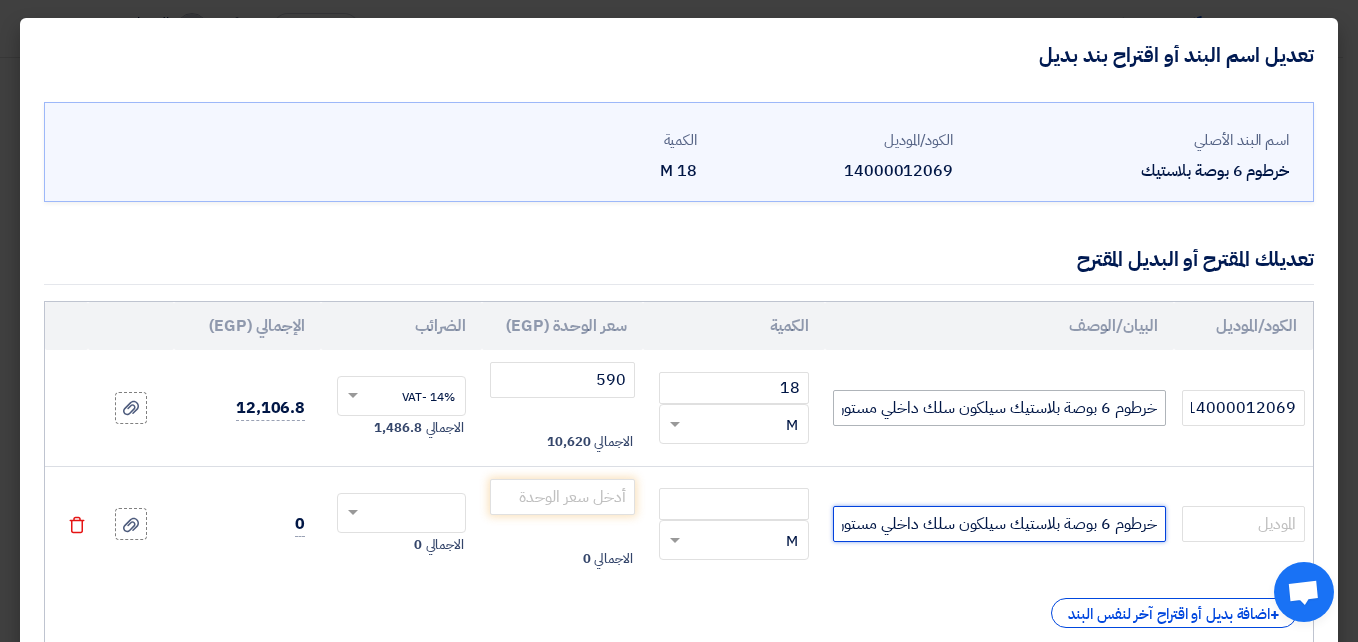 scroll, scrollTop: 0, scrollLeft: -14, axis: horizontal 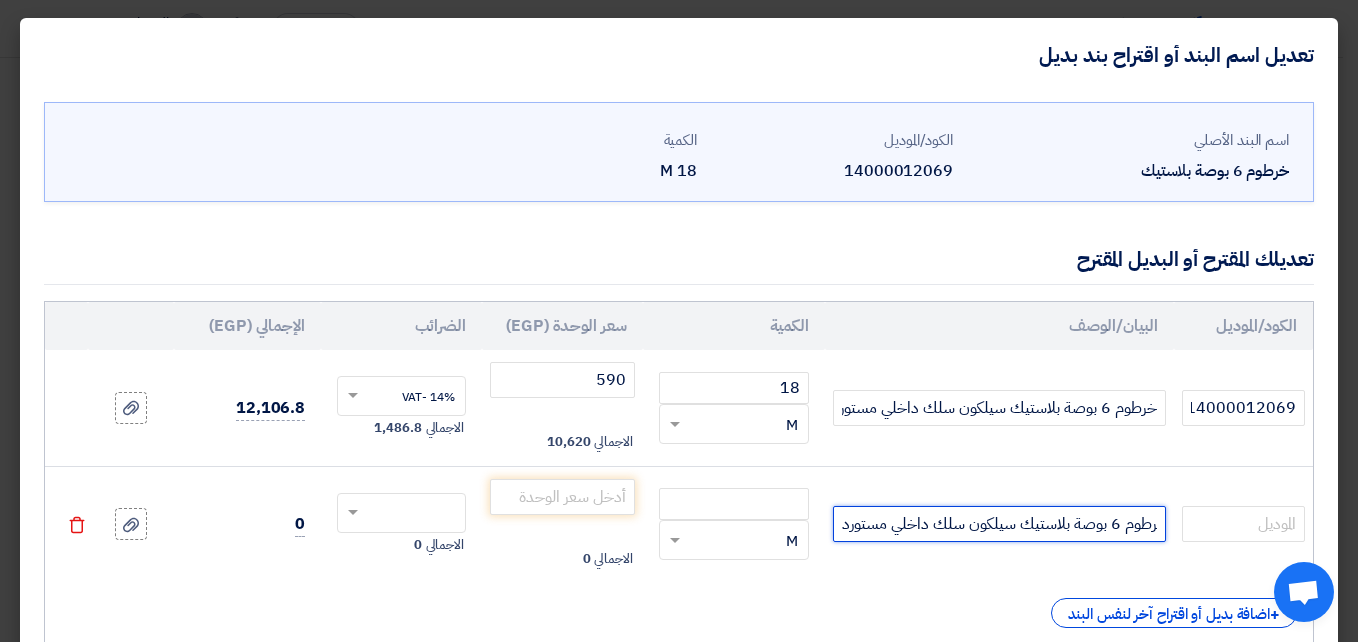 click on "خرطوم 6 بوصة بلاستيك سيلكون سلك داخلي مستورد" 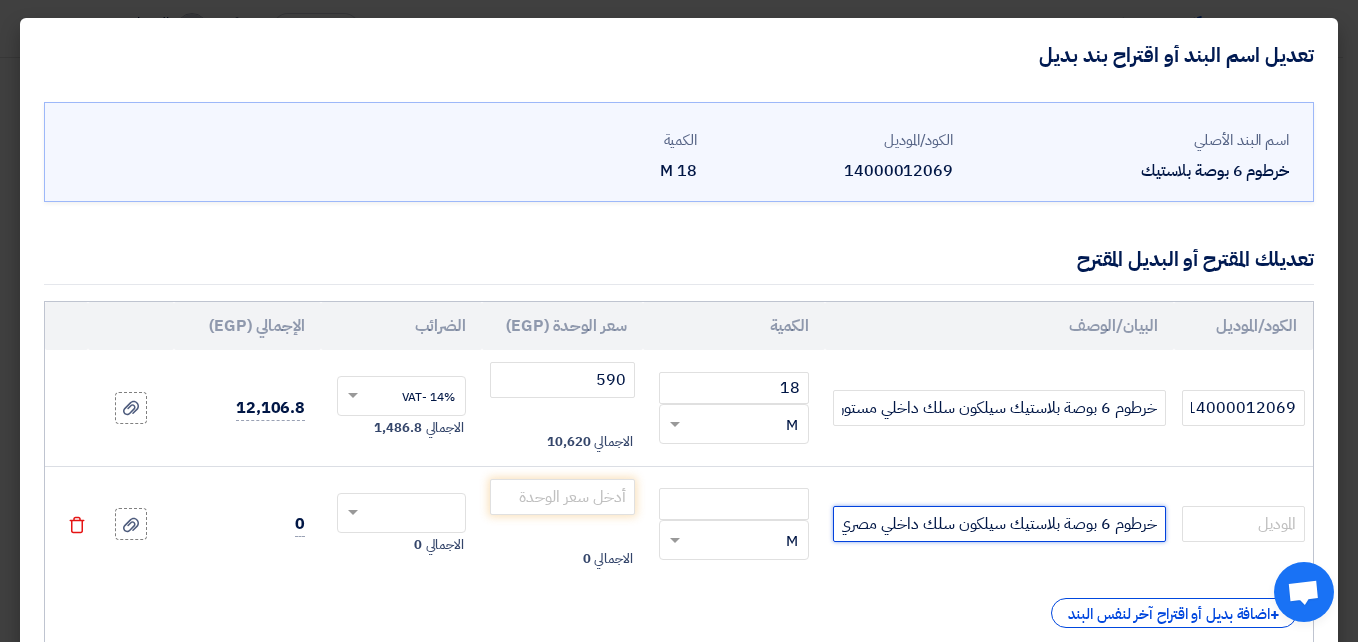 scroll, scrollTop: 0, scrollLeft: -6, axis: horizontal 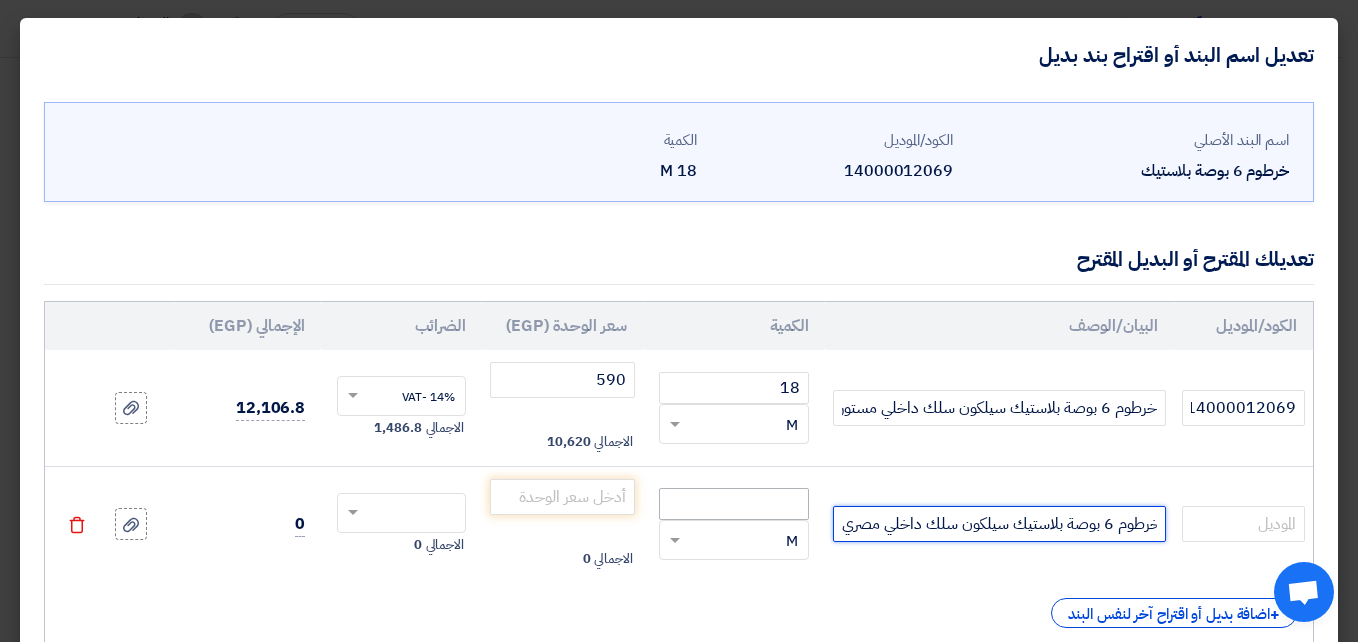 type on "خرطوم 6 بوصة بلاستيك سيلكون سلك داخلي مصري" 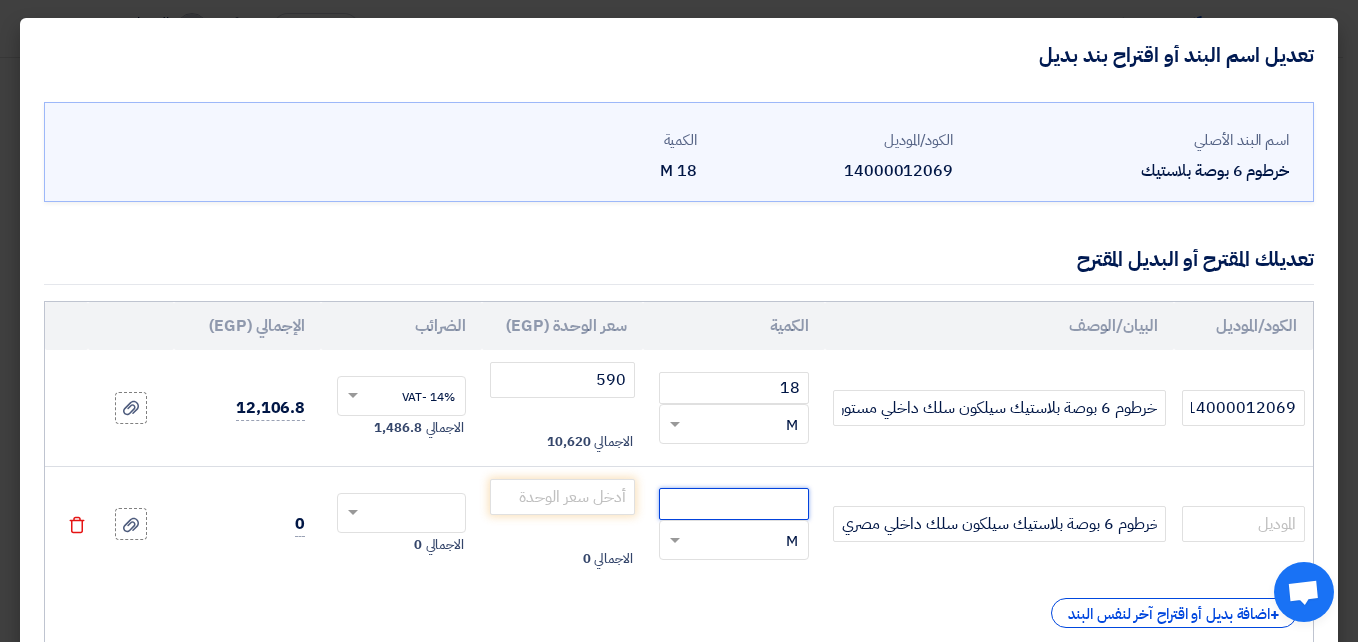 scroll, scrollTop: 0, scrollLeft: 0, axis: both 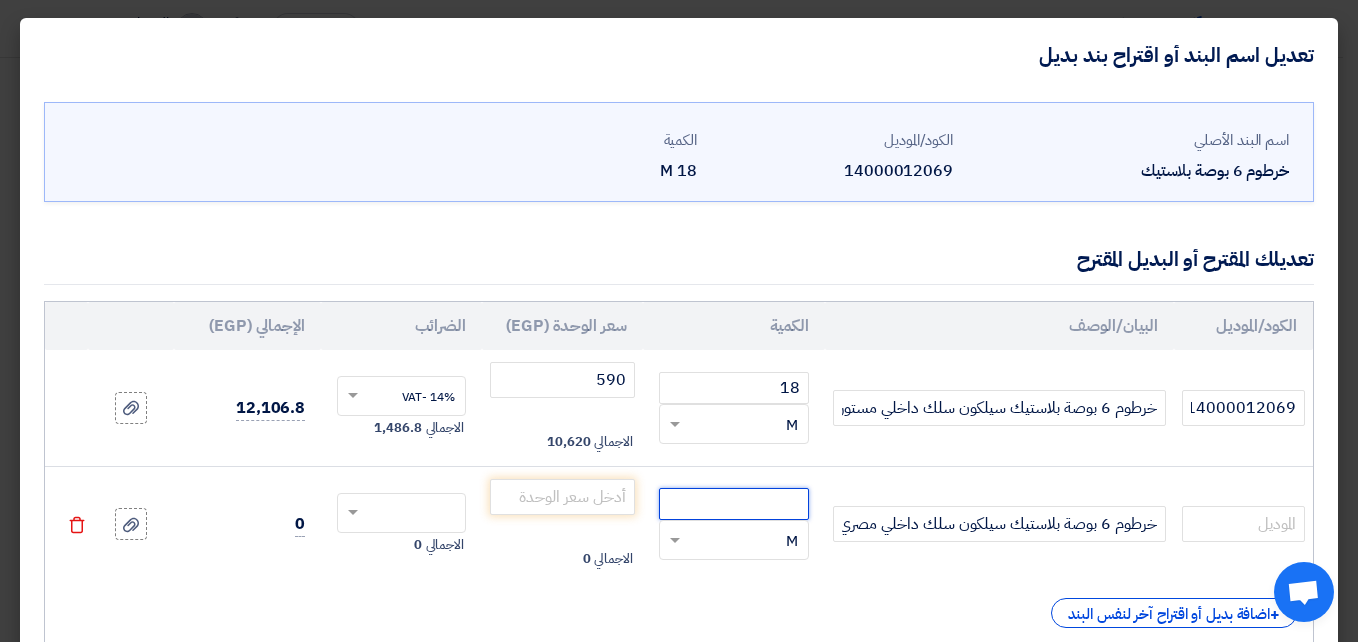 click 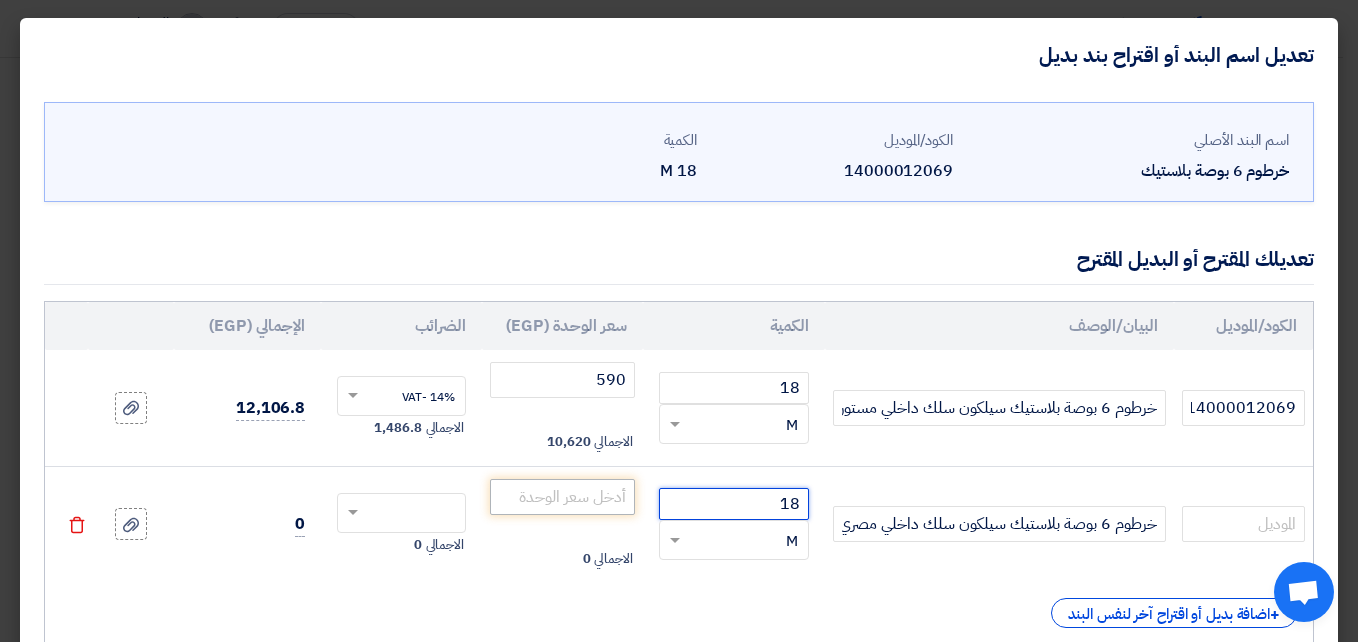 type on "18" 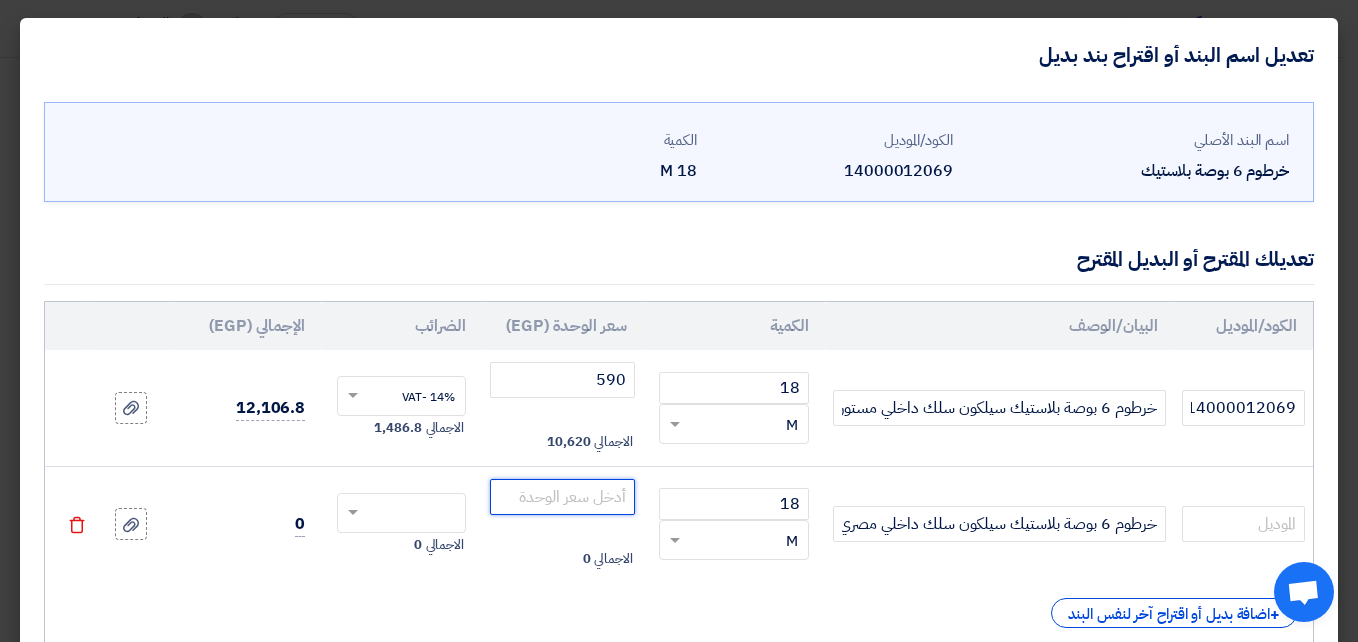 click 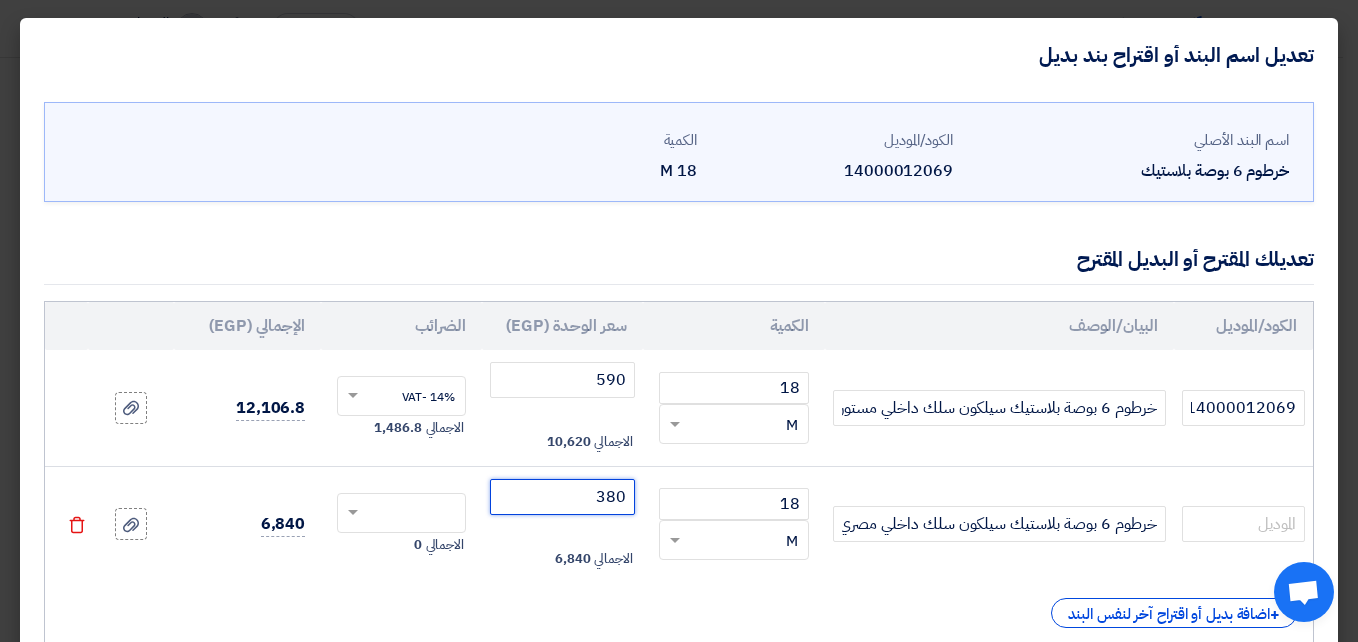 type on "380" 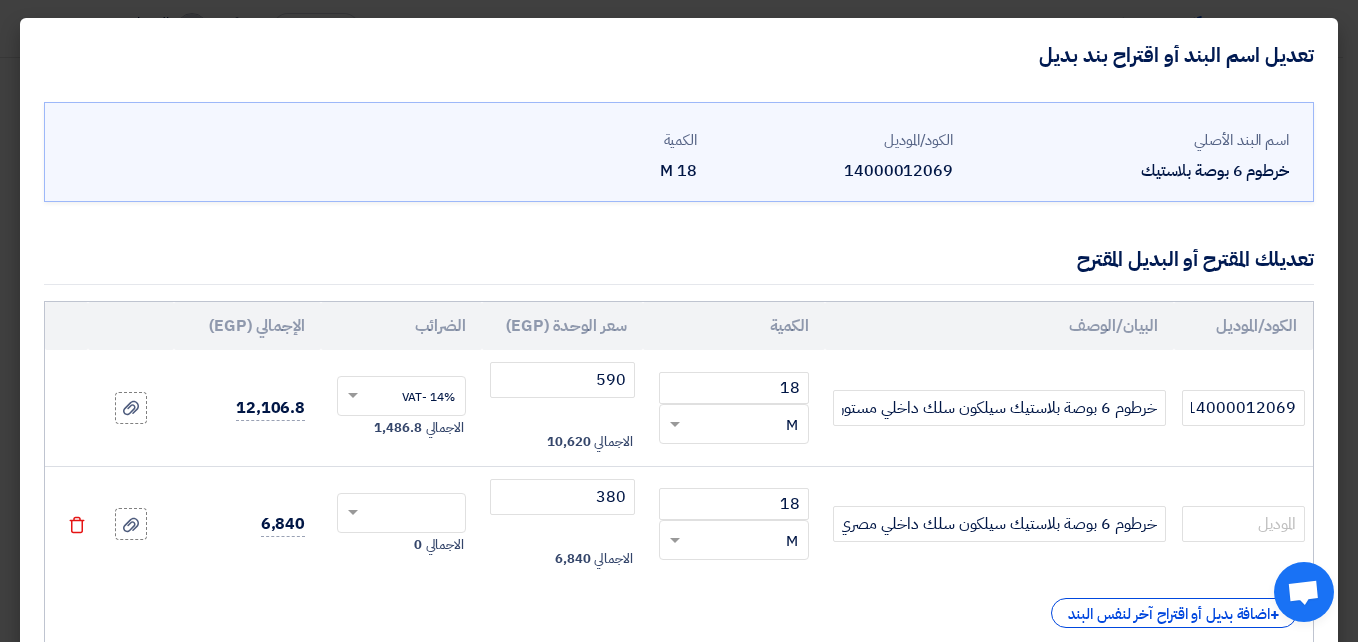 click 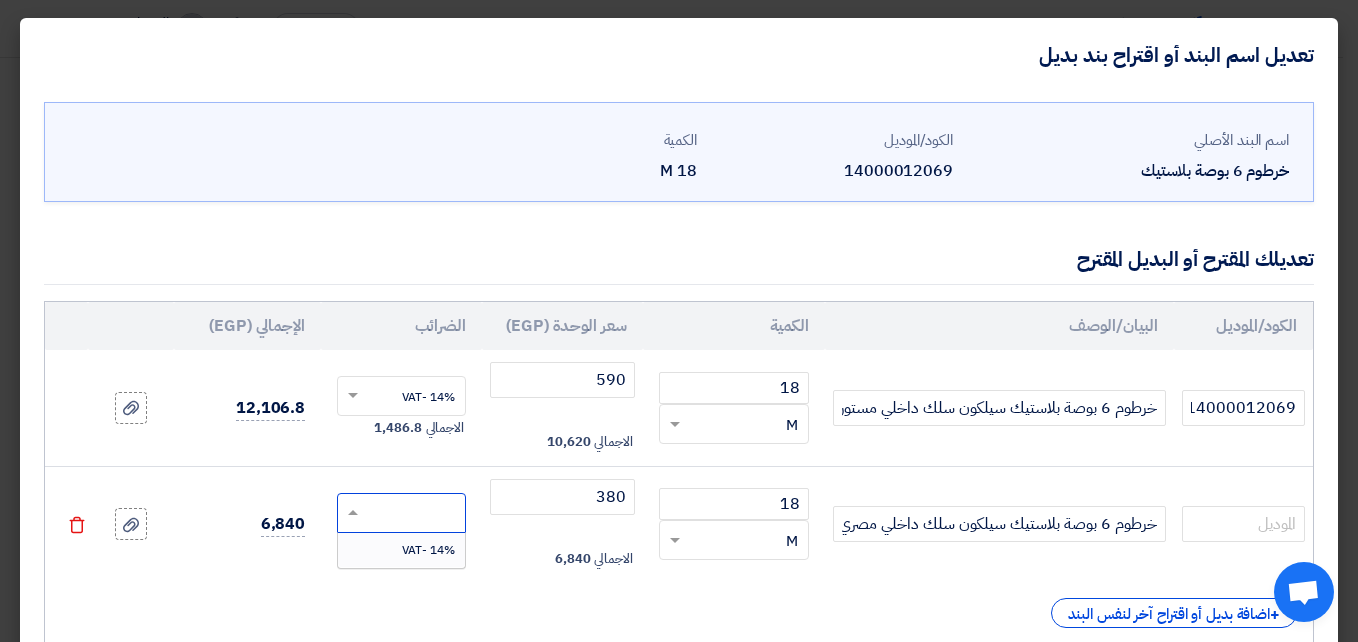 click on "14% -VAT" at bounding box center (428, 550) 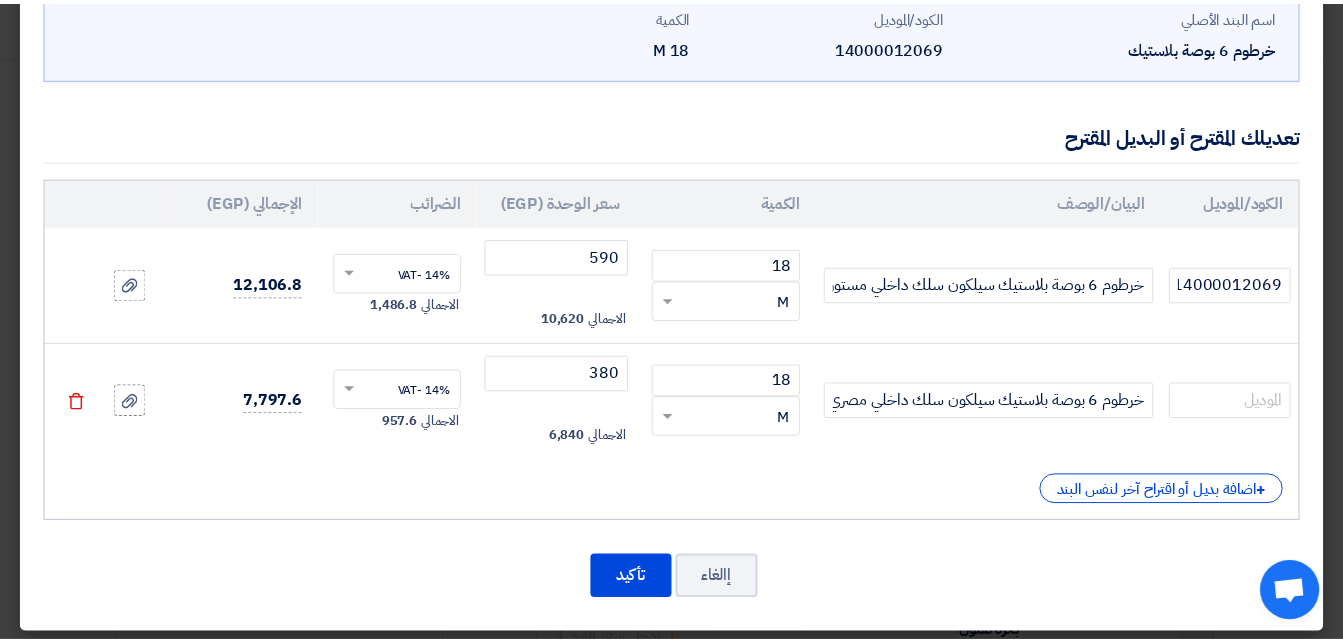 scroll, scrollTop: 133, scrollLeft: 0, axis: vertical 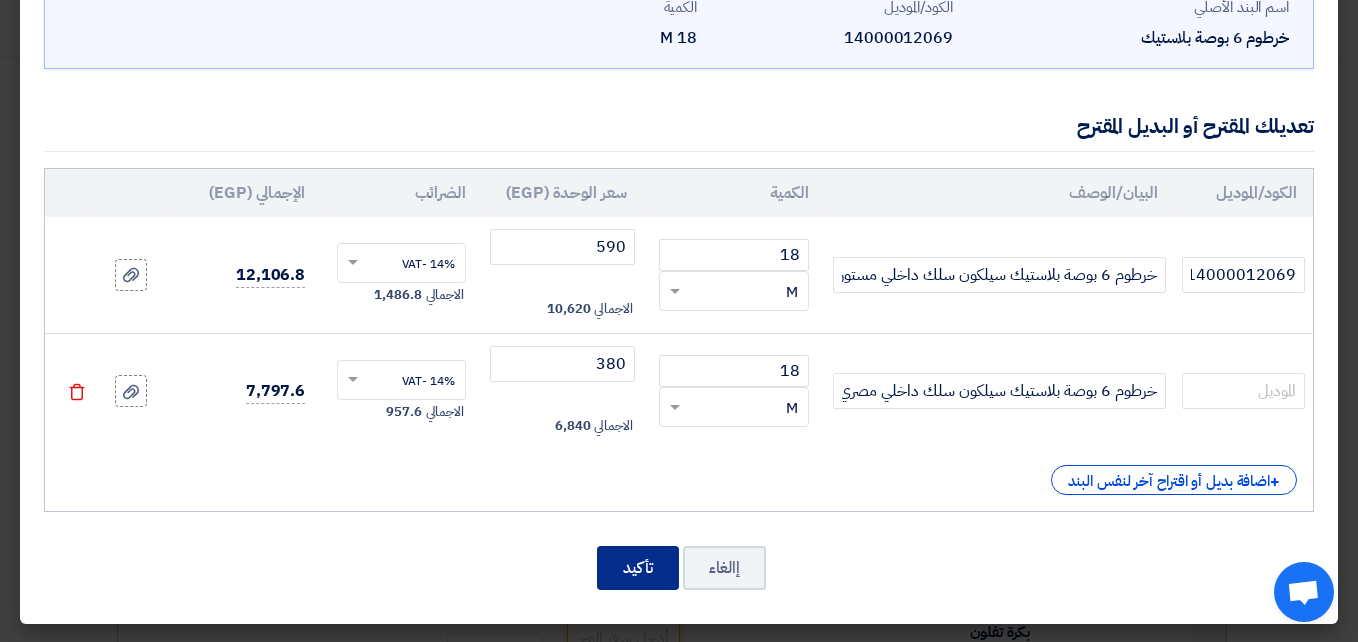 click on "تأكيد" 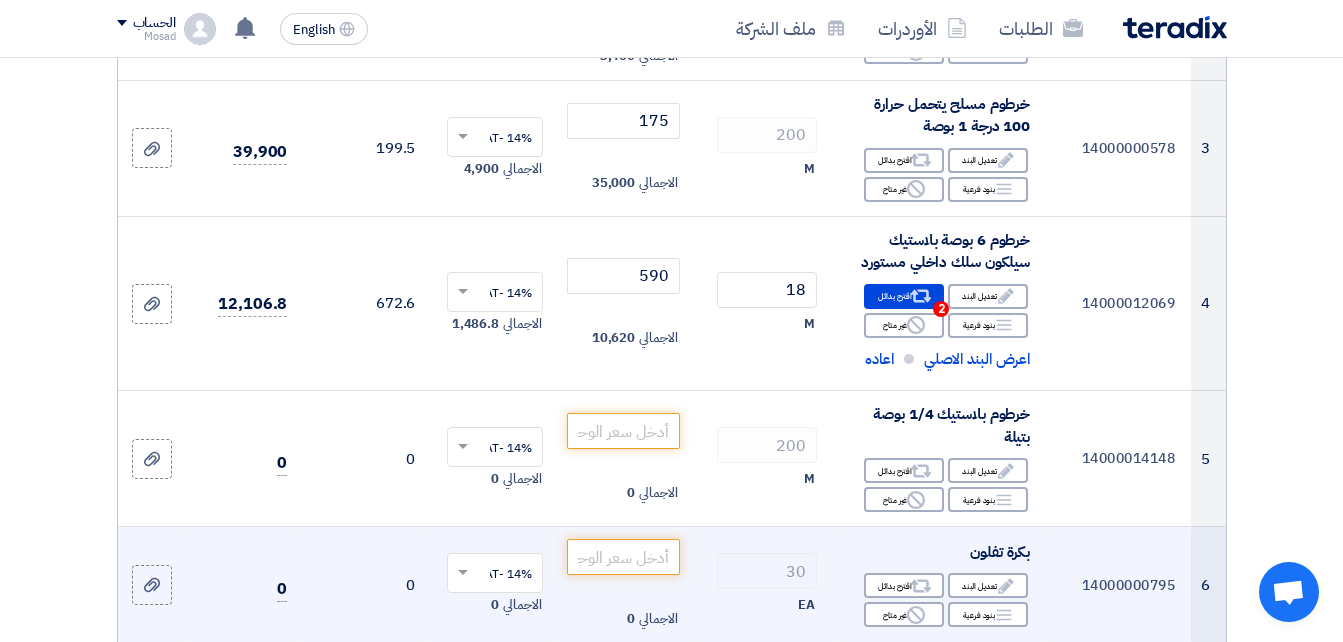 scroll, scrollTop: 600, scrollLeft: 0, axis: vertical 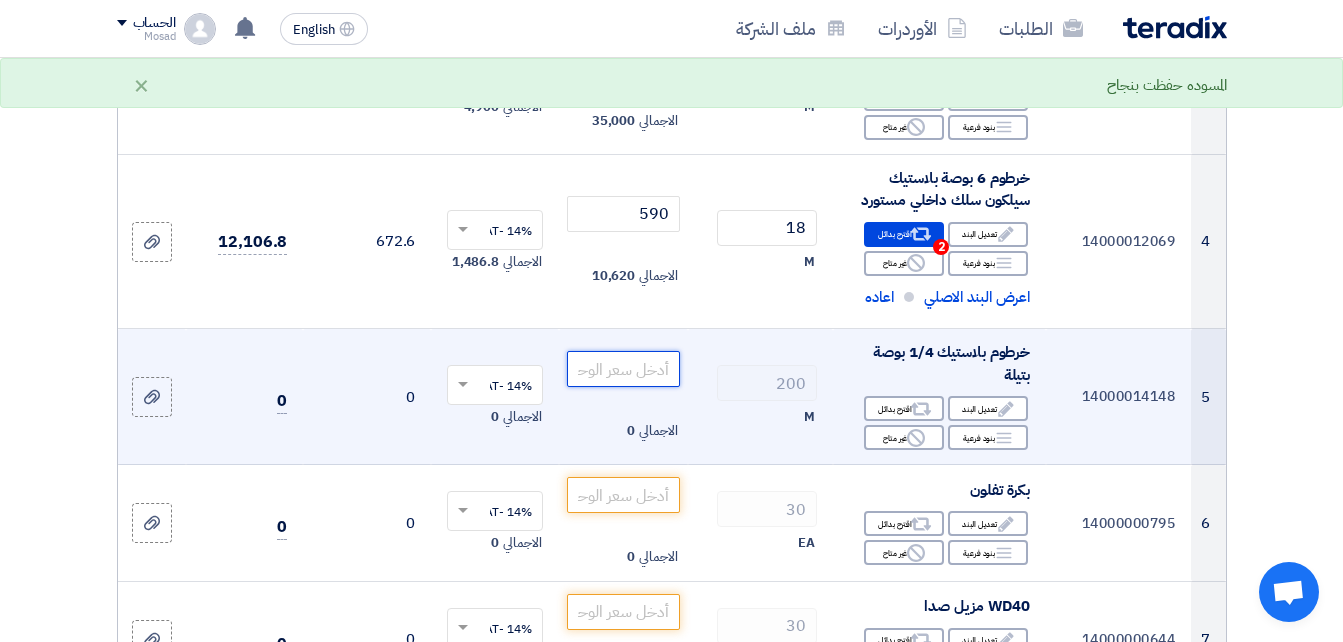 click 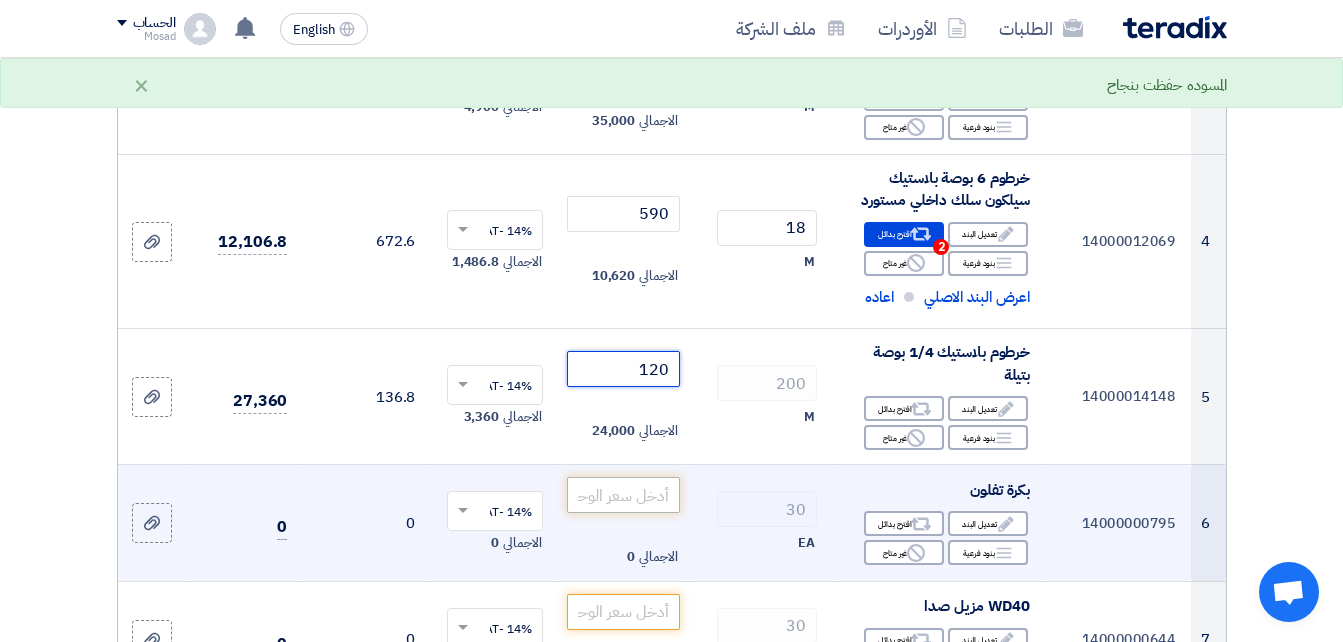type on "120" 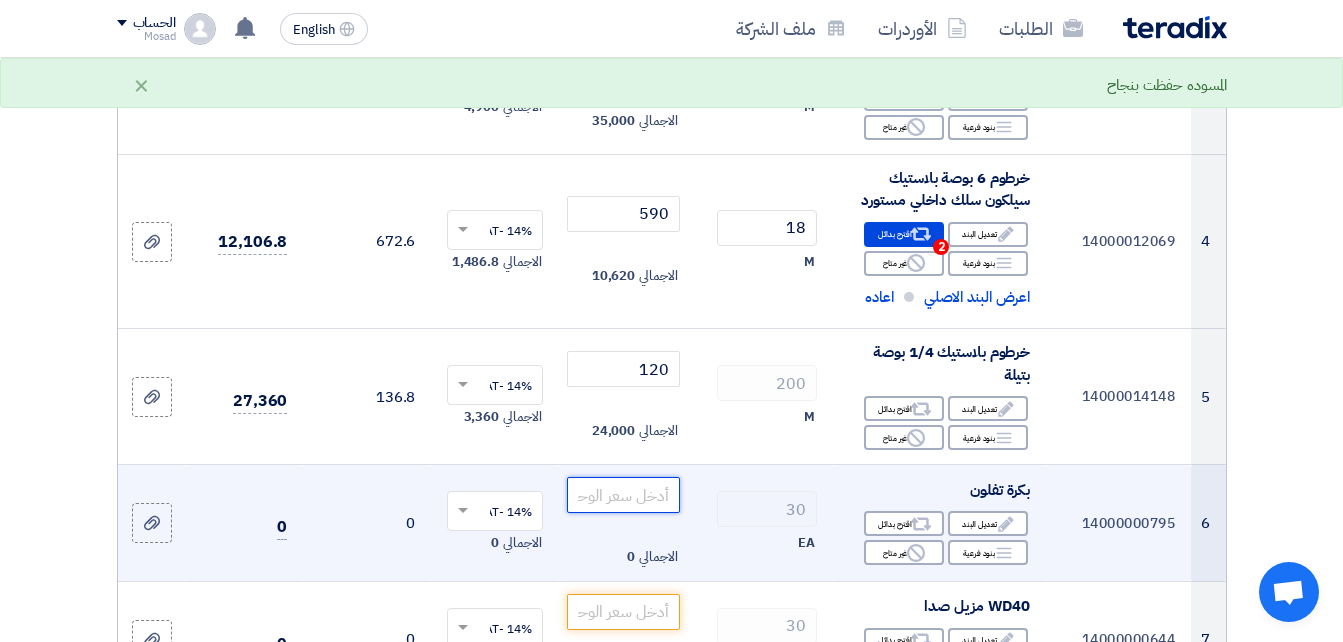 click 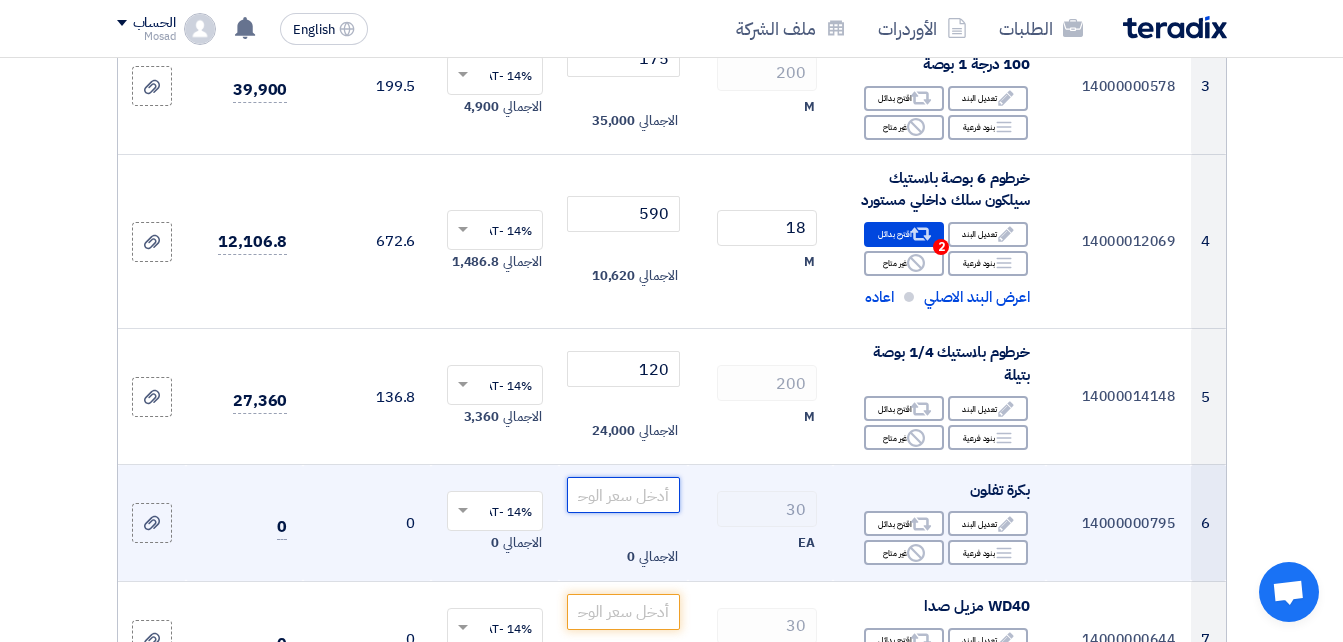 click 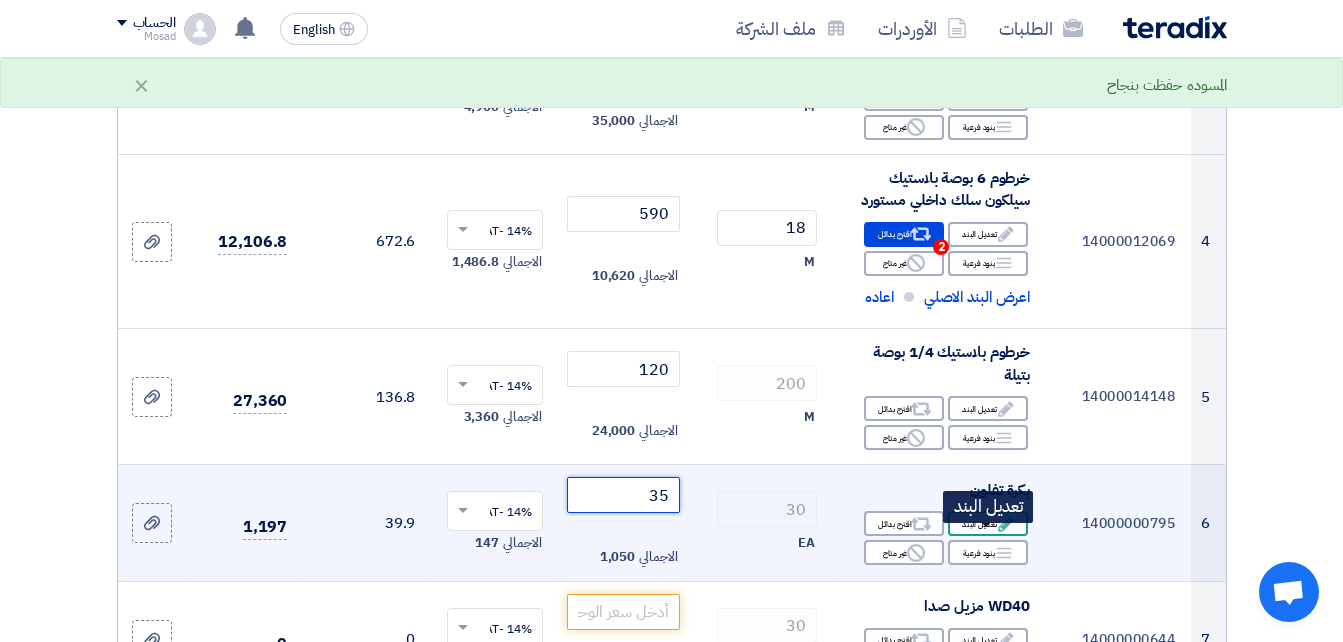 type on "35" 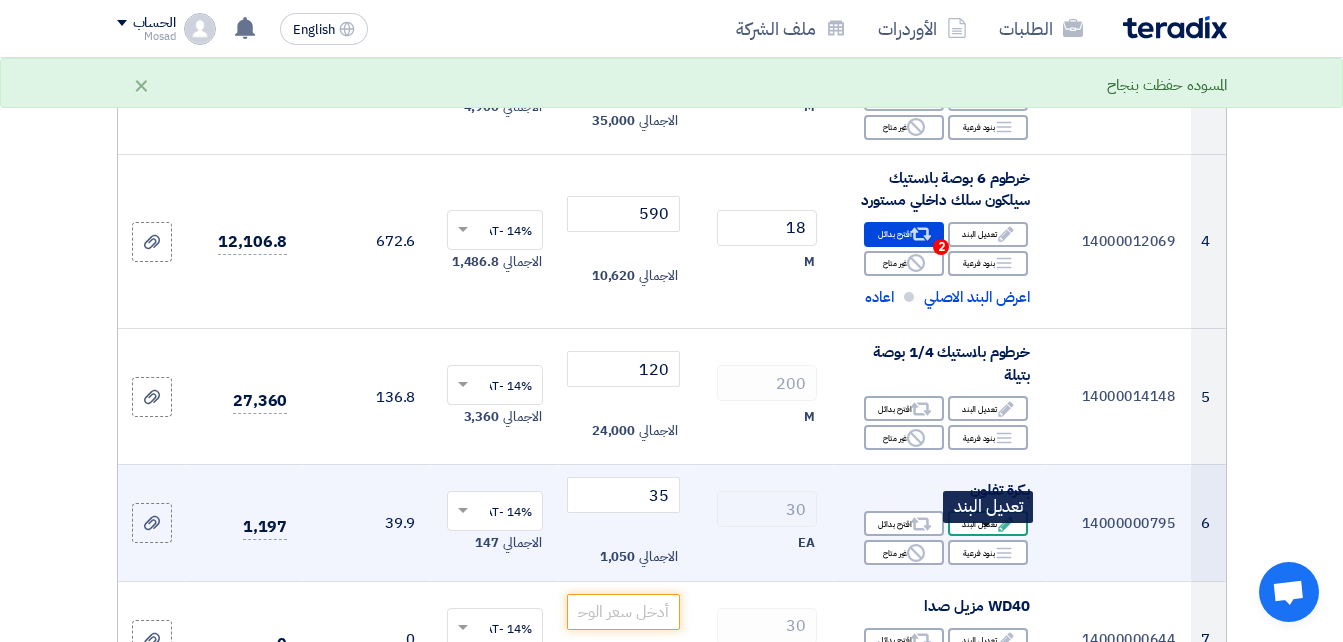 click on "Edit
تعديل البند" 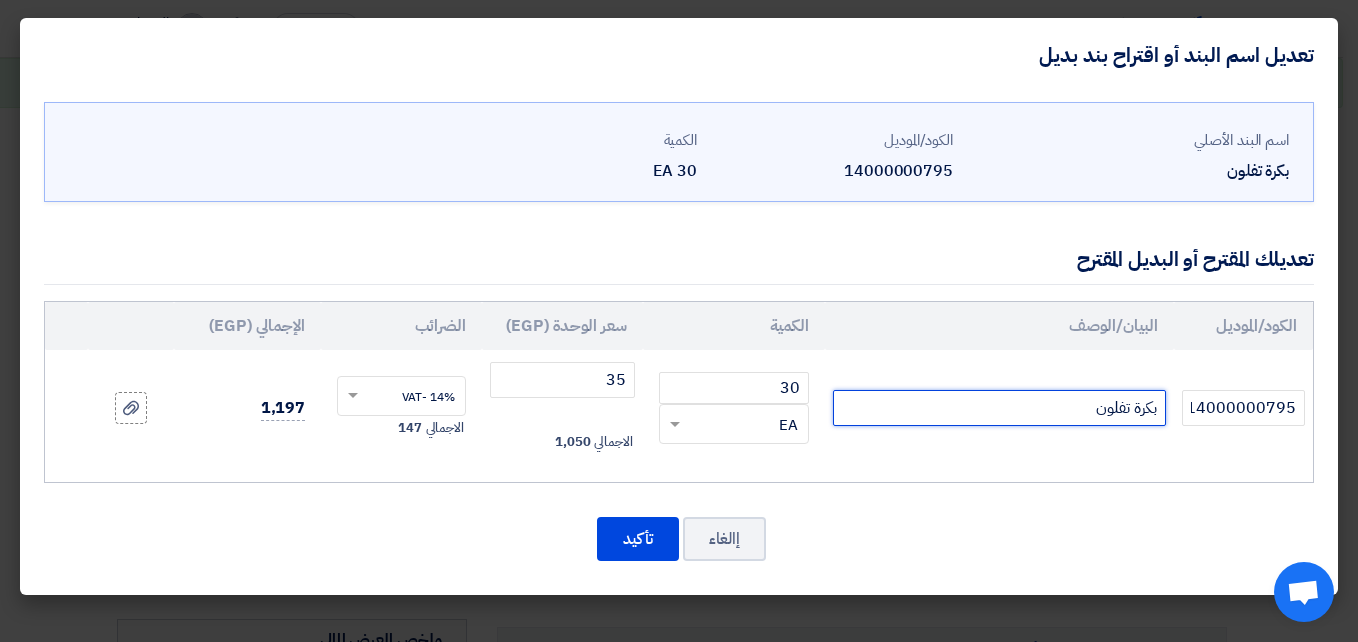 click on "بكرة تفلون" 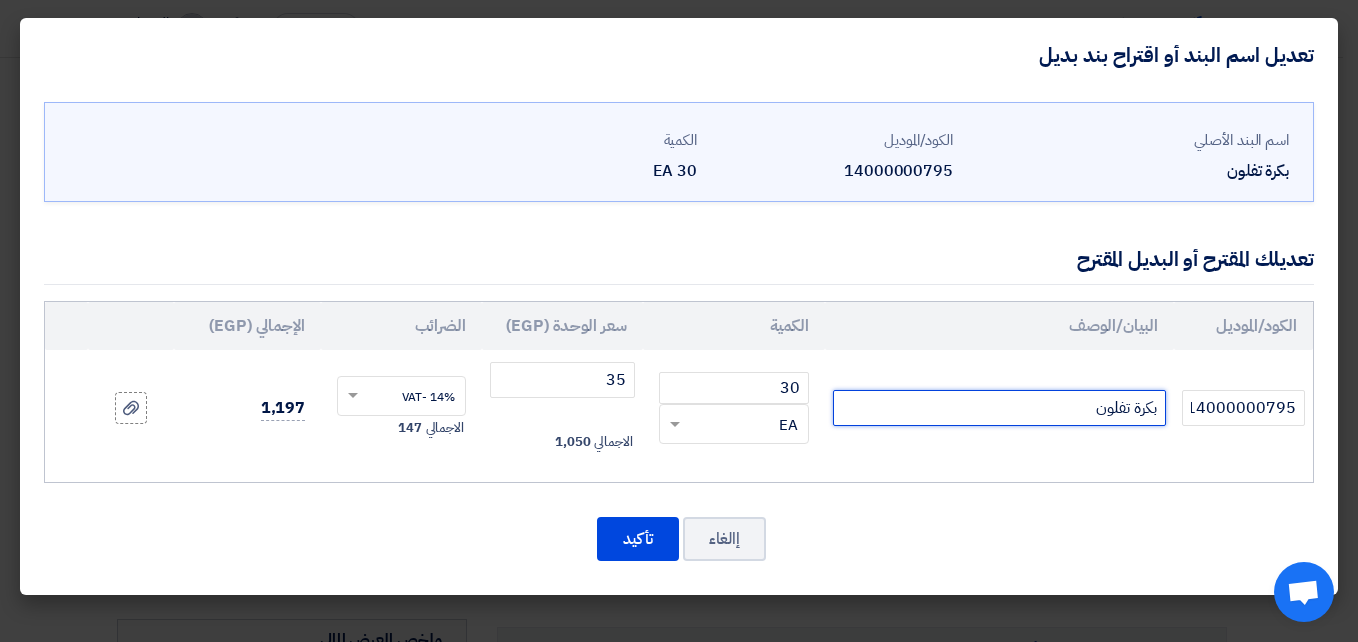 click on "بكرة تفلون" 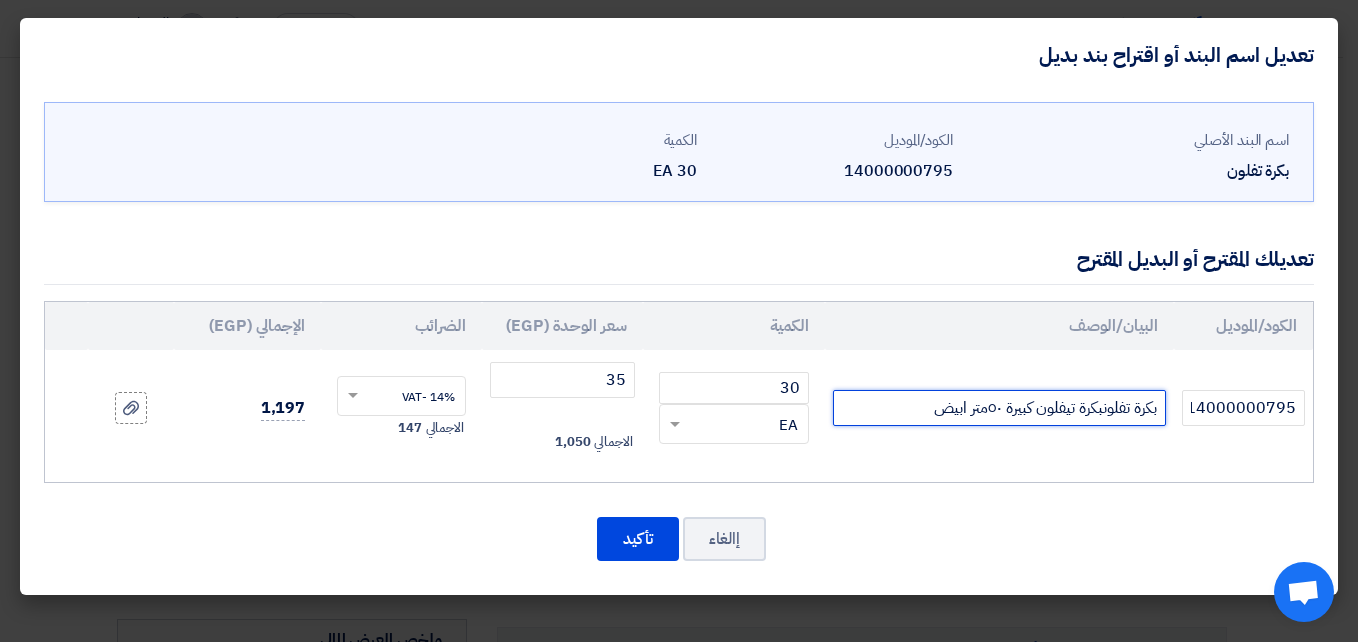 click on "بكرة تفلونبكرة تيفلون كبيرة ٥۰متر ابيض" 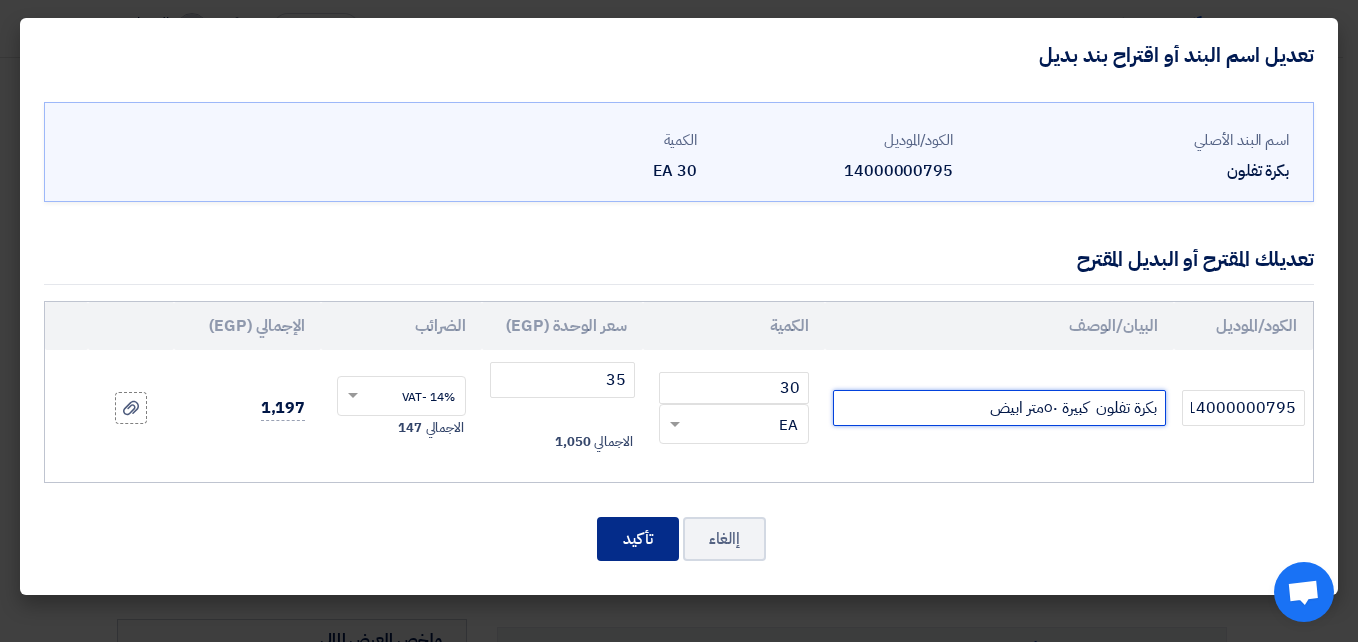 type on "بكرة تفلون  كبيرة ٥۰متر ابيض" 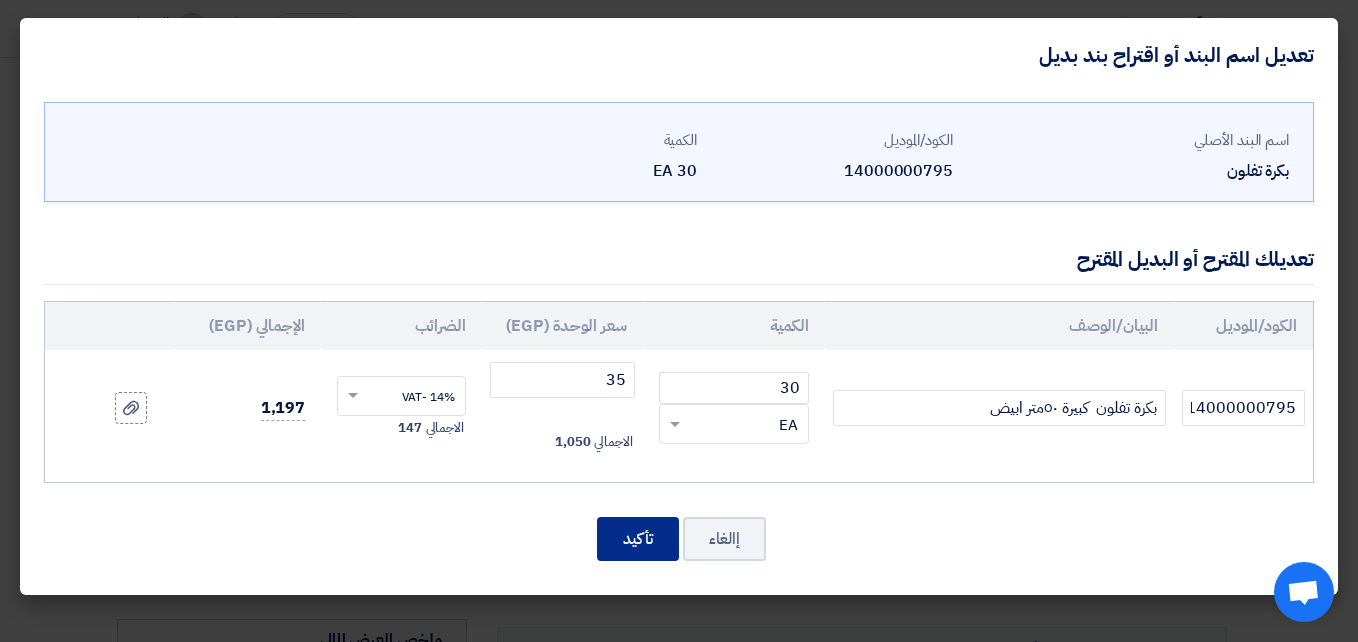 click on "تأكيد" 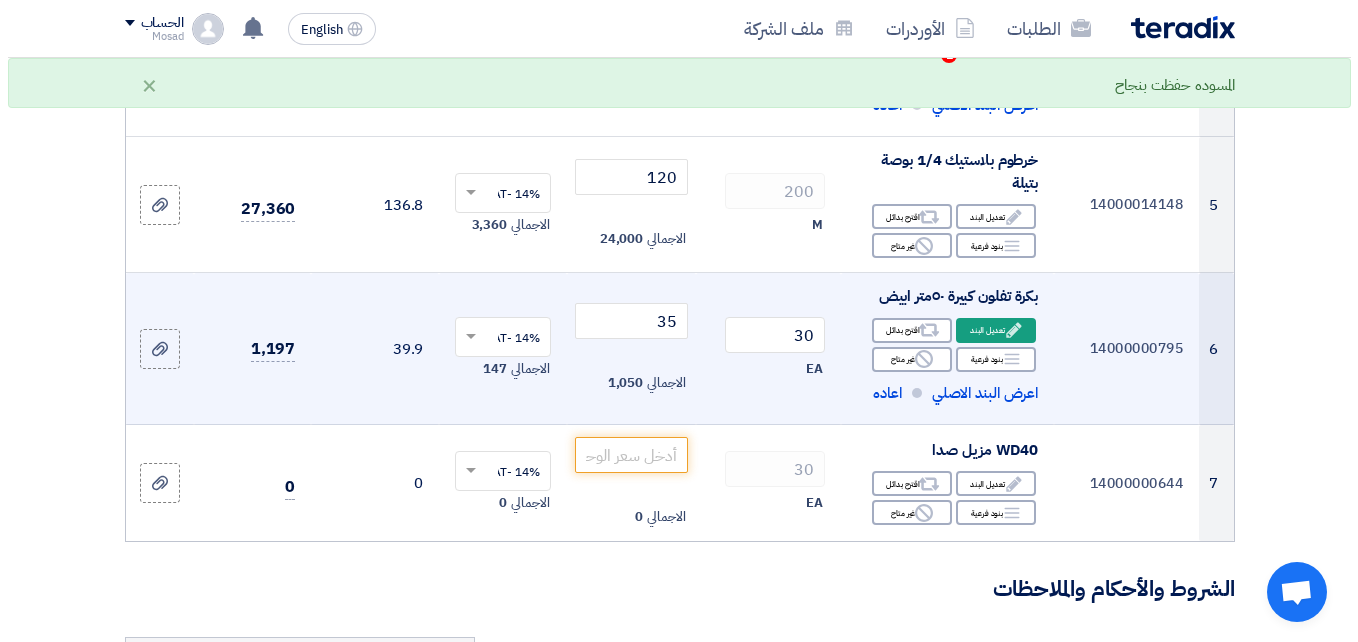 scroll, scrollTop: 800, scrollLeft: 0, axis: vertical 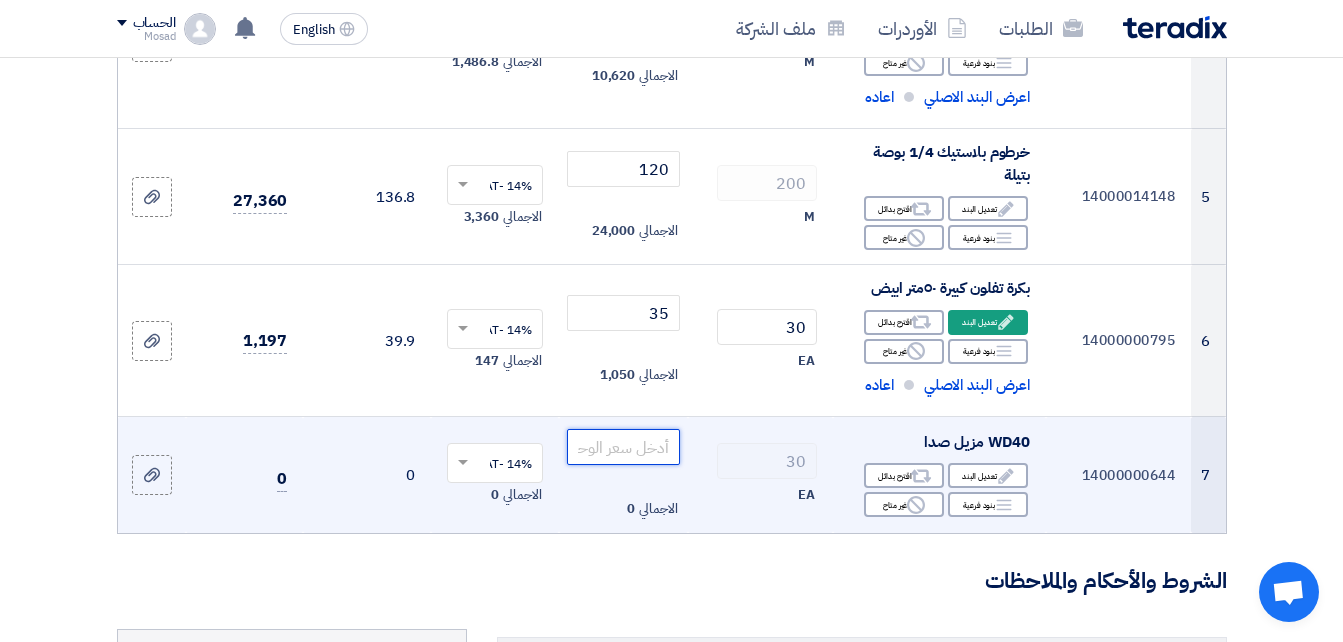 click 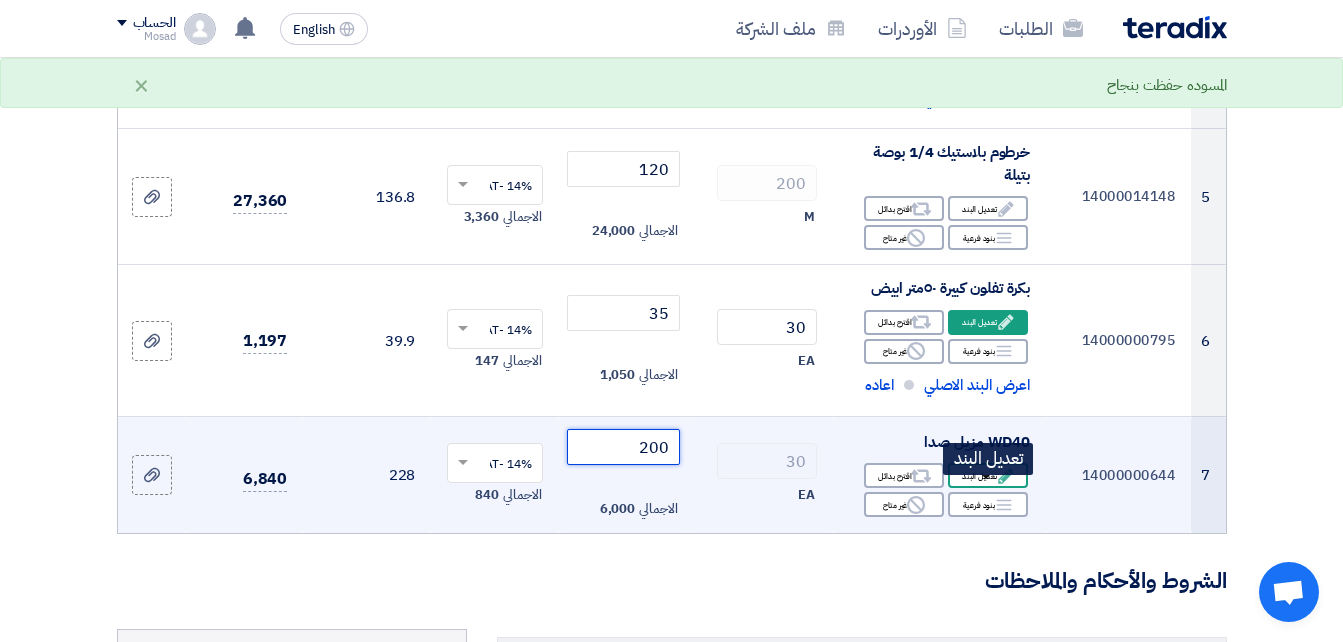 type on "200" 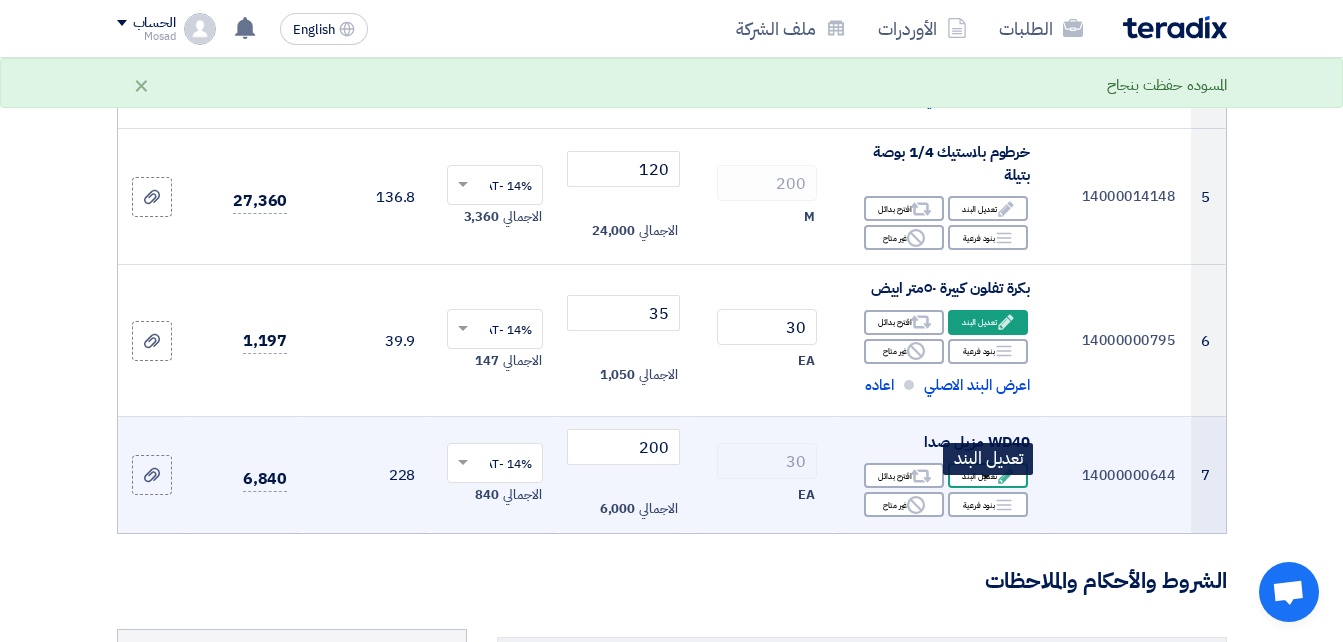 click on "Edit
تعديل البند" 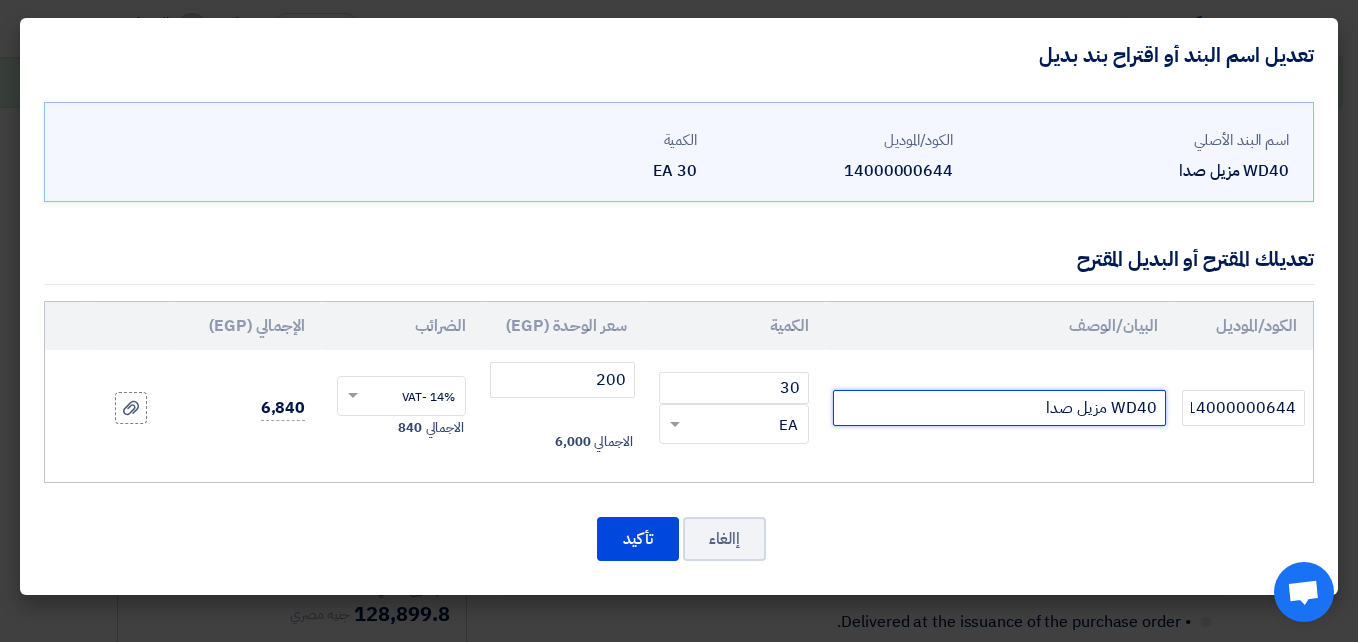 click on "WD40 مزيل صدا" 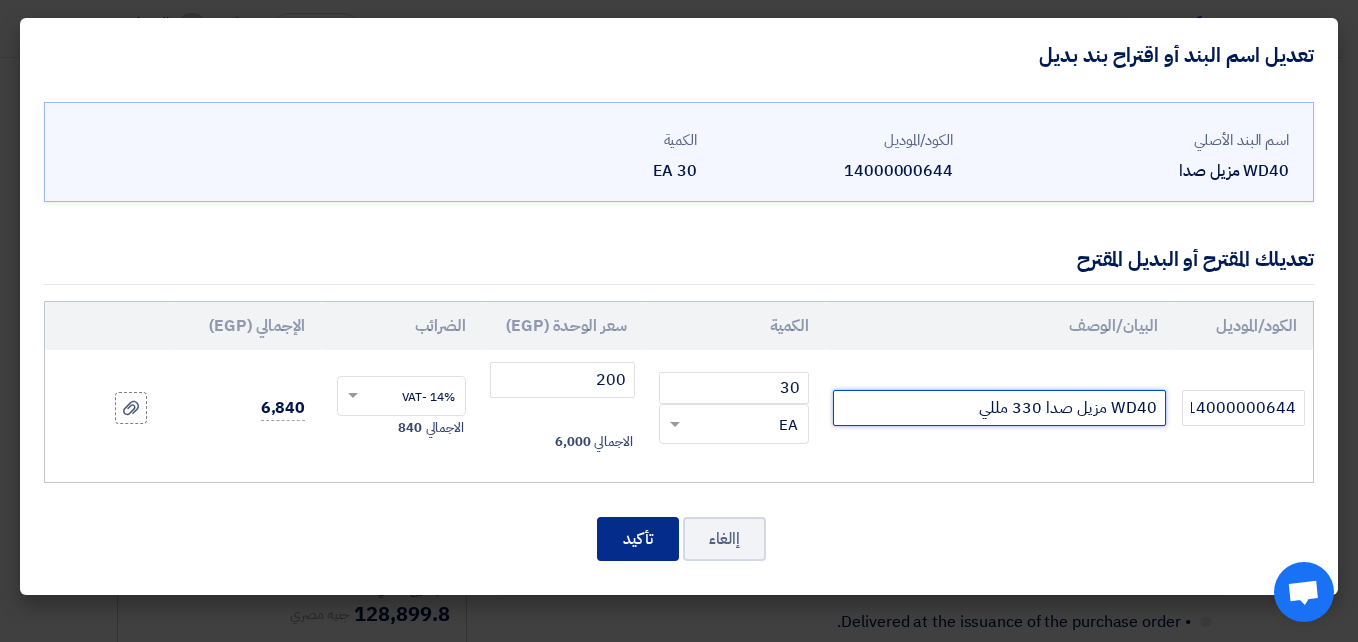 type on "WD40 مزيل صدا 330 مللي" 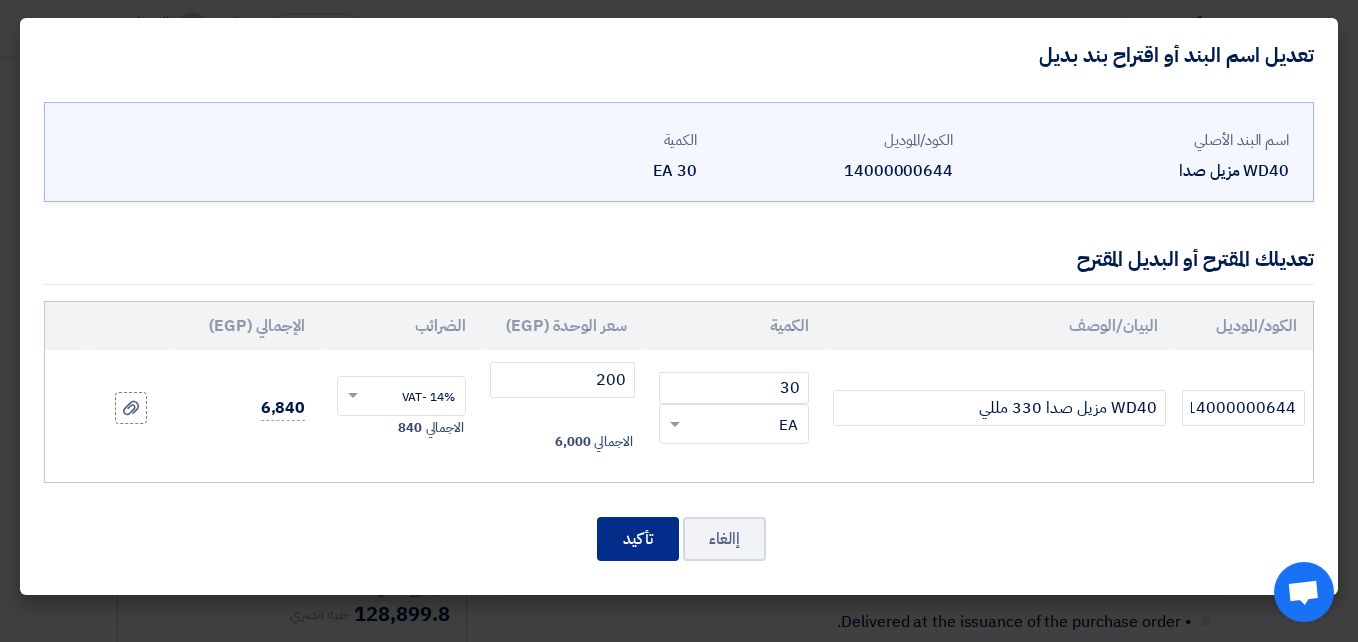 click on "تأكيد" 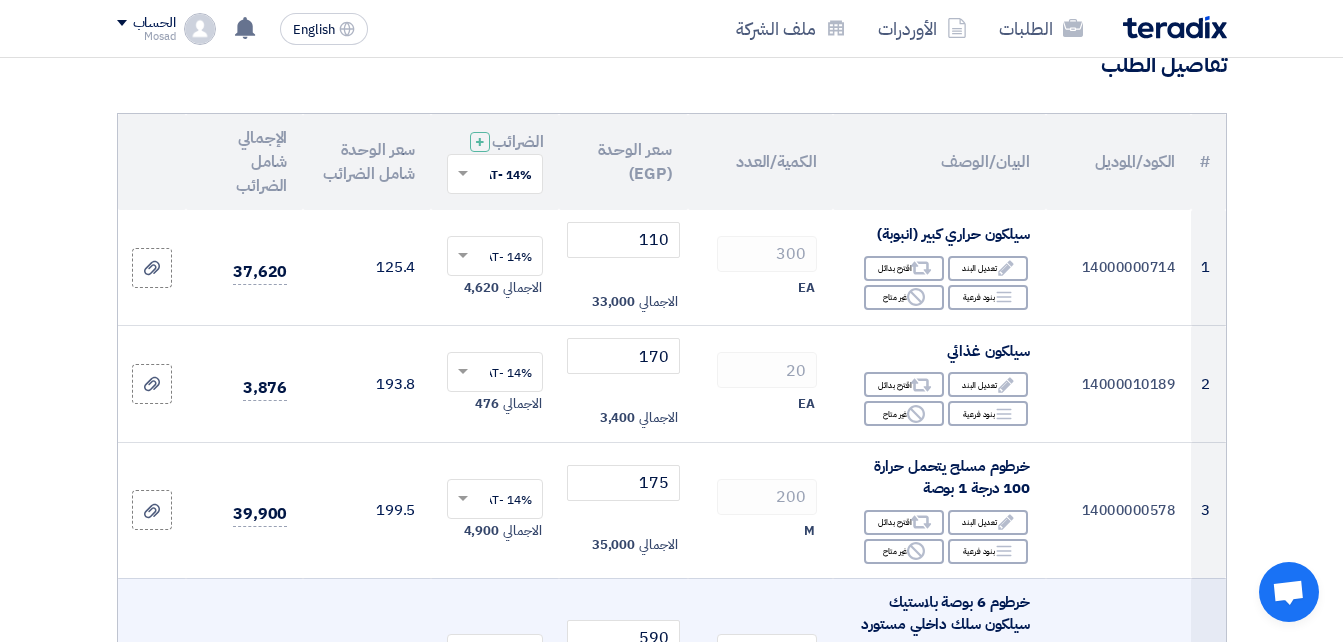scroll, scrollTop: 175, scrollLeft: 0, axis: vertical 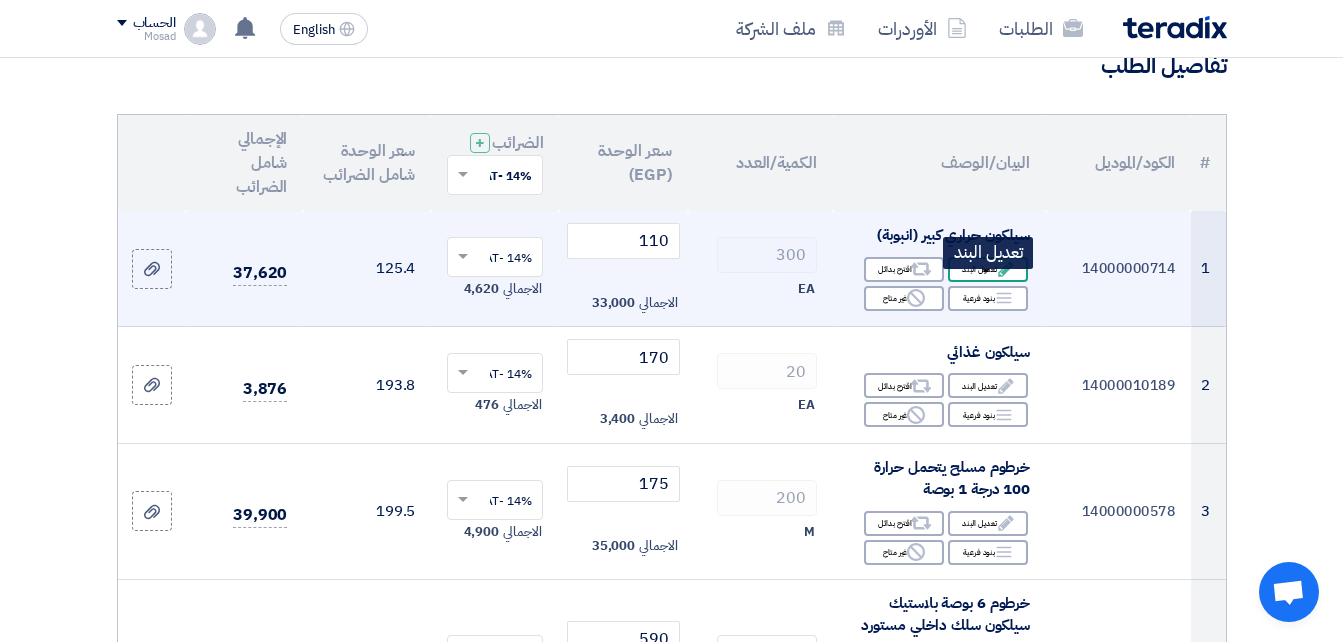 click on "Edit
تعديل البند" 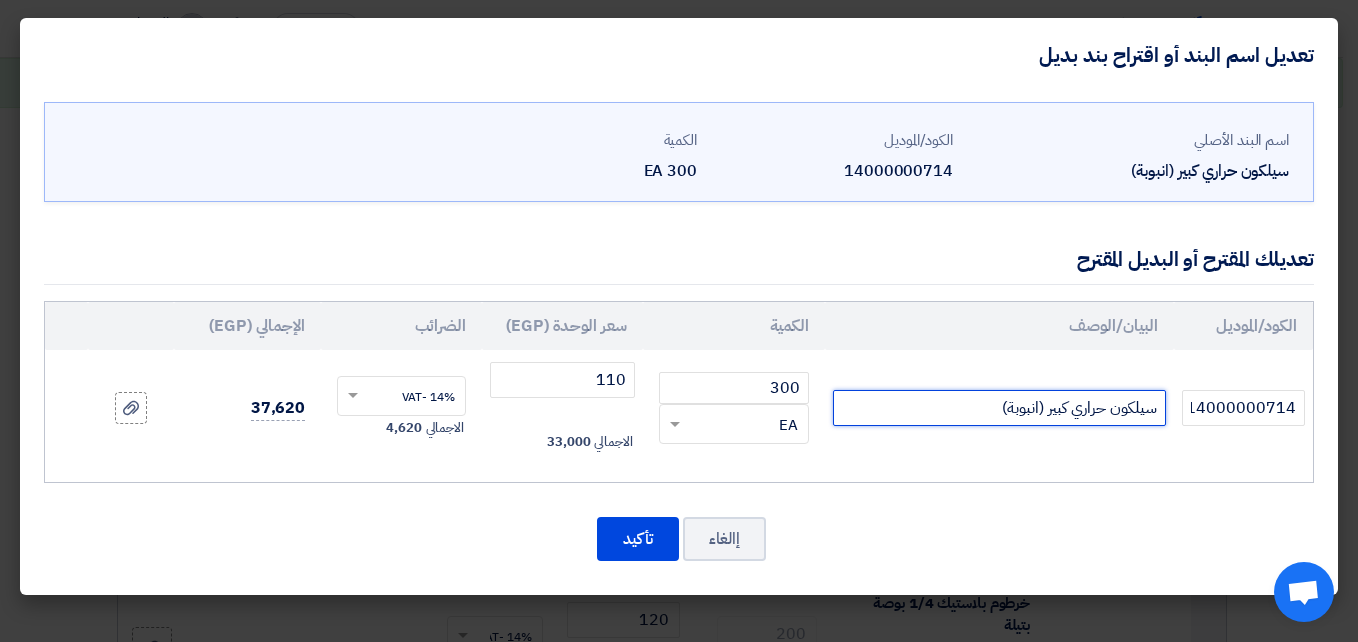 click on "سيلكون حراري كبير (انبوبة)" 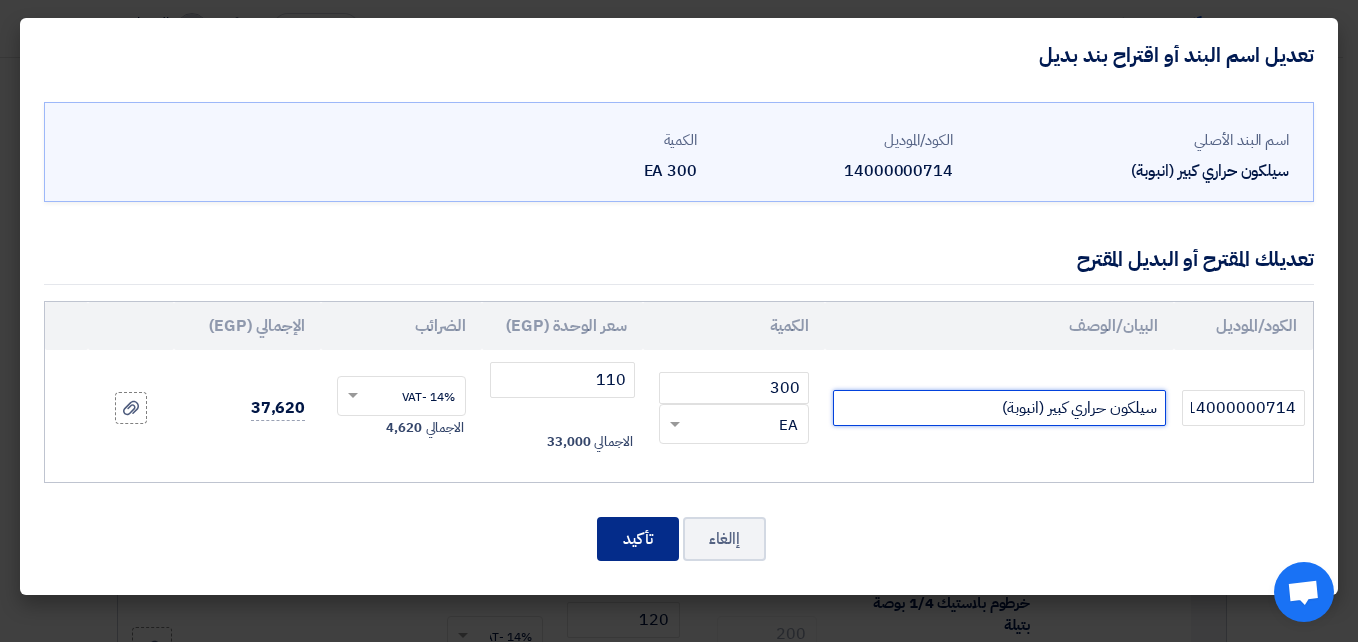 type on "سيلكون حراري كبير (انبوبة)" 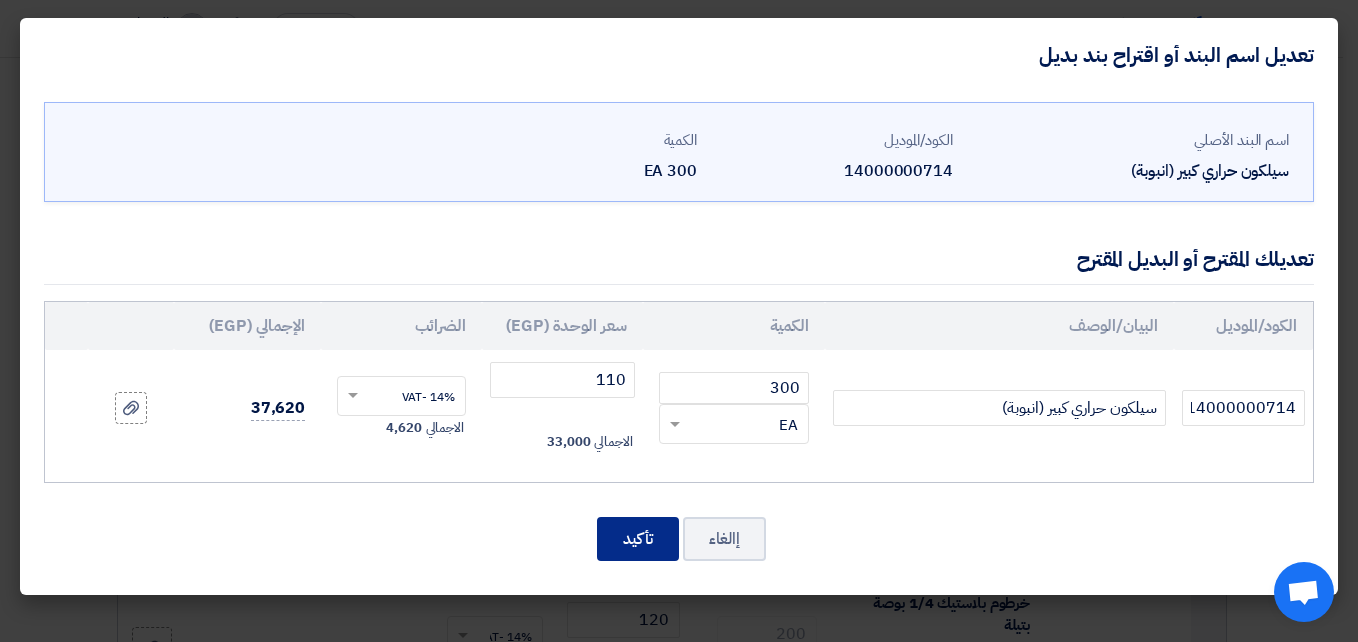 click on "تأكيد" 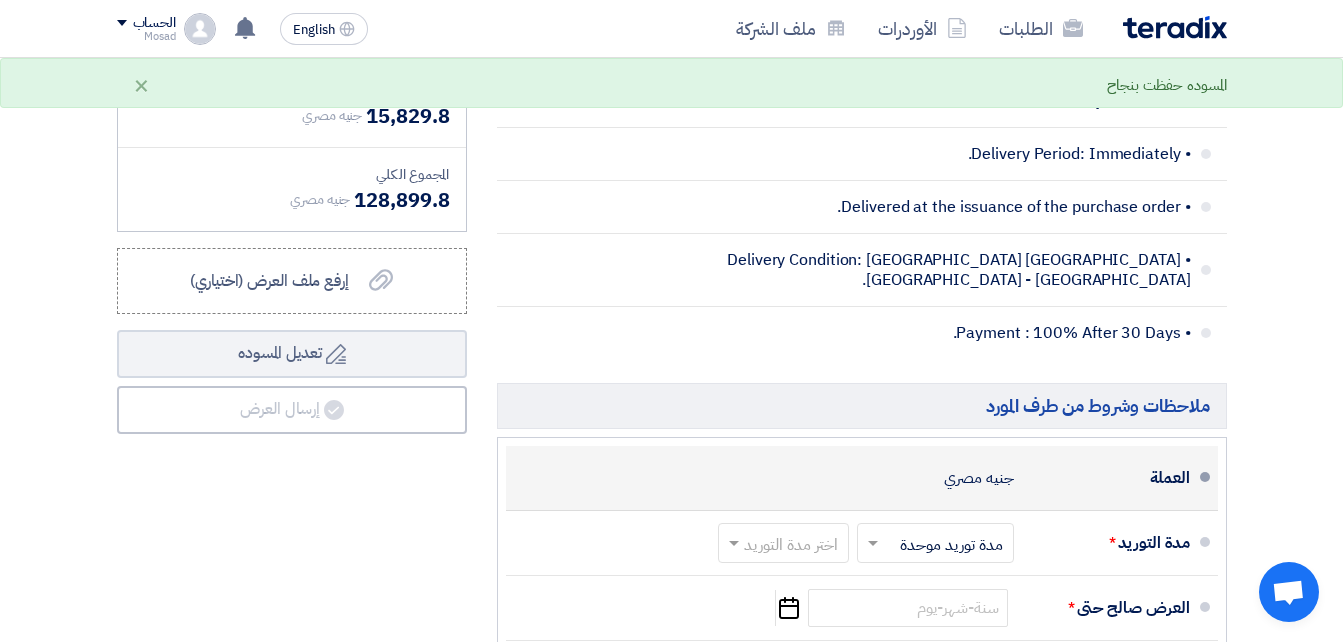 scroll, scrollTop: 1675, scrollLeft: 0, axis: vertical 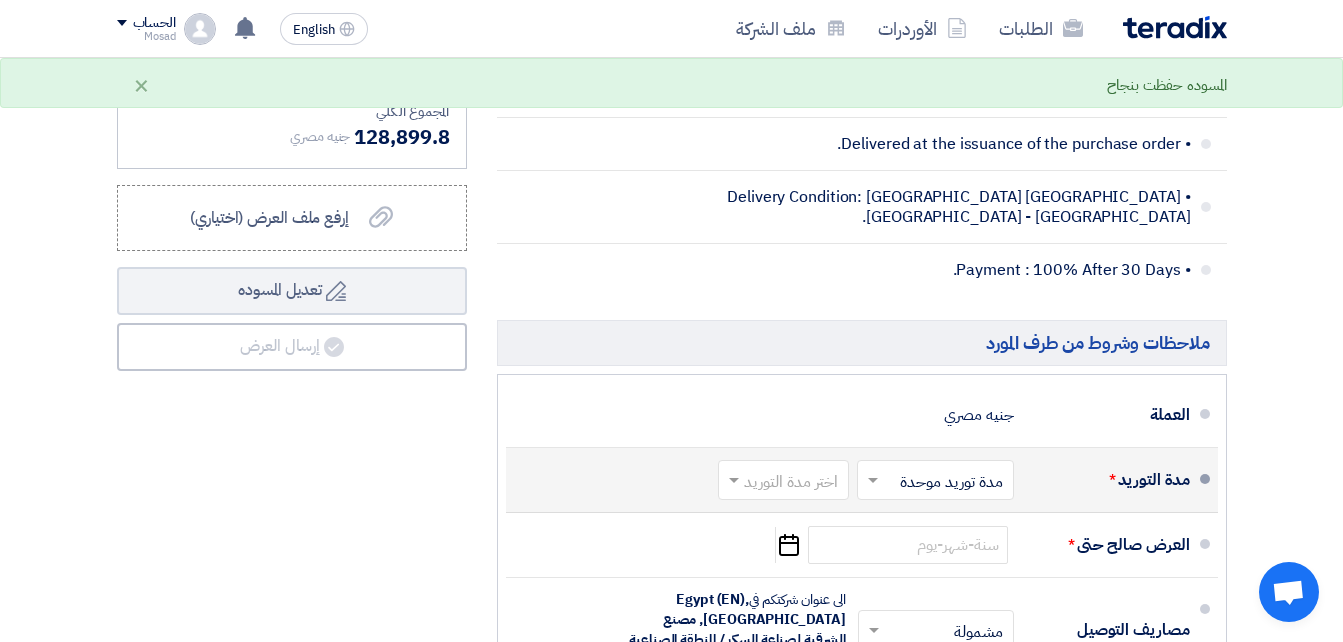 click 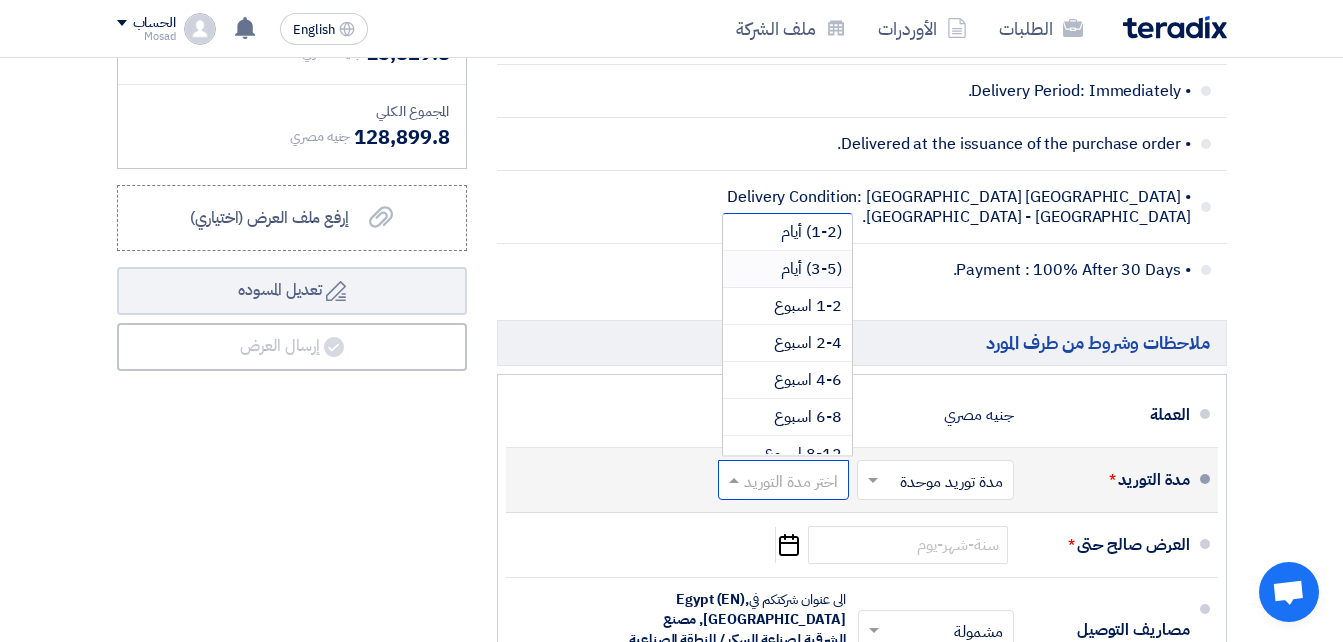 click on "(3-5) أيام" at bounding box center [811, 269] 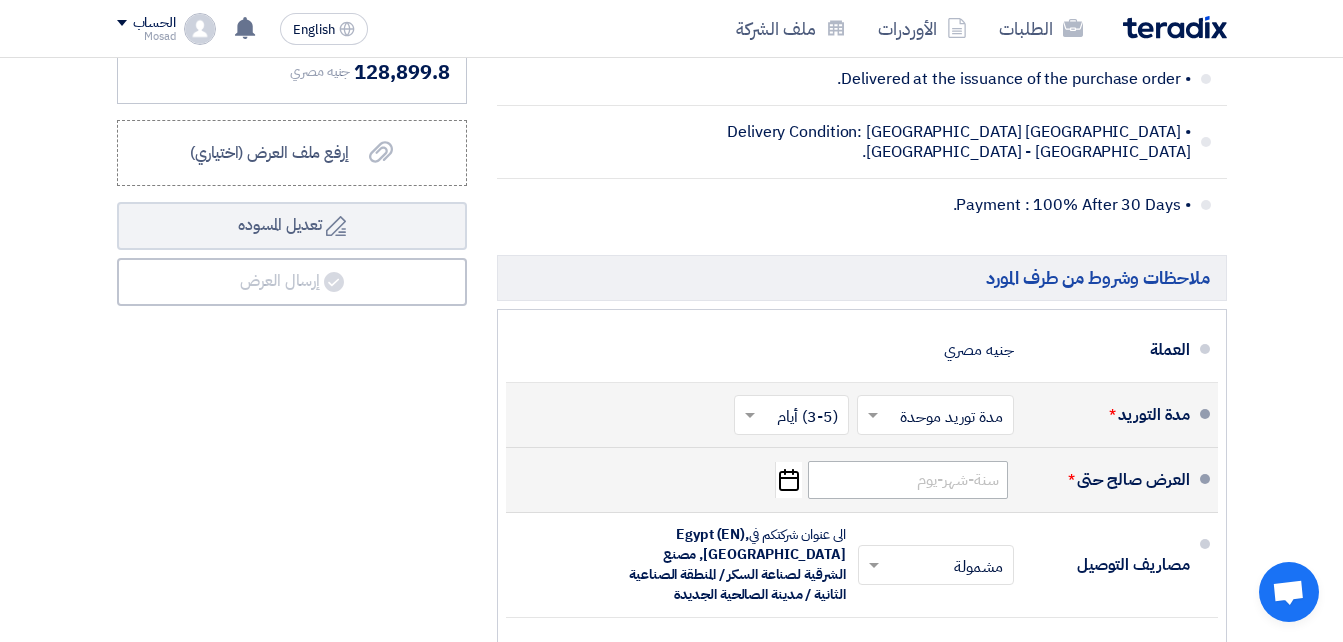 scroll, scrollTop: 1775, scrollLeft: 0, axis: vertical 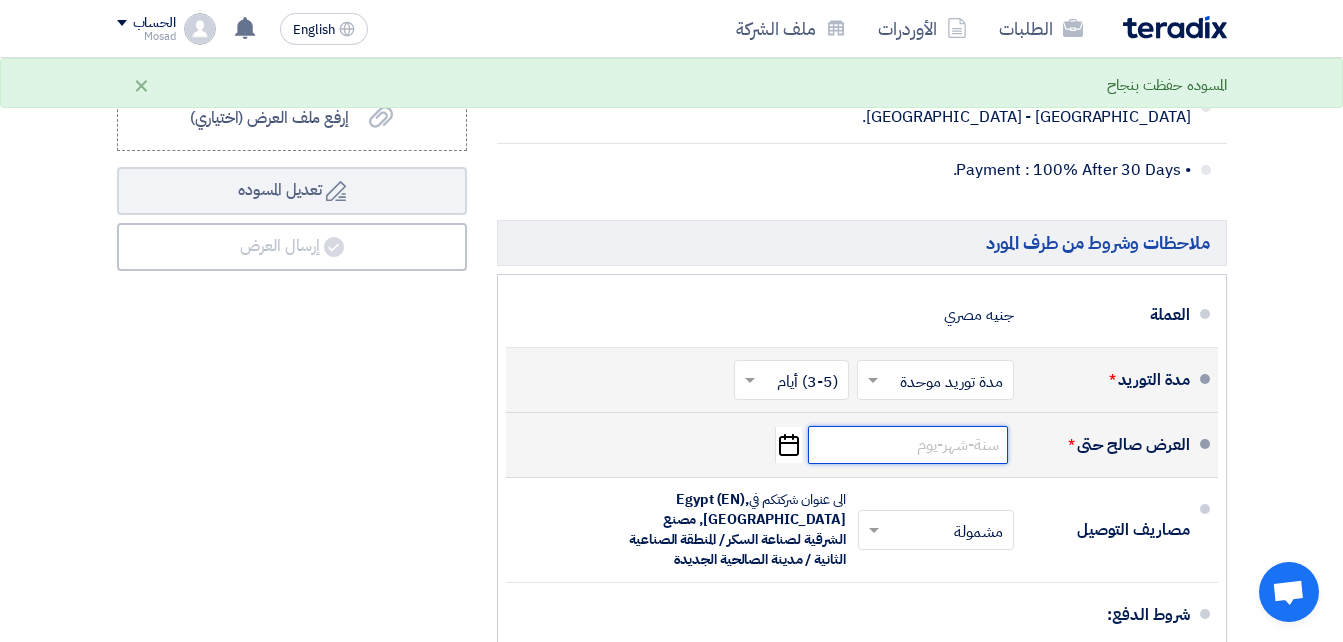 click 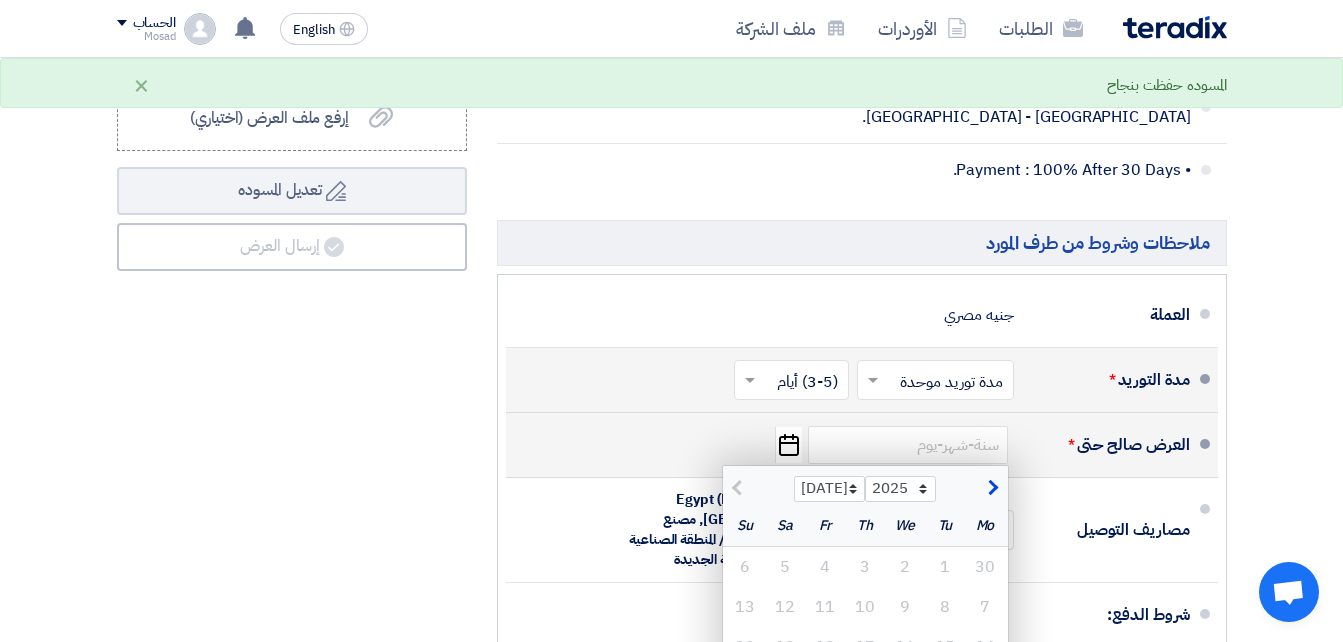 scroll, scrollTop: 1975, scrollLeft: 0, axis: vertical 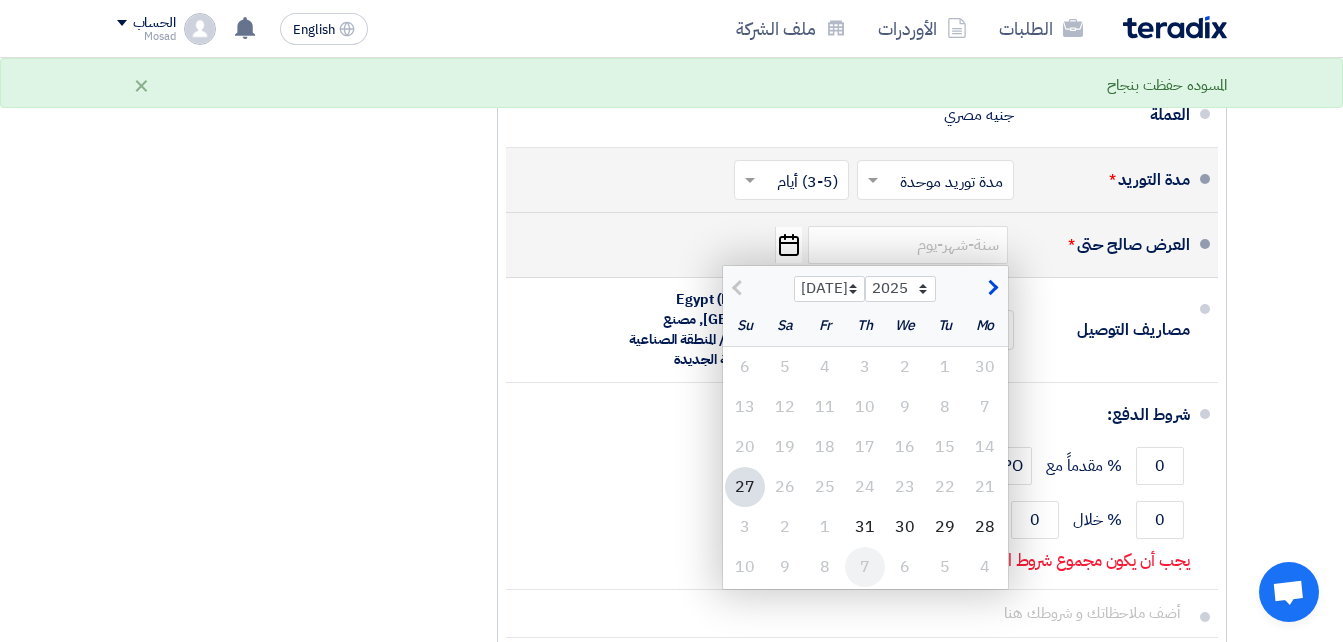 click on "7" 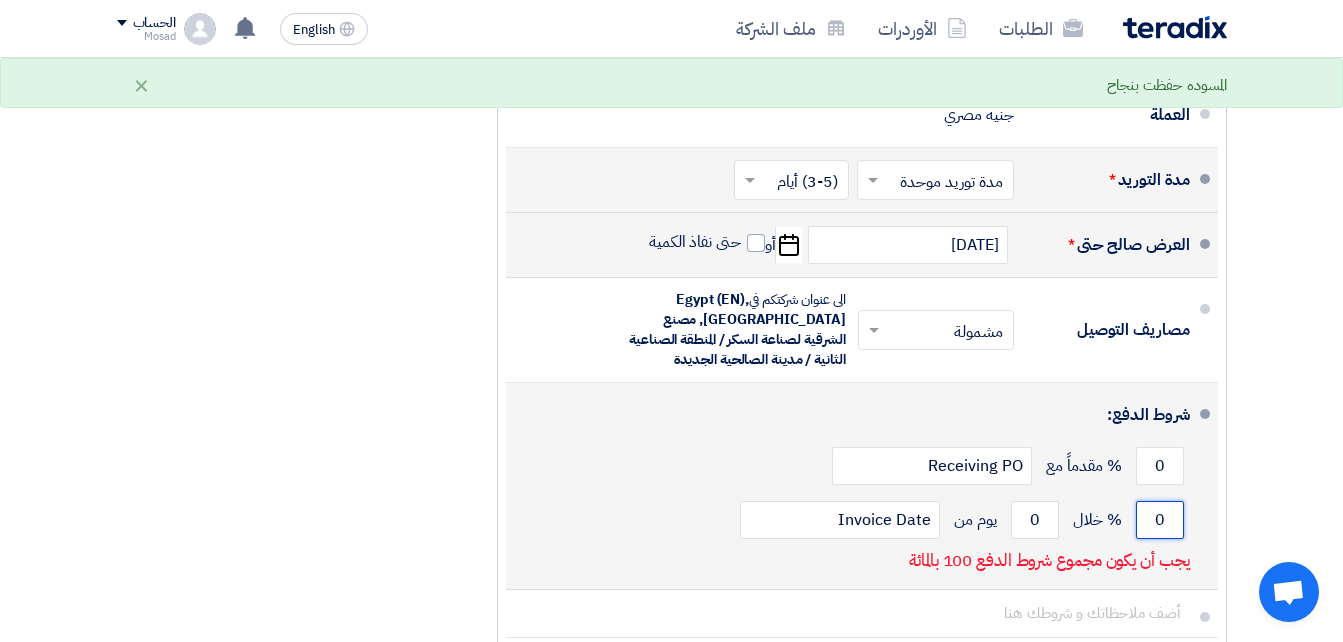 click on "0" 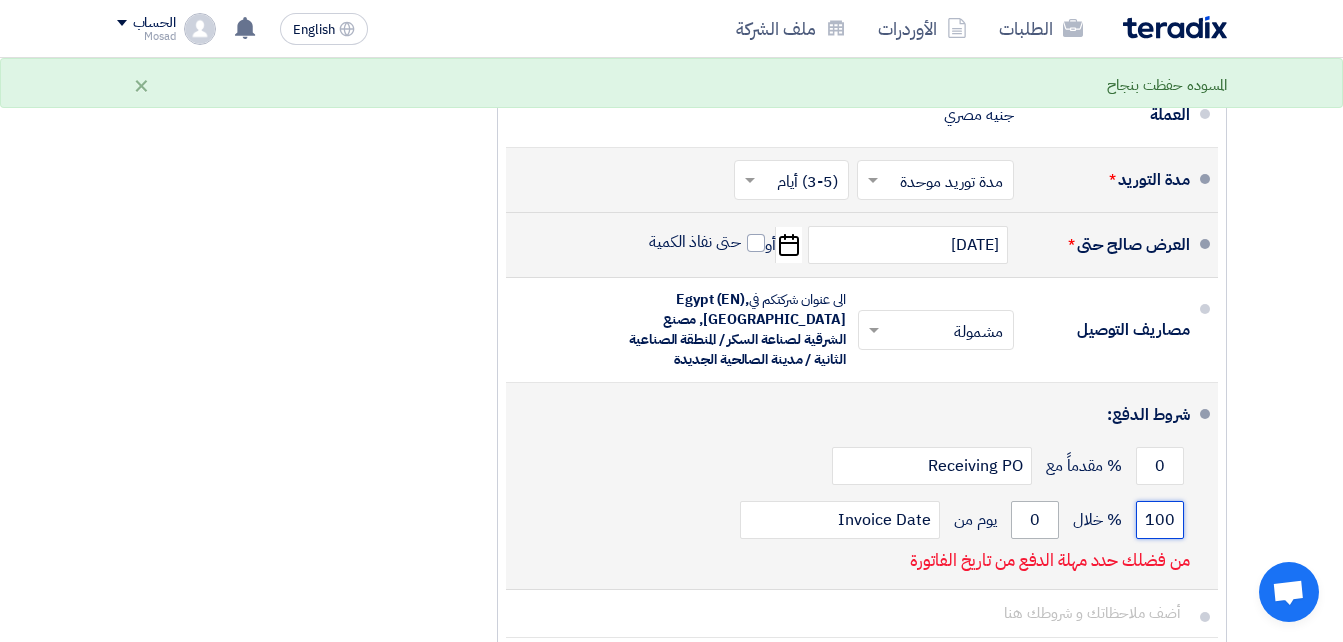 type on "100" 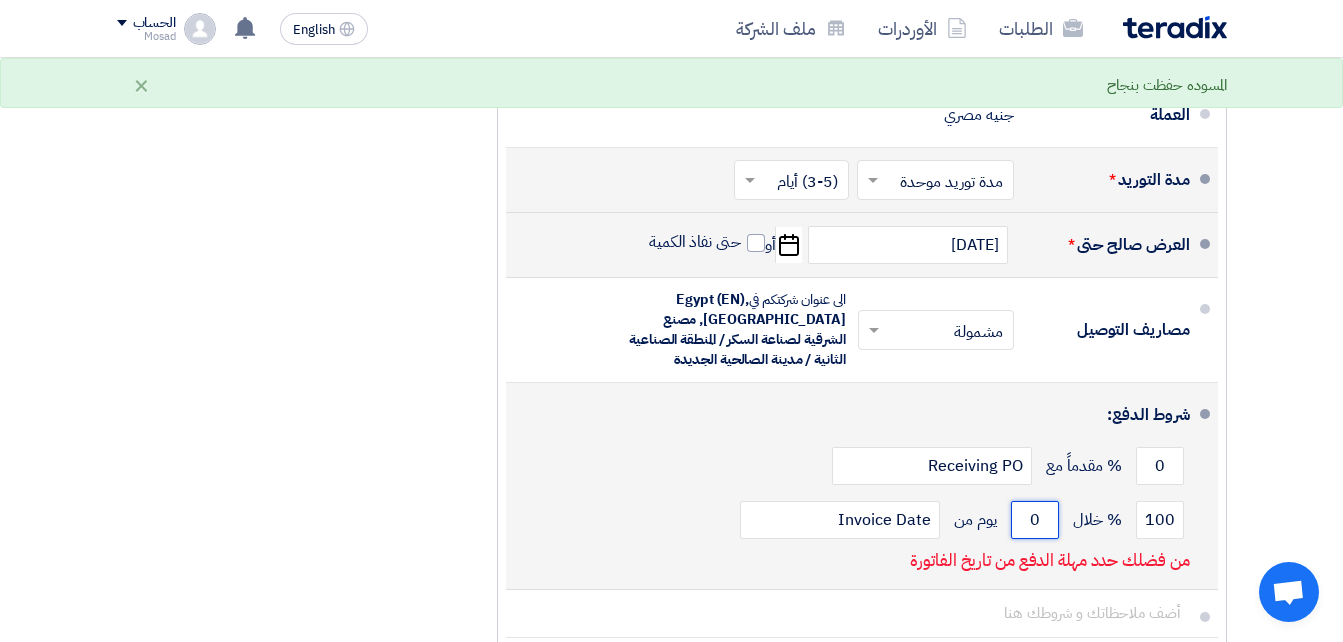 drag, startPoint x: 1042, startPoint y: 537, endPoint x: 1030, endPoint y: 539, distance: 12.165525 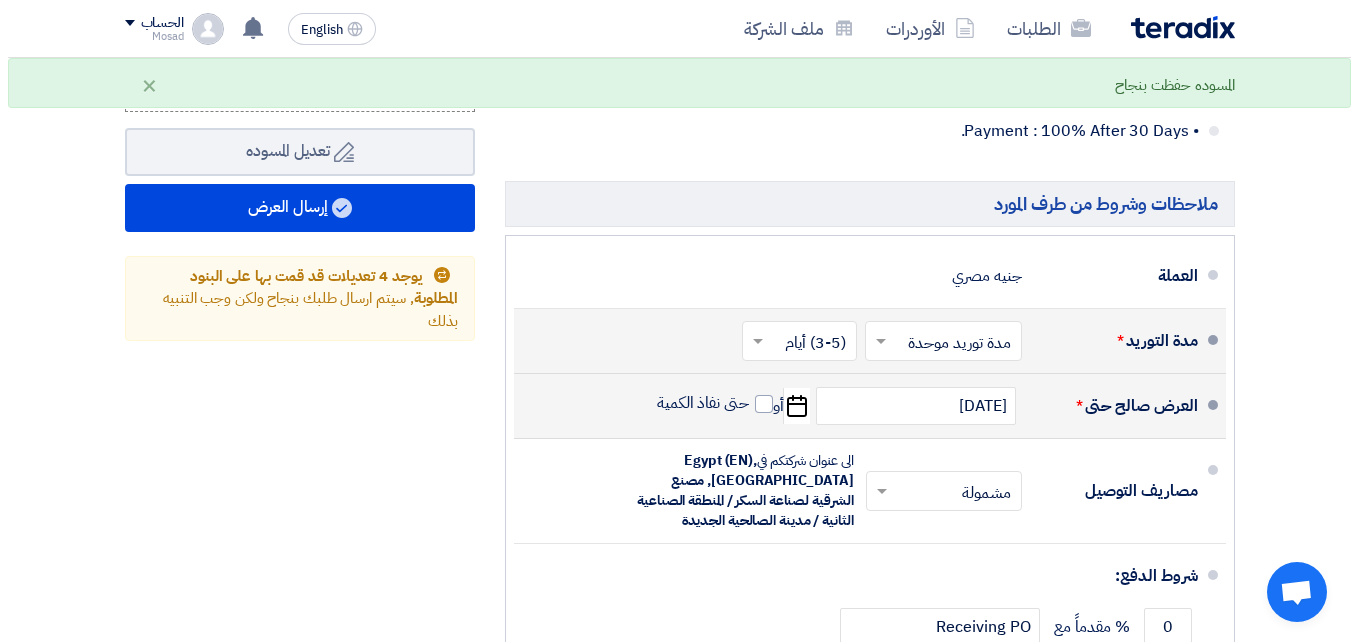 scroll, scrollTop: 1775, scrollLeft: 0, axis: vertical 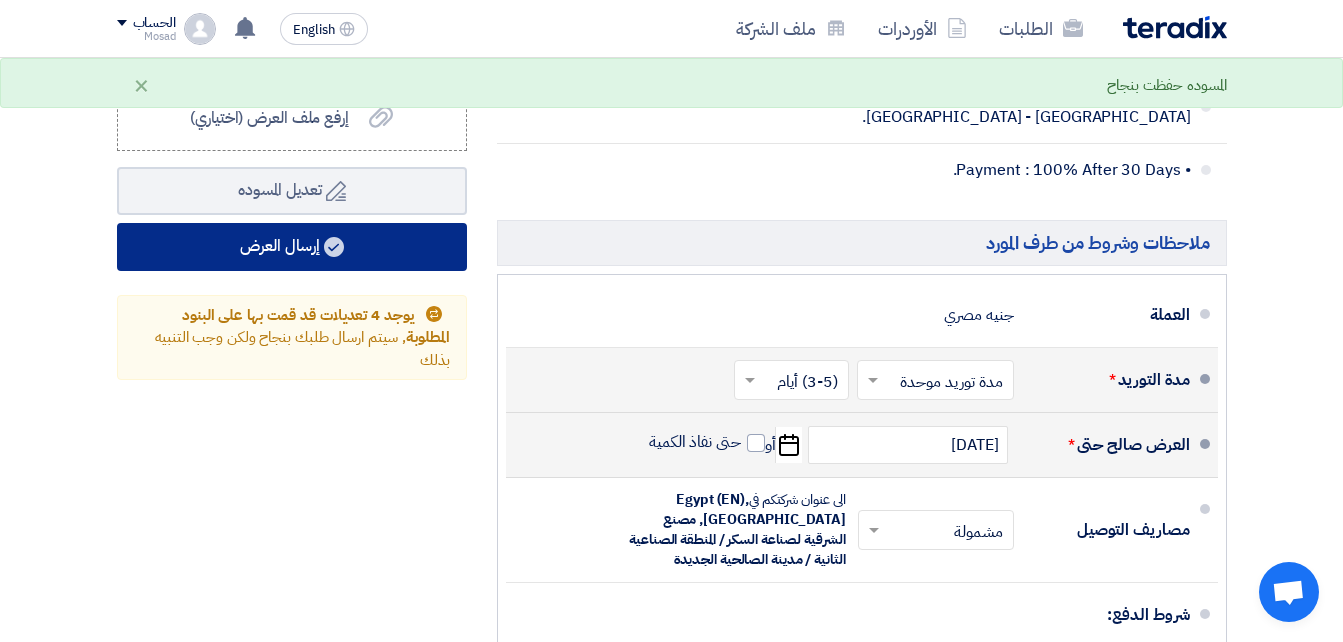 type on "30" 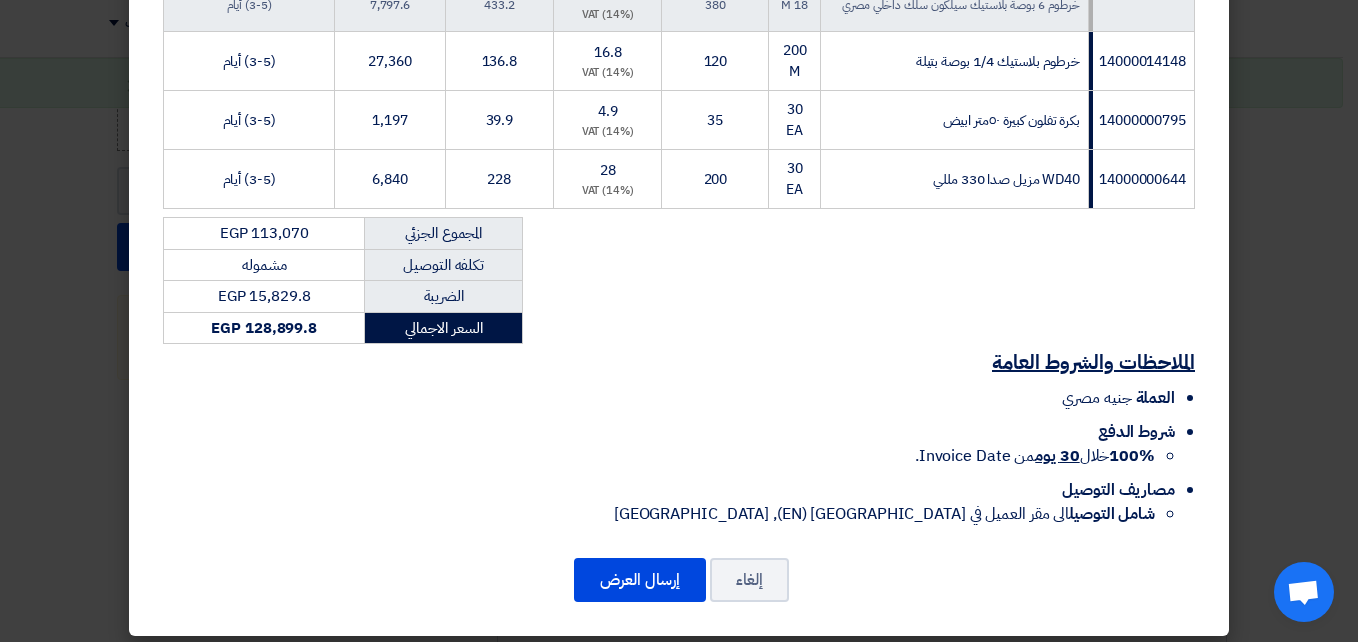 scroll, scrollTop: 695, scrollLeft: 0, axis: vertical 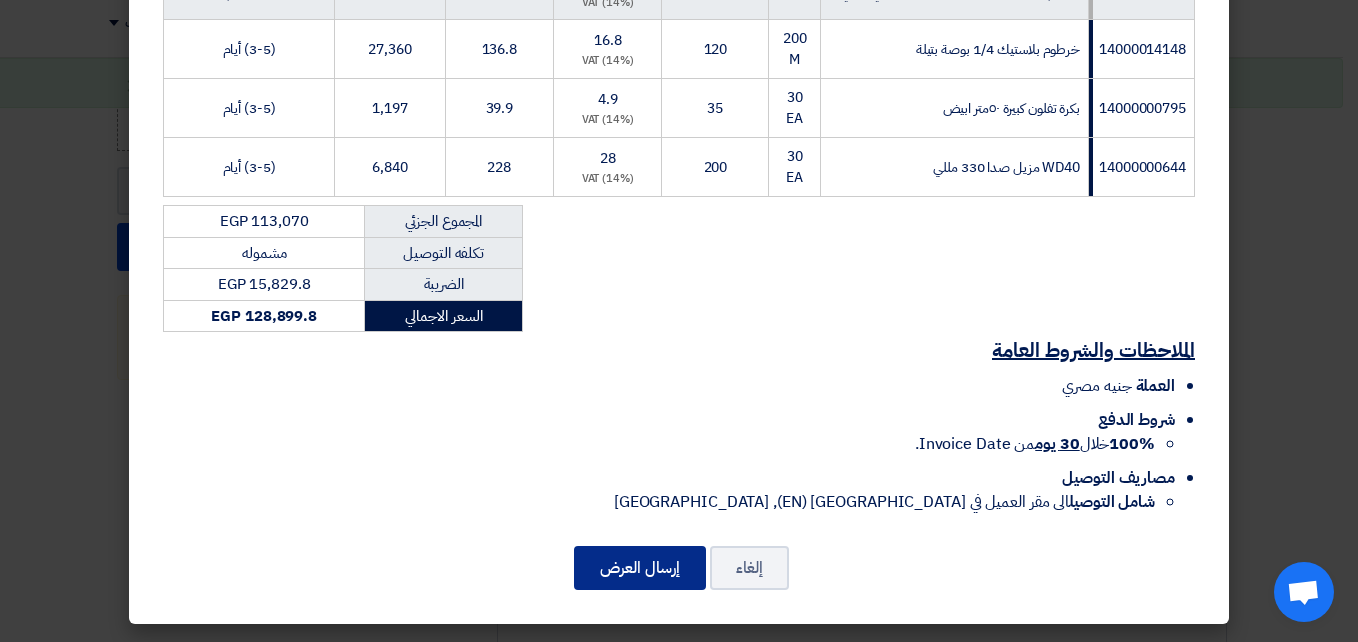 click on "إرسال العرض" 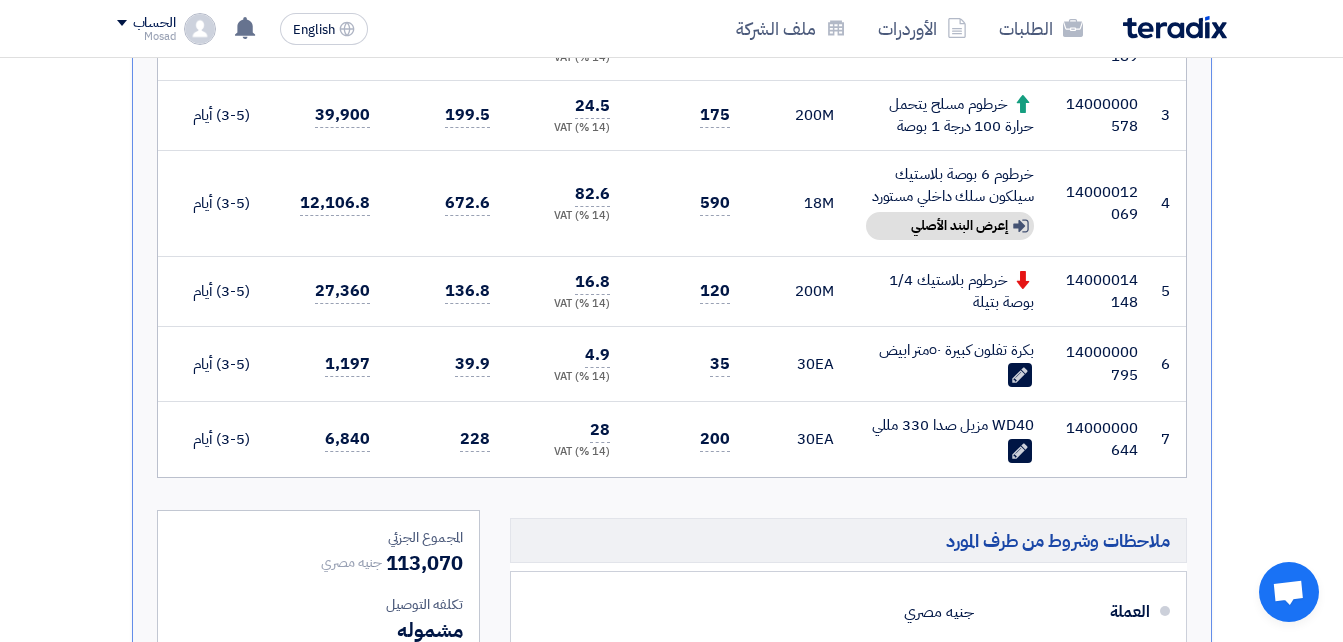 scroll, scrollTop: 926, scrollLeft: 0, axis: vertical 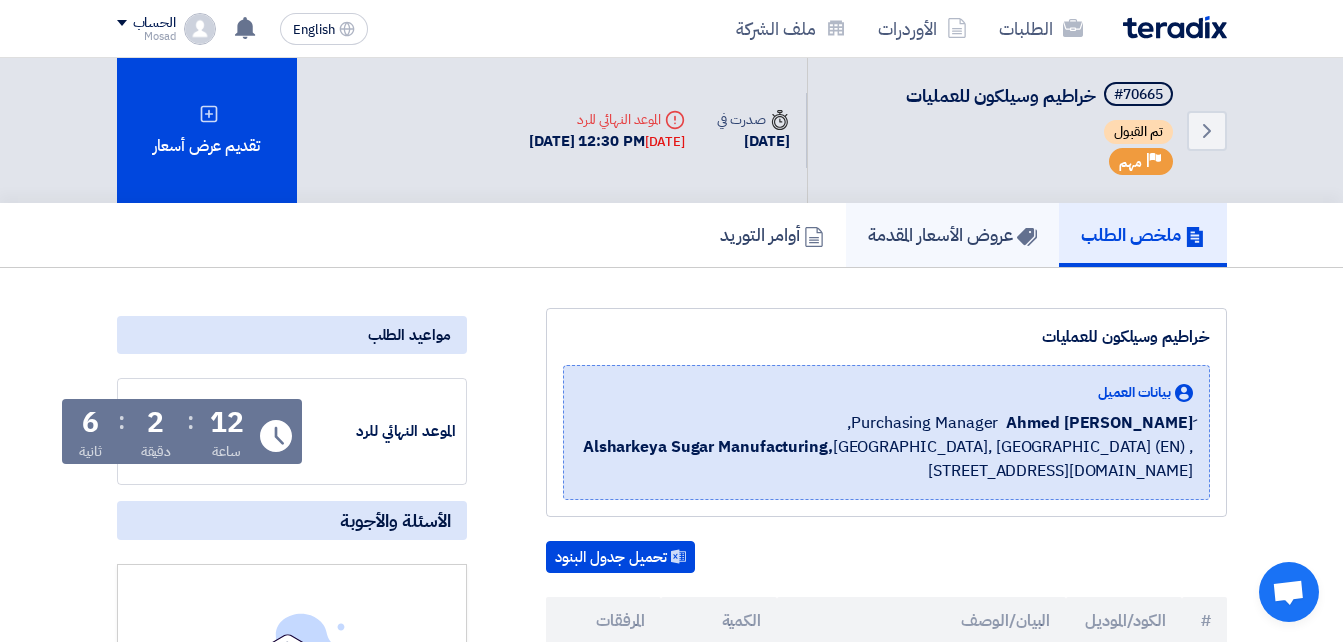 click on "عروض الأسعار المقدمة" 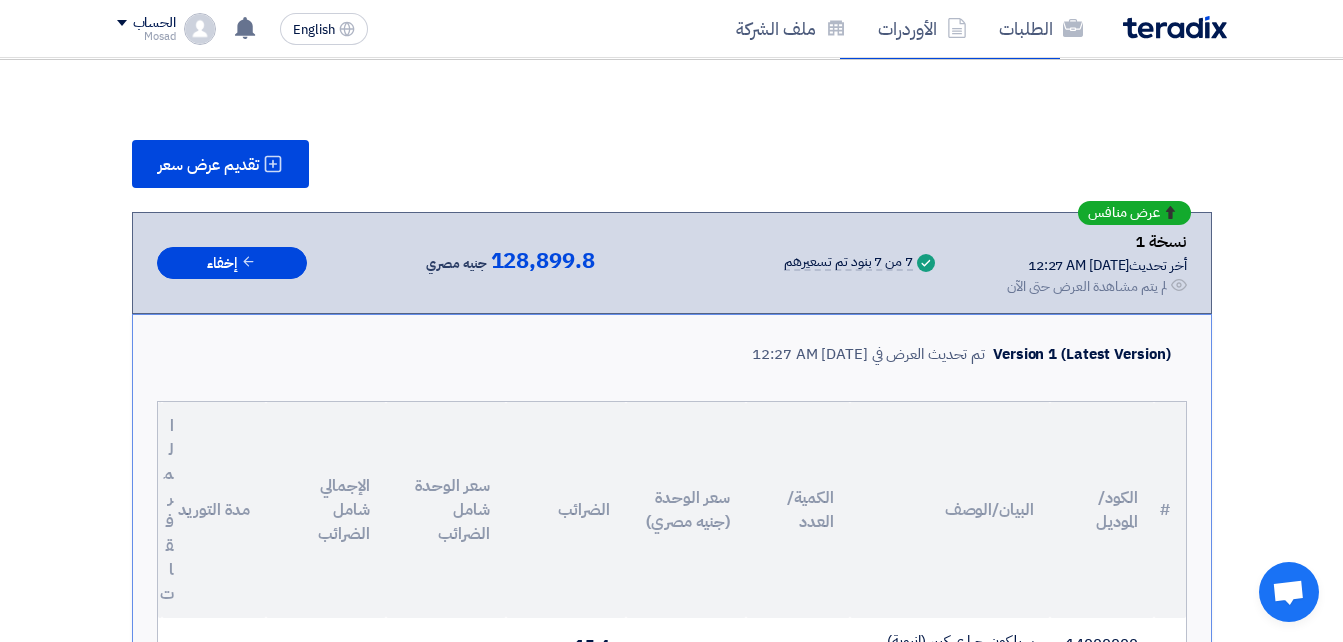 scroll, scrollTop: 0, scrollLeft: 0, axis: both 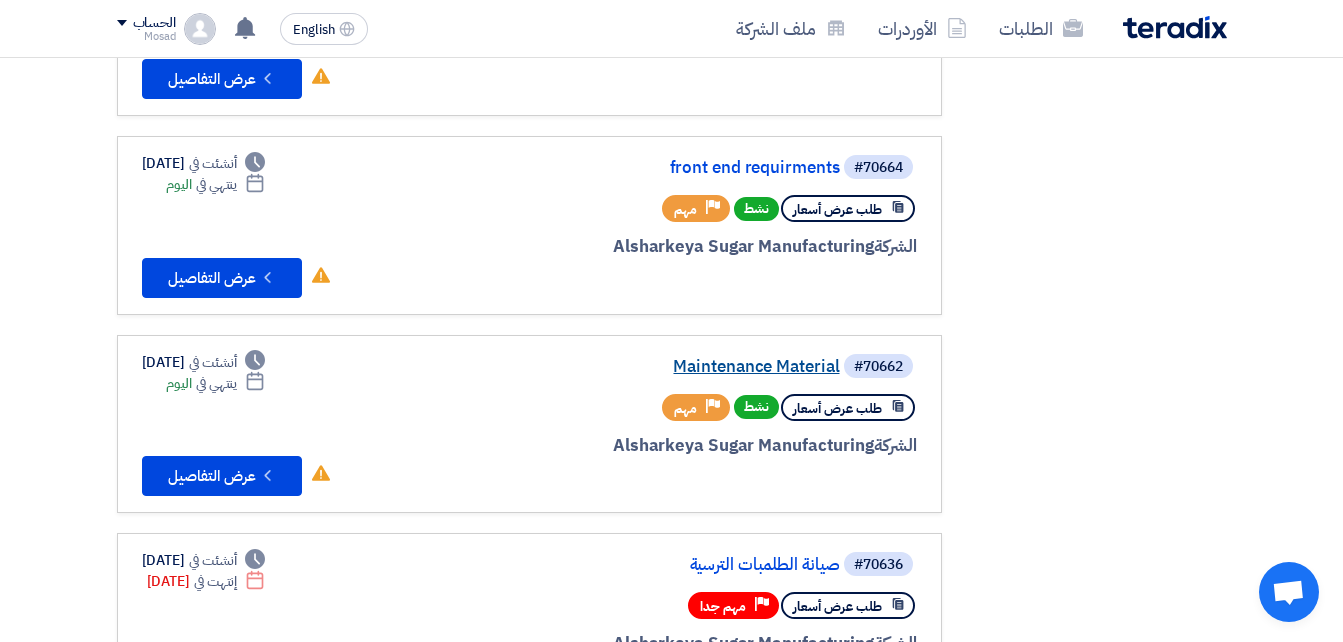 click on "Maintenance Material" 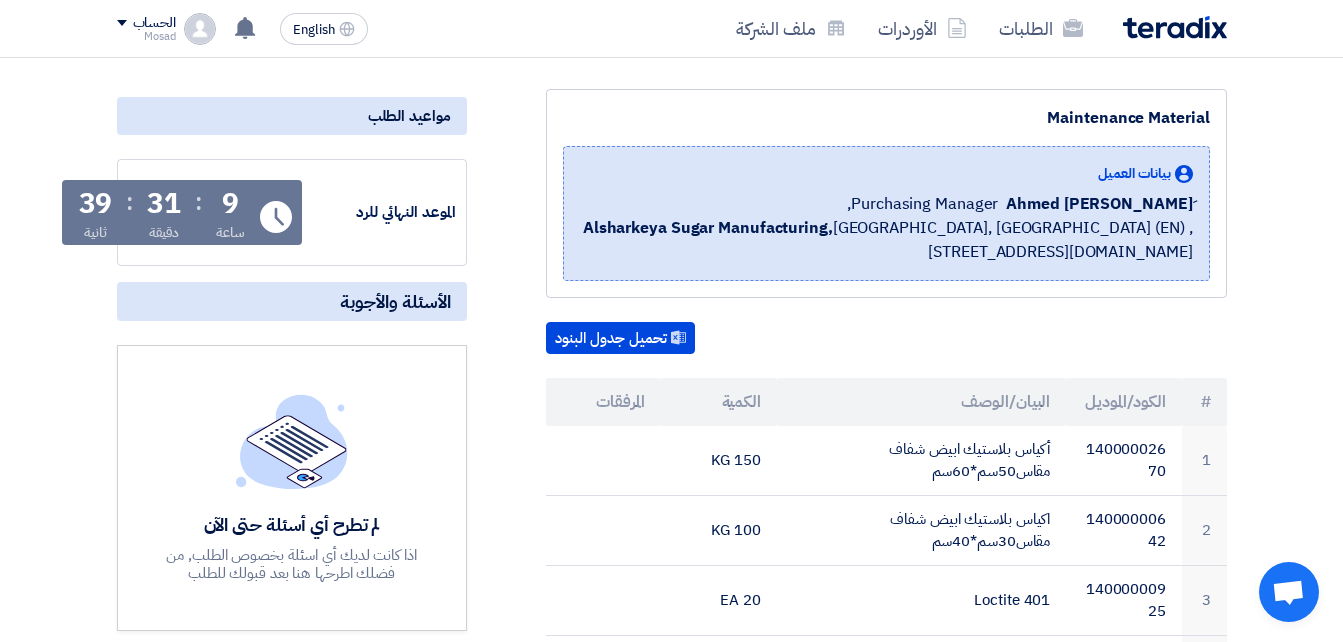 scroll, scrollTop: 0, scrollLeft: 0, axis: both 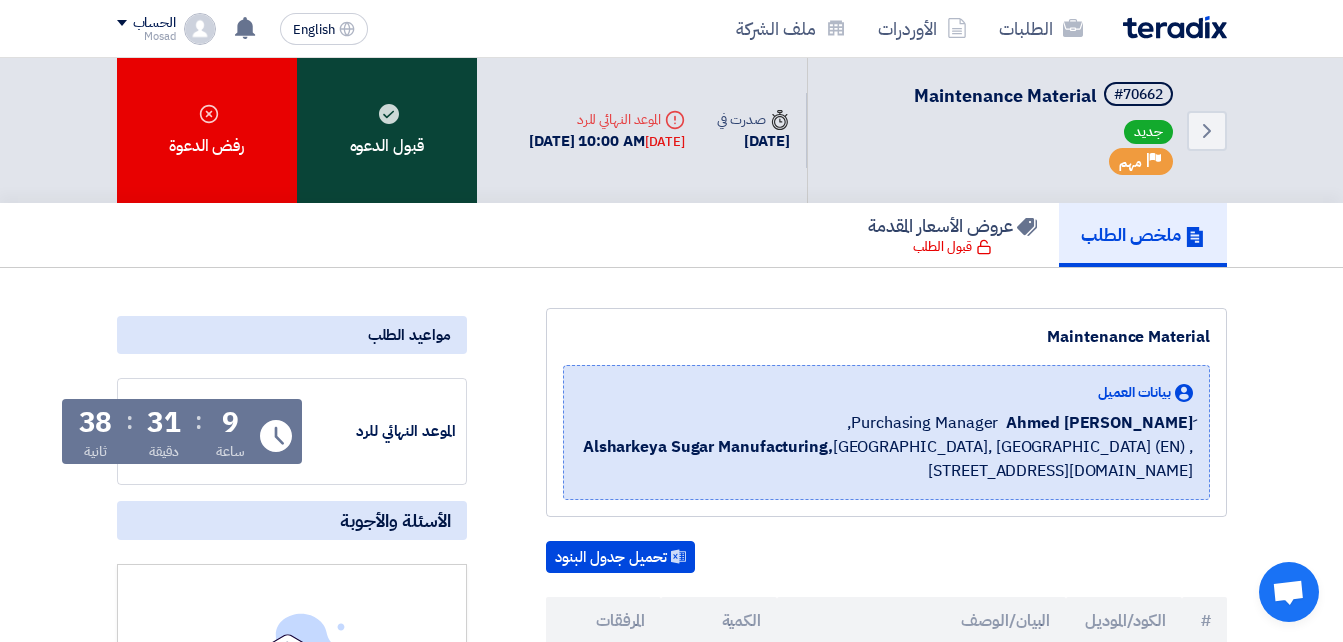 click on "قبول الدعوه" 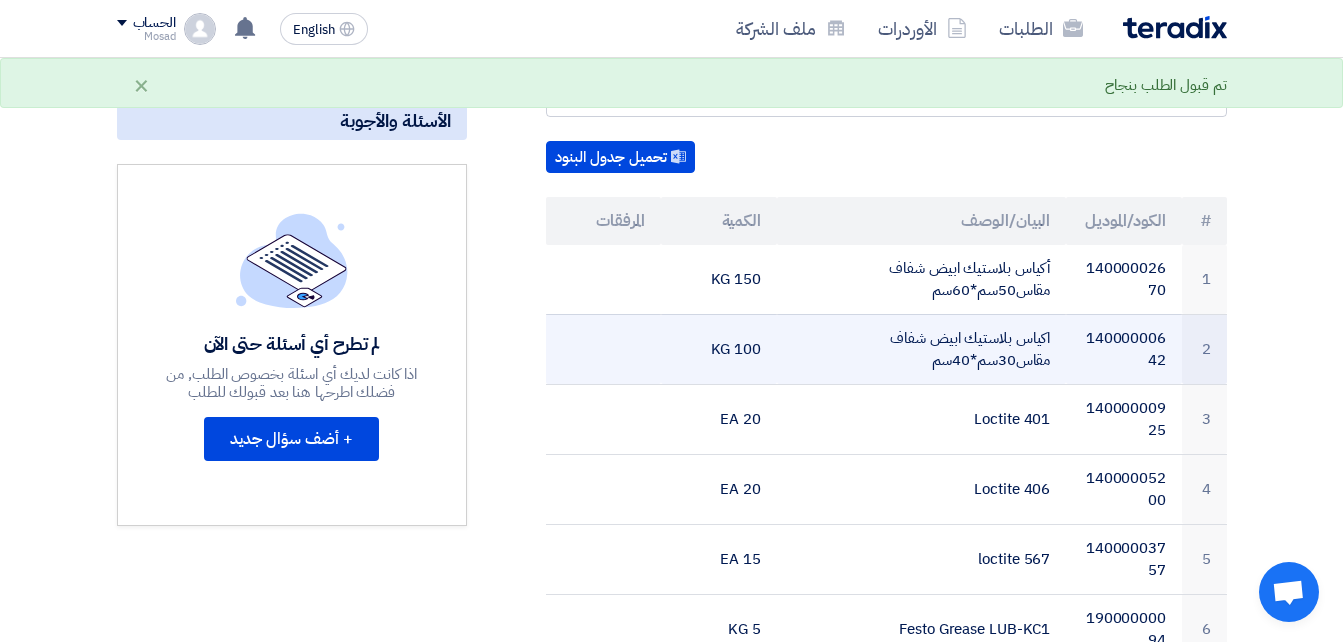 scroll, scrollTop: 0, scrollLeft: 0, axis: both 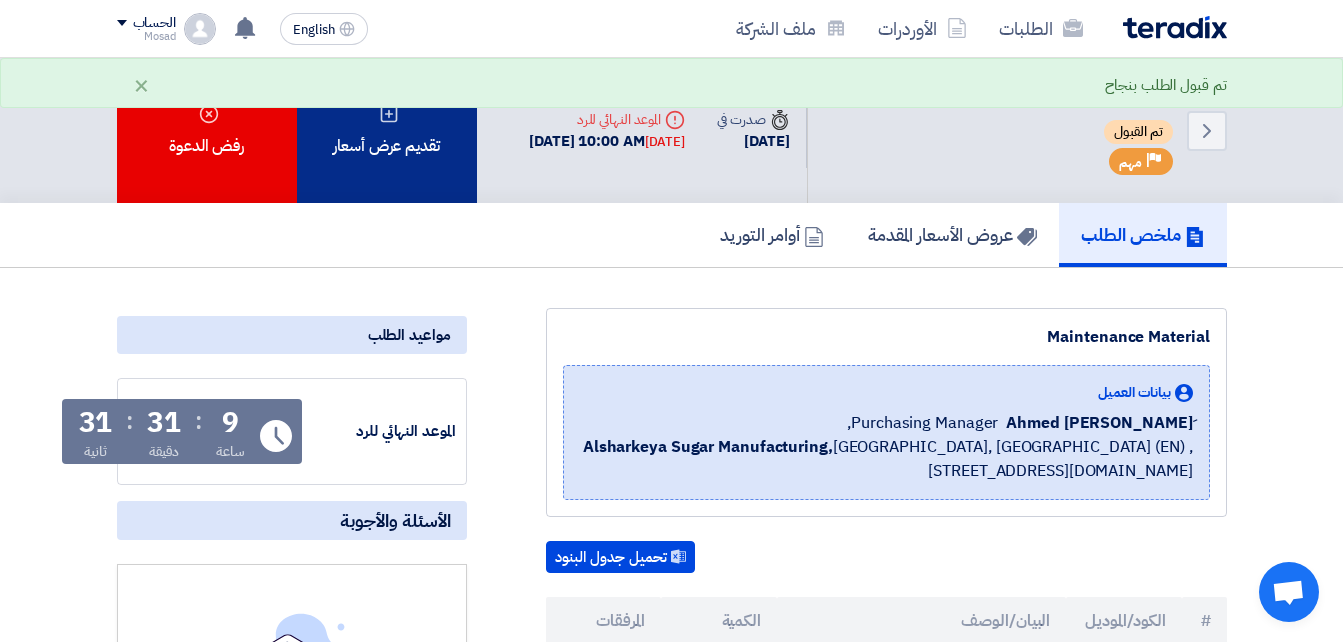 click on "تقديم عرض أسعار" 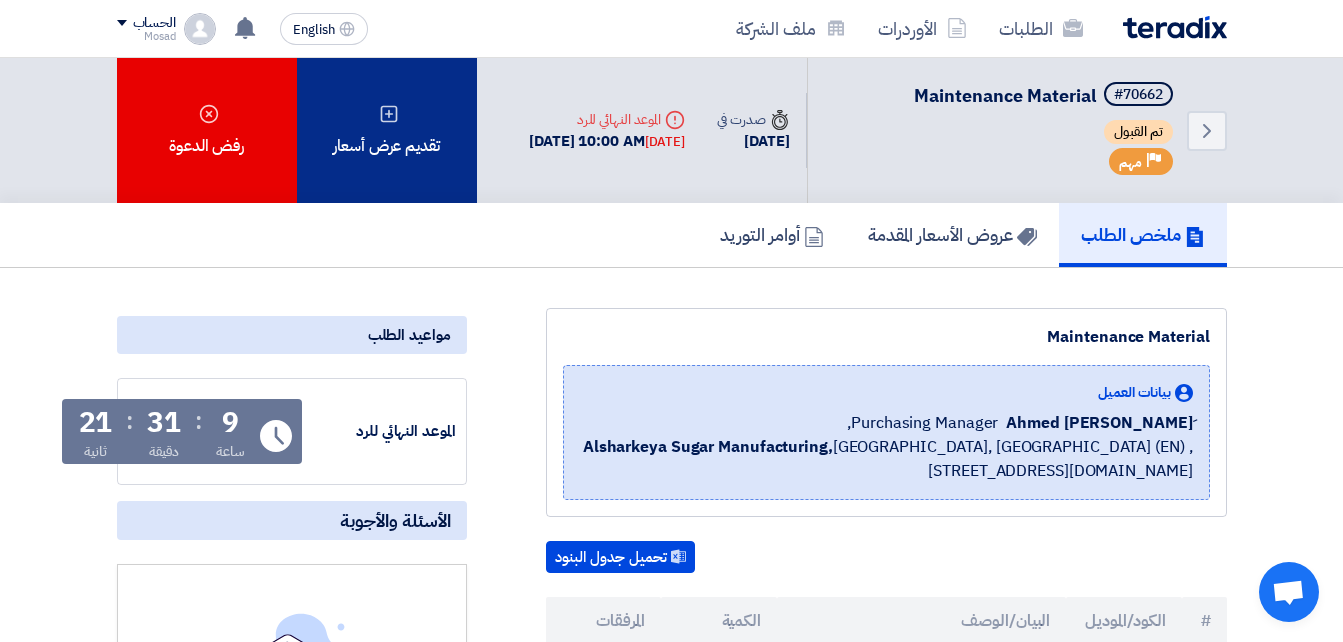 click on "تقديم عرض أسعار" 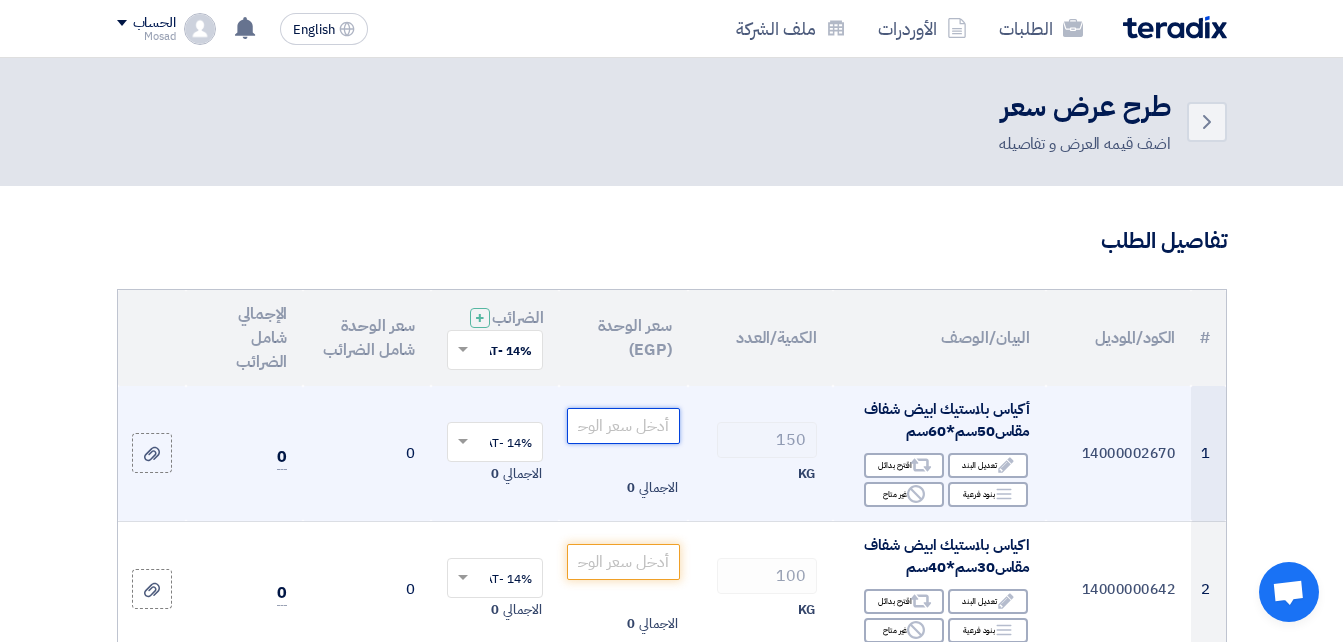 click 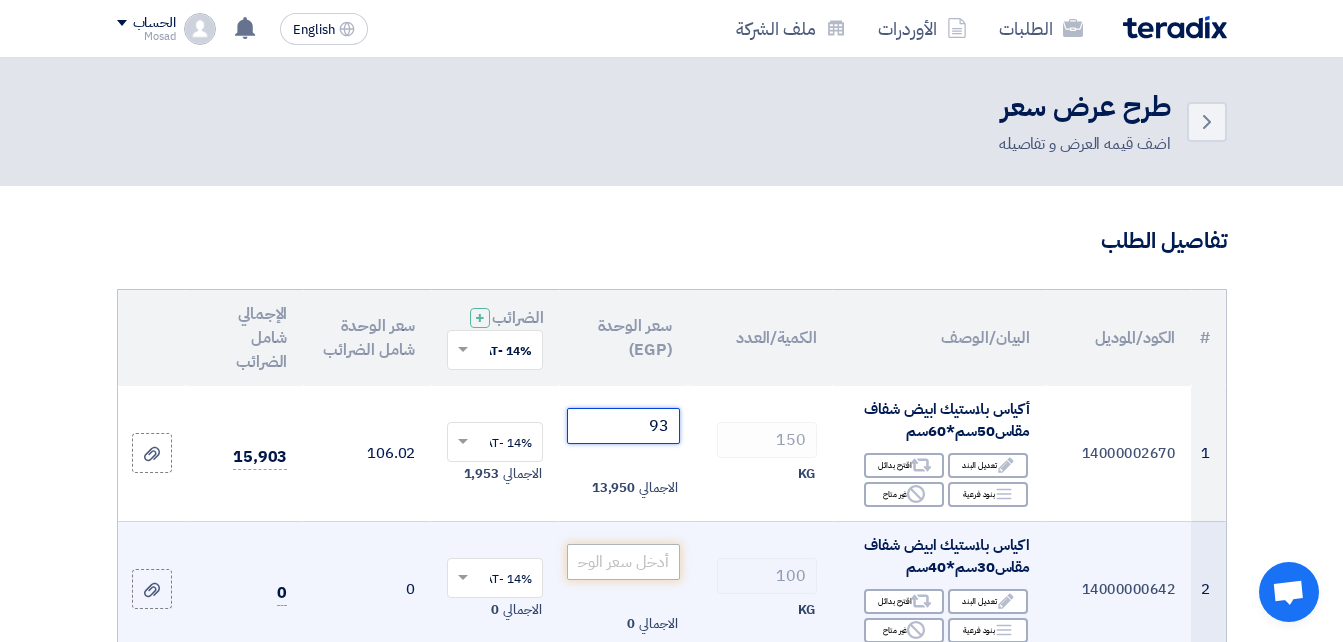 type on "93" 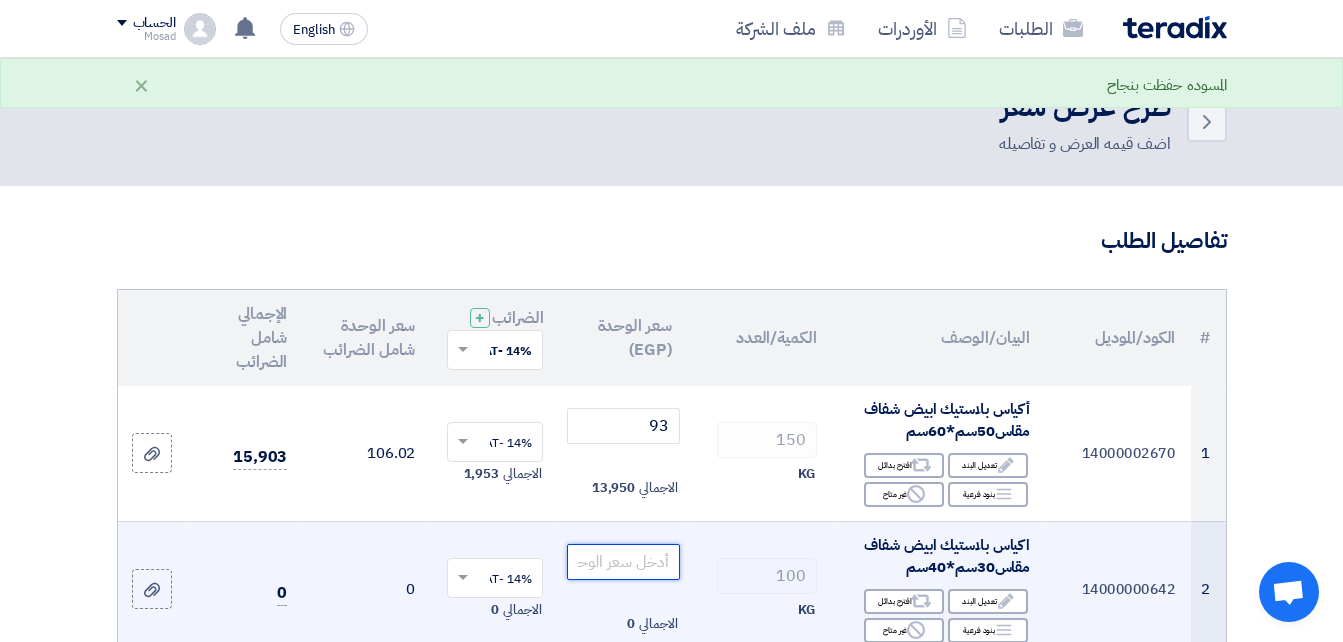 click 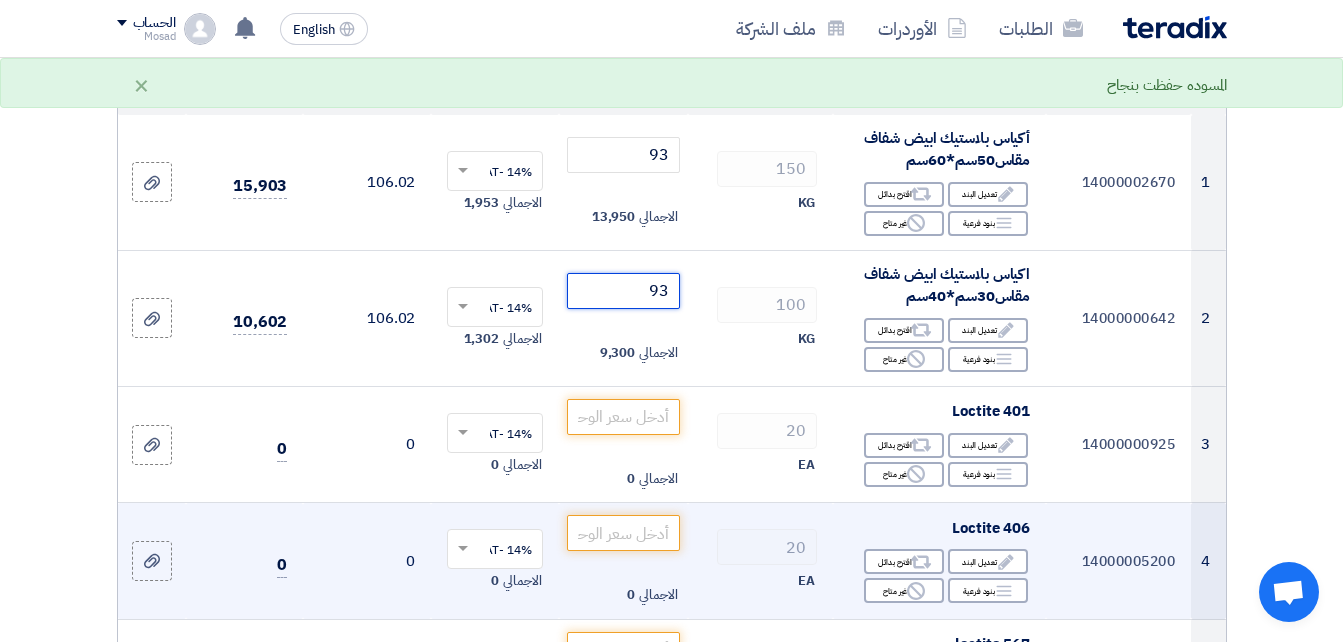 scroll, scrollTop: 300, scrollLeft: 0, axis: vertical 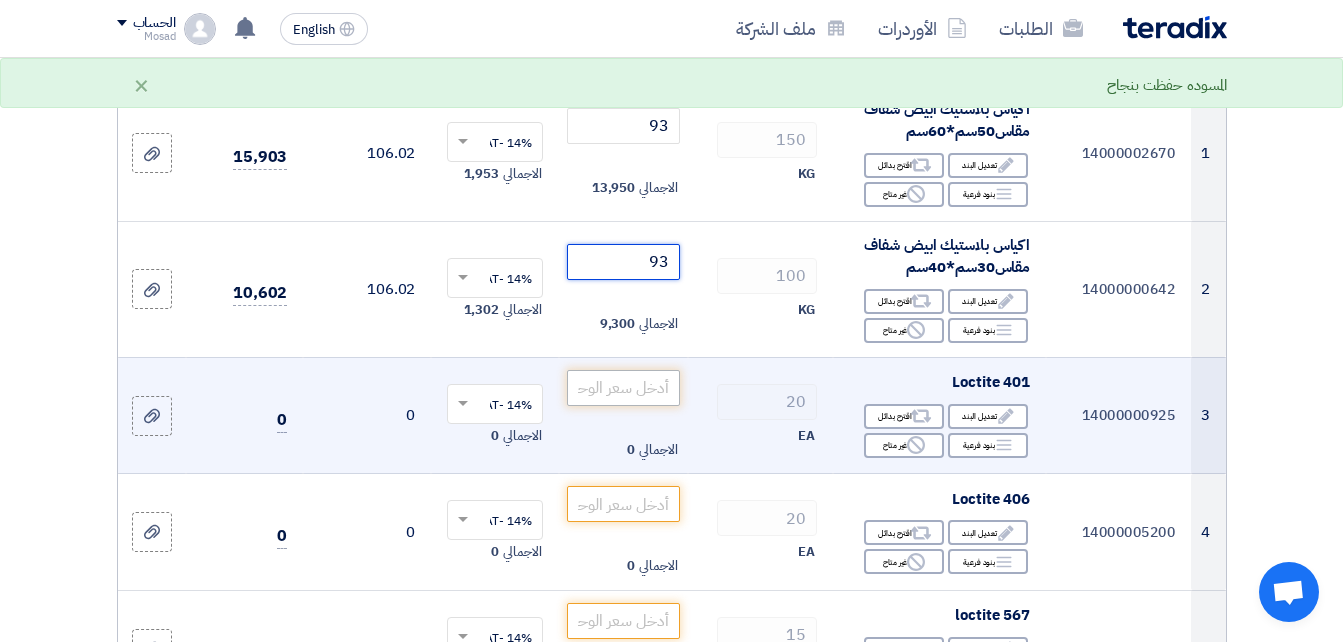 type on "93" 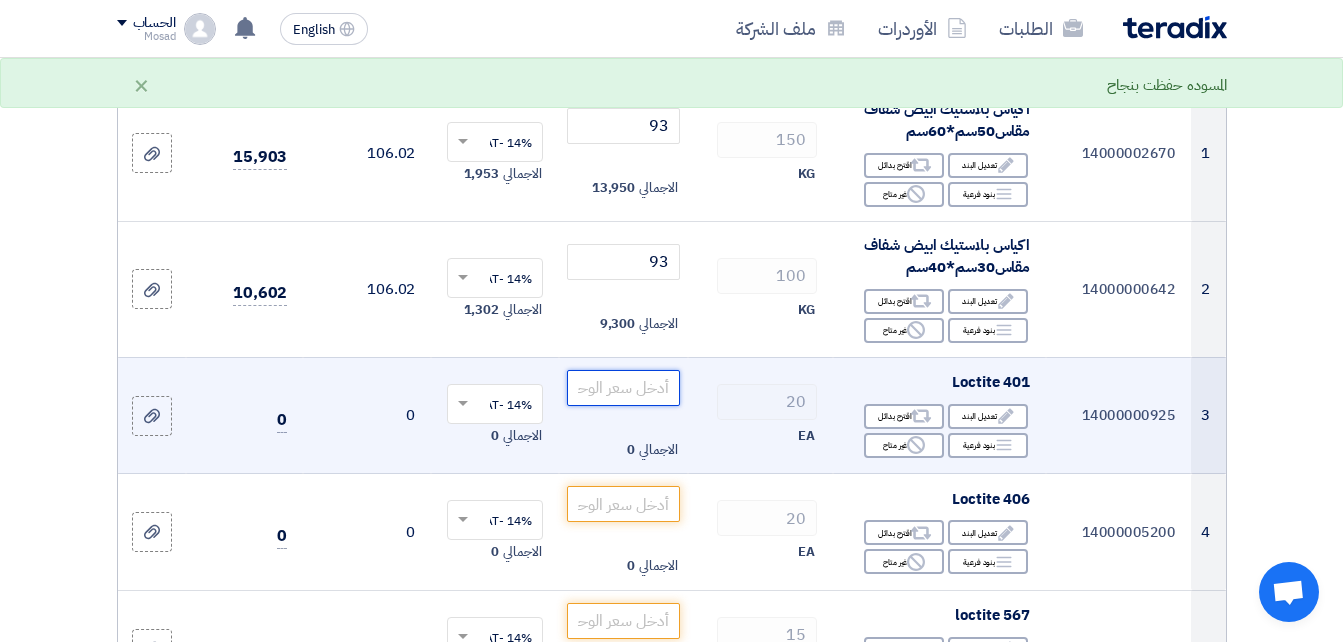 click 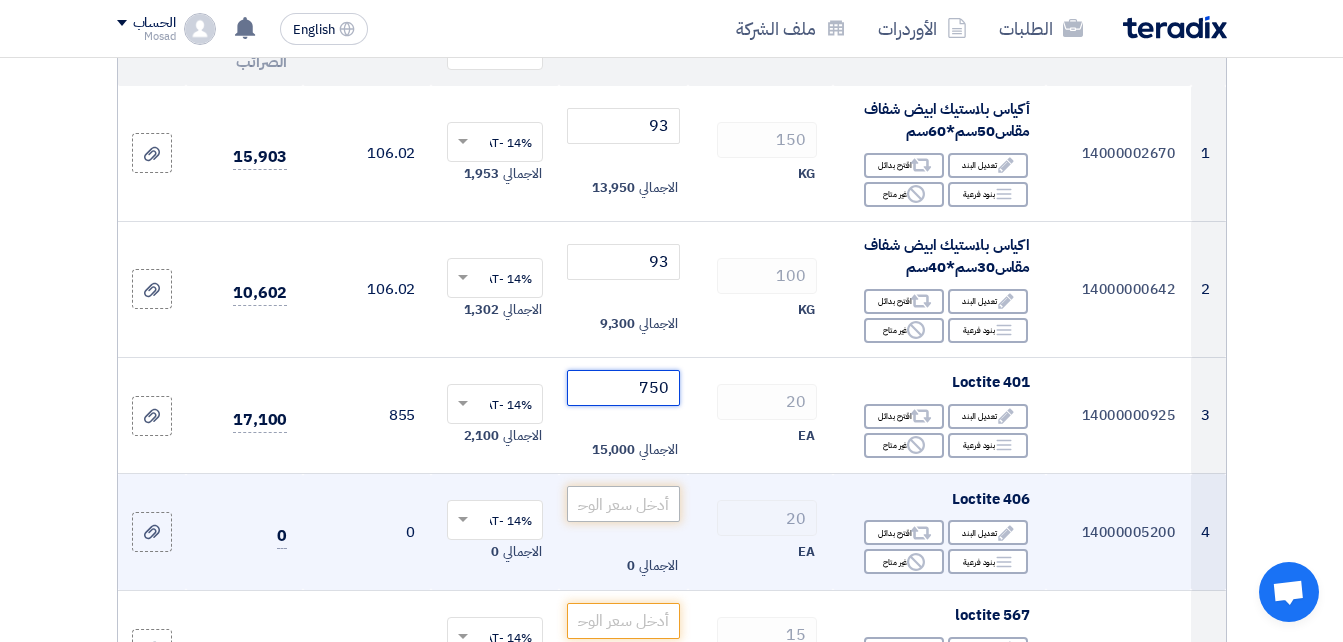 type on "750" 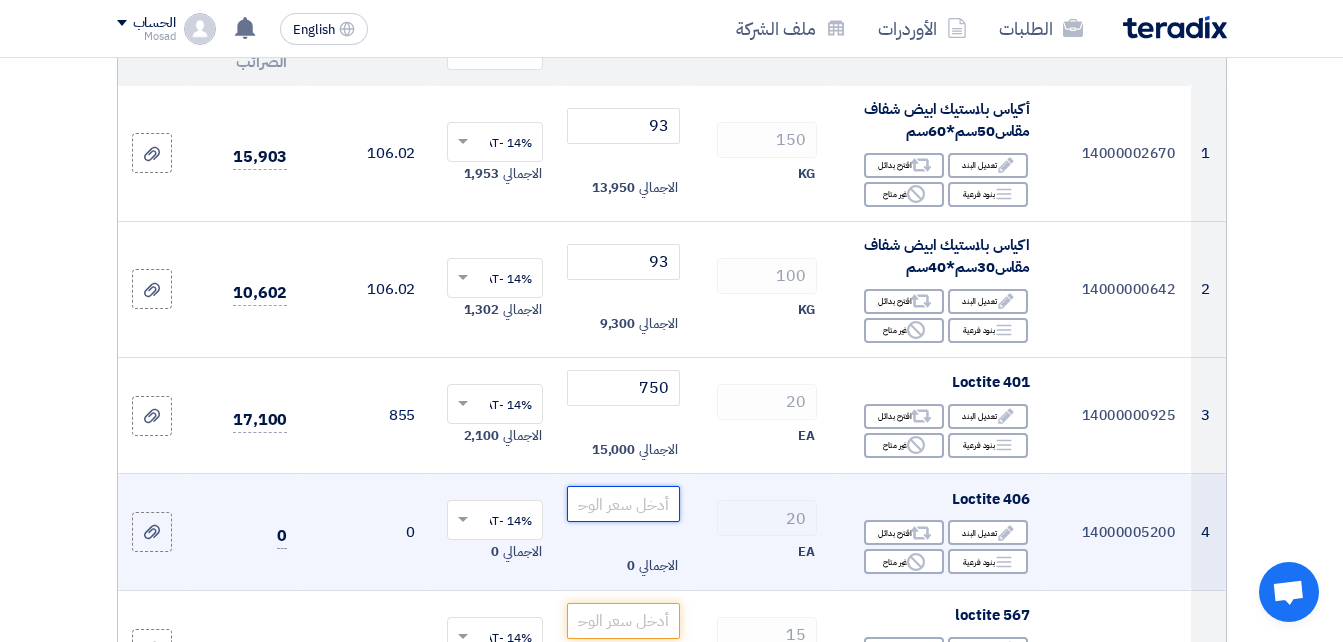 click 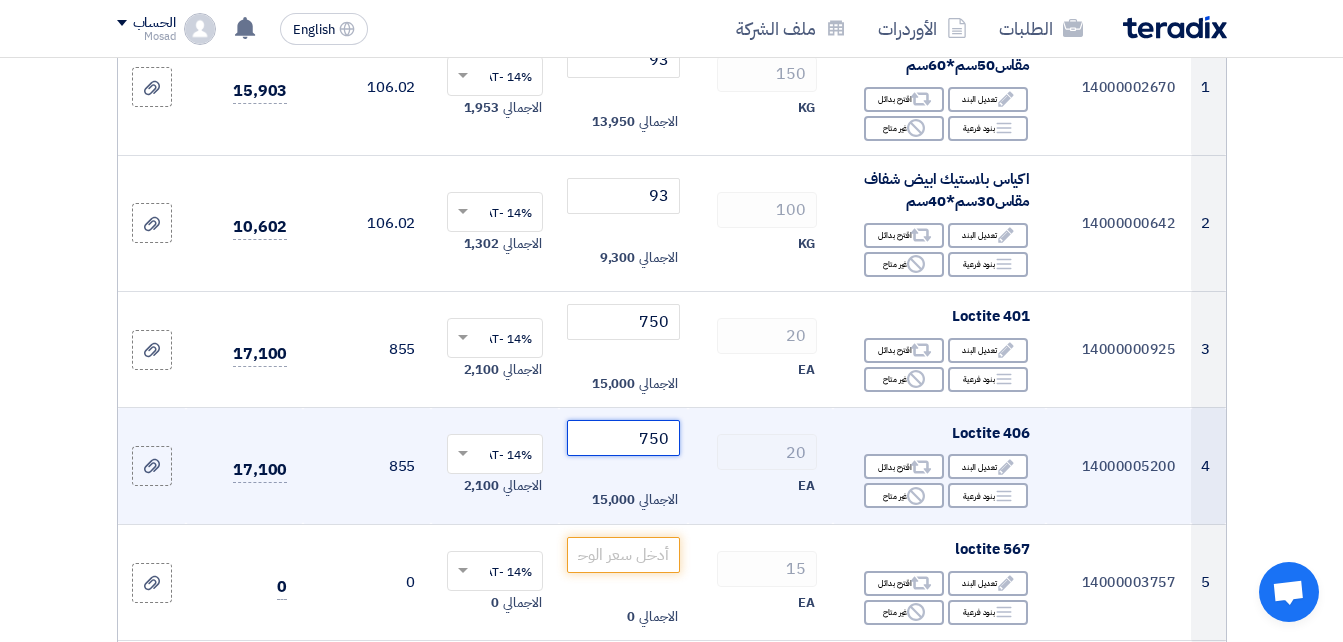 scroll, scrollTop: 400, scrollLeft: 0, axis: vertical 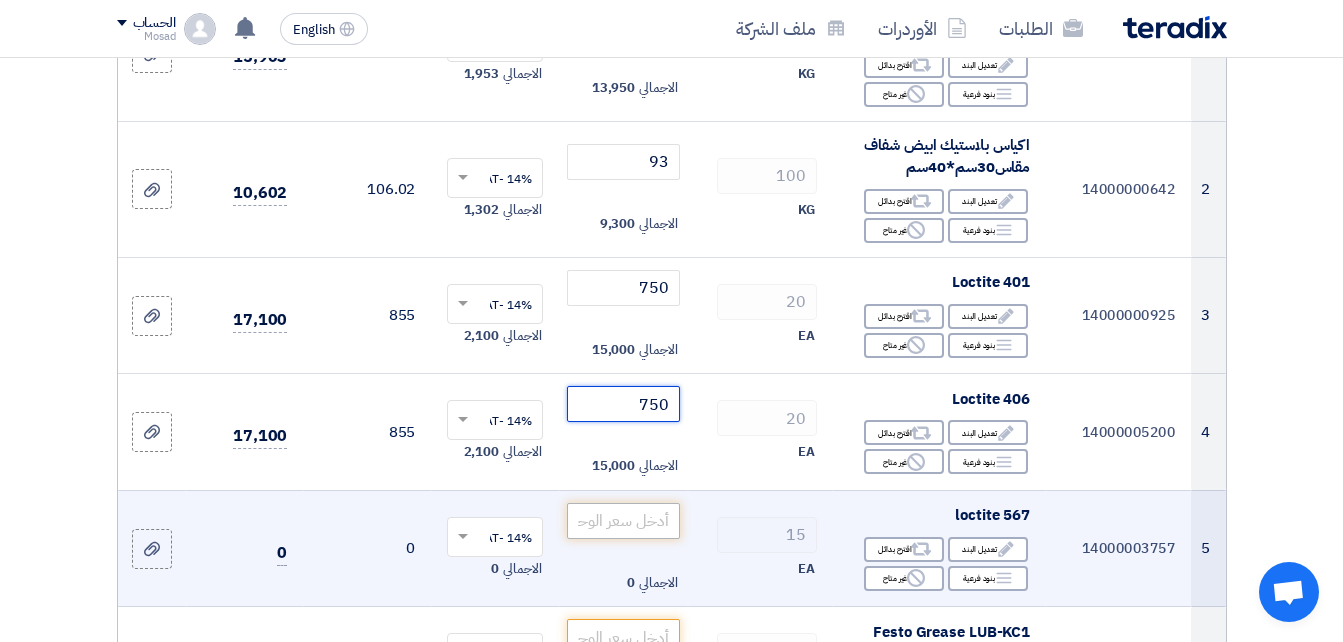 type on "750" 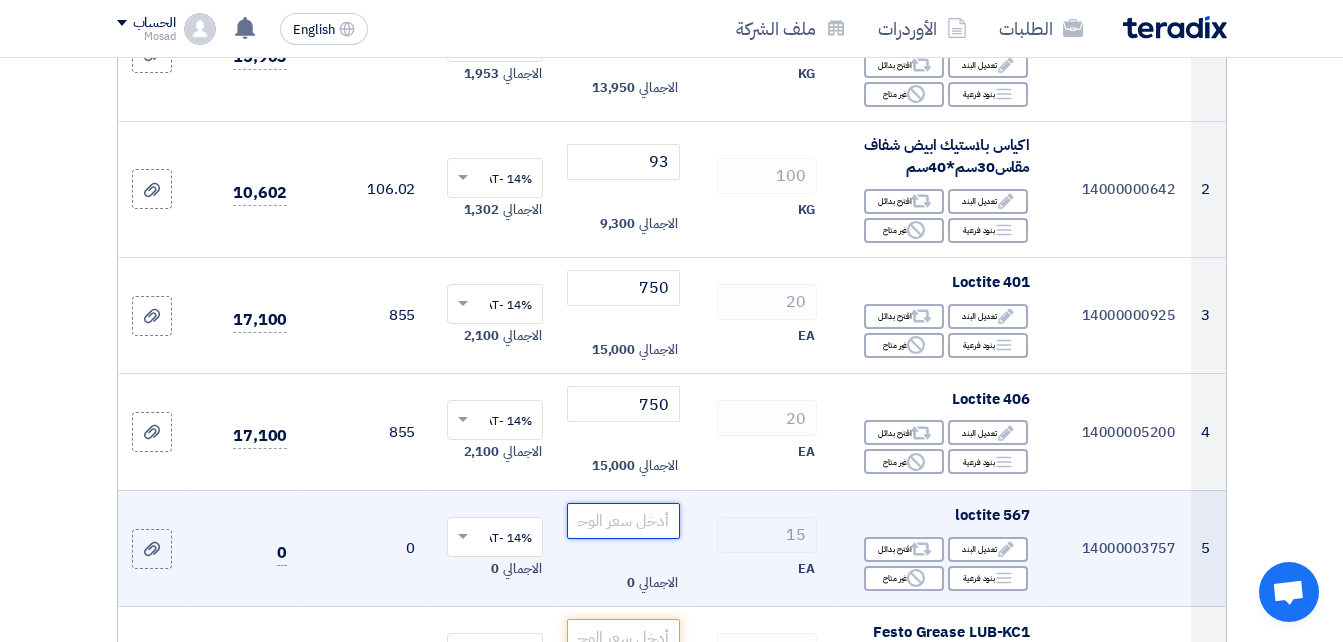click 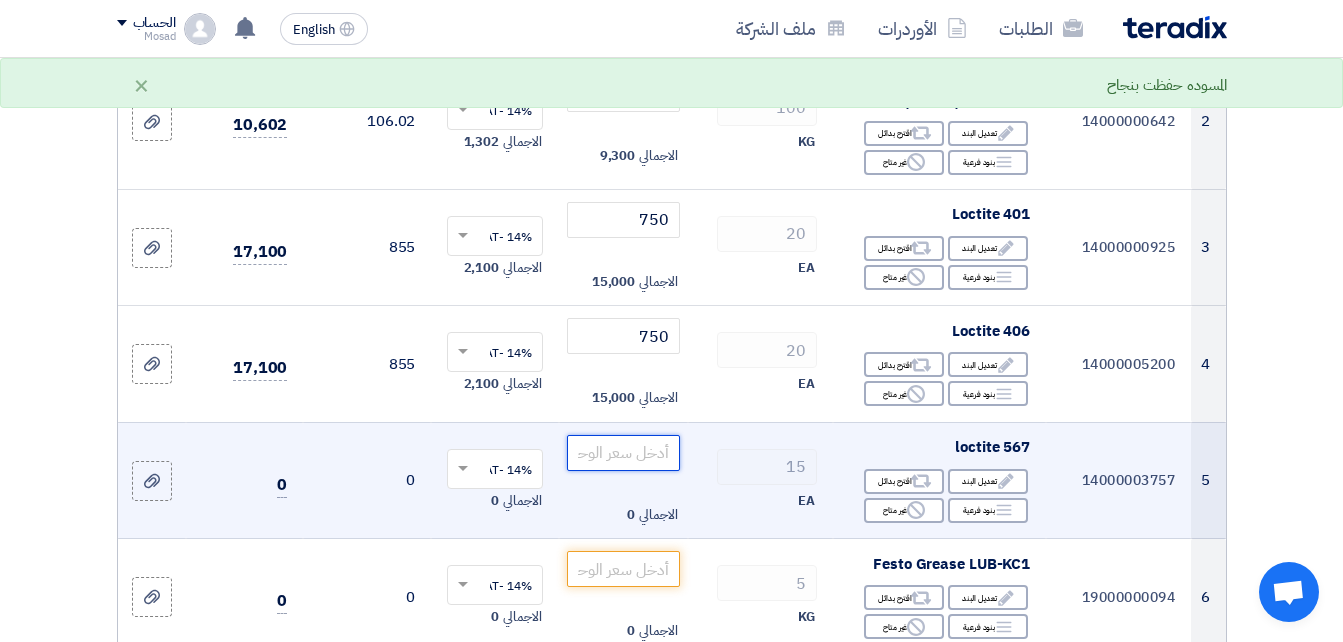 scroll, scrollTop: 700, scrollLeft: 0, axis: vertical 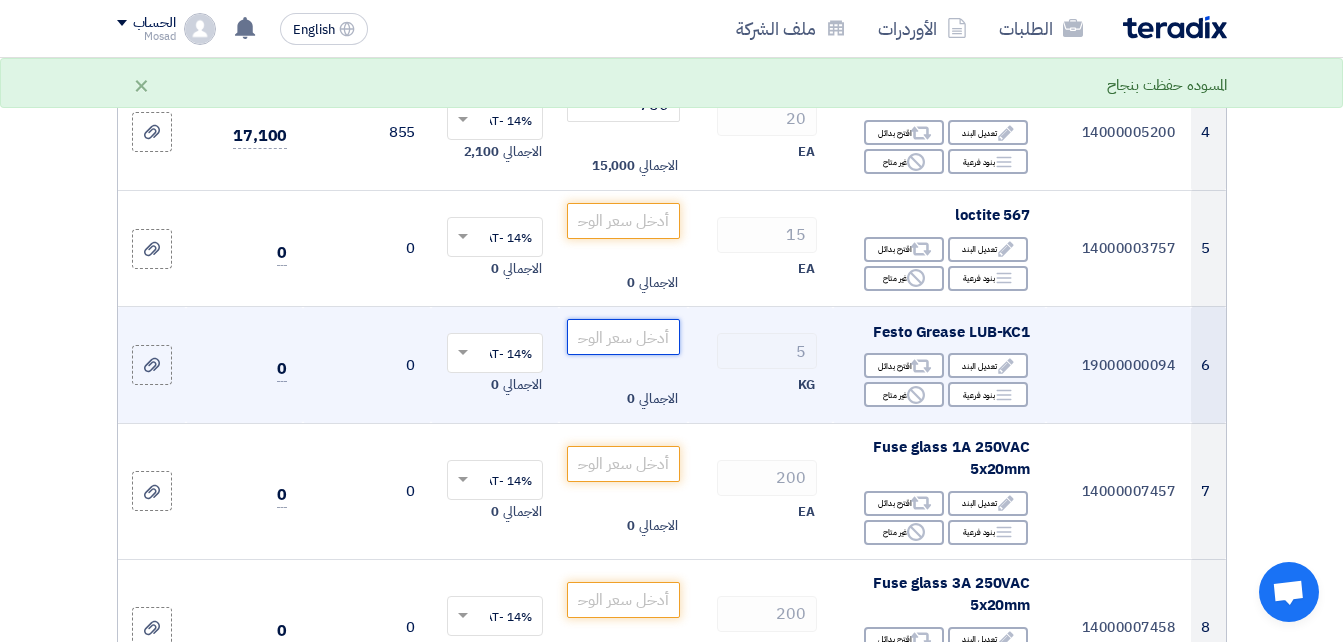 click 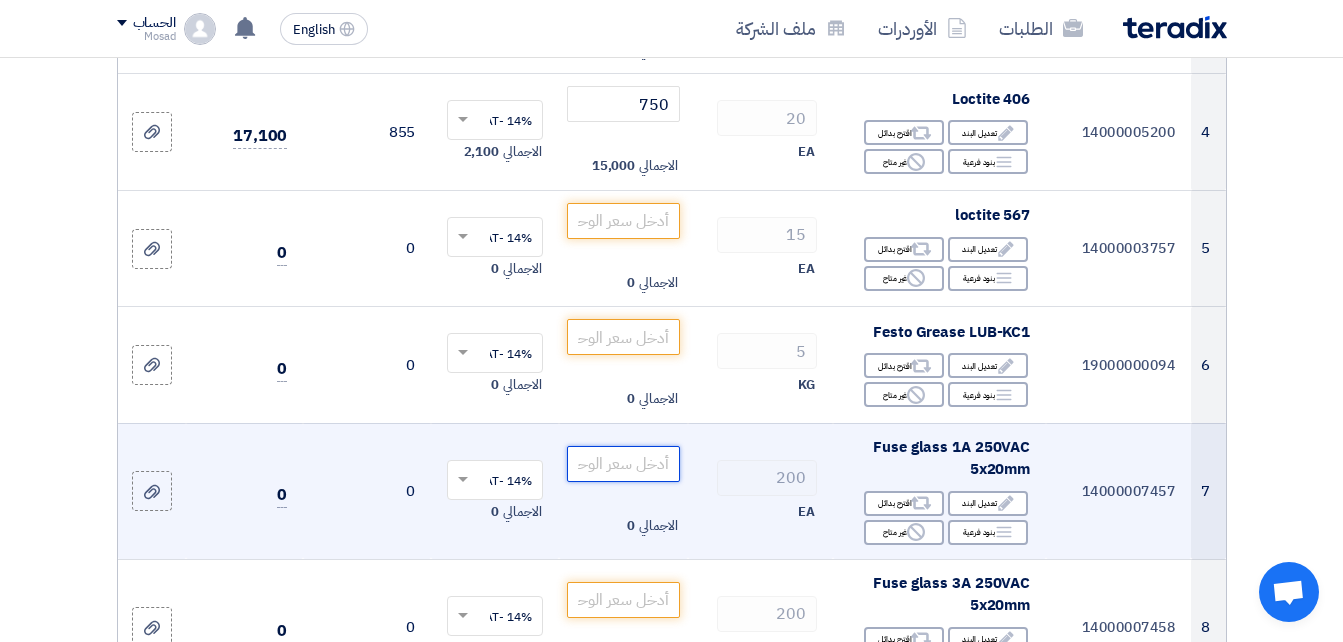 click 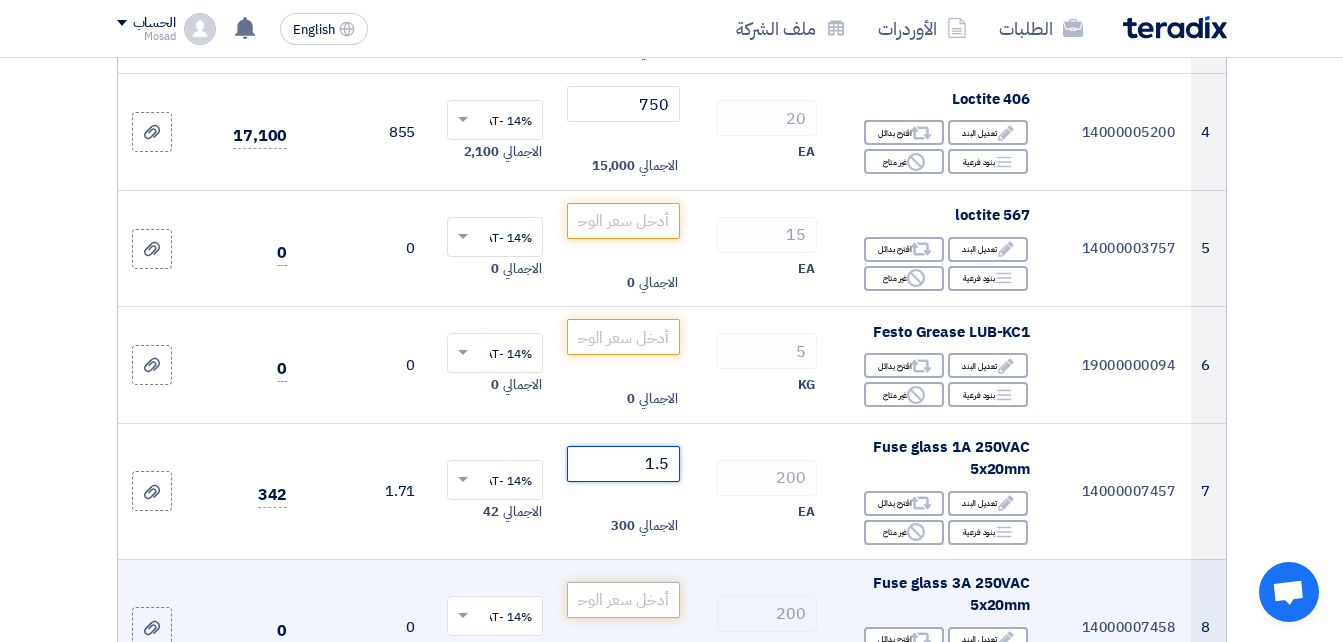 type on "1.5" 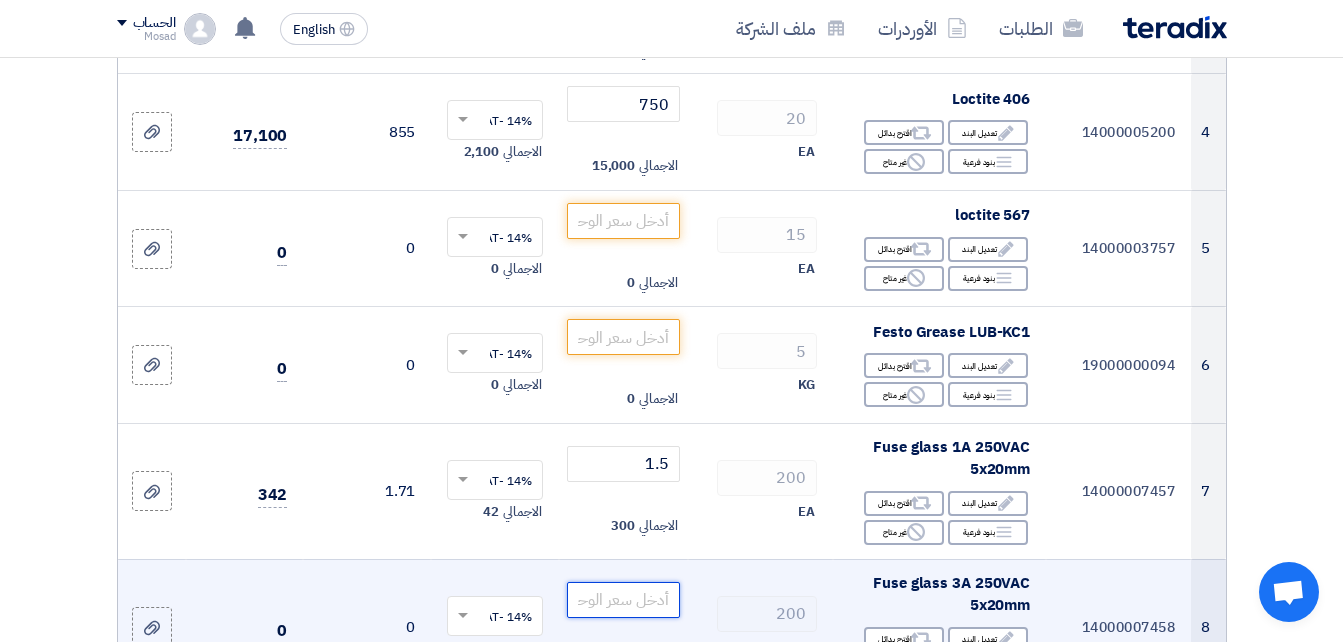 click 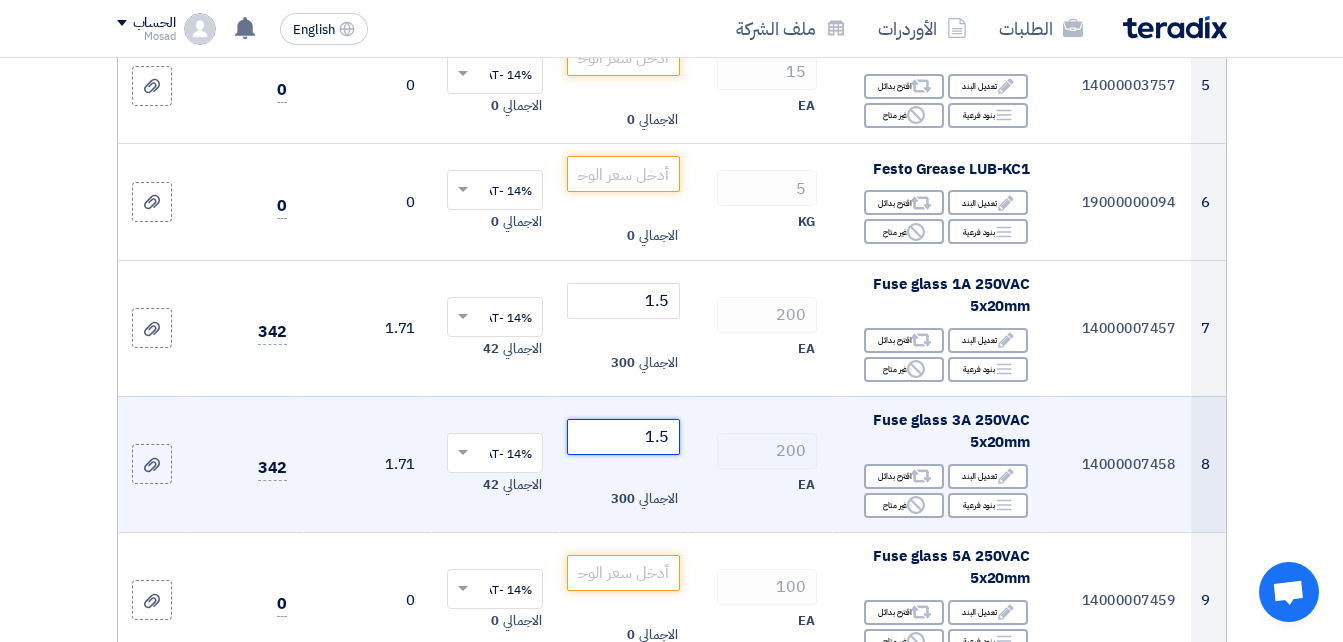 scroll, scrollTop: 900, scrollLeft: 0, axis: vertical 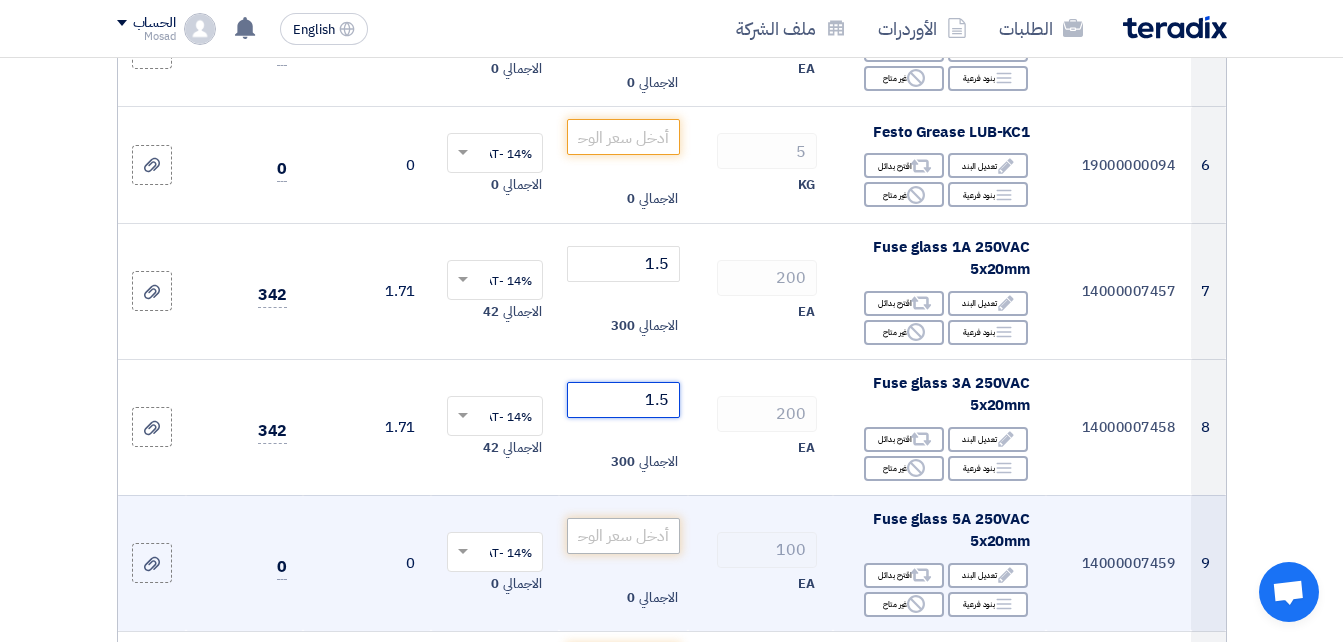 type on "1.5" 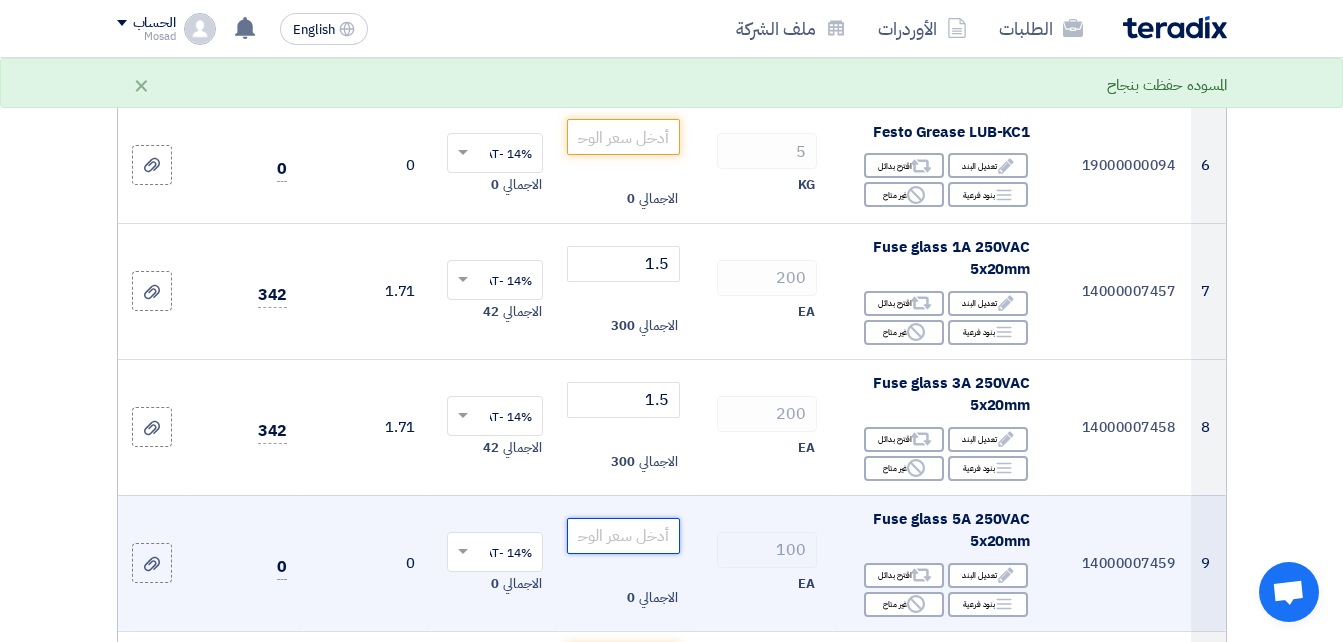 click 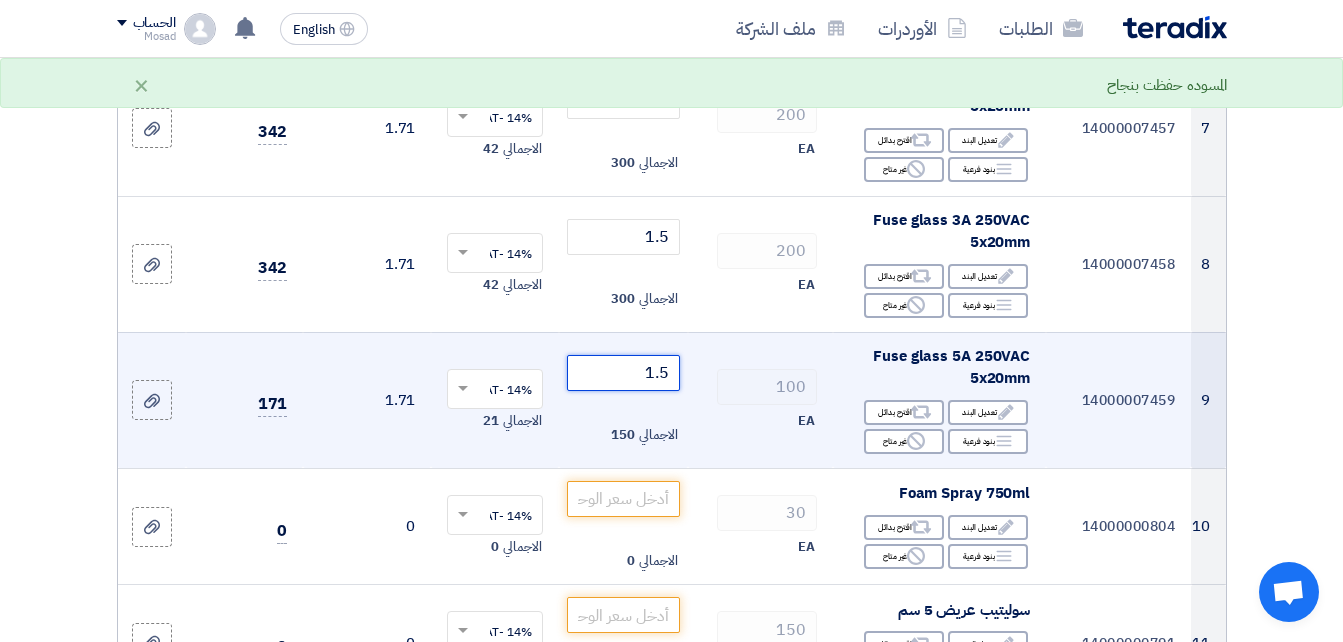 scroll, scrollTop: 1100, scrollLeft: 0, axis: vertical 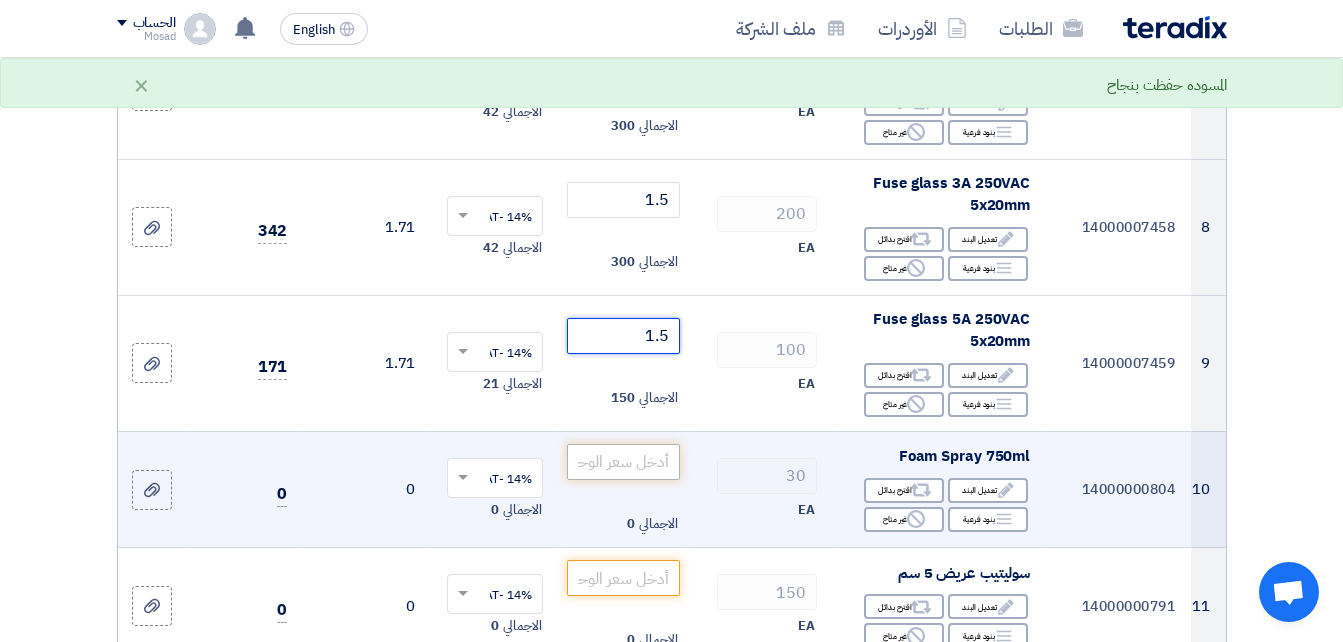 type on "1.5" 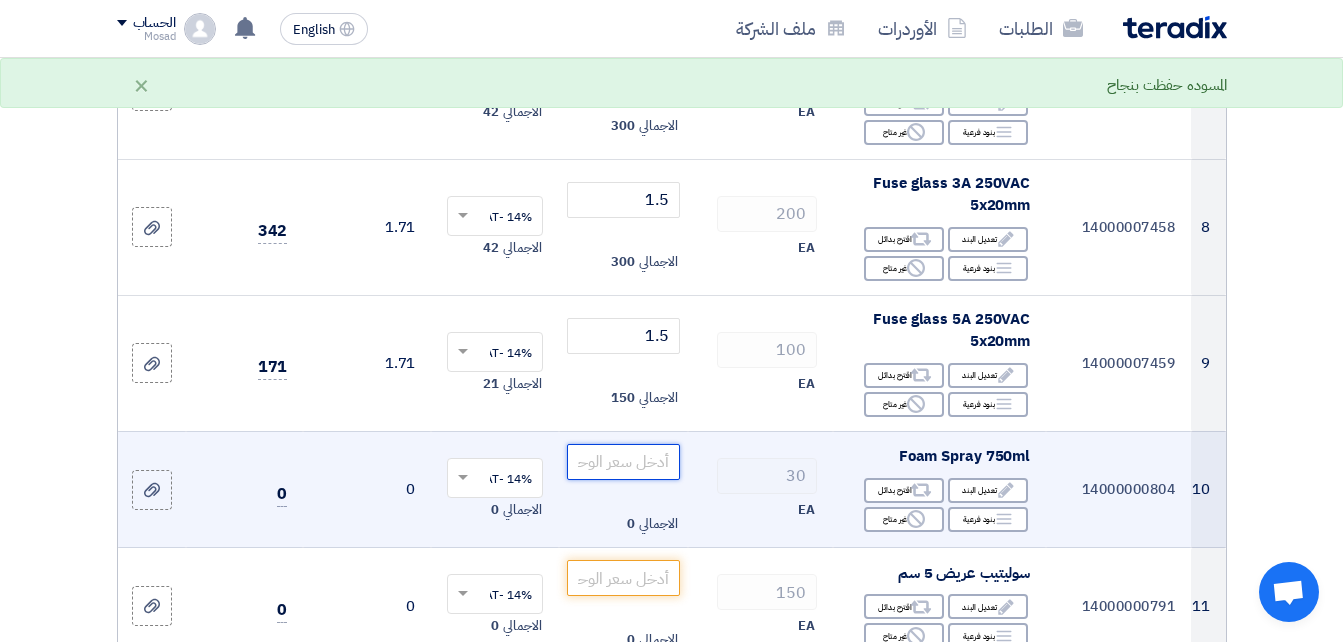 click 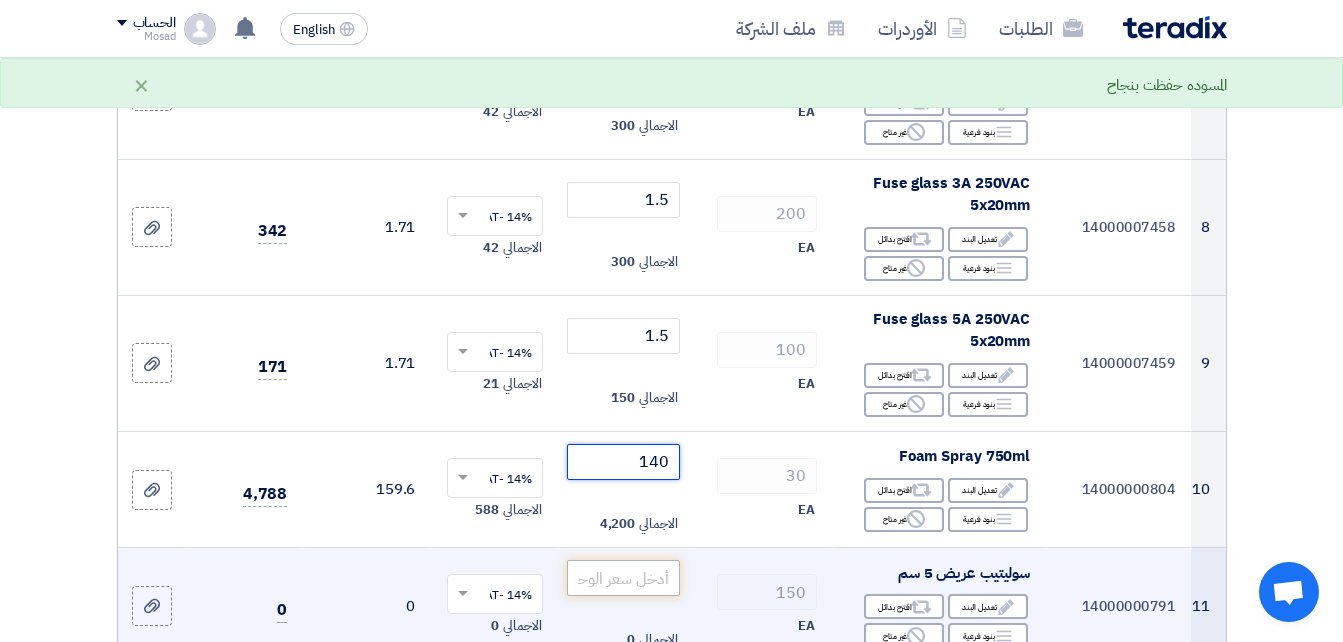 type on "140" 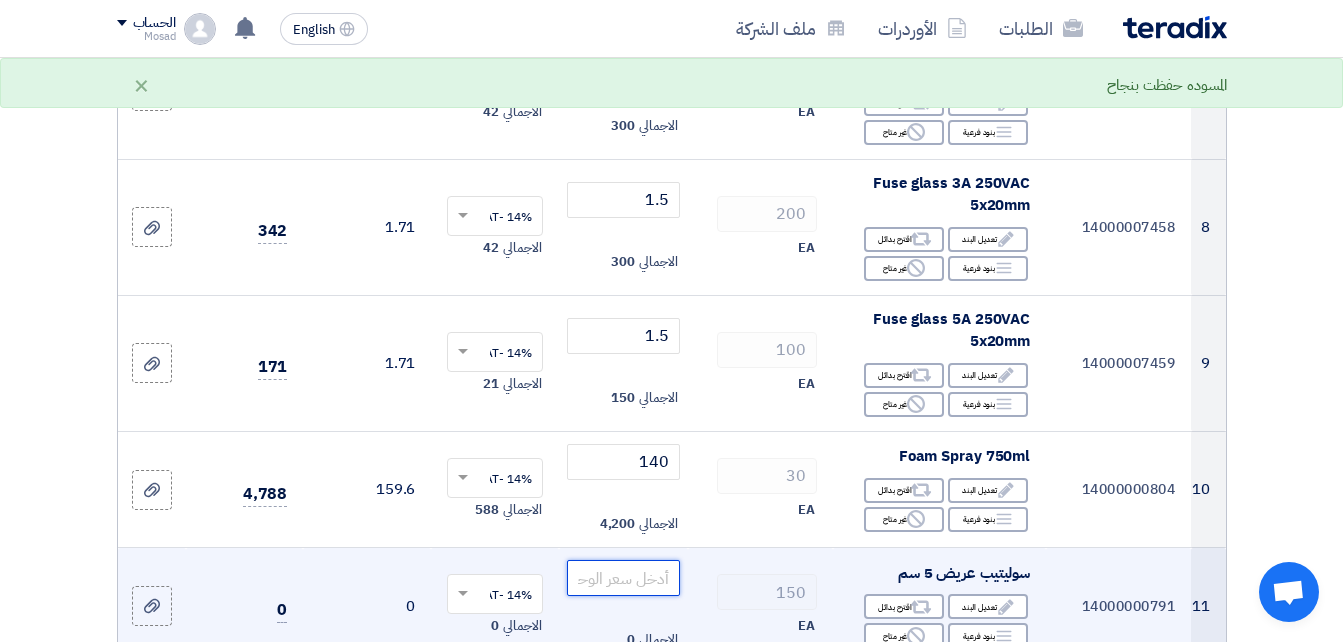 click 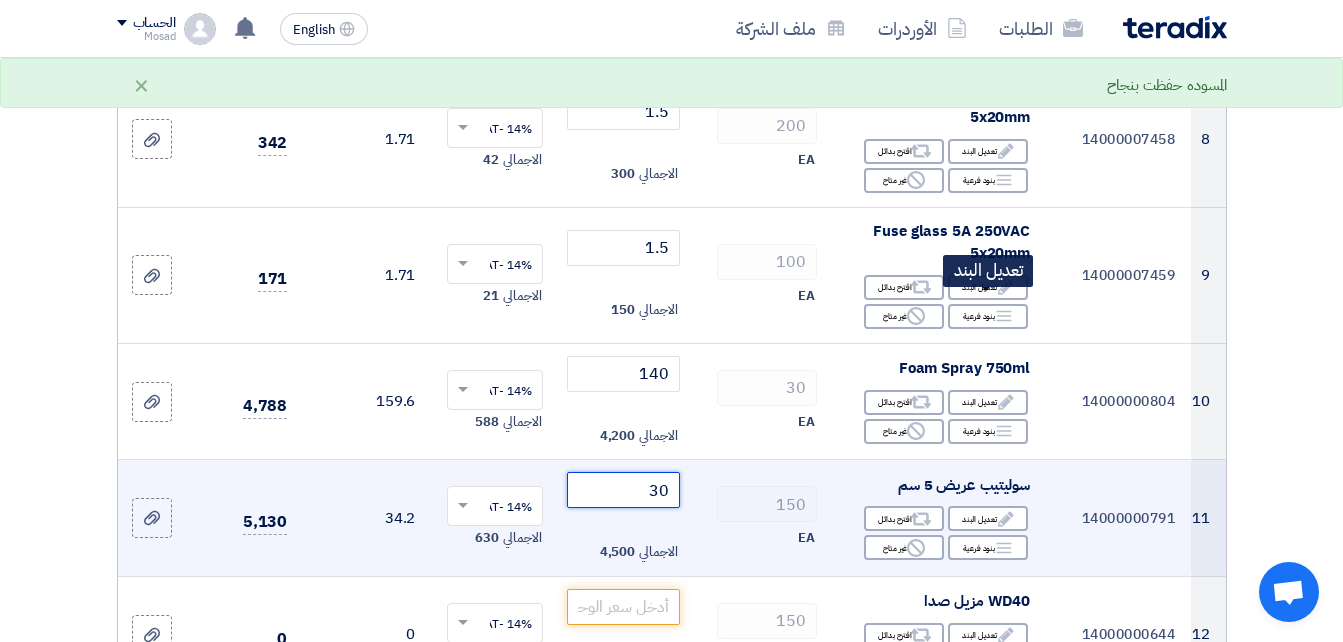 scroll, scrollTop: 1300, scrollLeft: 0, axis: vertical 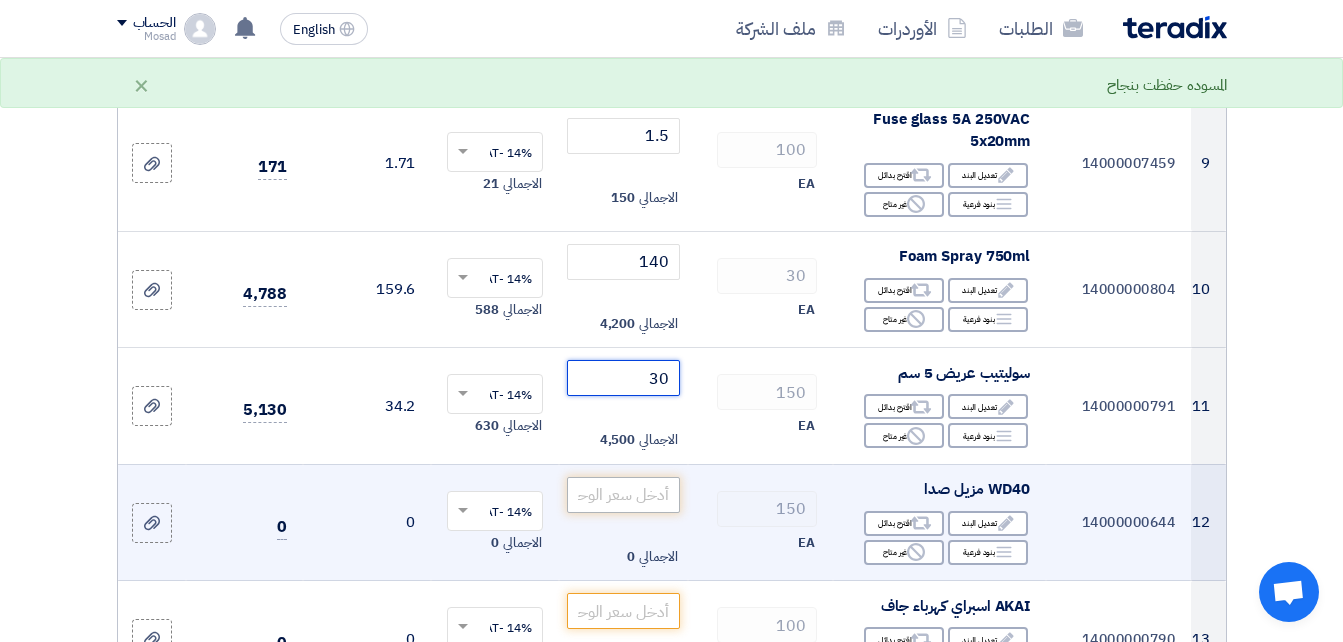 type on "30" 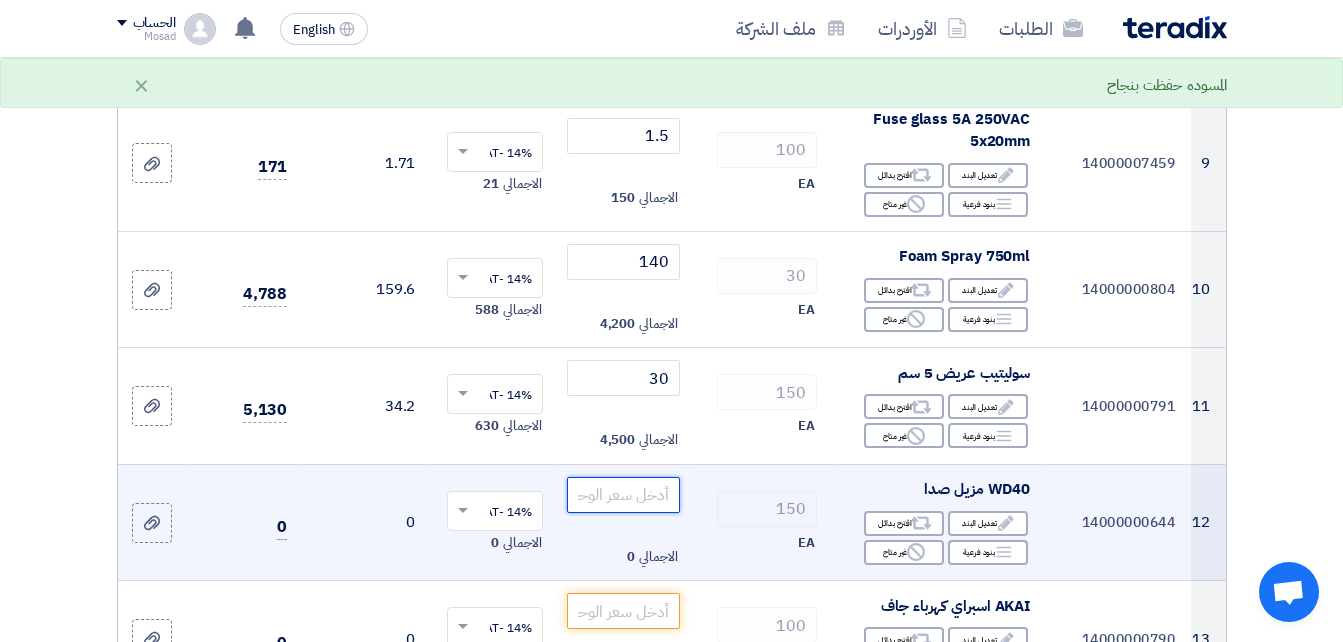 click 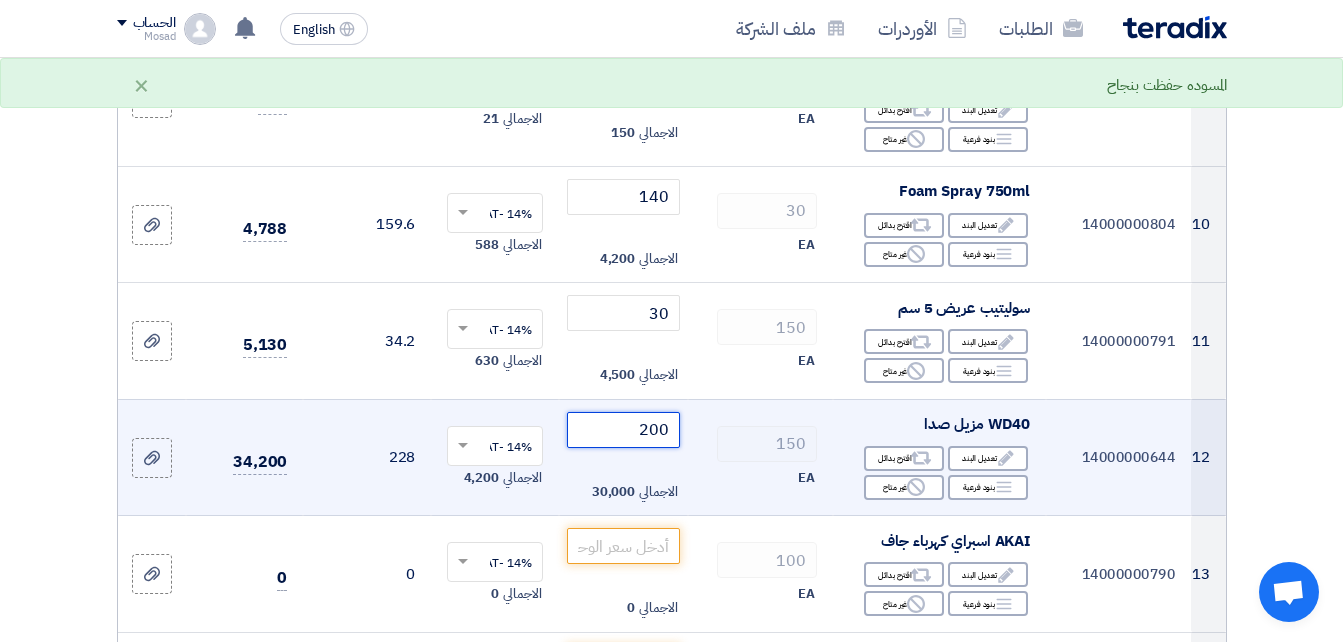 scroll, scrollTop: 1400, scrollLeft: 0, axis: vertical 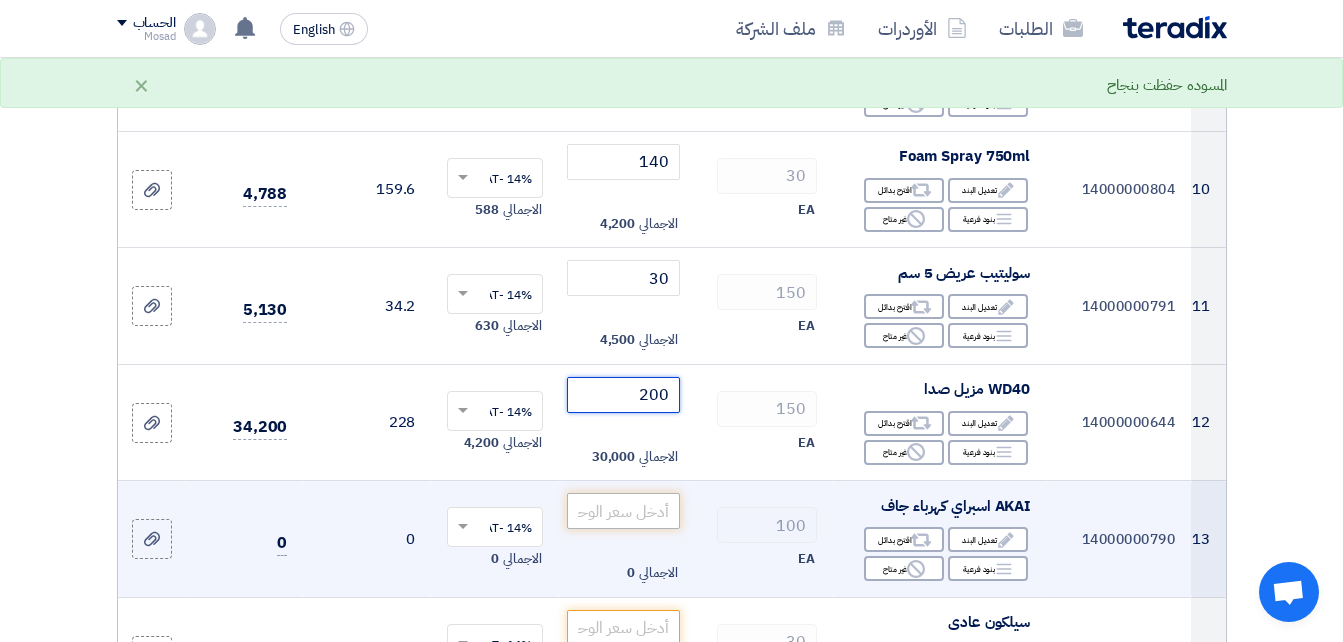 type on "200" 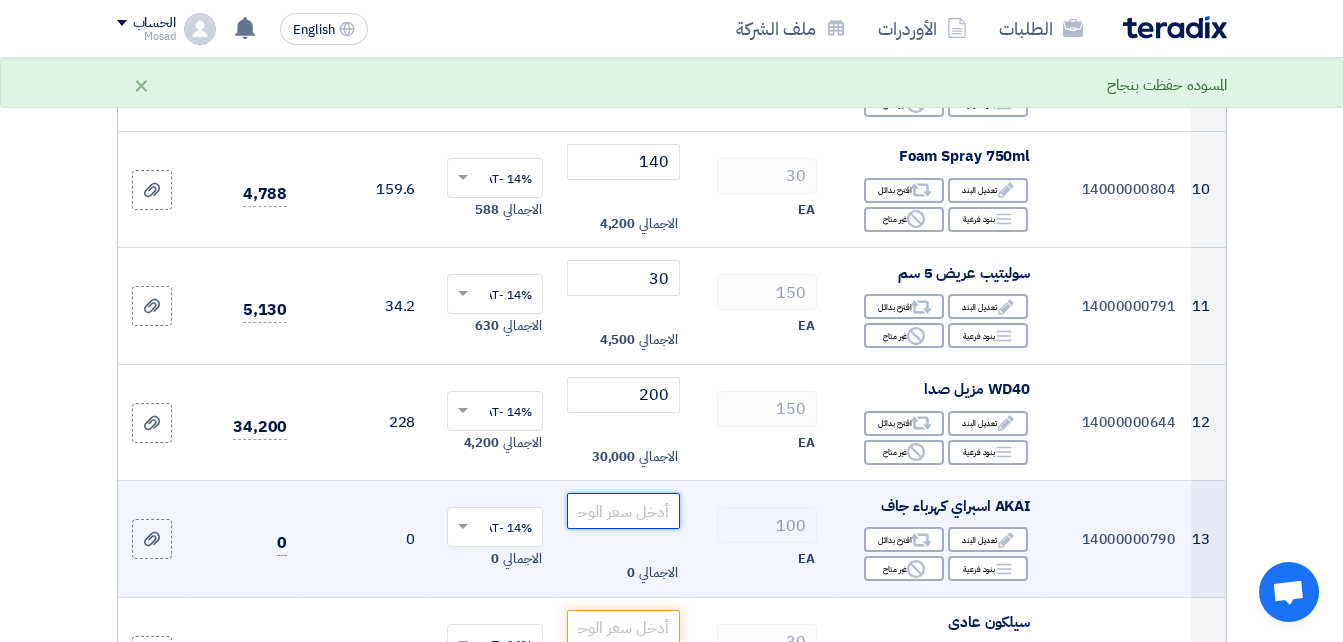 click 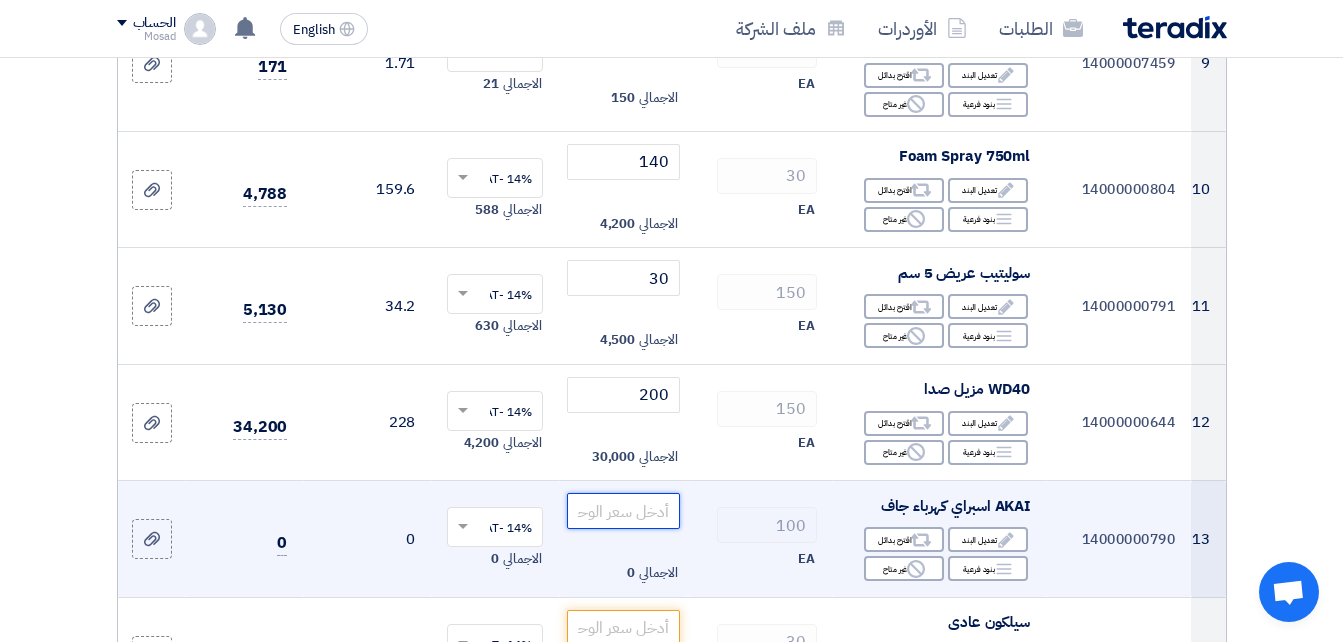 click 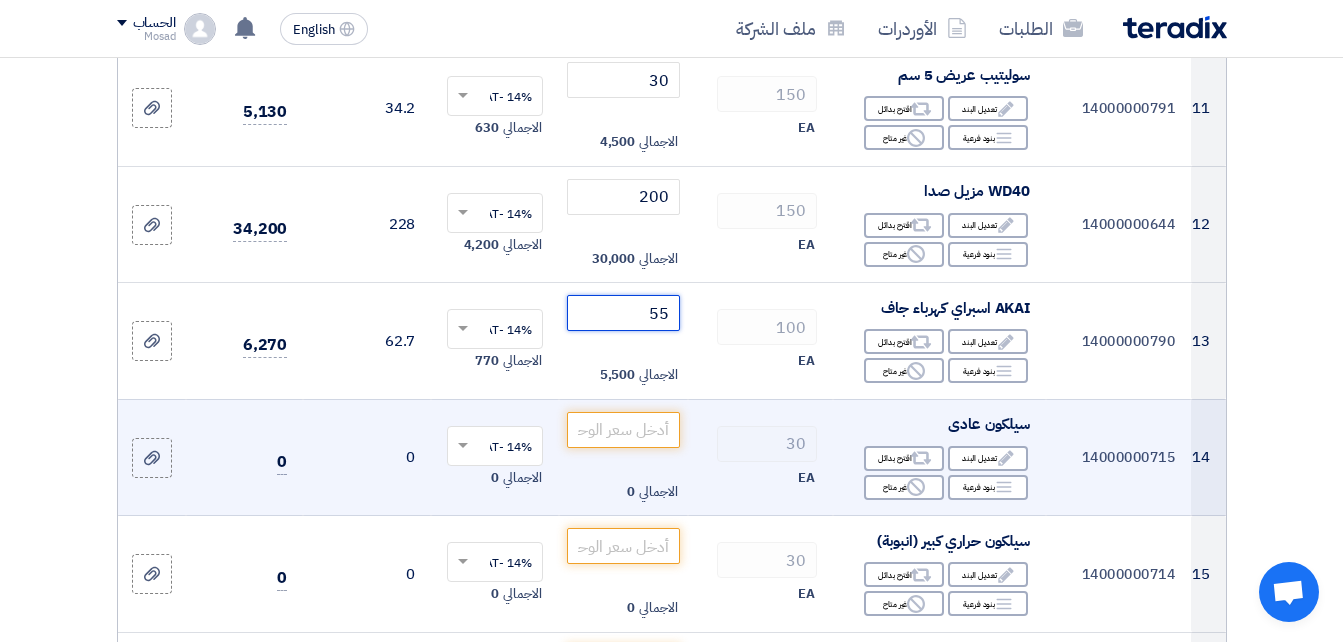 scroll, scrollTop: 1600, scrollLeft: 0, axis: vertical 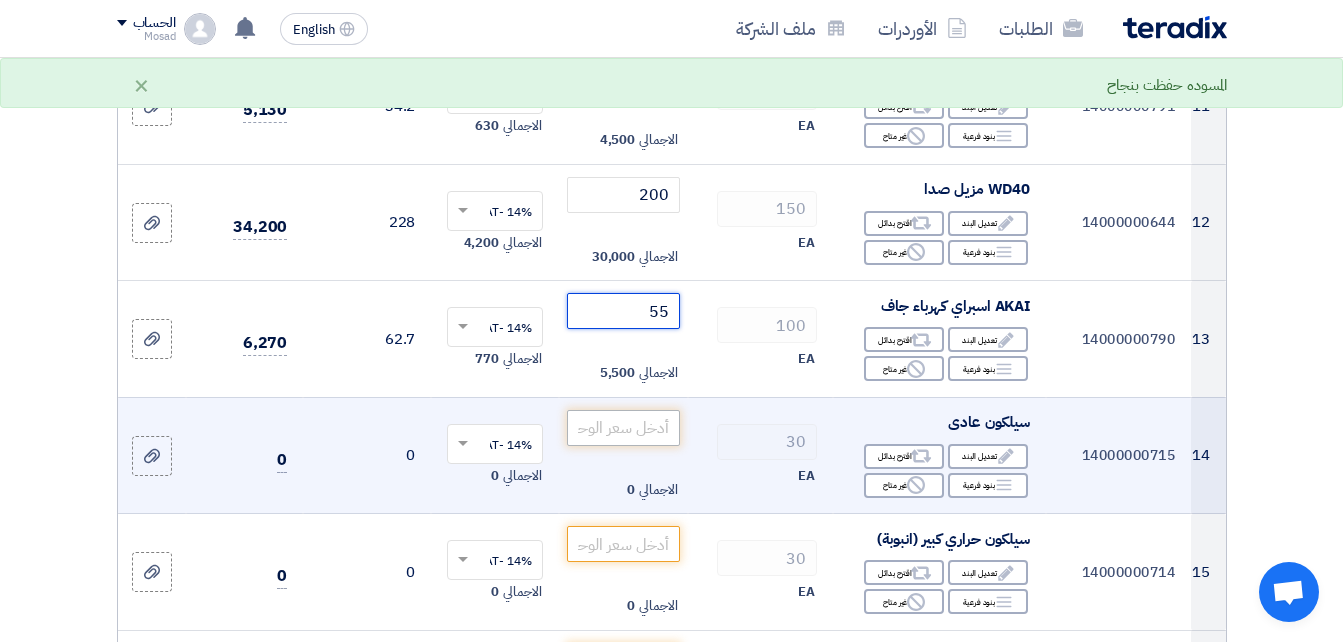 type on "55" 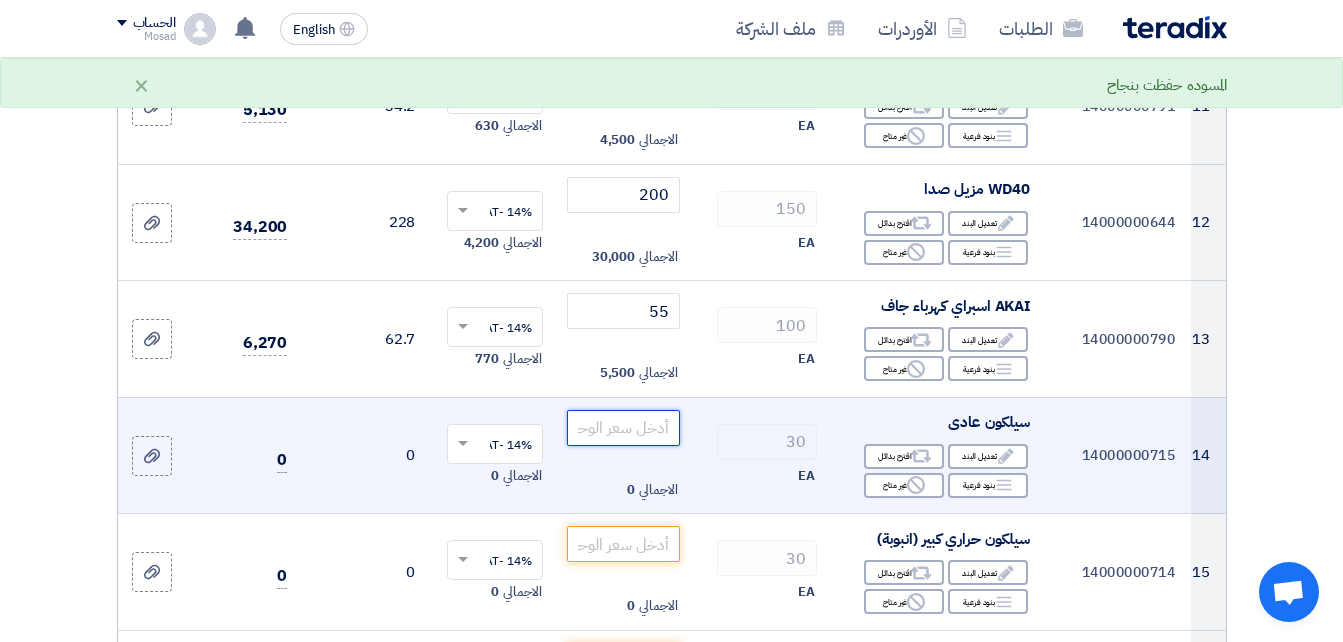 click 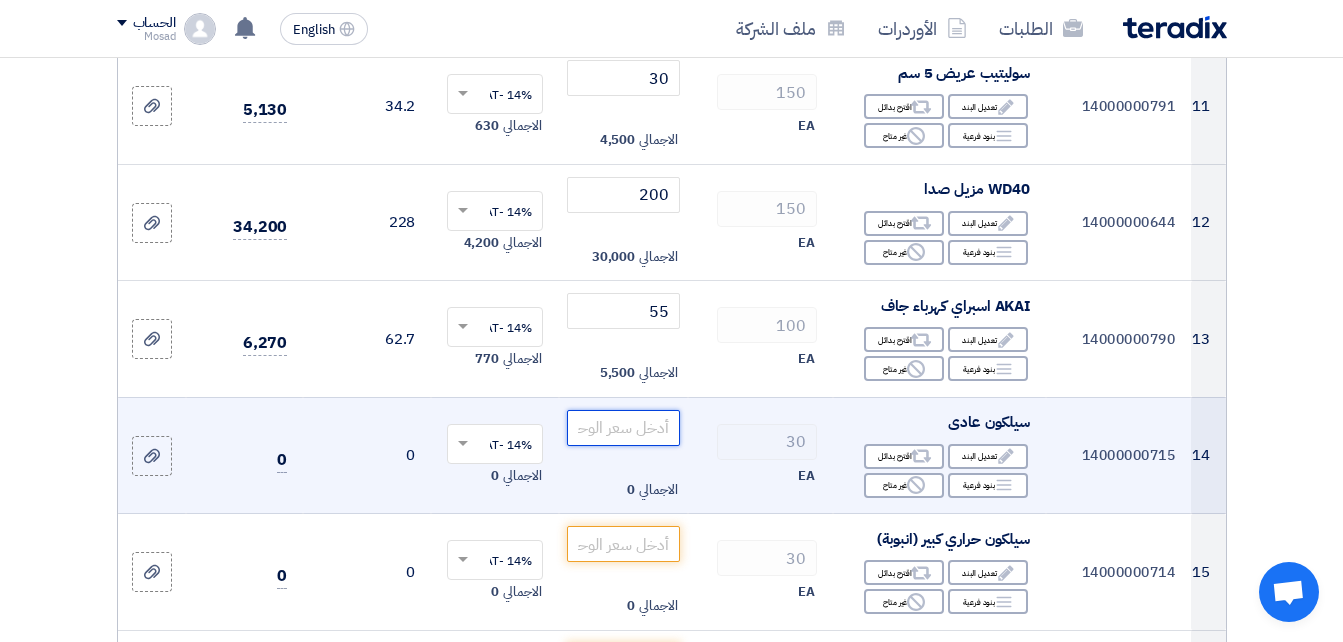 click 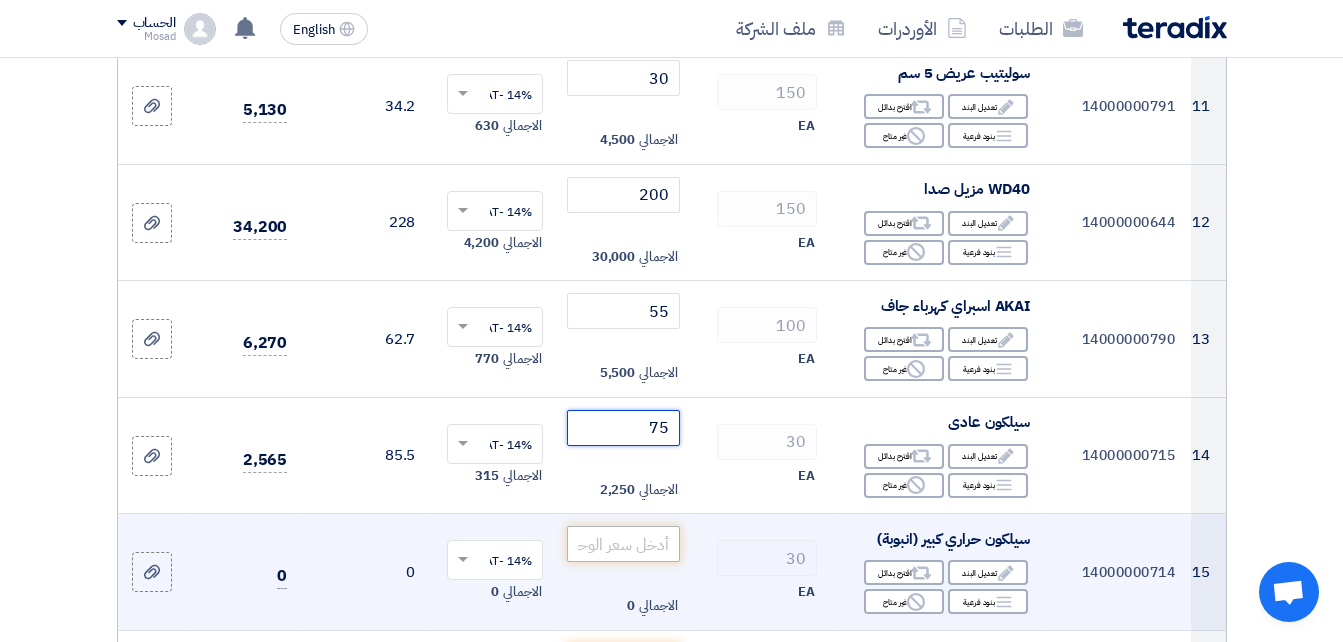 type on "75" 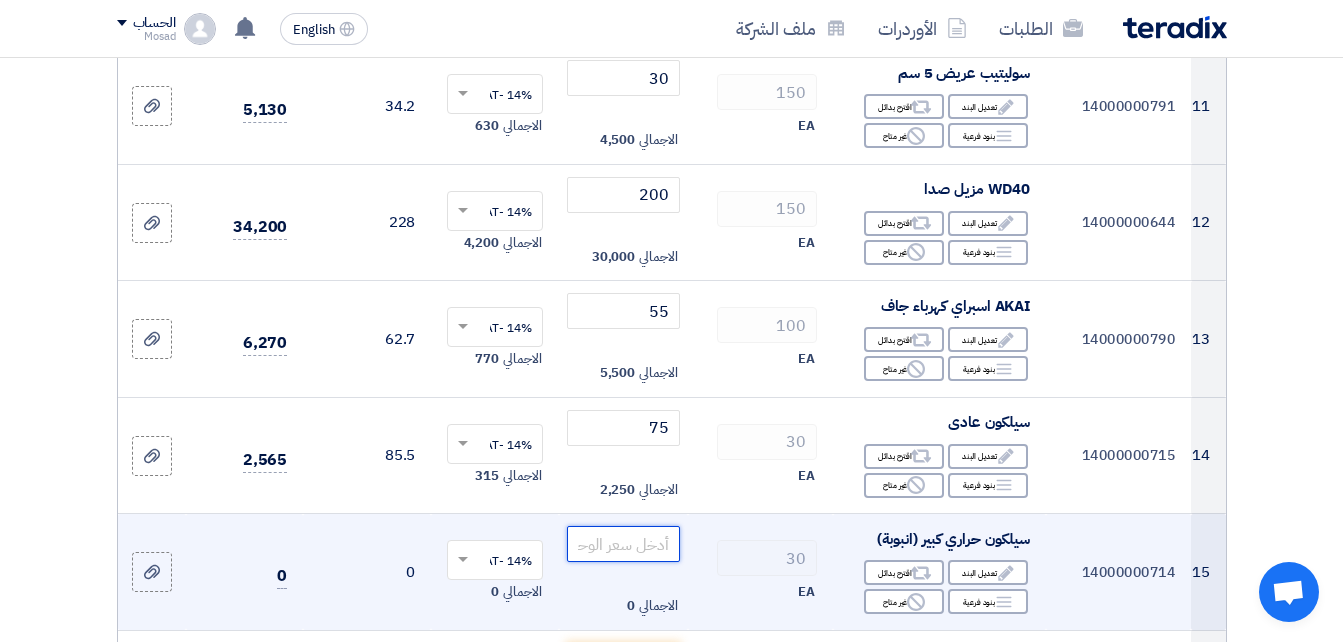 click 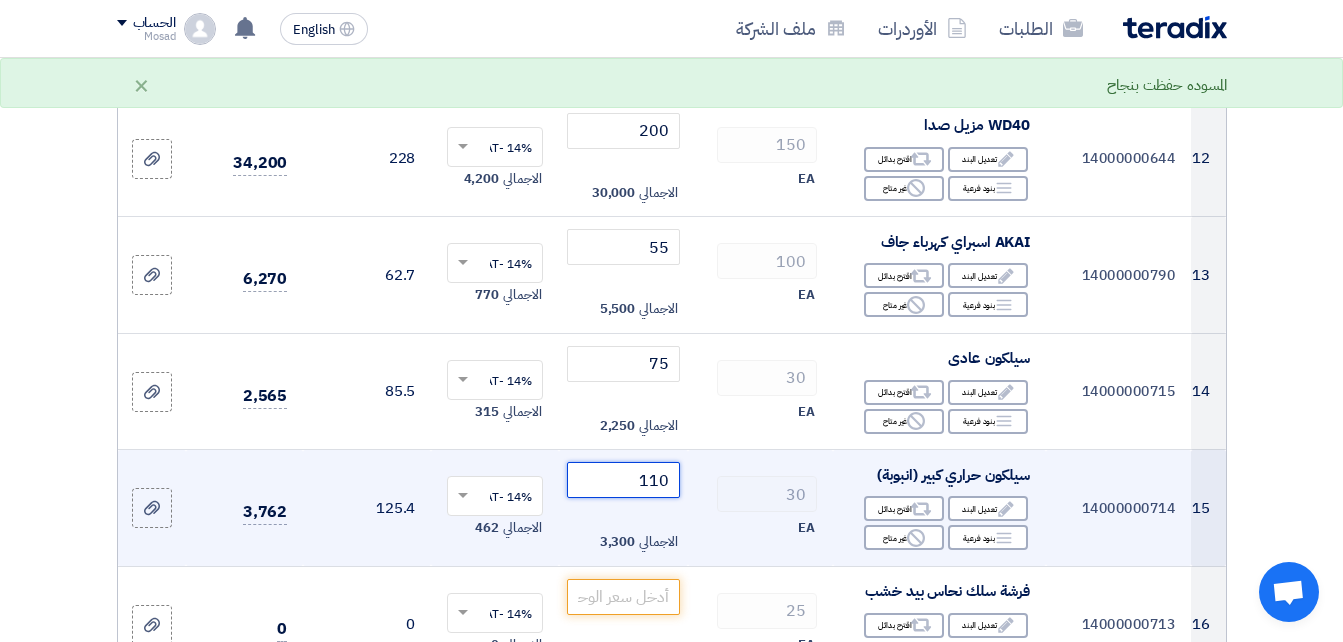 scroll, scrollTop: 1700, scrollLeft: 0, axis: vertical 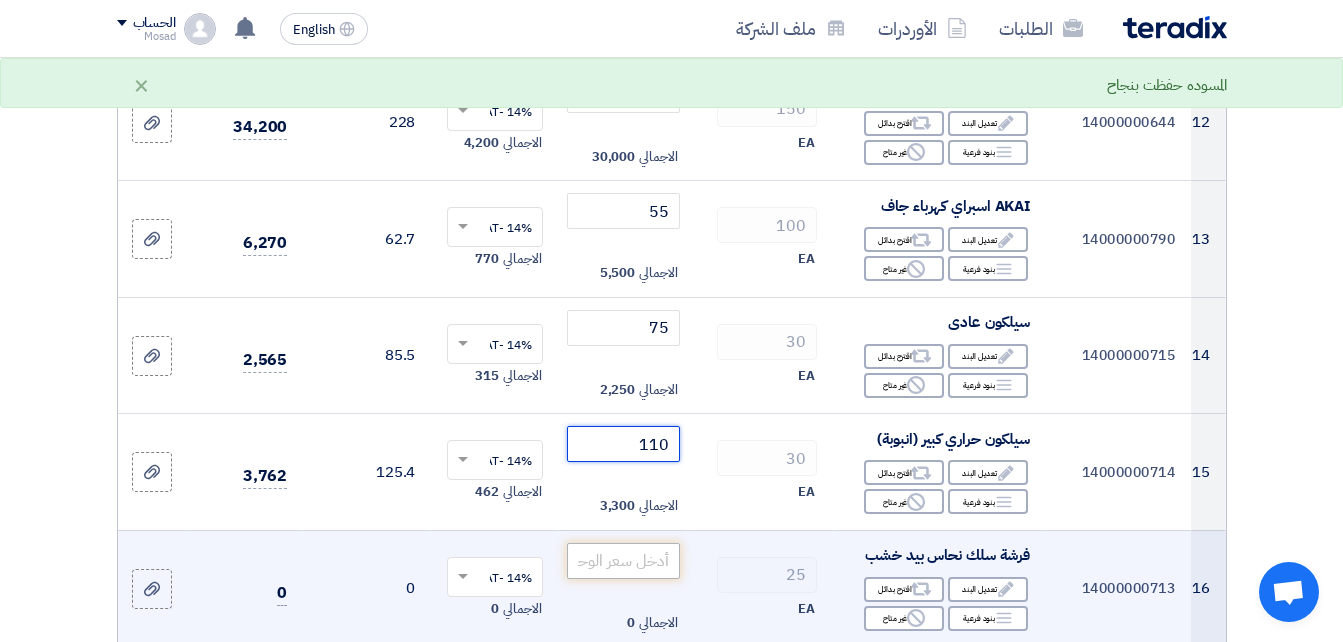 type on "110" 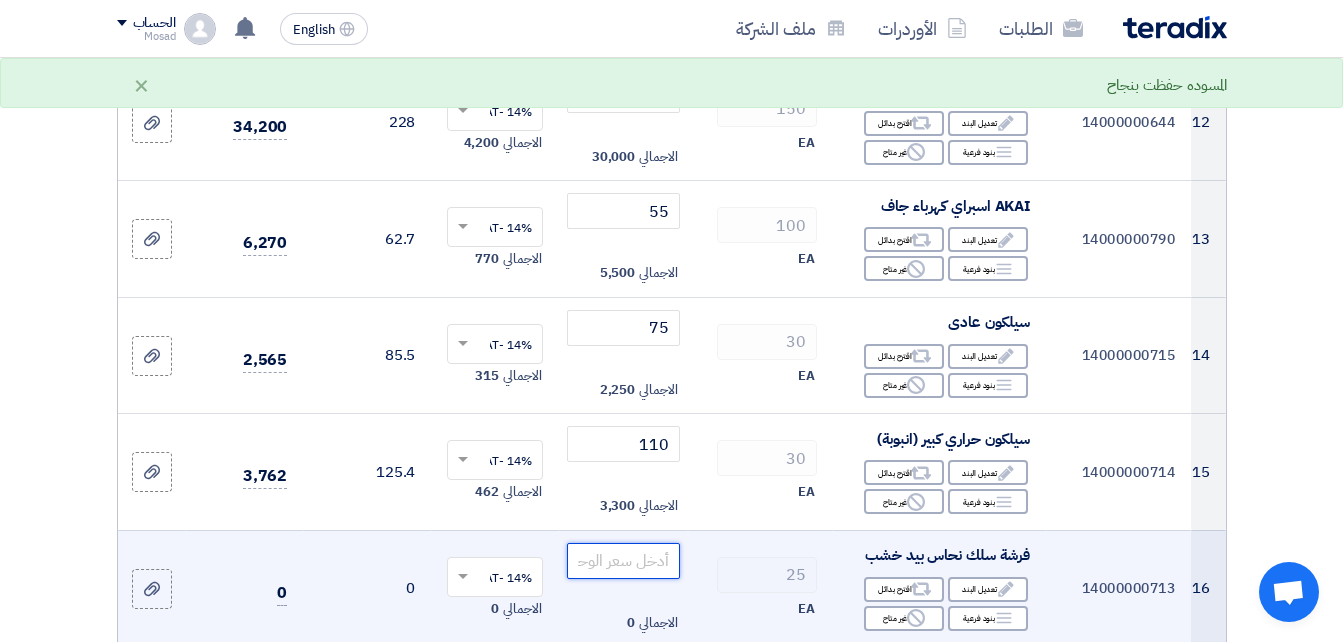 click 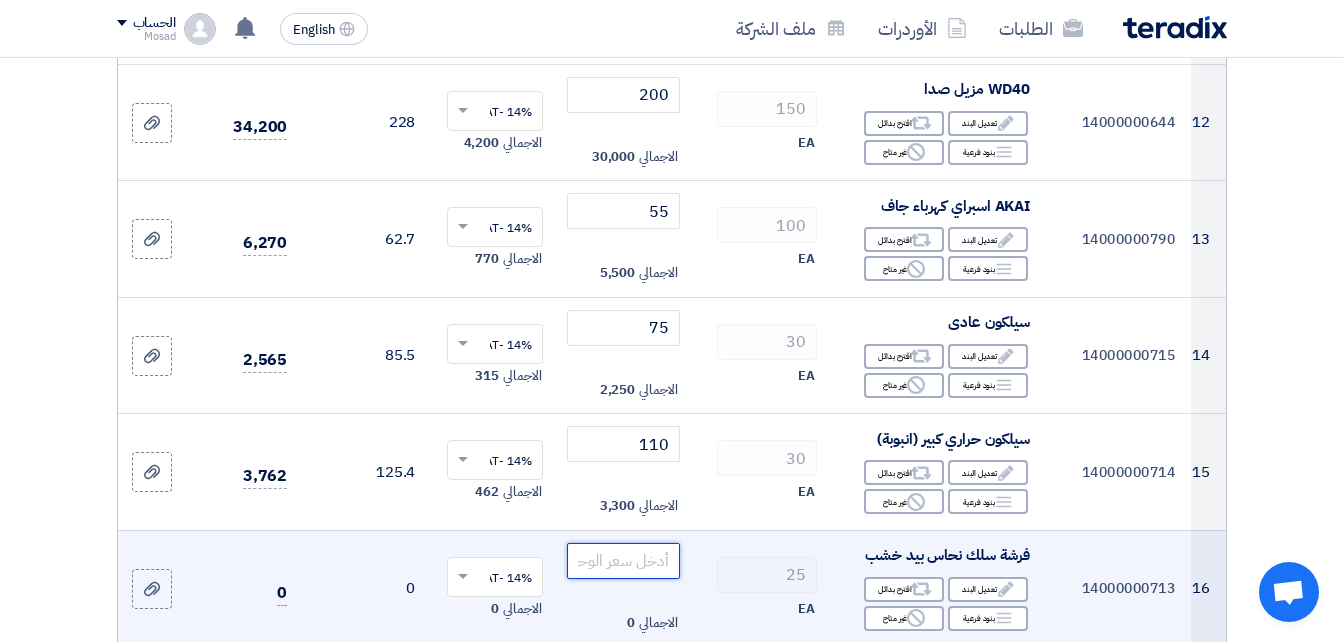 click 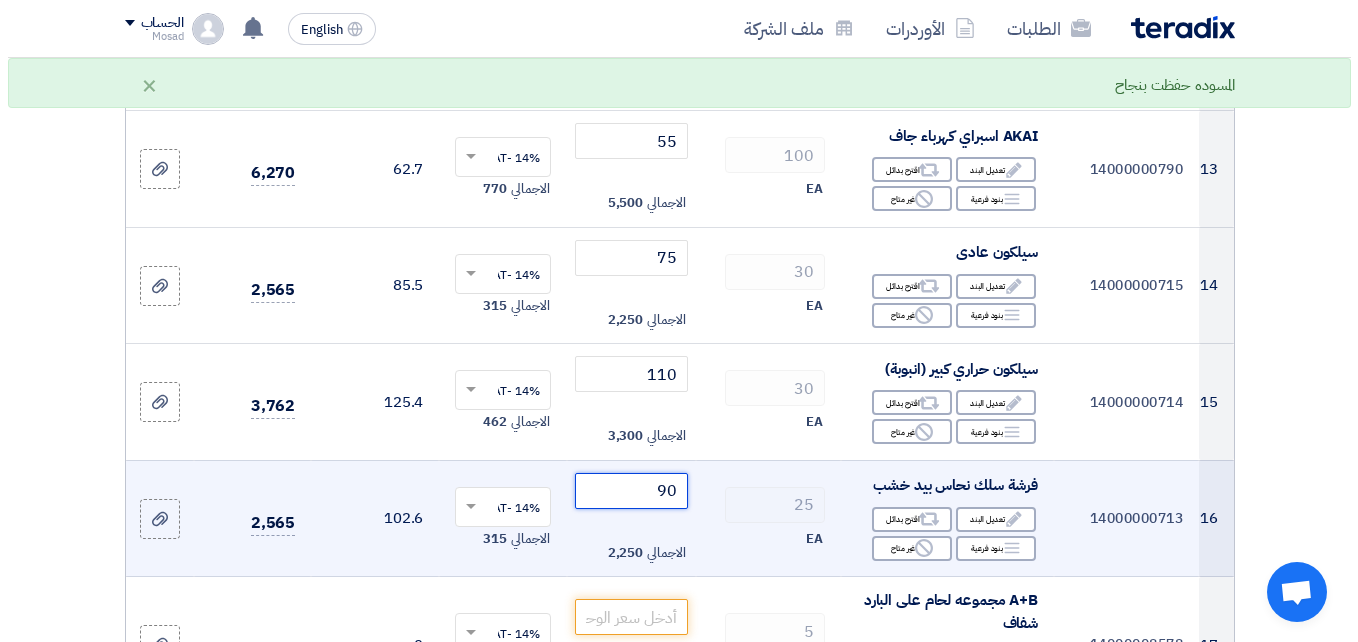 scroll, scrollTop: 1800, scrollLeft: 0, axis: vertical 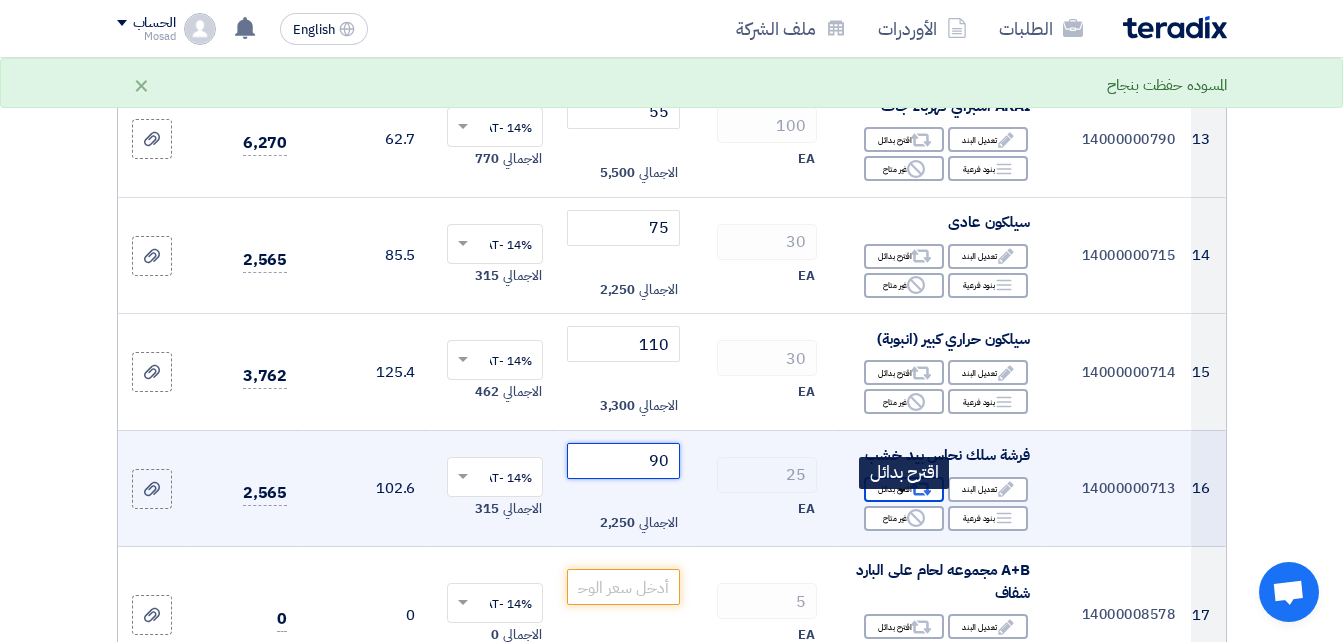 type on "90" 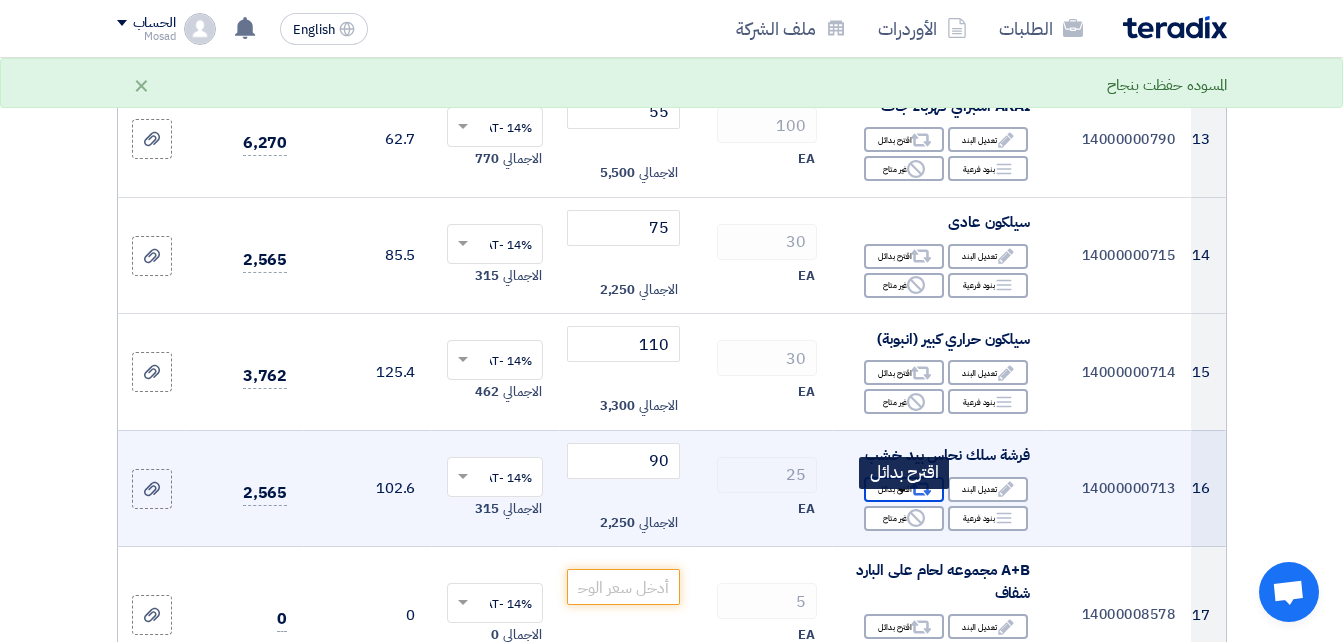 click on "Alternative
اقترح بدائل" 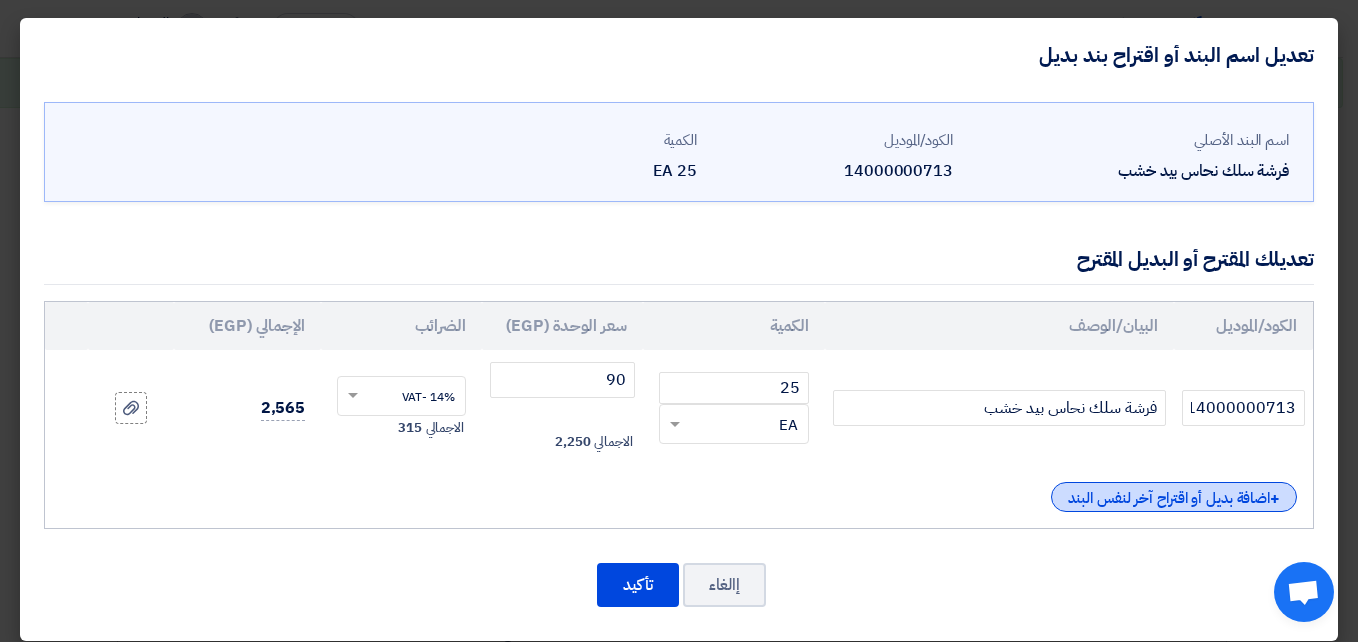 click on "+
اضافة بديل أو اقتراح آخر لنفس البند" 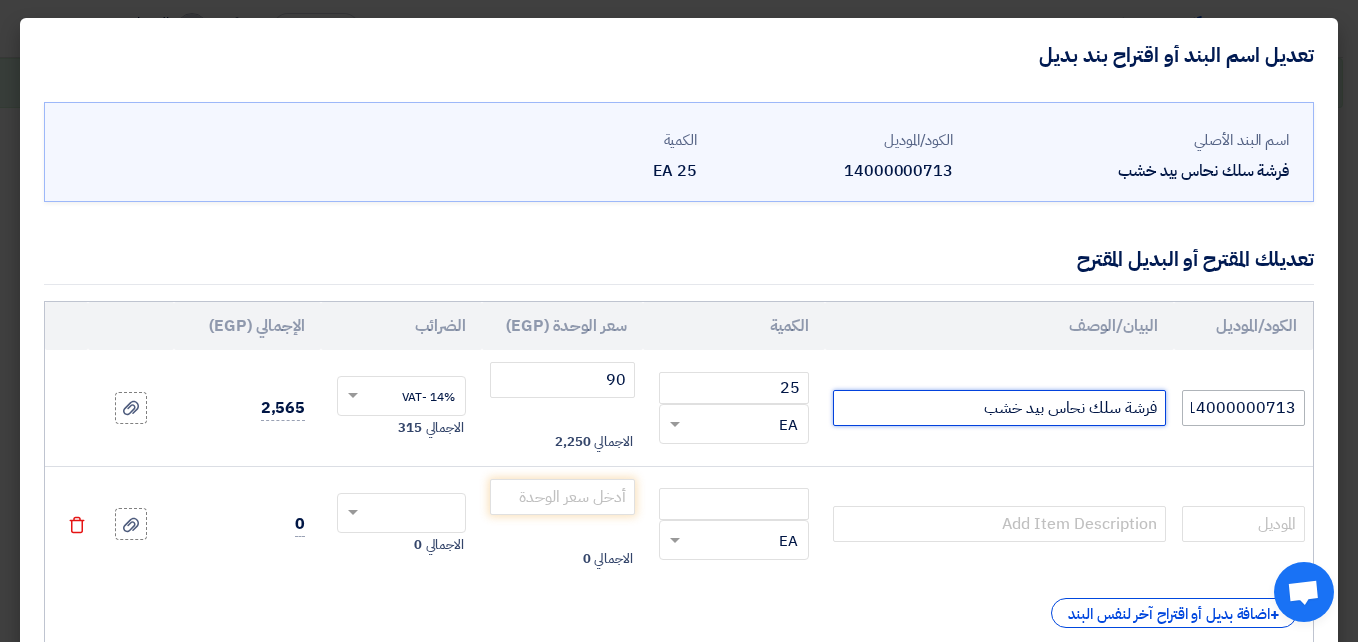 drag, startPoint x: 961, startPoint y: 417, endPoint x: 1274, endPoint y: 416, distance: 313.0016 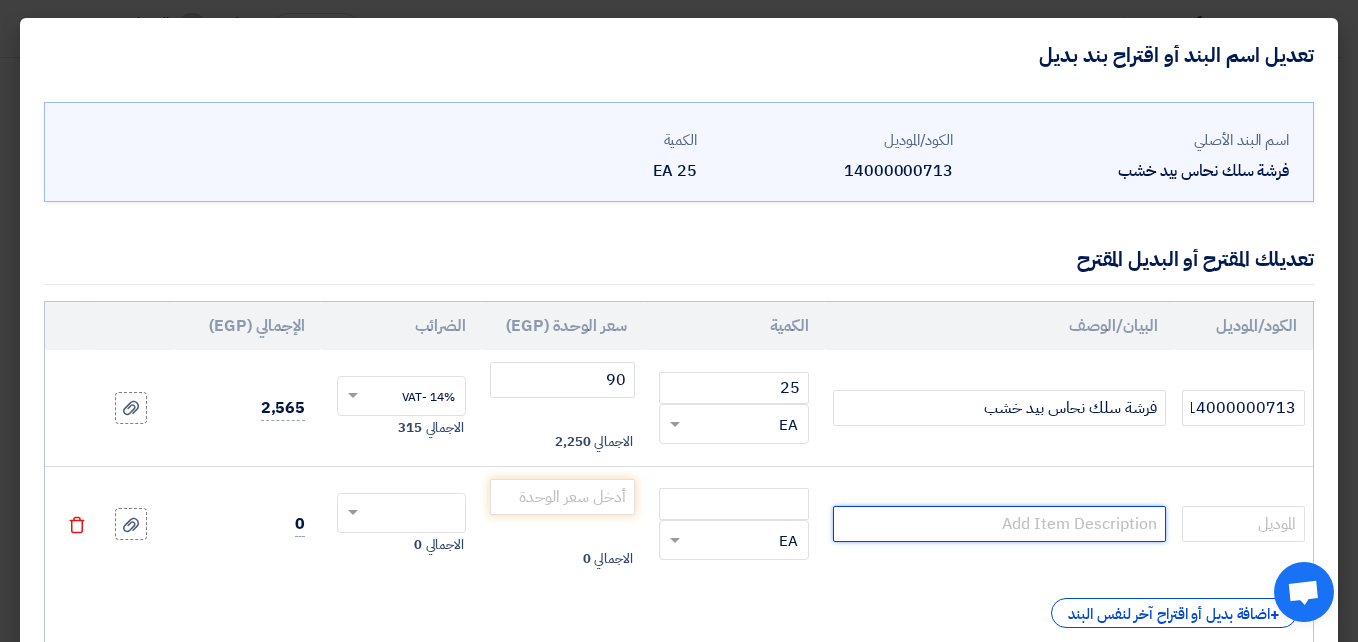 click 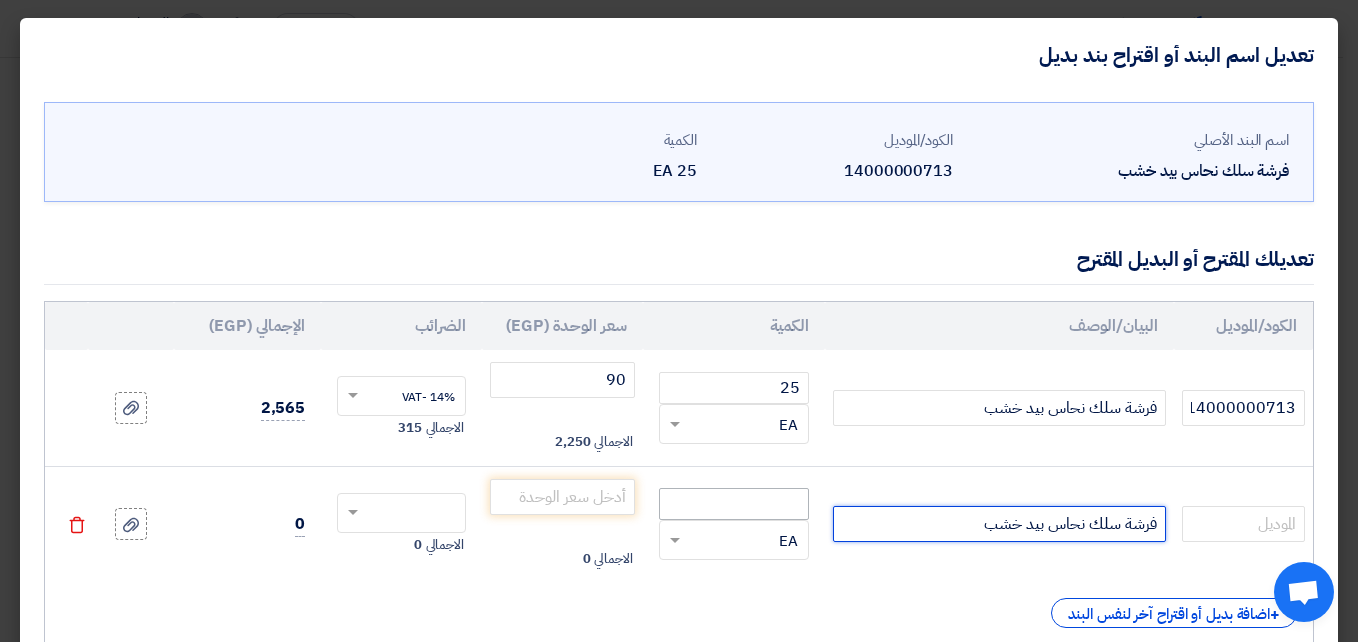 type on "فرشة سلك نحاس بيد خشب" 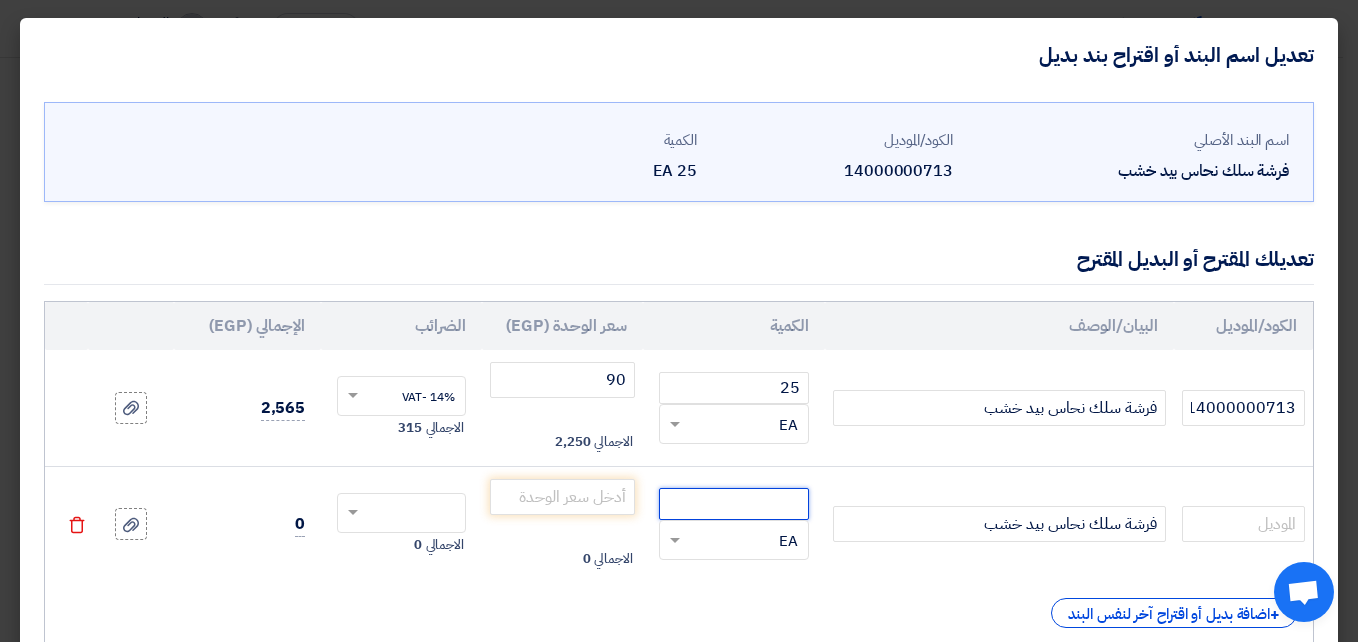 click 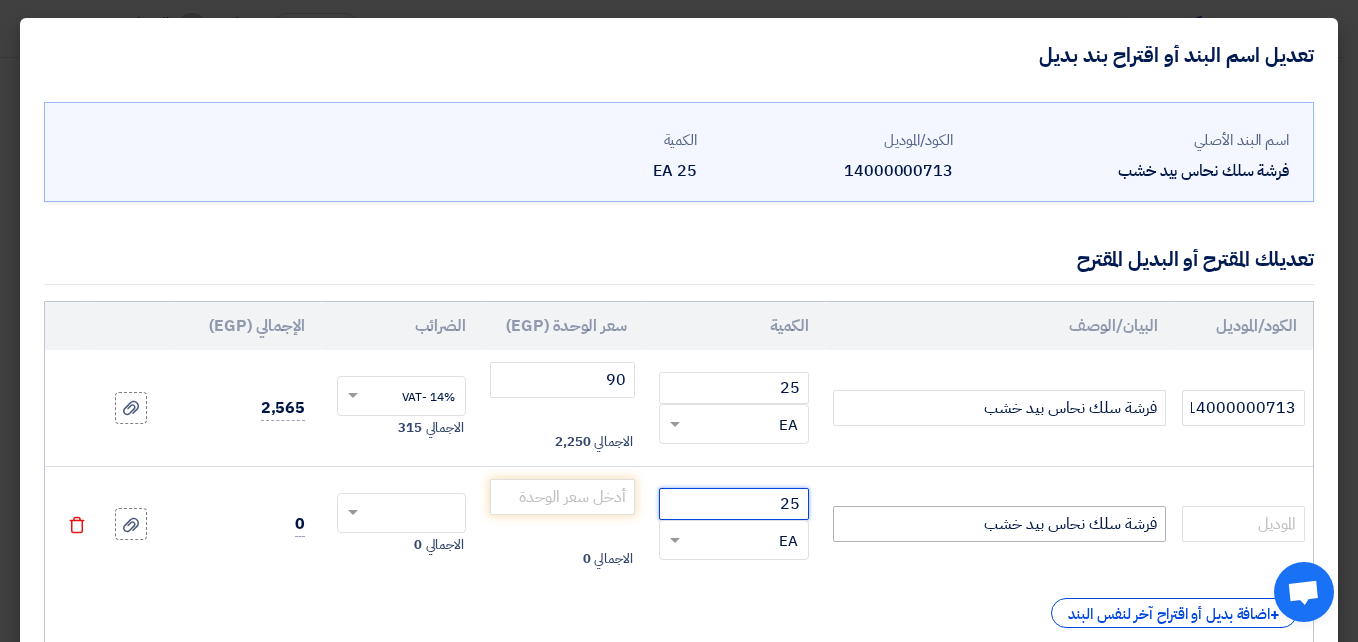 type on "25" 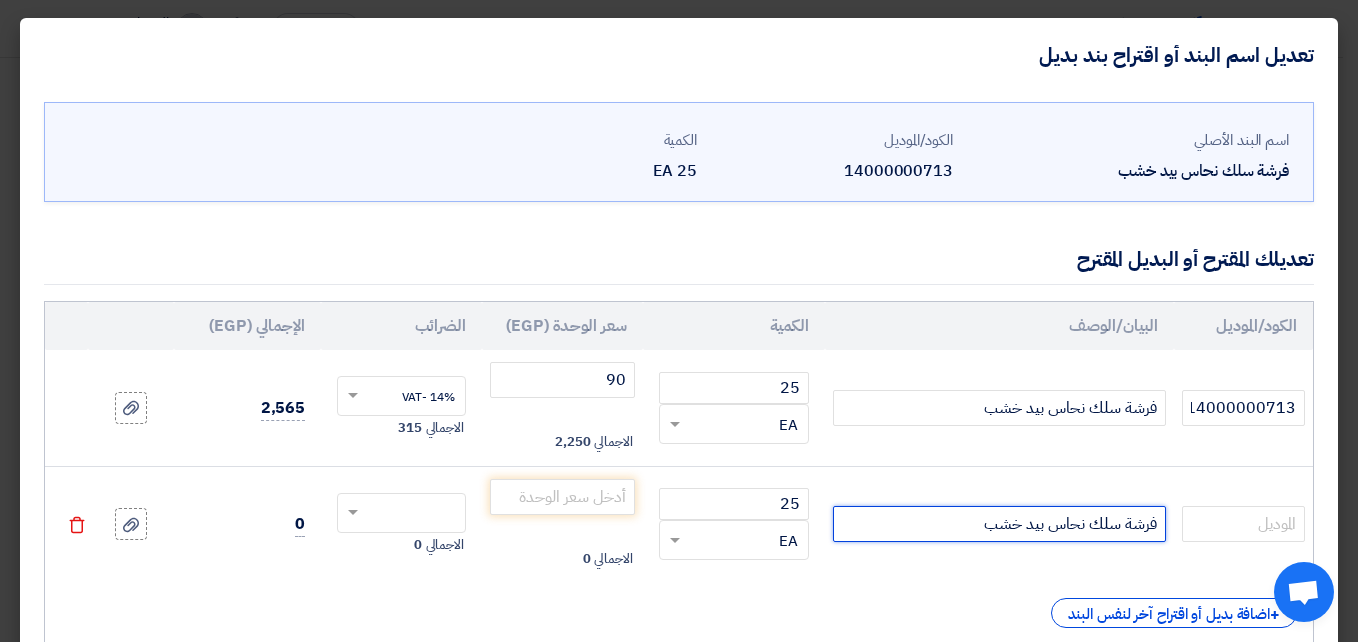 click on "فرشة سلك نحاس بيد خشب" 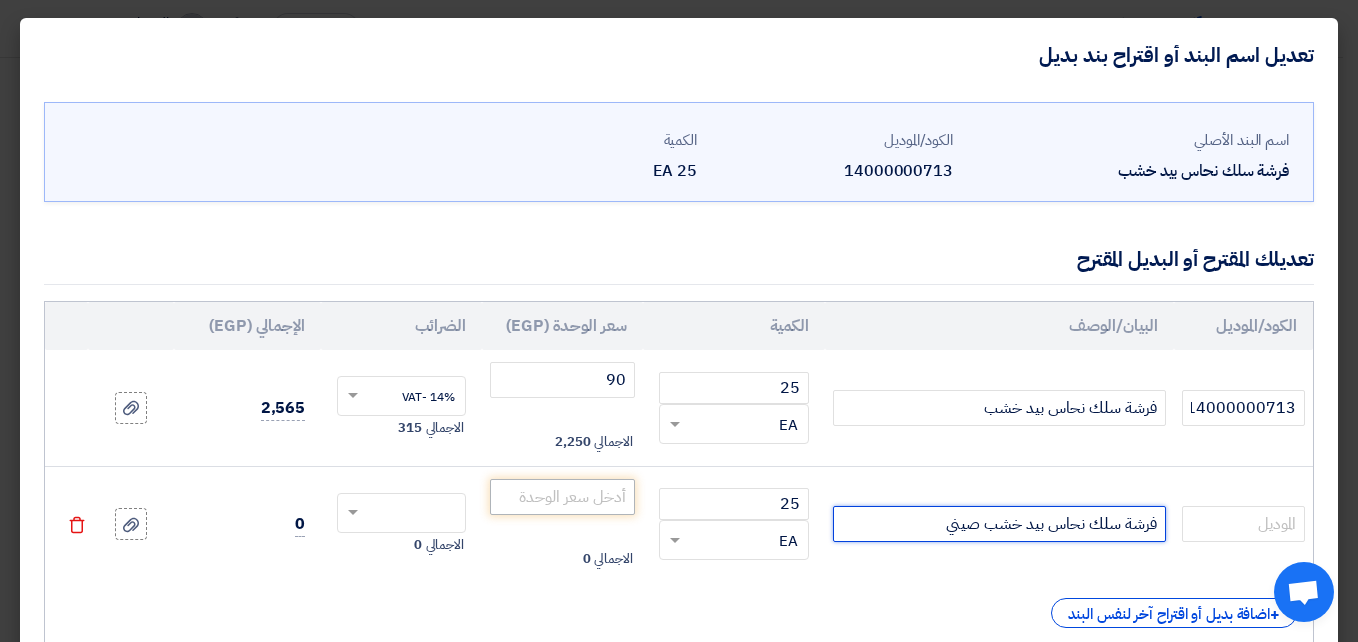 type on "فرشة سلك نحاس بيد خشب صيني" 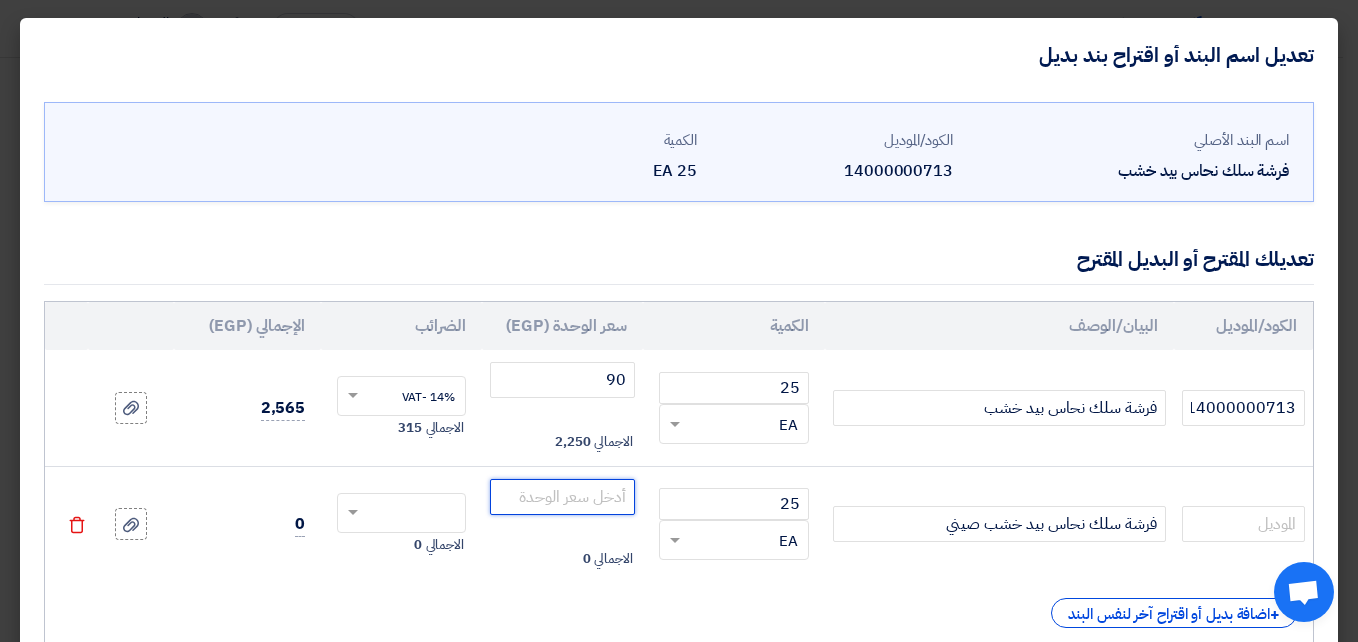 click 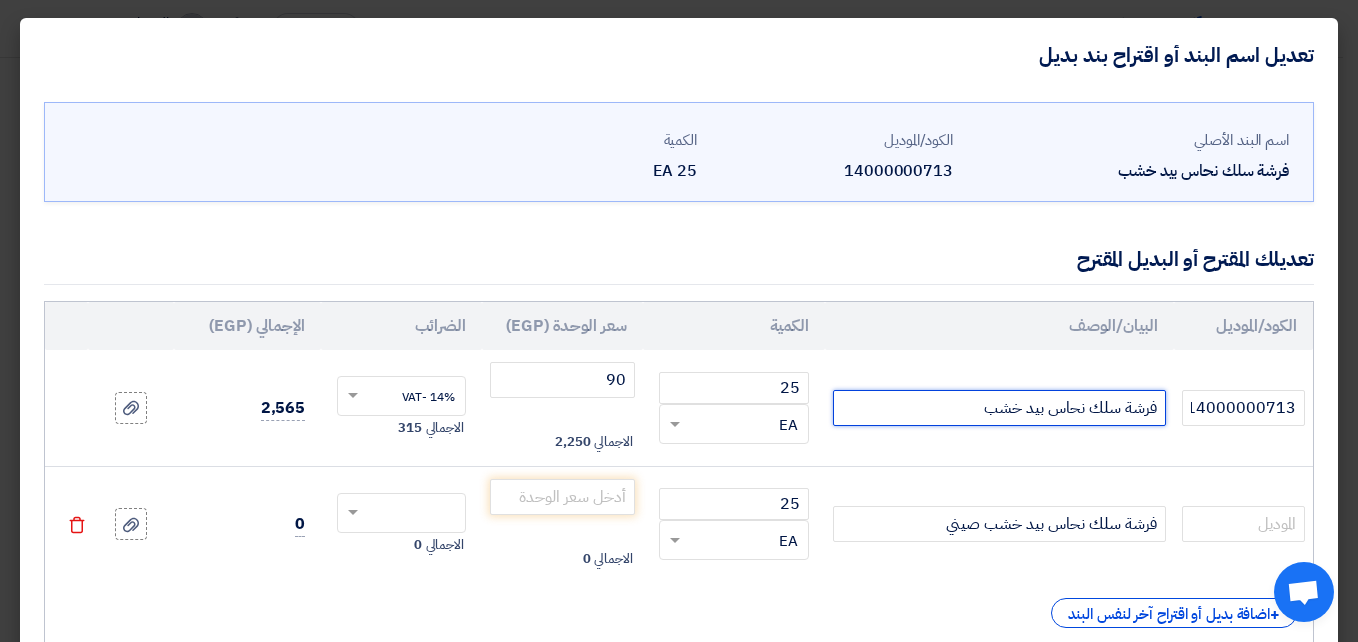 click on "فرشة سلك نحاس بيد خشب" 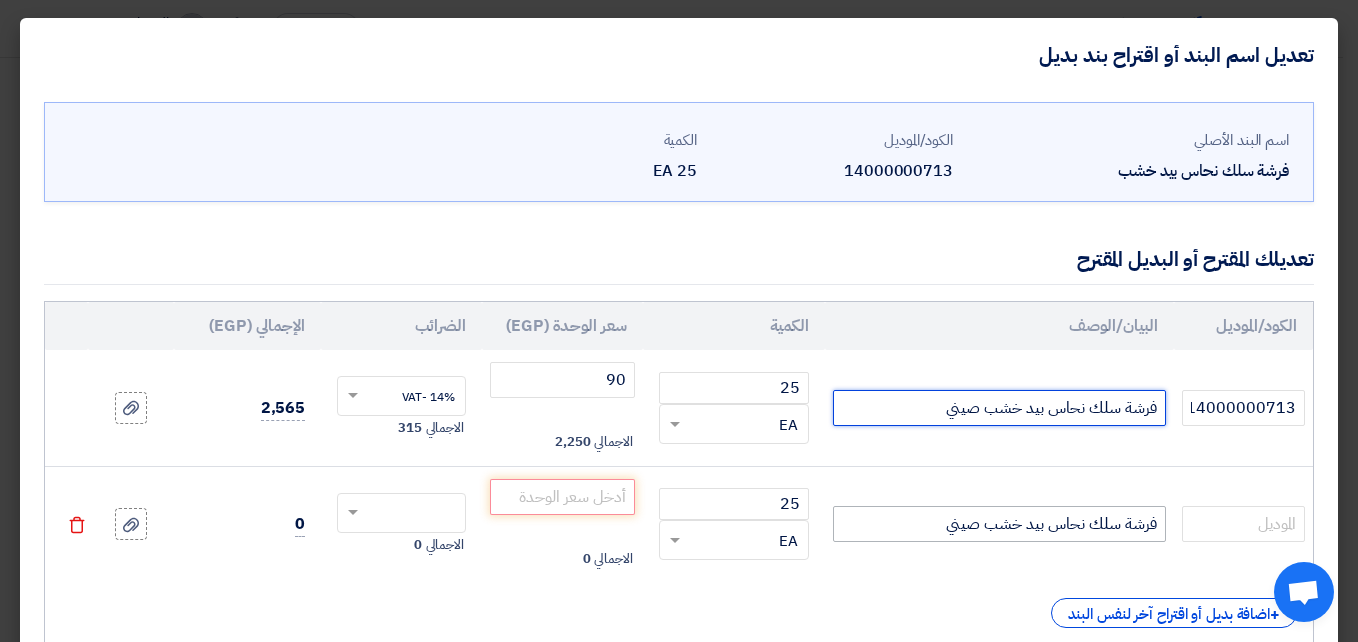 type on "فرشة سلك نحاس بيد خشب صيني" 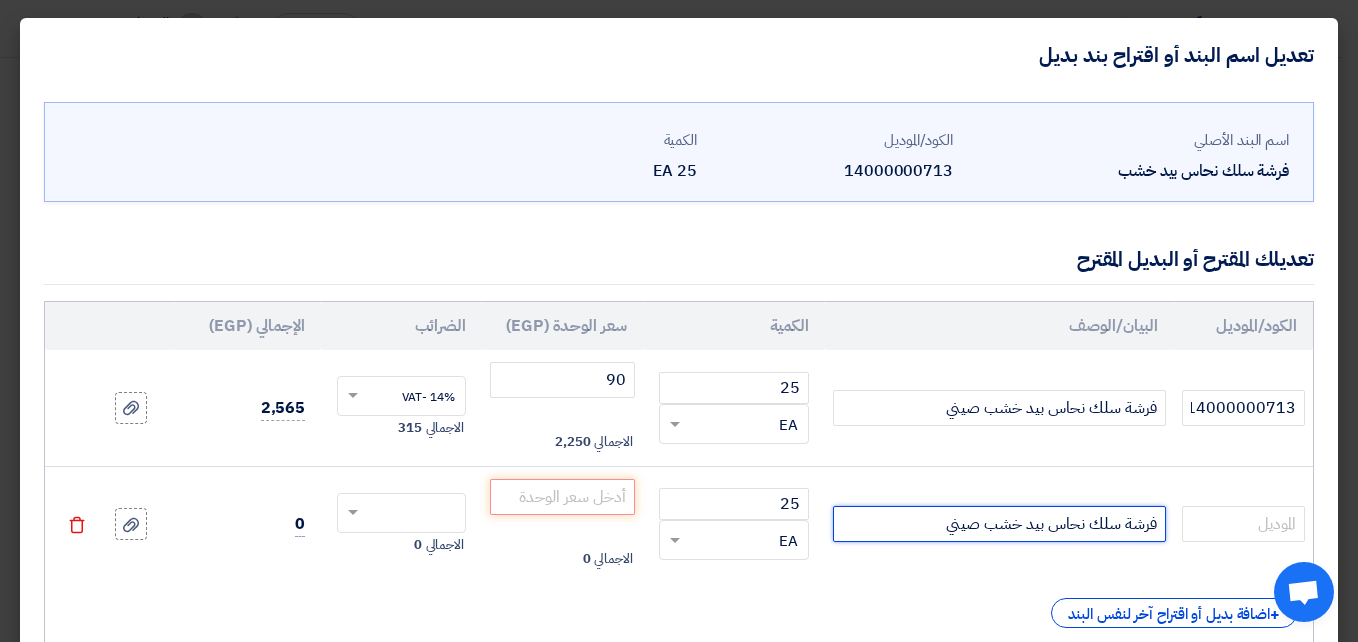 click on "فرشة سلك نحاس بيد خشب صيني" 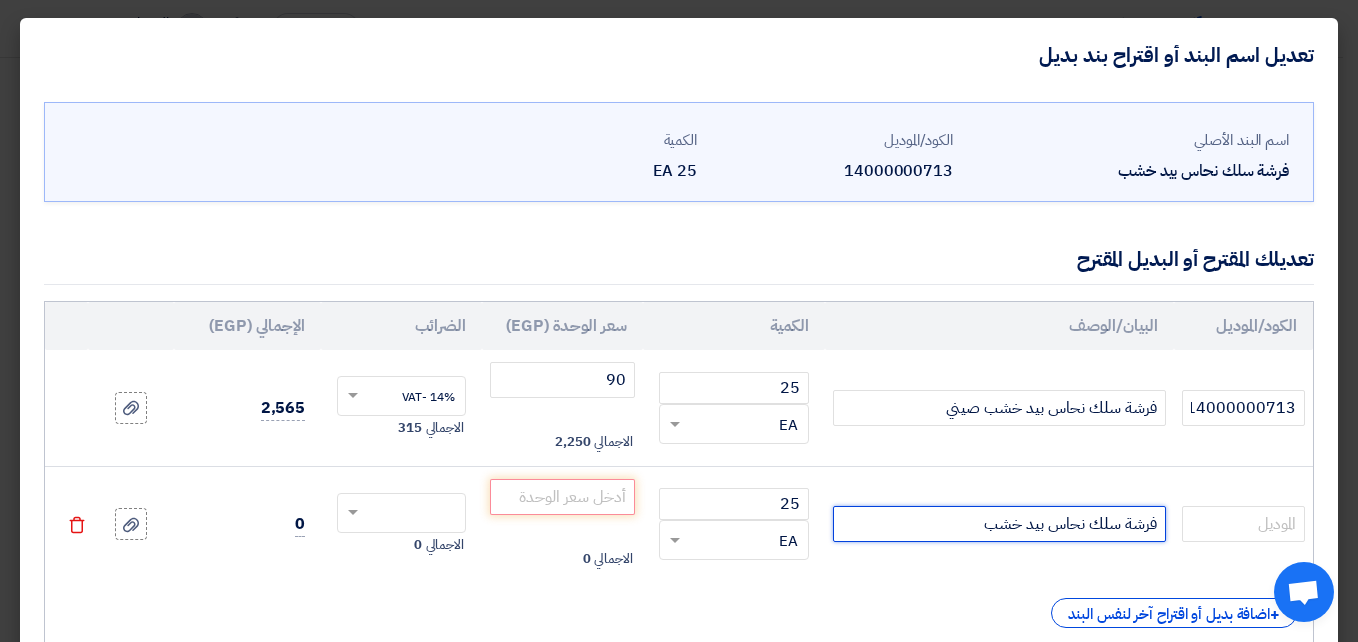 type on "فرشة سلك نحاس بيد خشب" 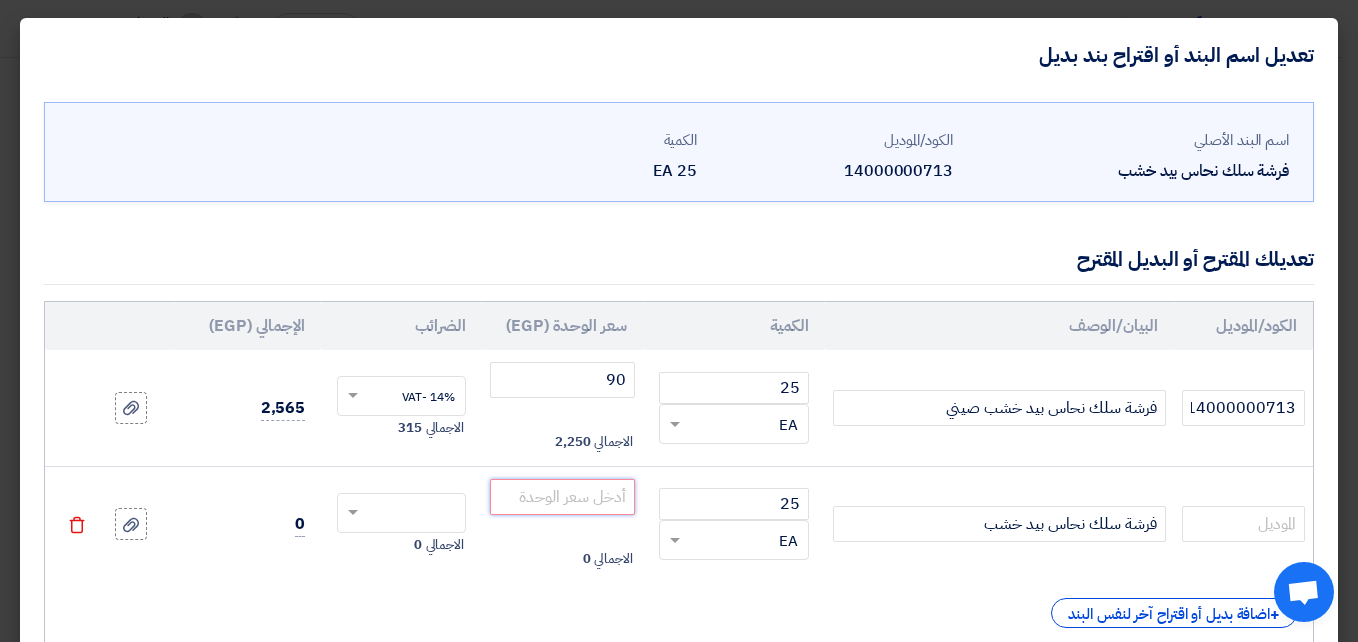 click 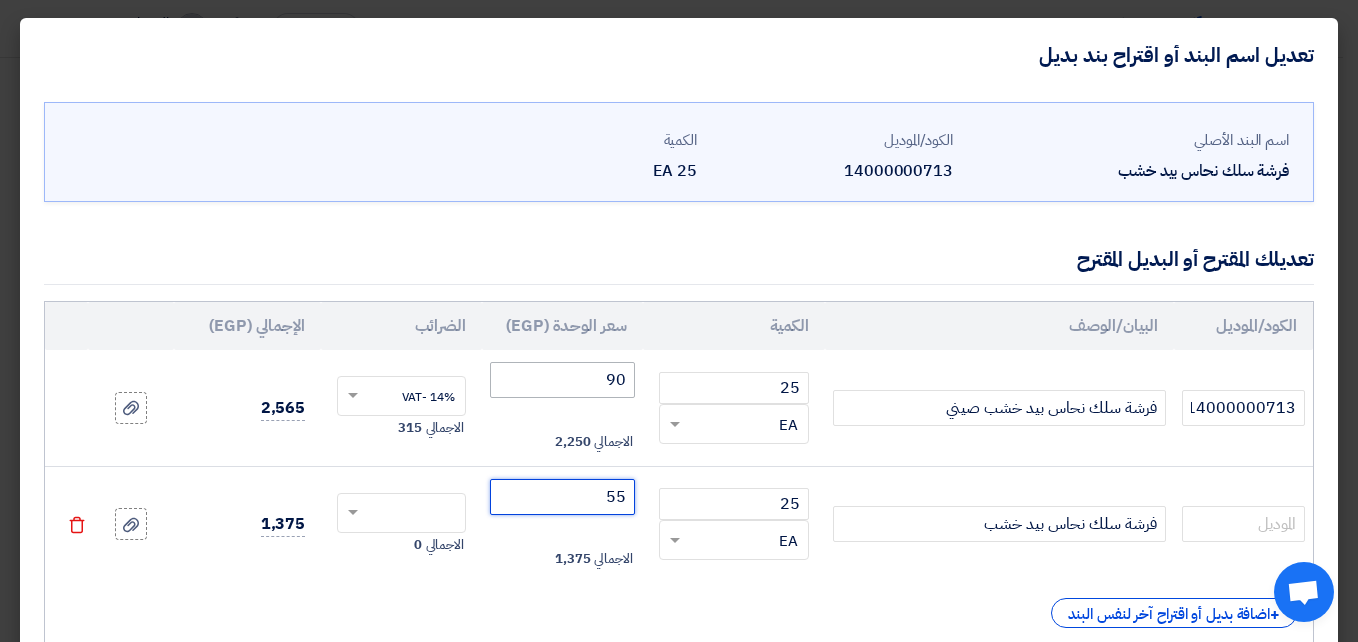 type on "55" 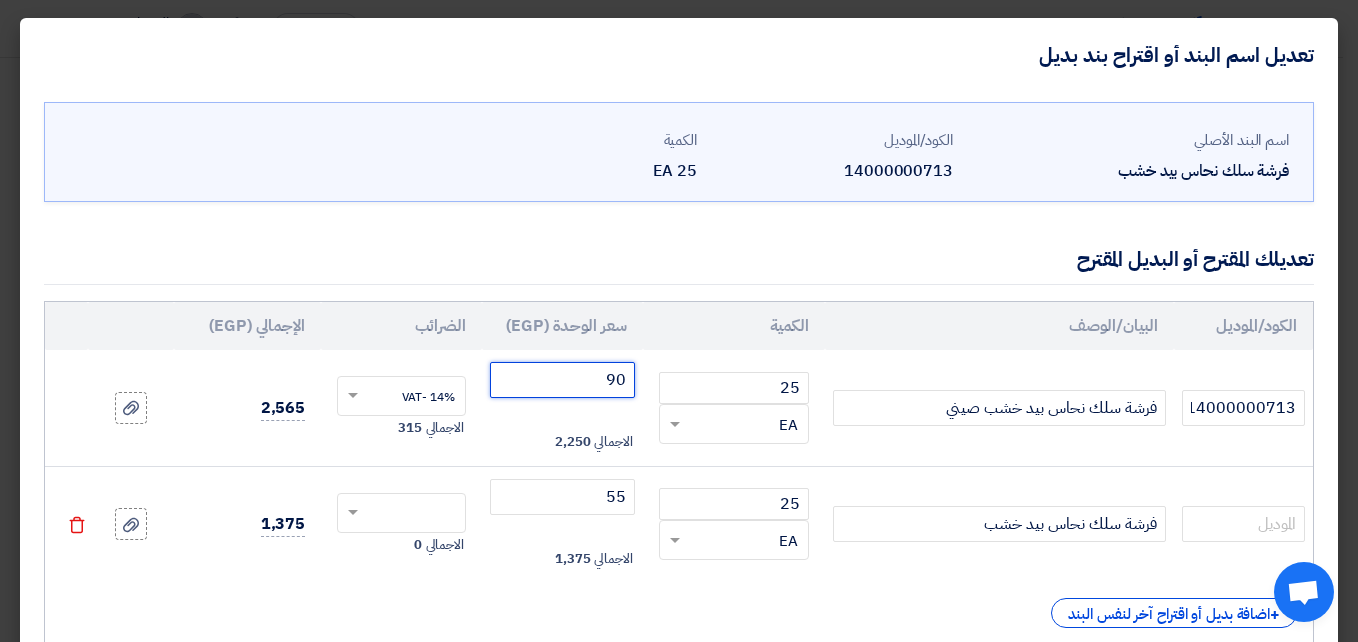 drag, startPoint x: 614, startPoint y: 380, endPoint x: 632, endPoint y: 381, distance: 18.027756 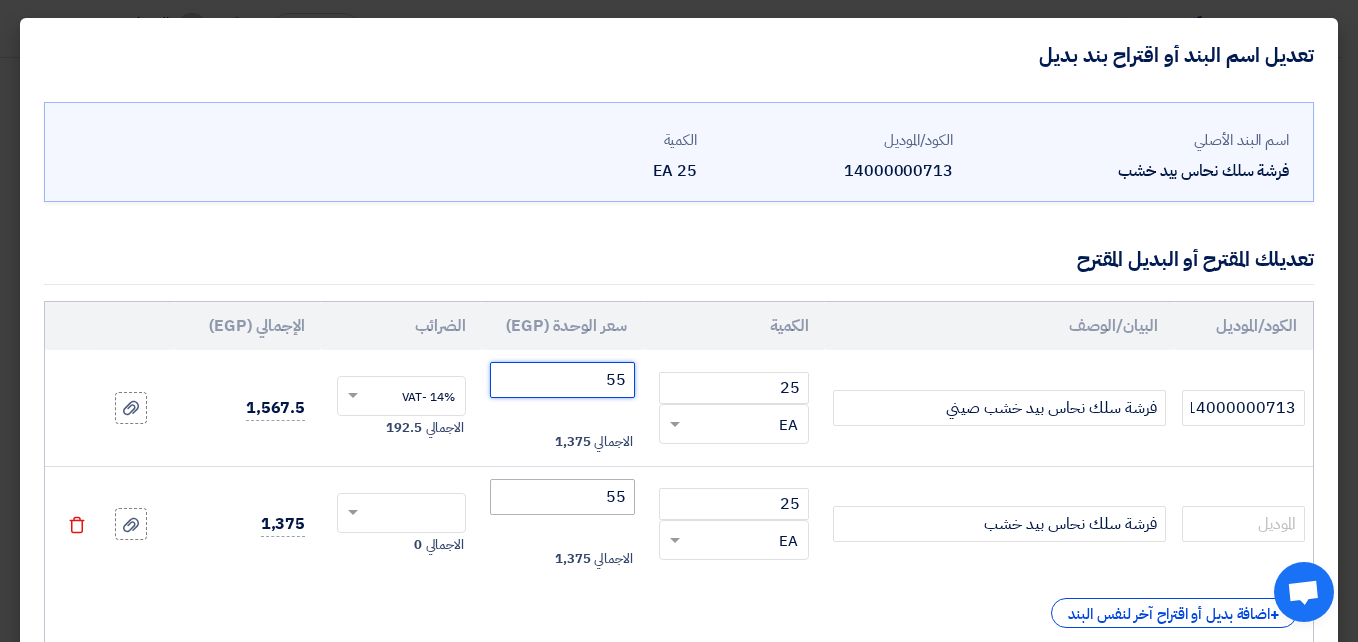 type on "55" 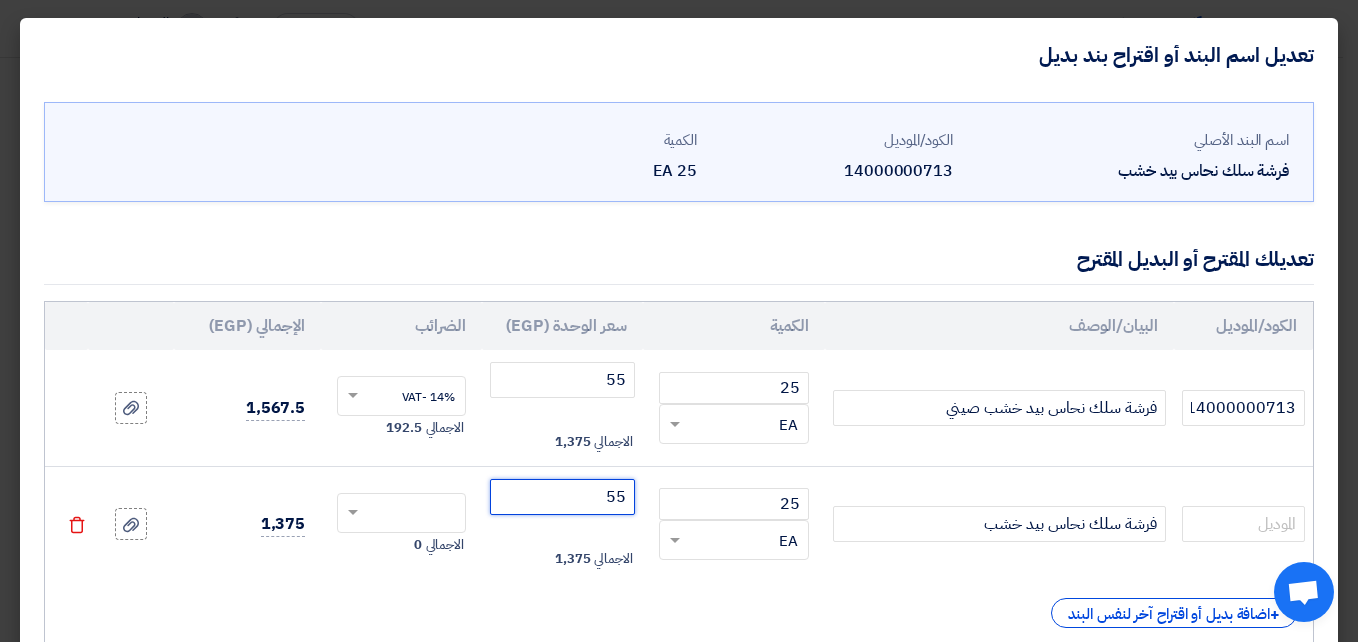 drag, startPoint x: 609, startPoint y: 498, endPoint x: 637, endPoint y: 495, distance: 28.160255 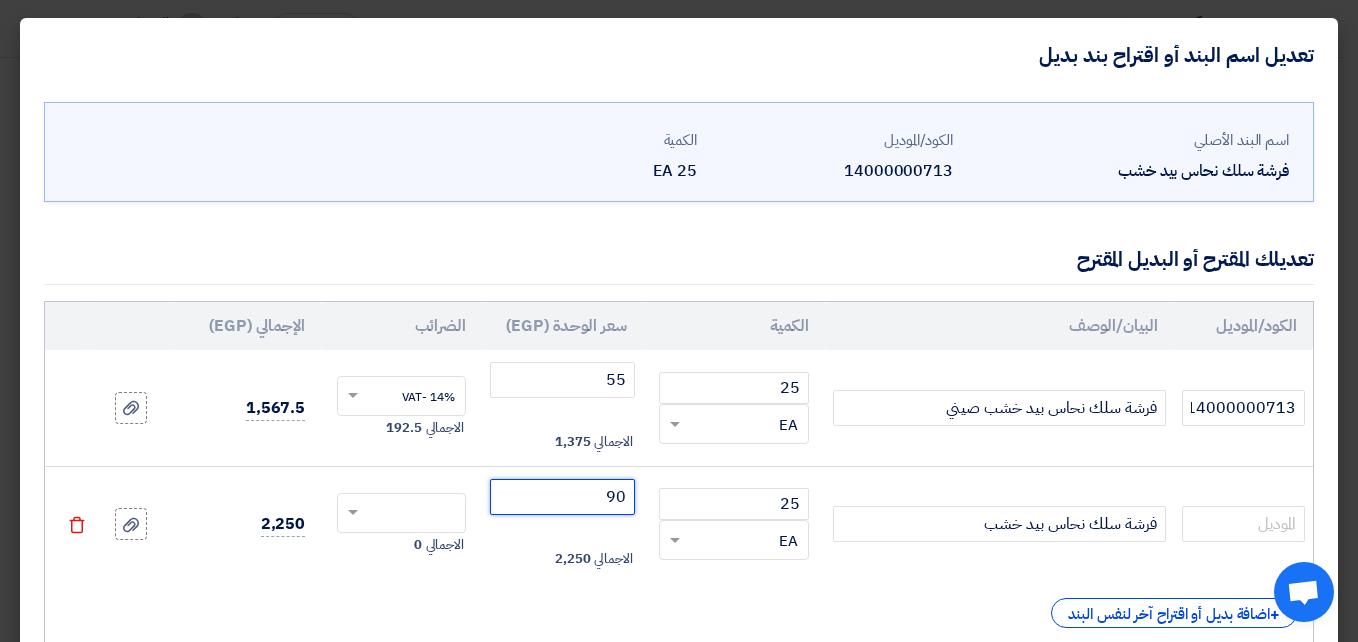 type on "90" 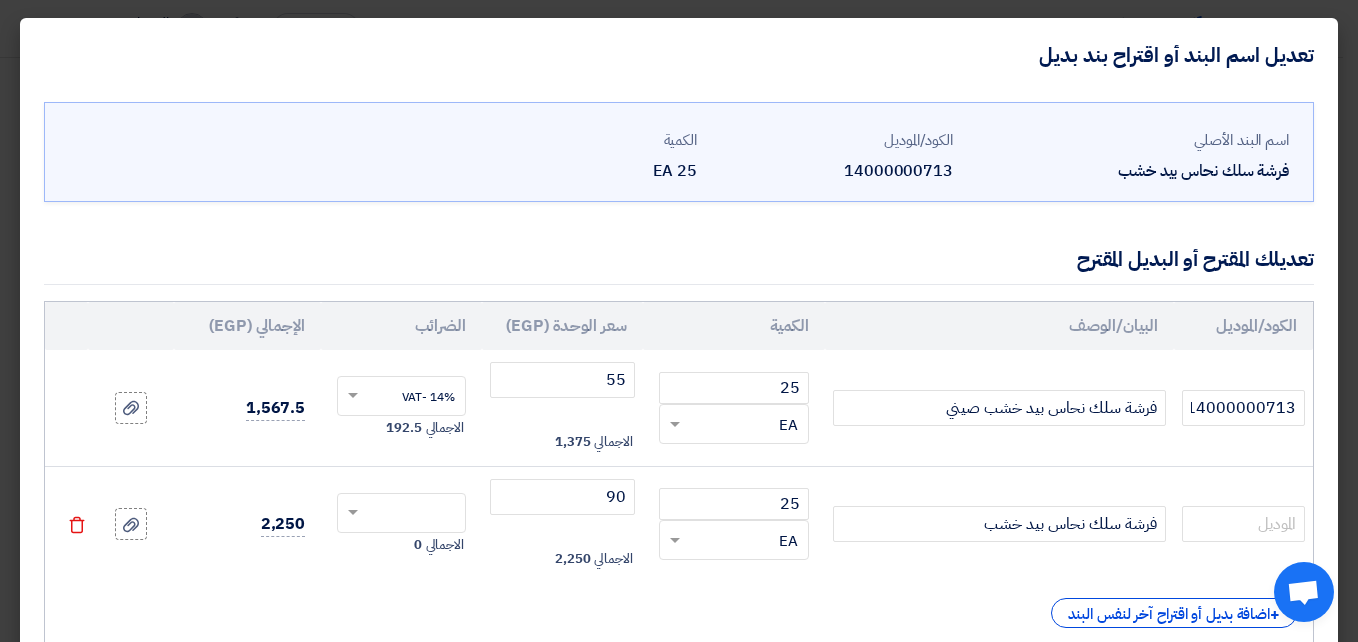 click 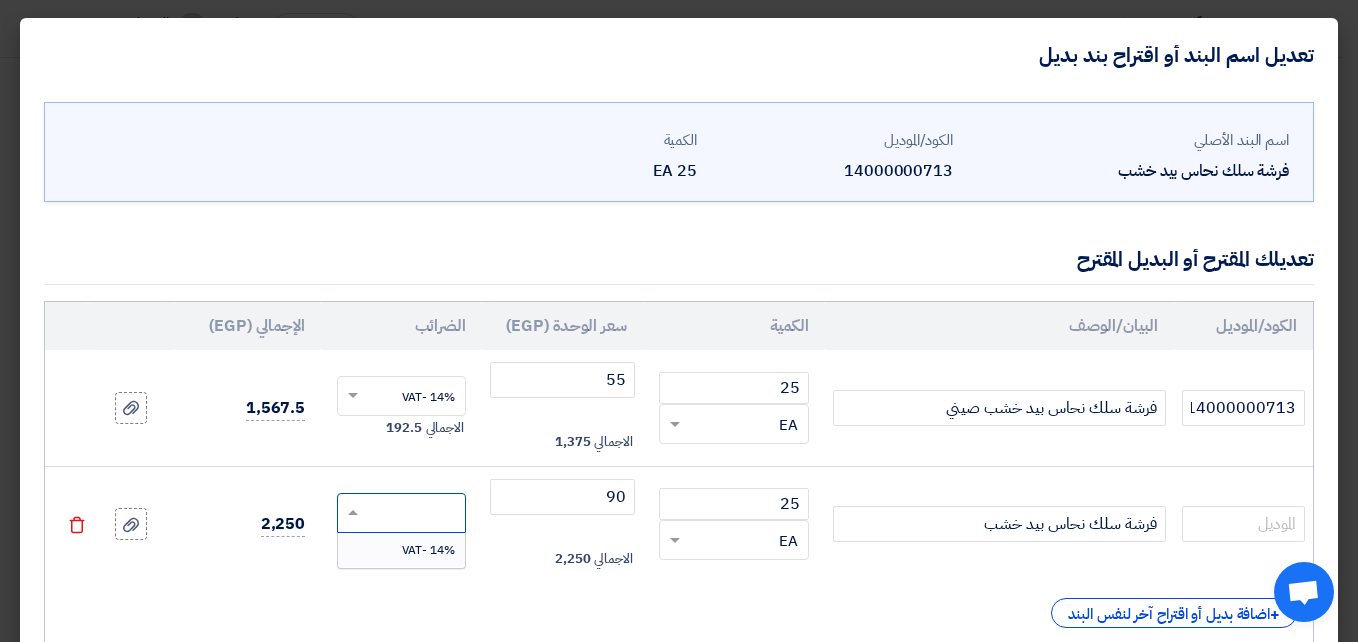 click on "14% -VAT" at bounding box center (401, 550) 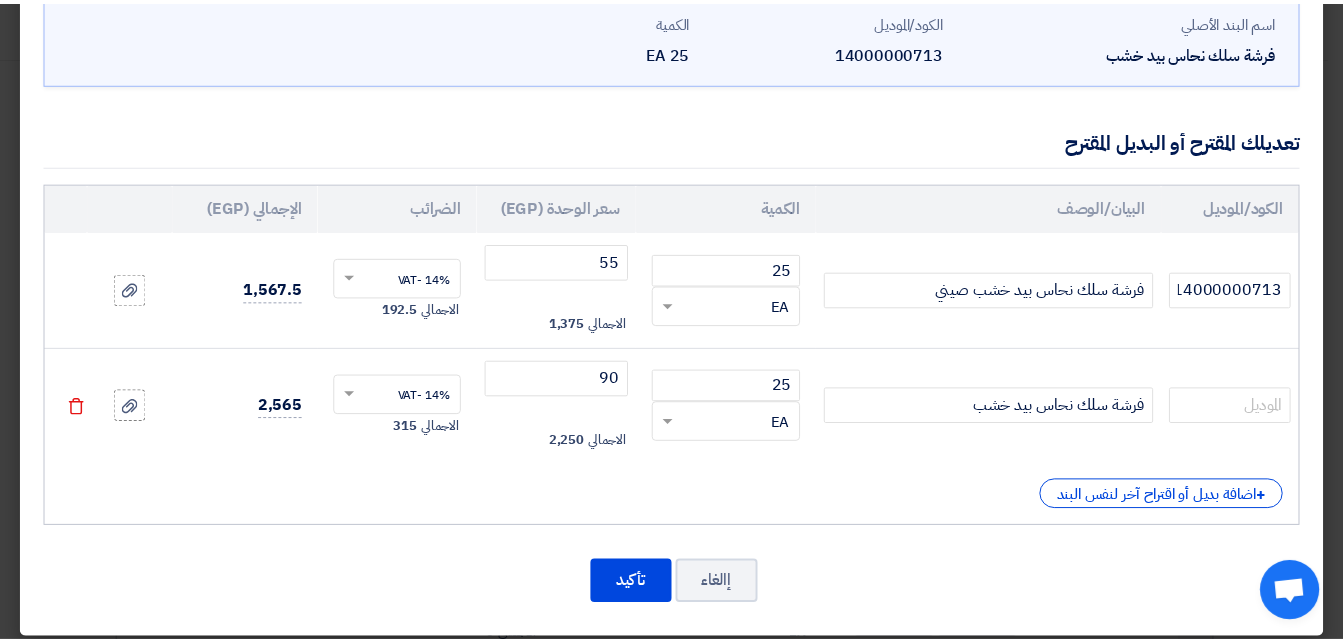scroll, scrollTop: 133, scrollLeft: 0, axis: vertical 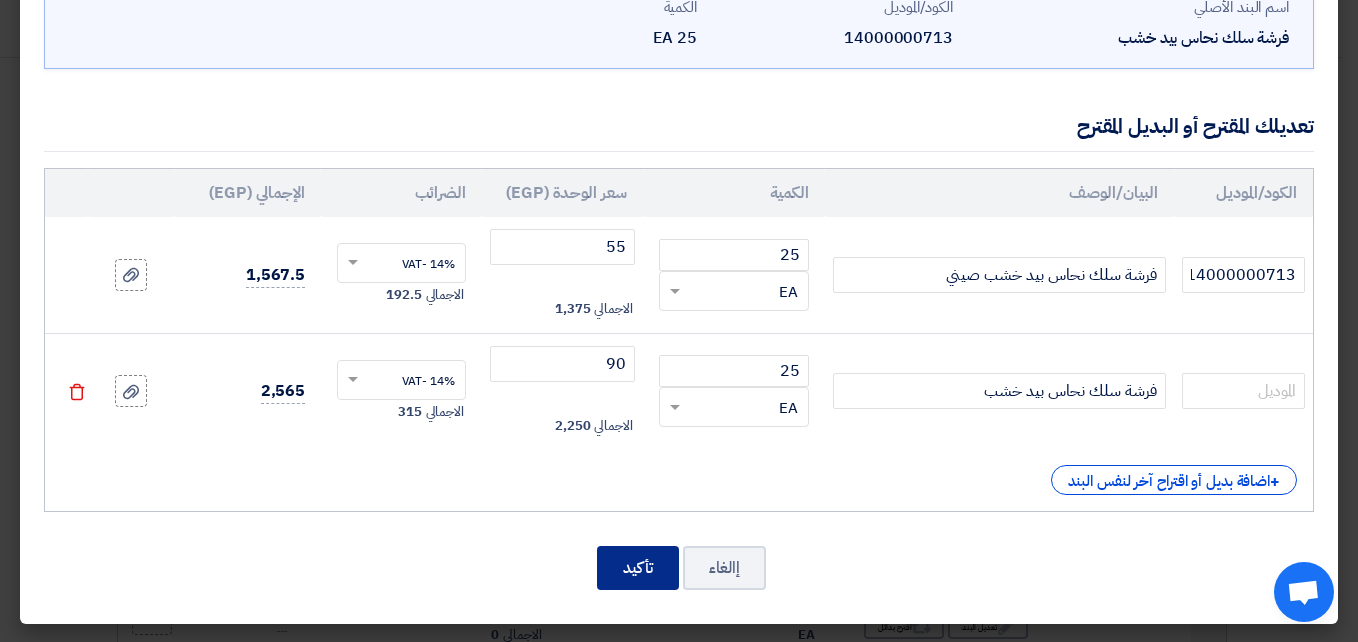 click on "تأكيد" 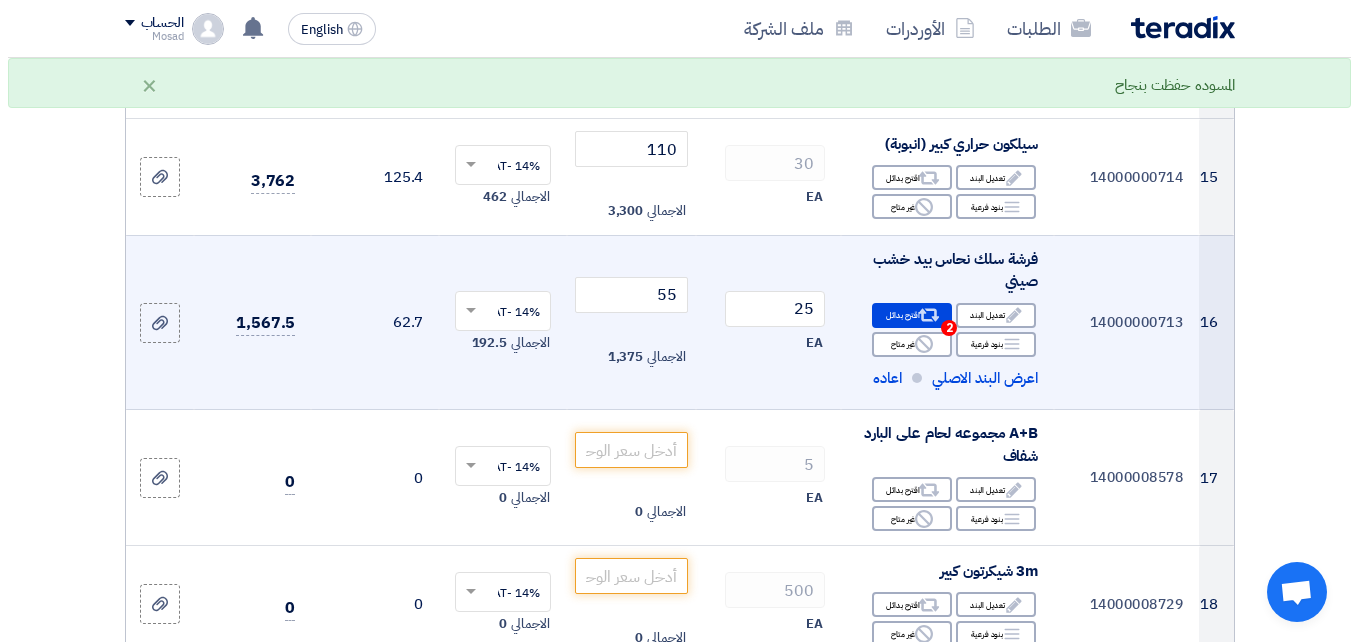 scroll, scrollTop: 2000, scrollLeft: 0, axis: vertical 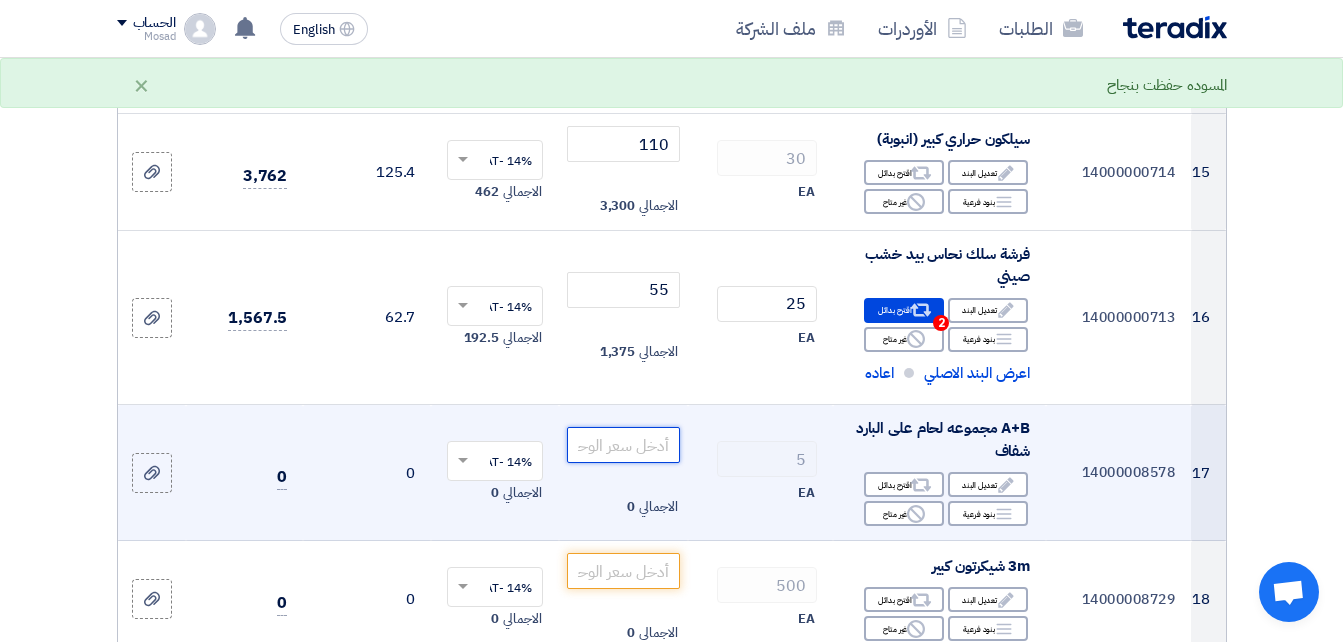 click 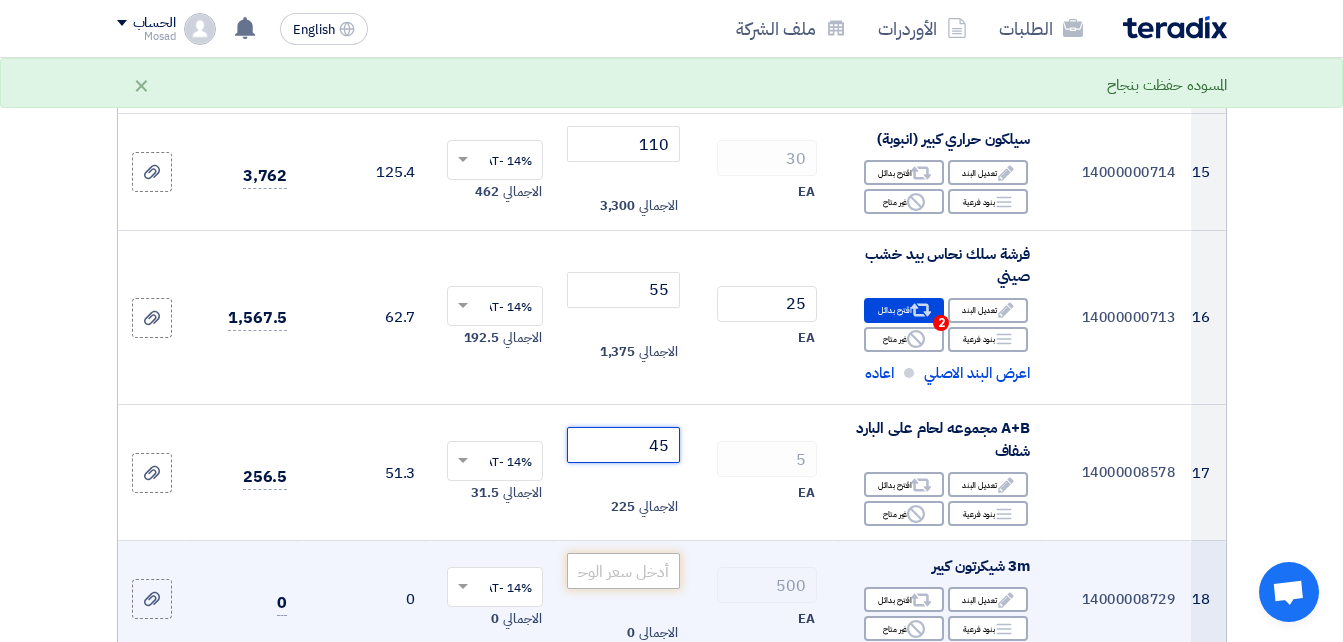 type on "45" 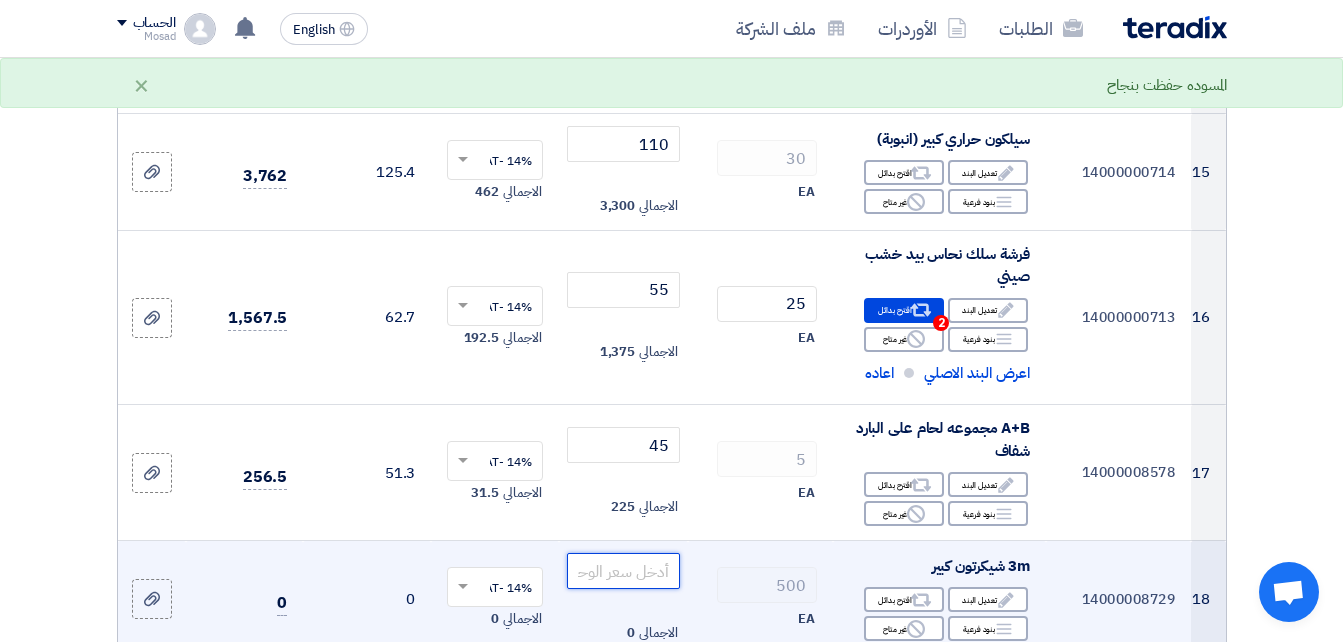 click 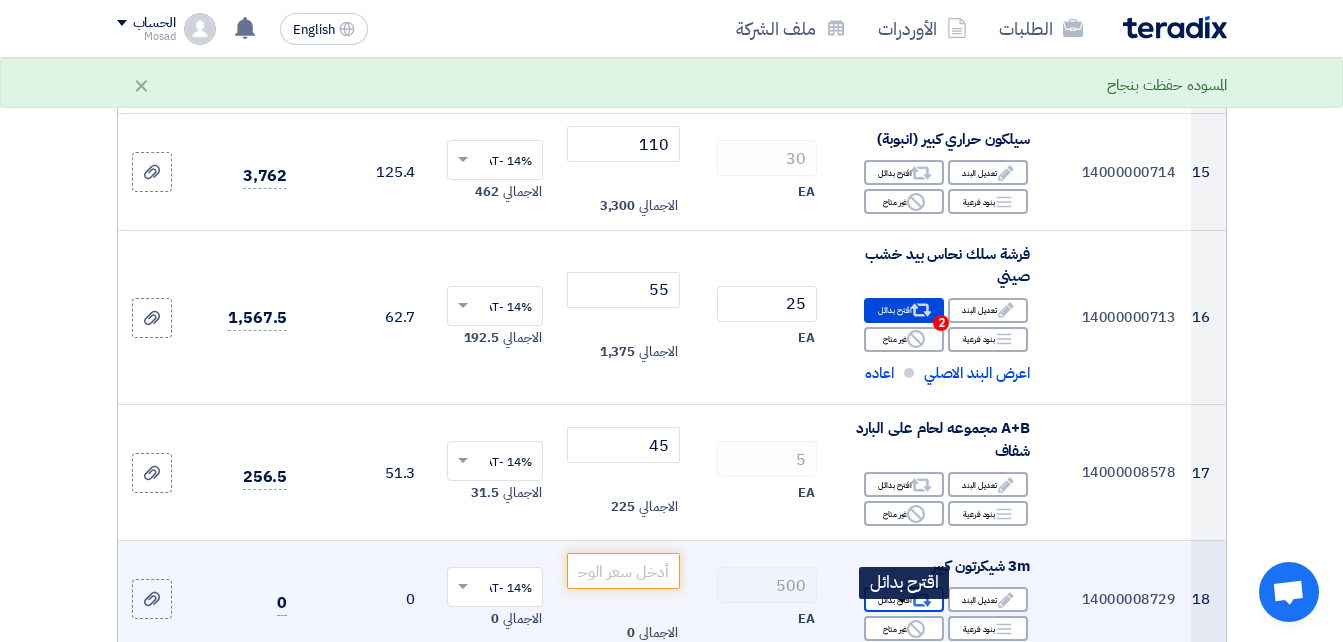 click on "Alternative
اقترح بدائل" 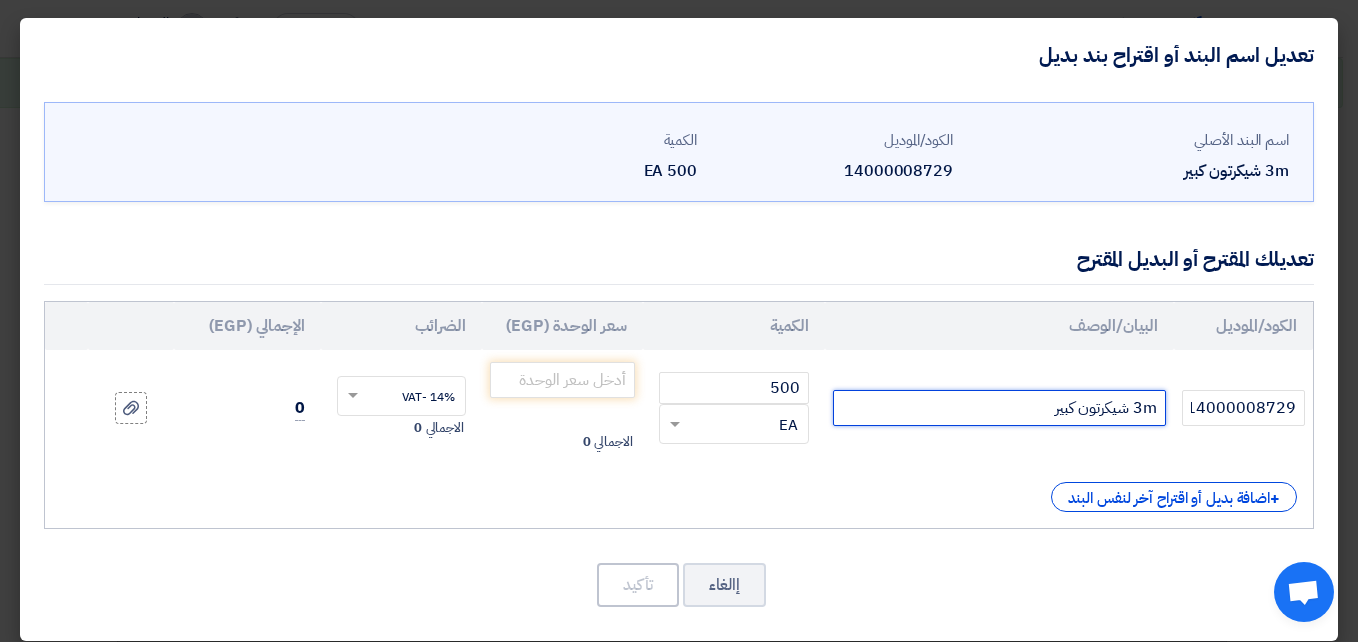 click on "3m شيكرتون كبير" 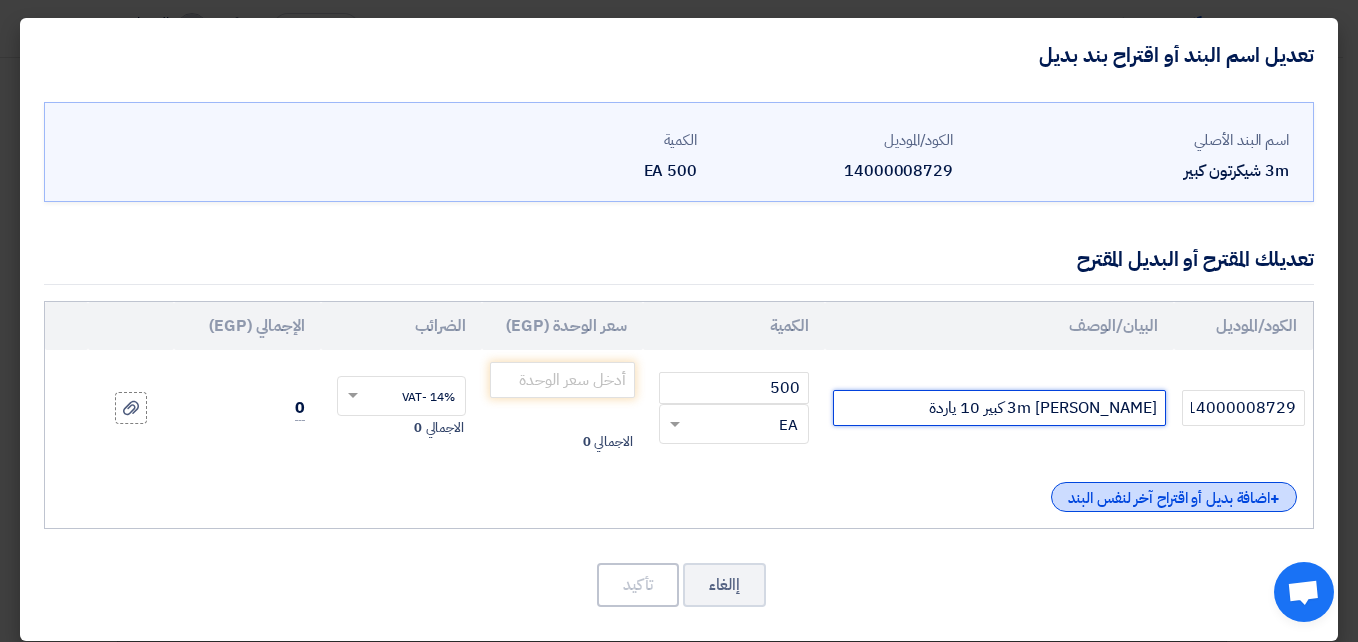 type on "3m [PERSON_NAME] كبير 10 ياردة" 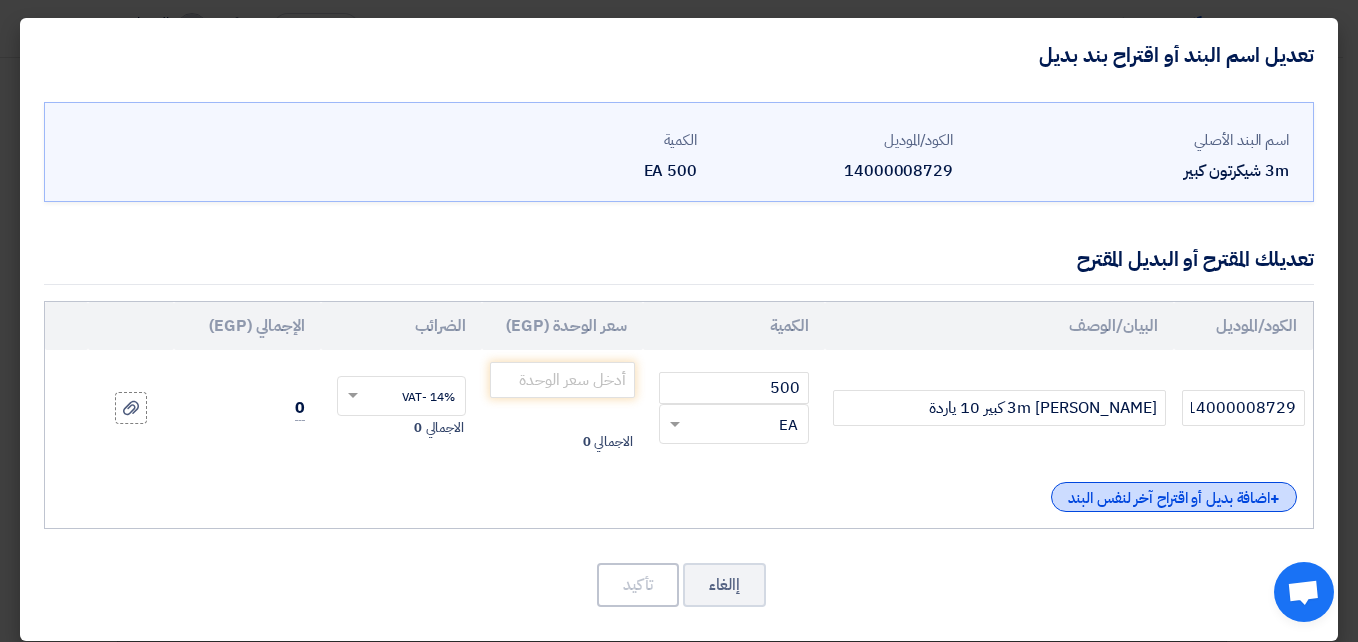 click on "+
اضافة بديل أو اقتراح آخر لنفس البند" 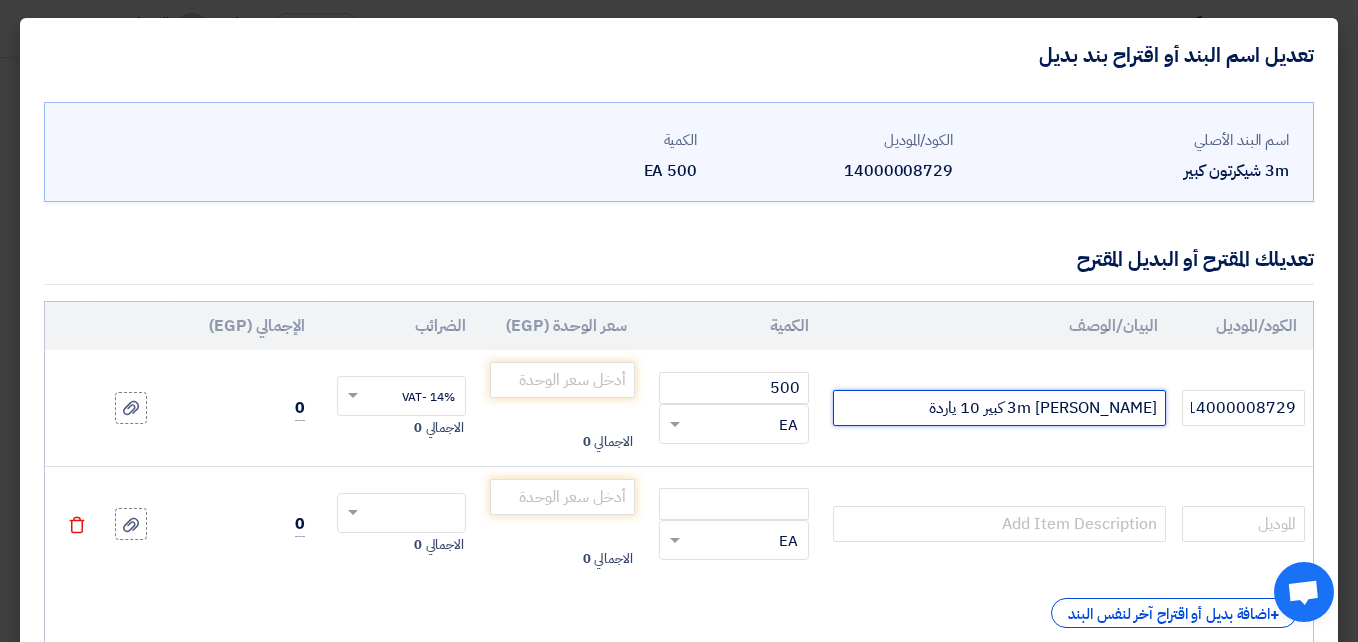 drag, startPoint x: 977, startPoint y: 399, endPoint x: 1179, endPoint y: 402, distance: 202.02228 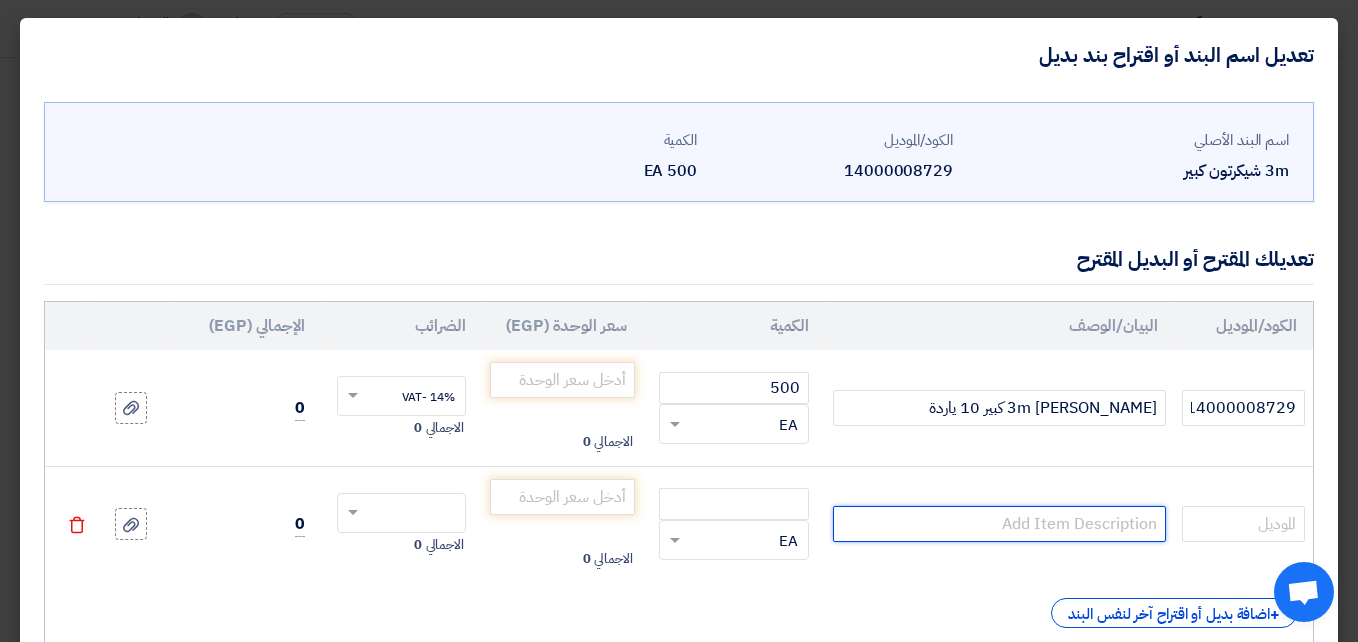 click 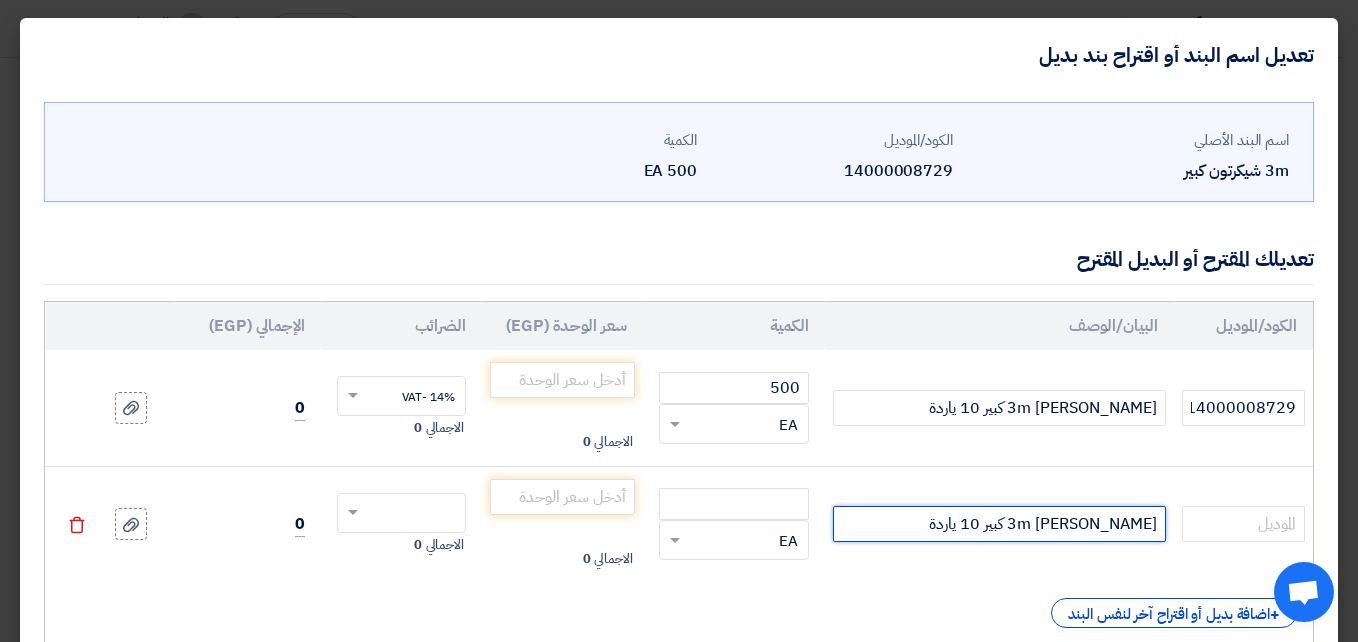 click on "3m [PERSON_NAME] كبير 10 ياردة" 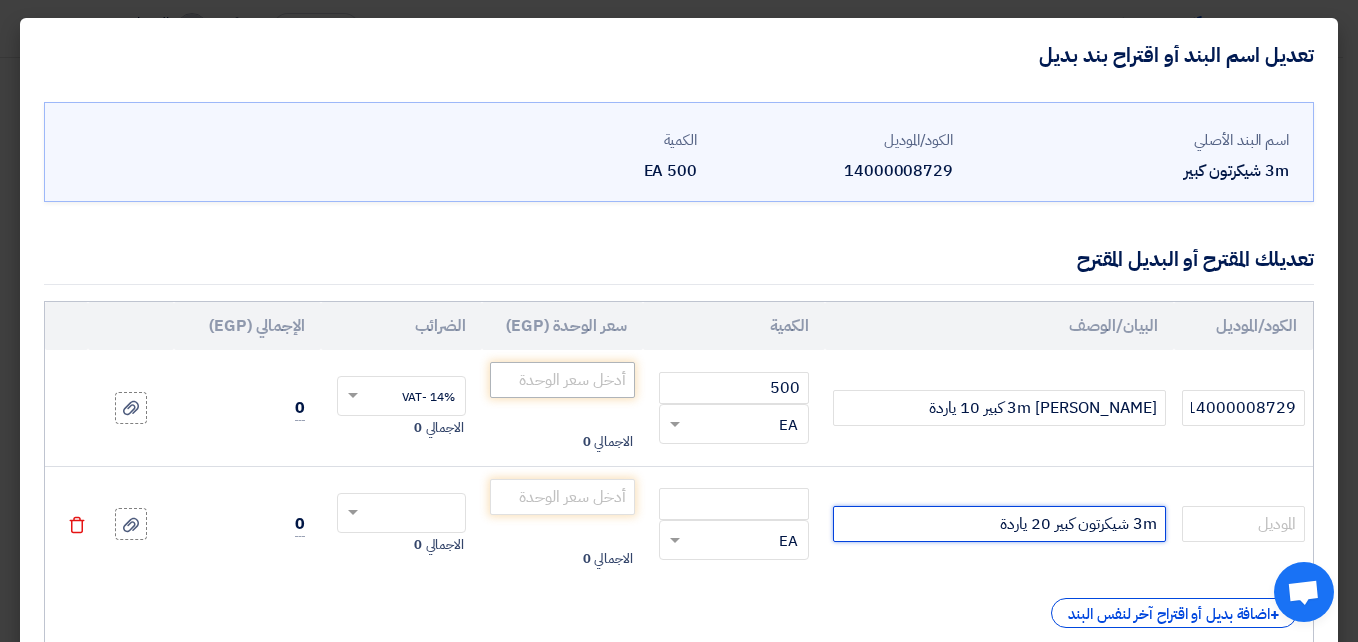 type on "3m شيكرتون كبير 20 ياردة" 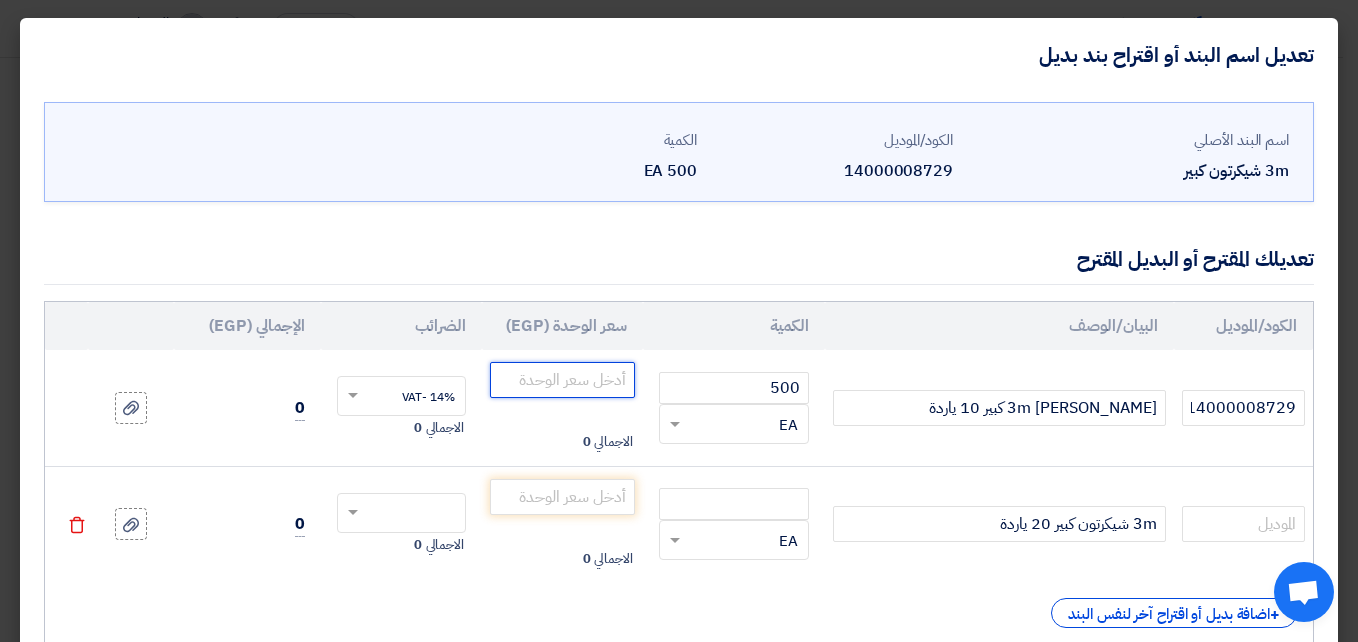 click 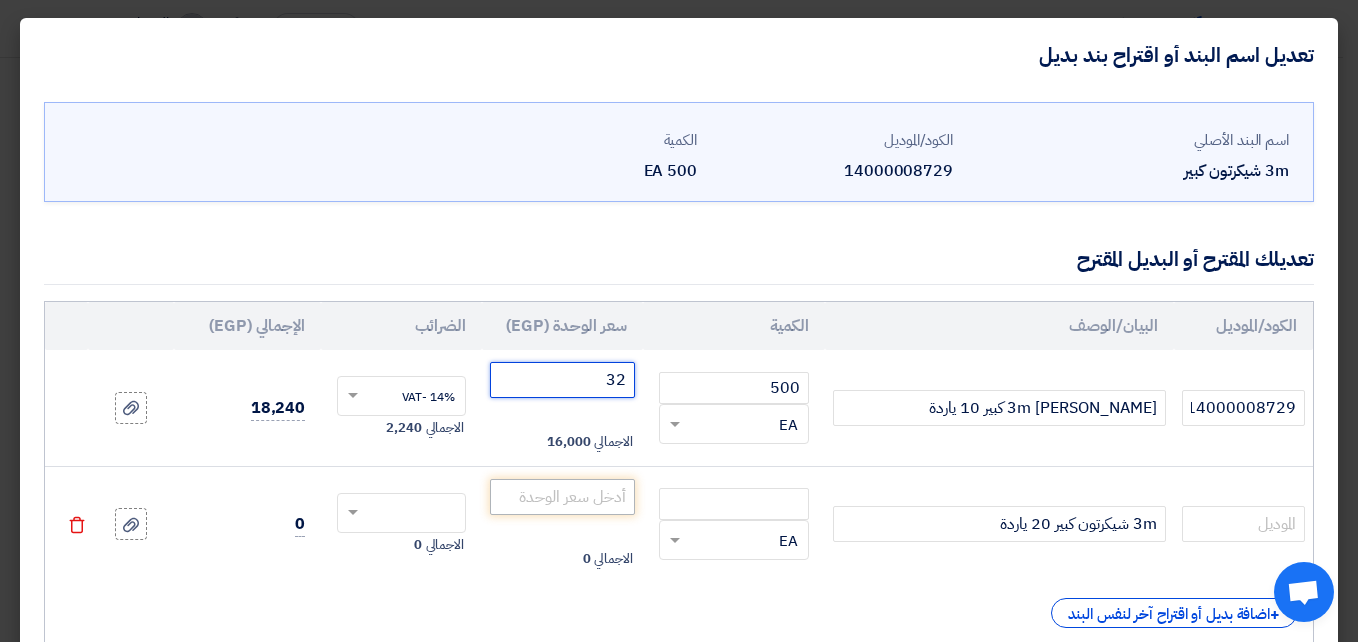 type on "32" 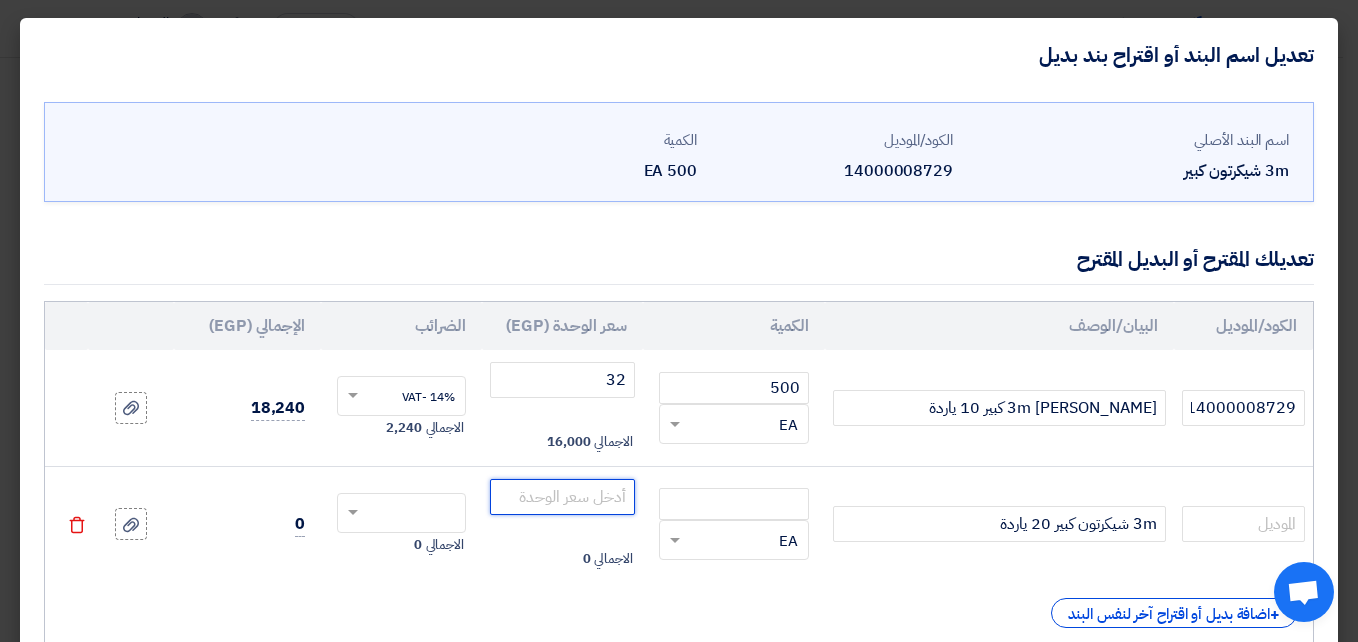 click 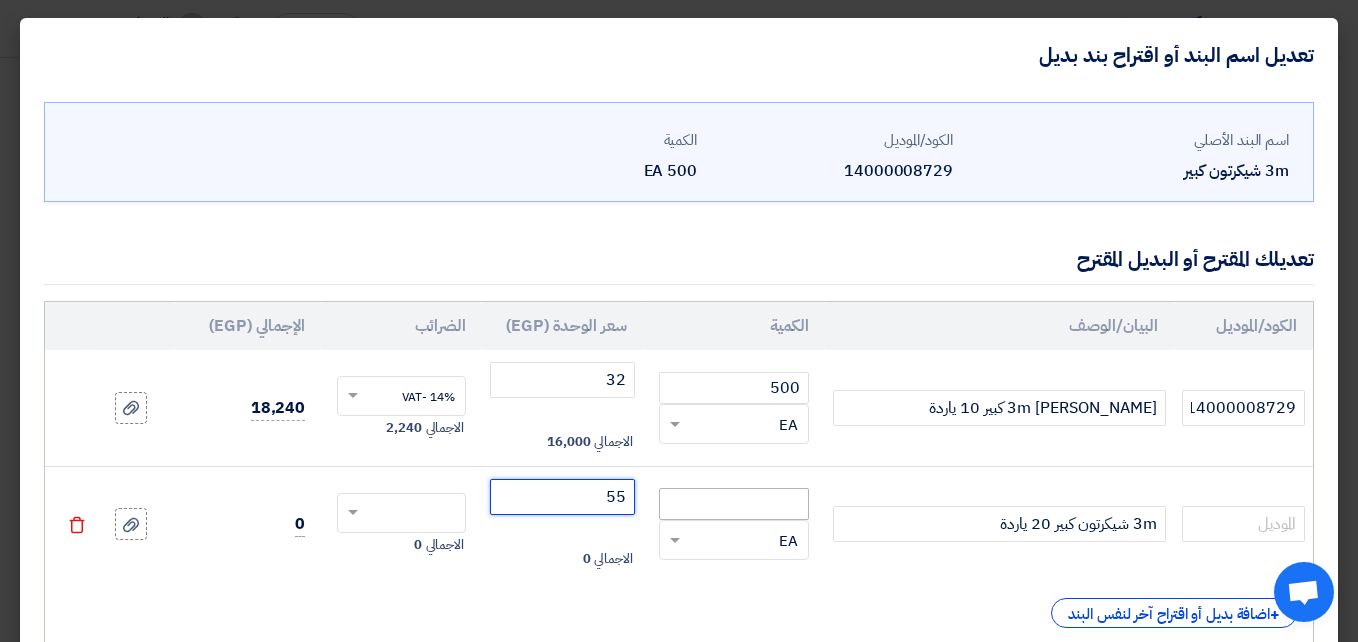 type on "55" 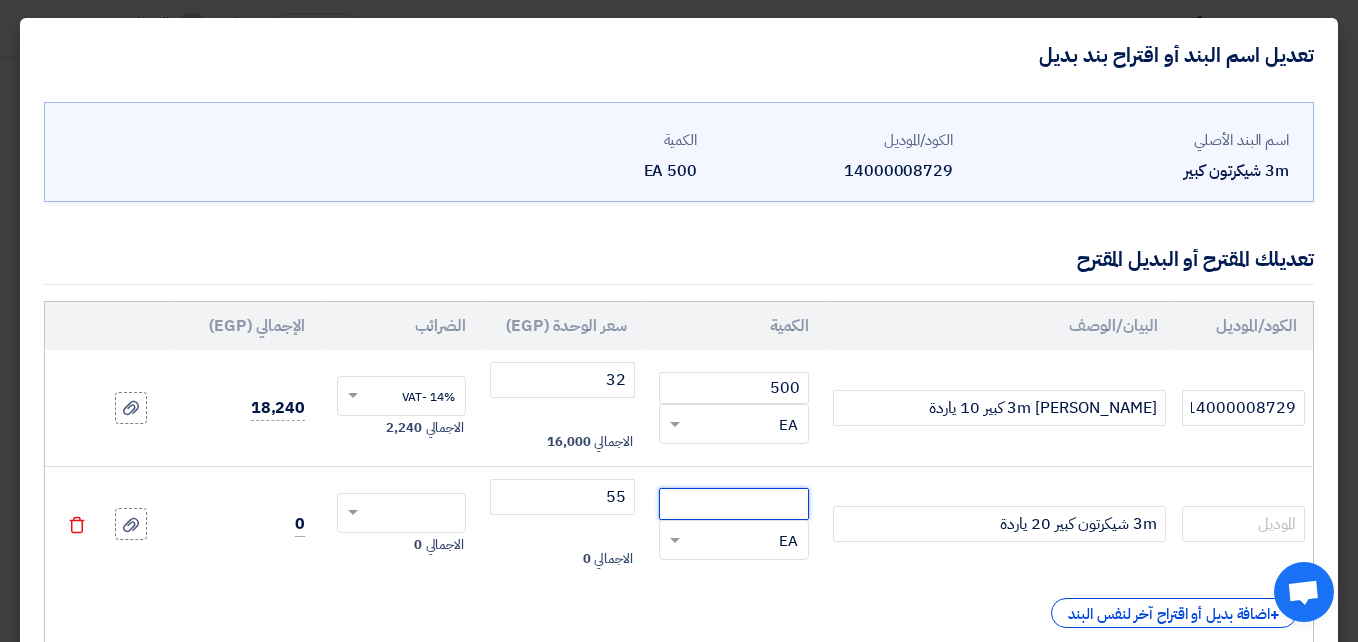 click 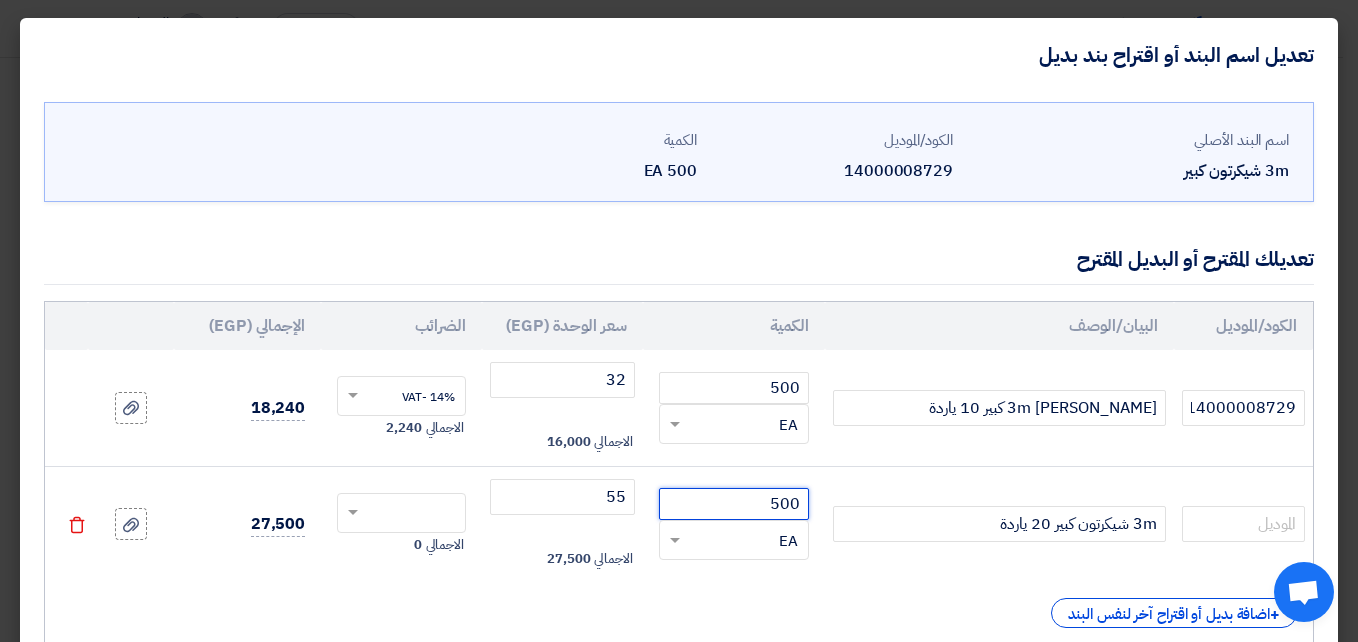 type on "500" 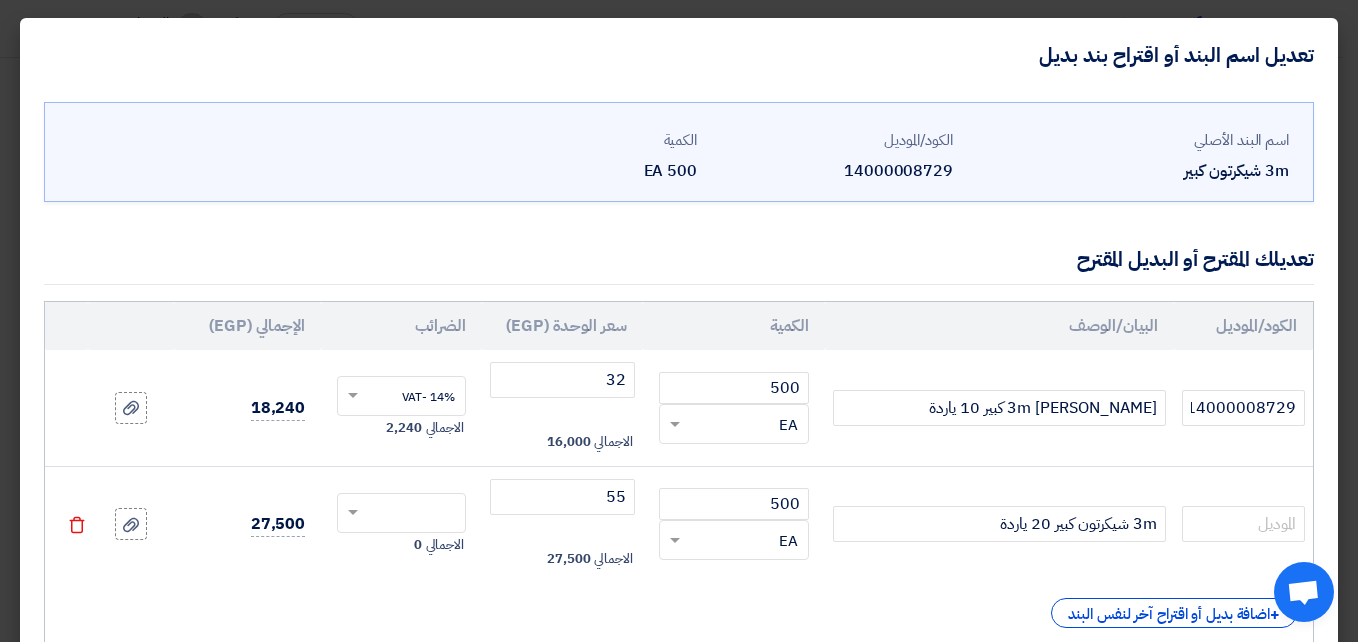 click 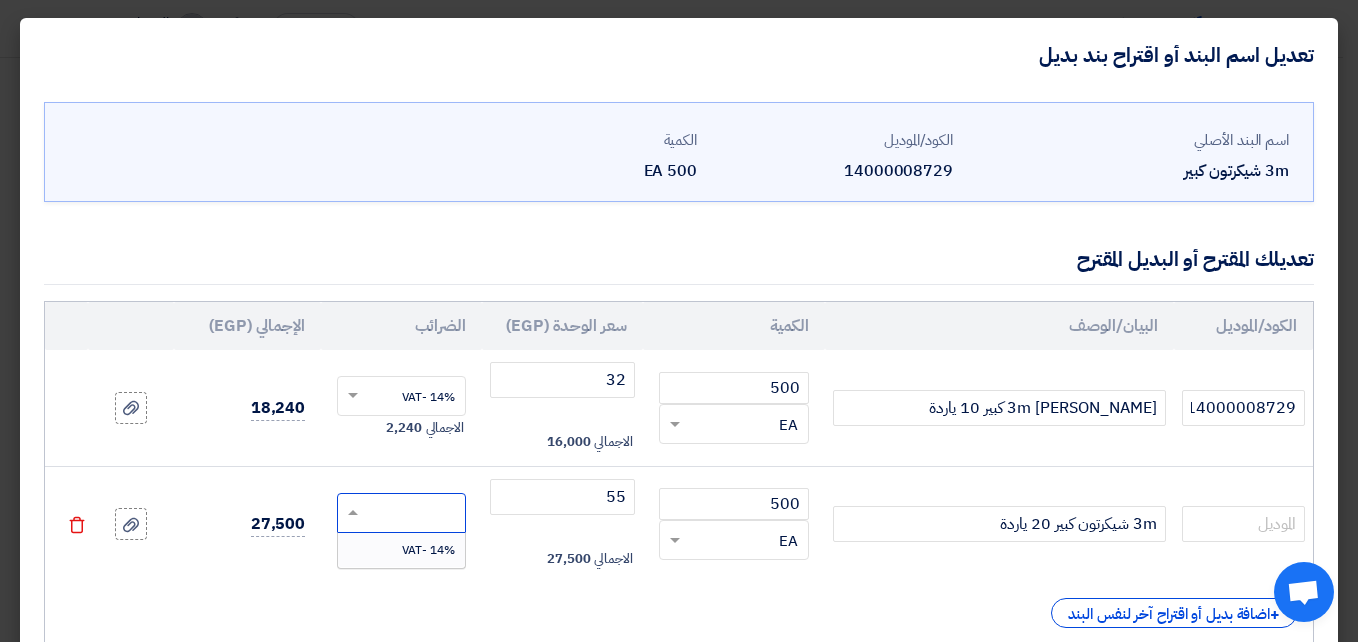 click on "14% -VAT" at bounding box center (401, 550) 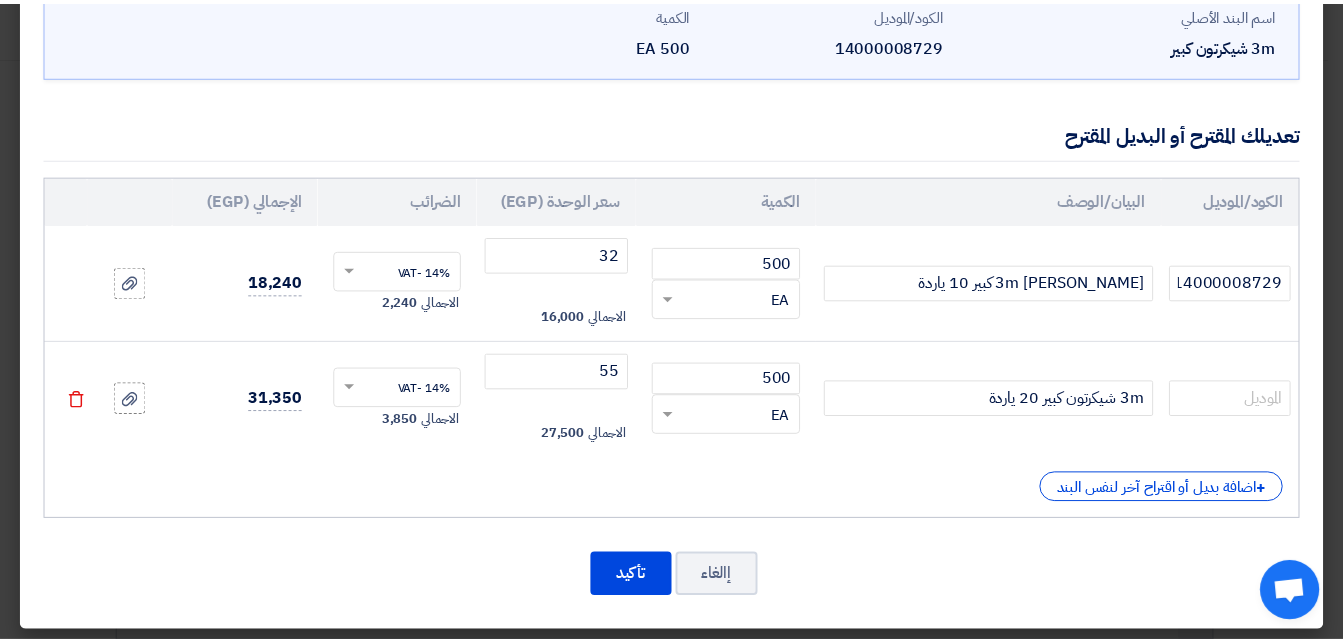 scroll, scrollTop: 133, scrollLeft: 0, axis: vertical 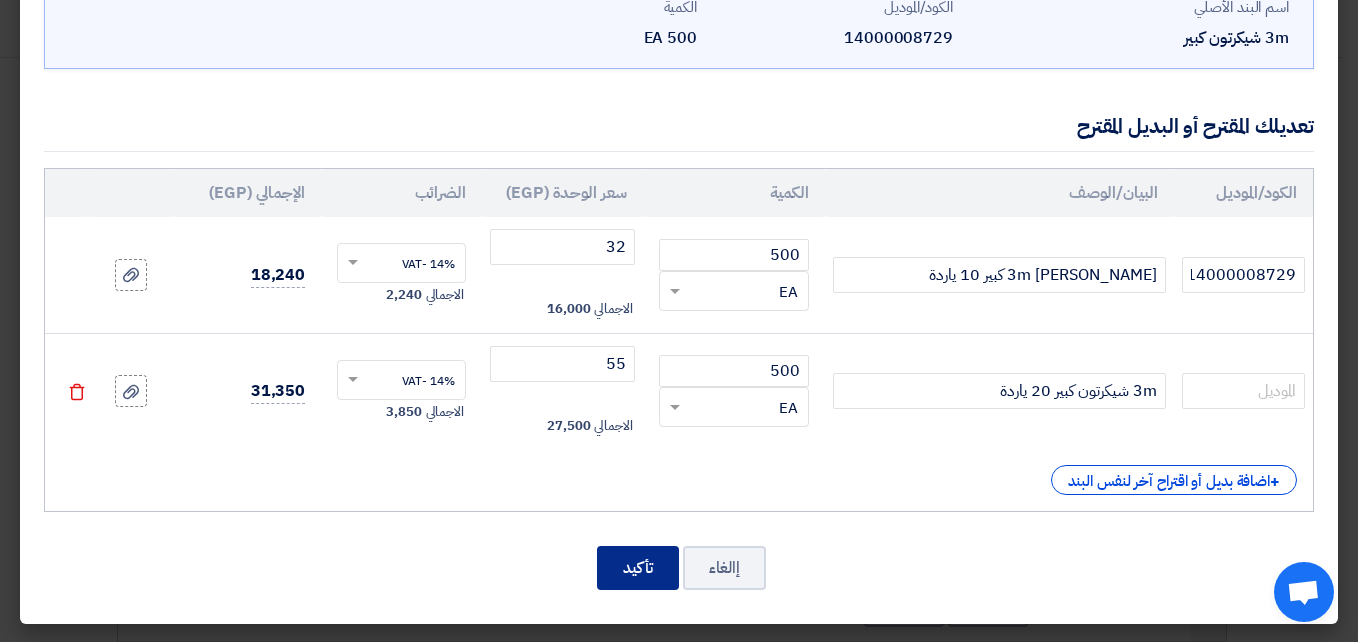 click on "تأكيد" 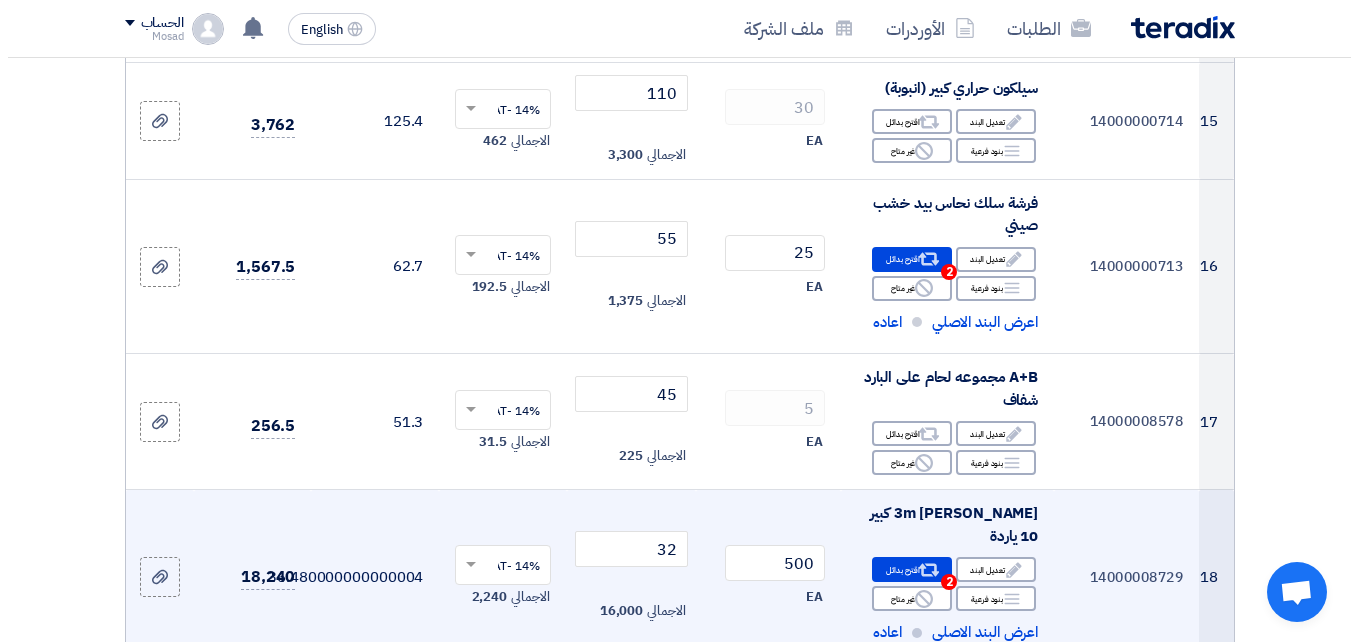 scroll, scrollTop: 2100, scrollLeft: 0, axis: vertical 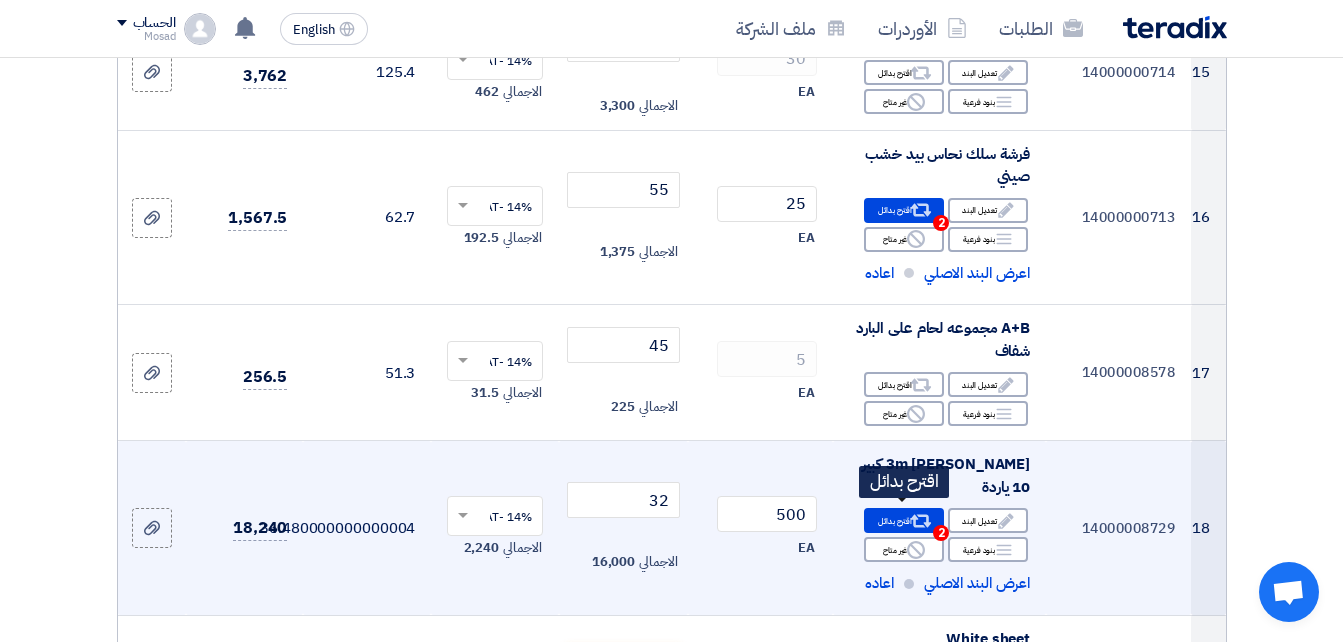 click on "Alternative
اقترح بدائل
2" 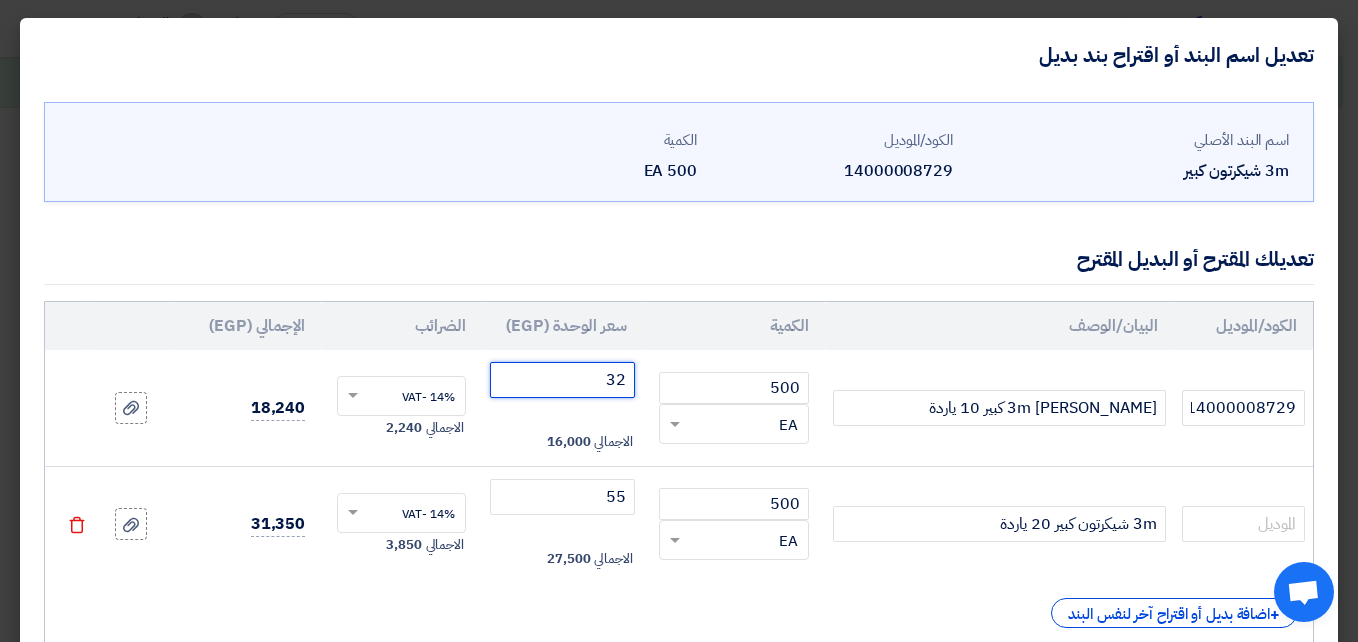 click on "32" 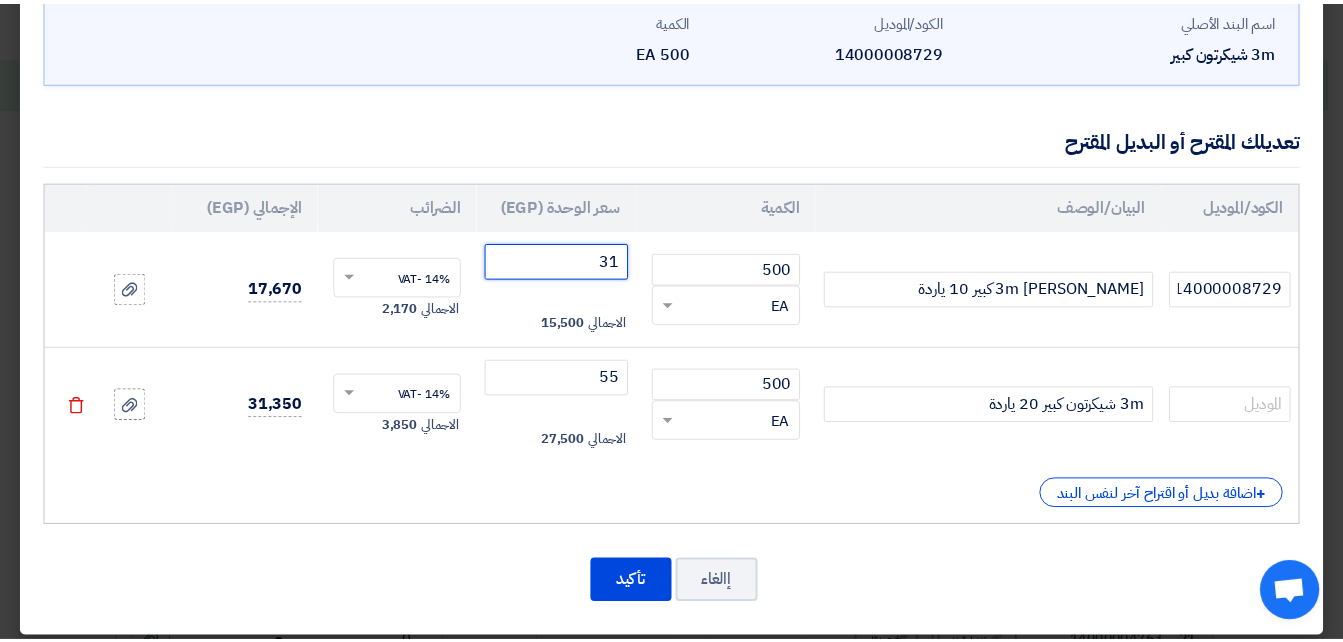 scroll, scrollTop: 133, scrollLeft: 0, axis: vertical 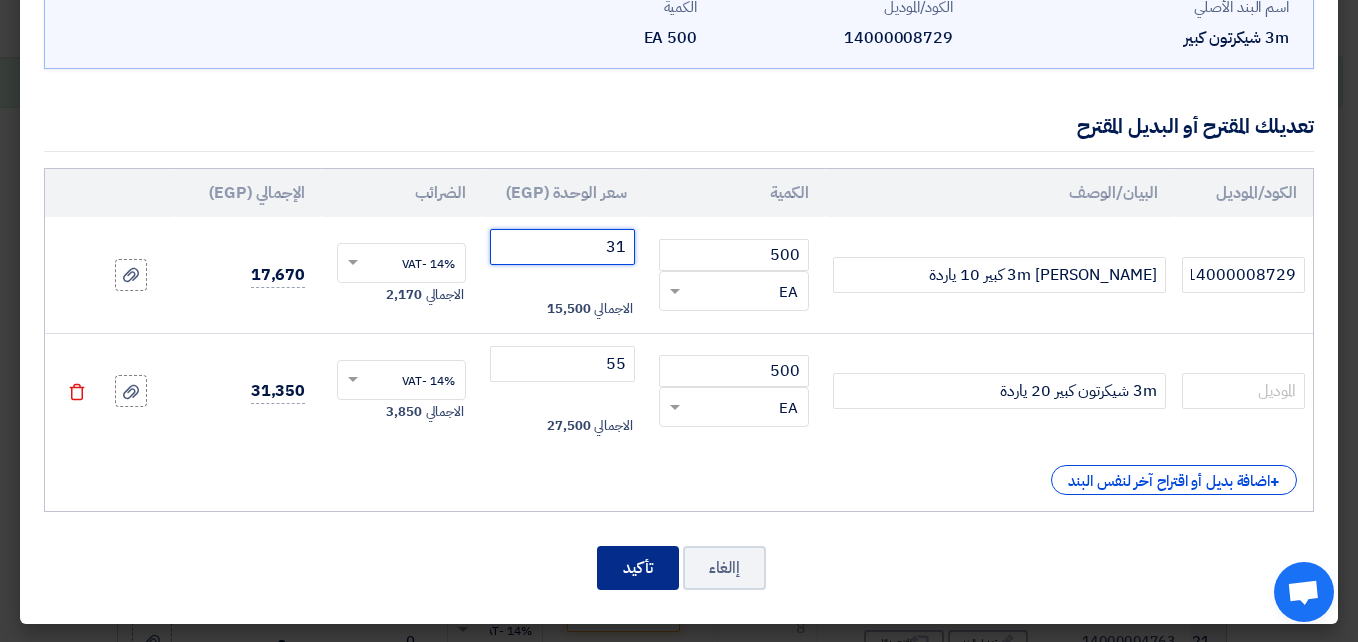 type on "31" 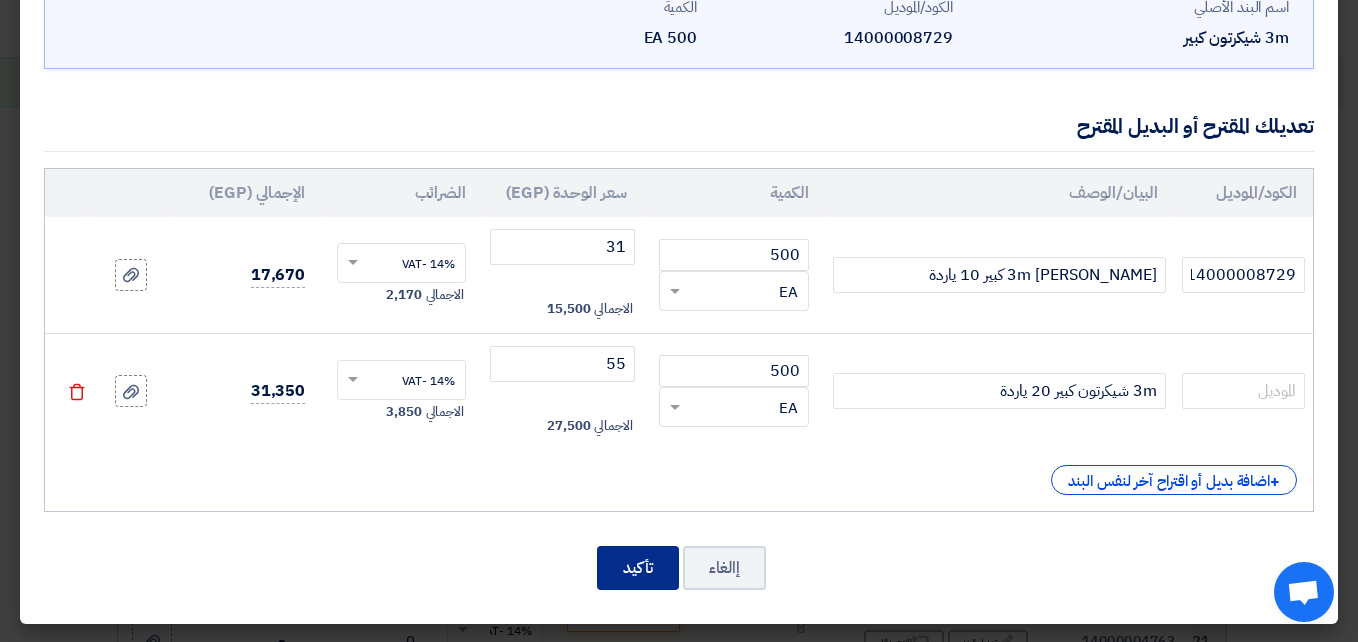 click on "تأكيد" 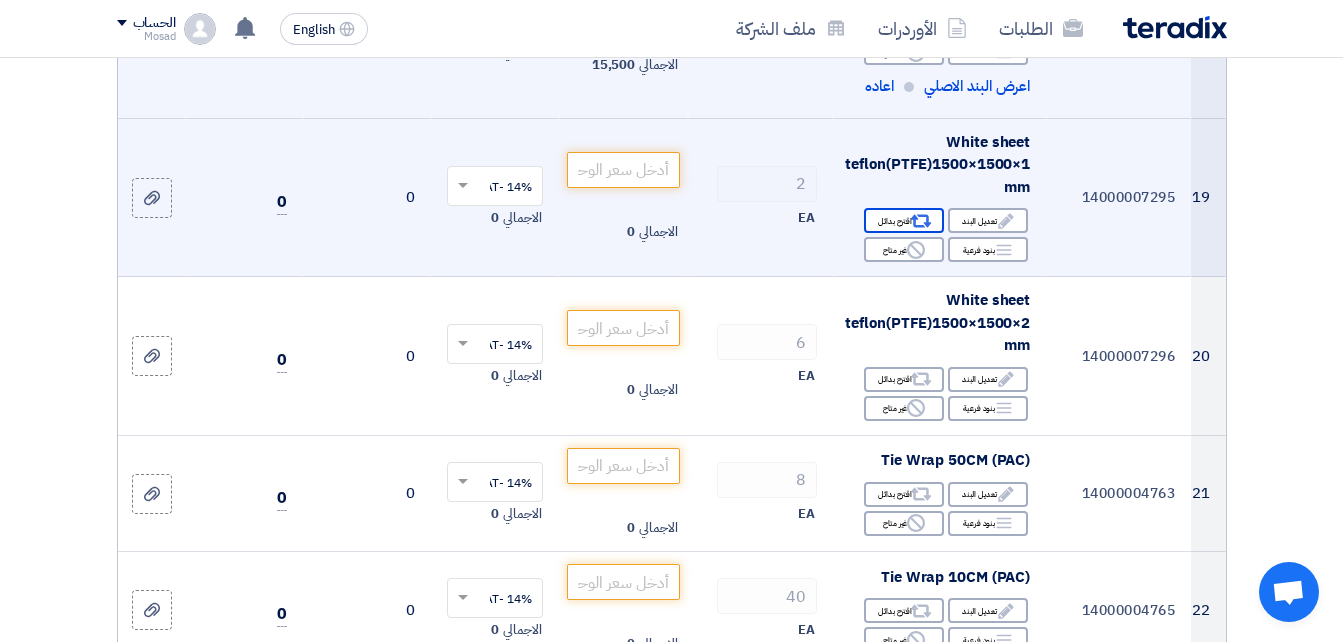 scroll, scrollTop: 2600, scrollLeft: 0, axis: vertical 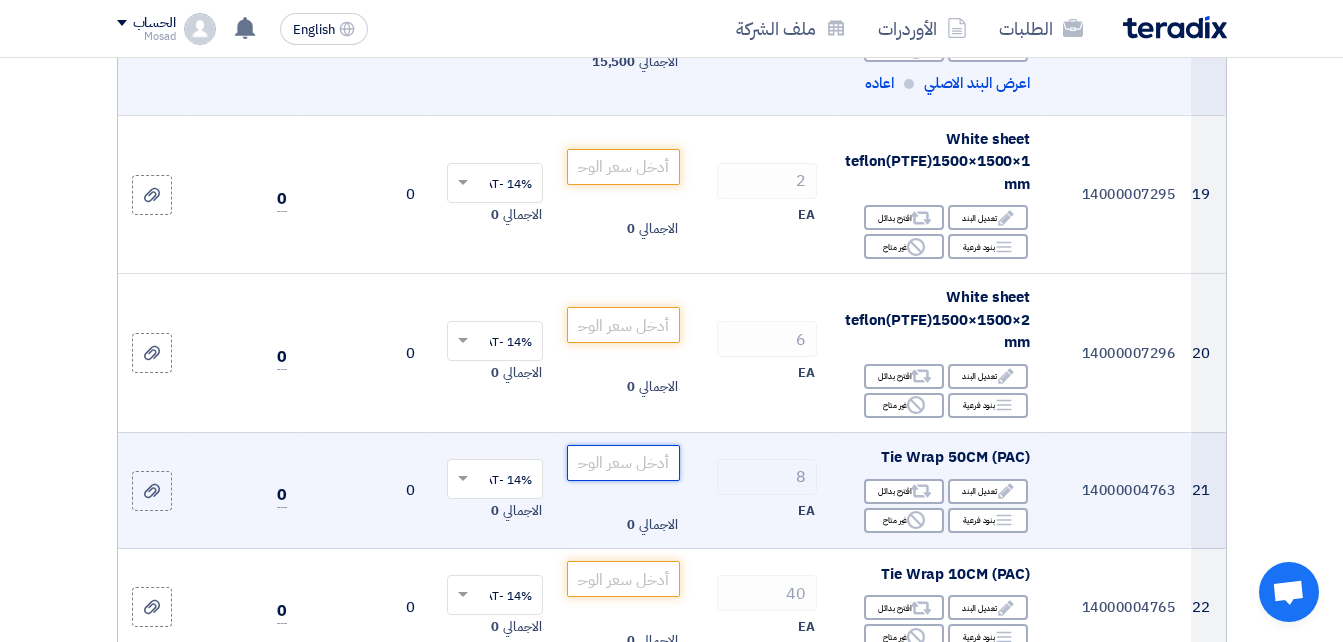 click 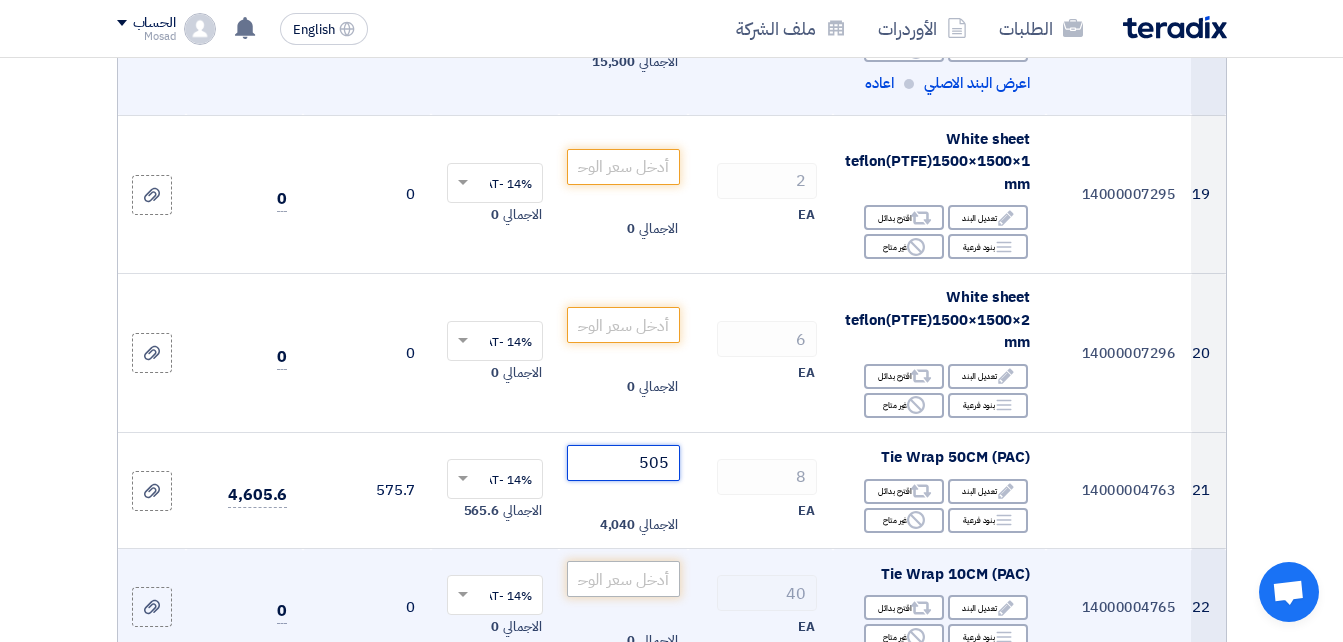 type on "505" 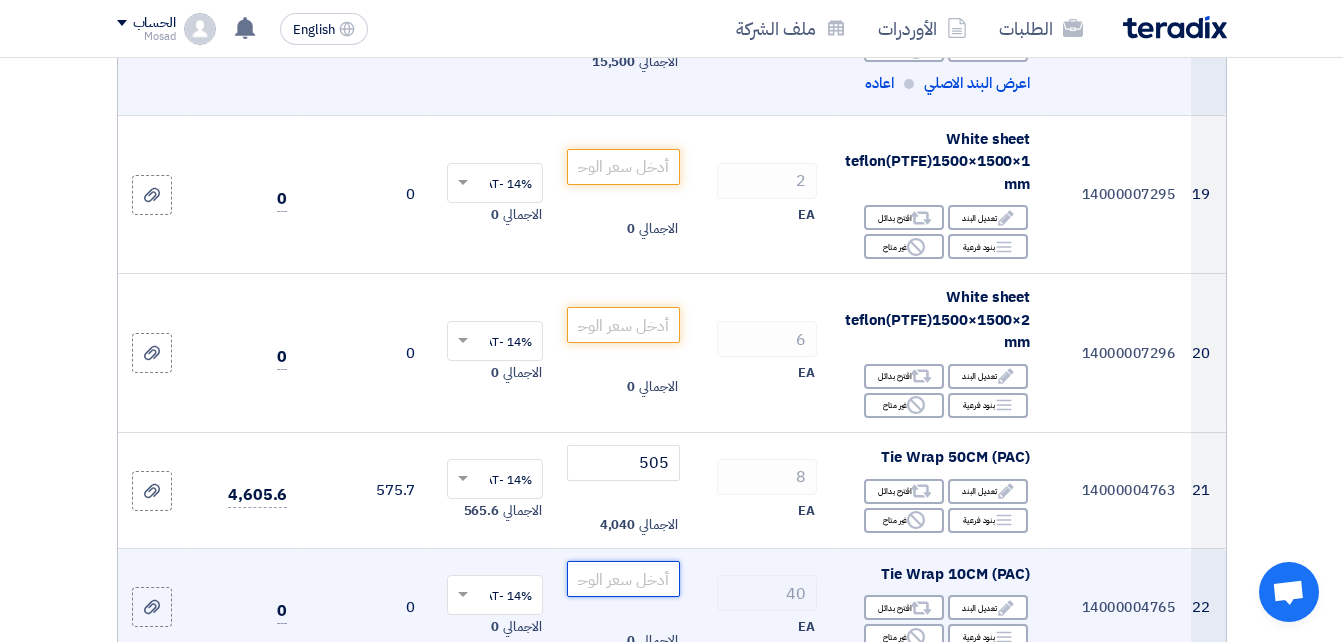 click 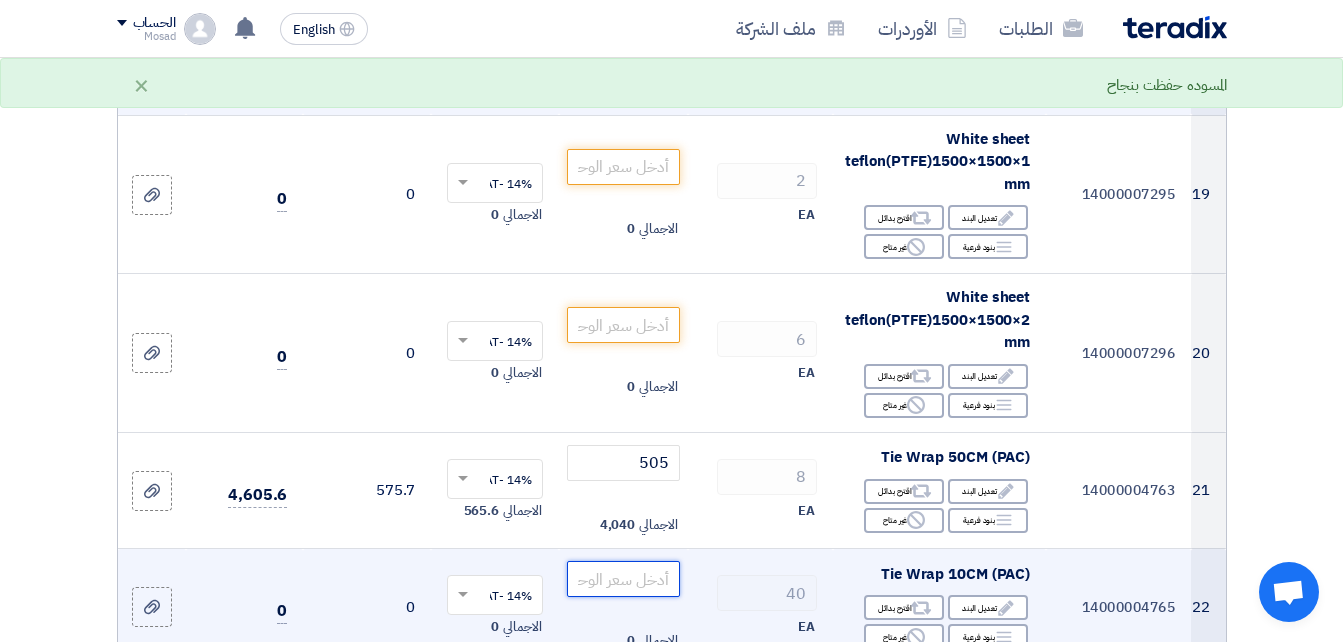 click 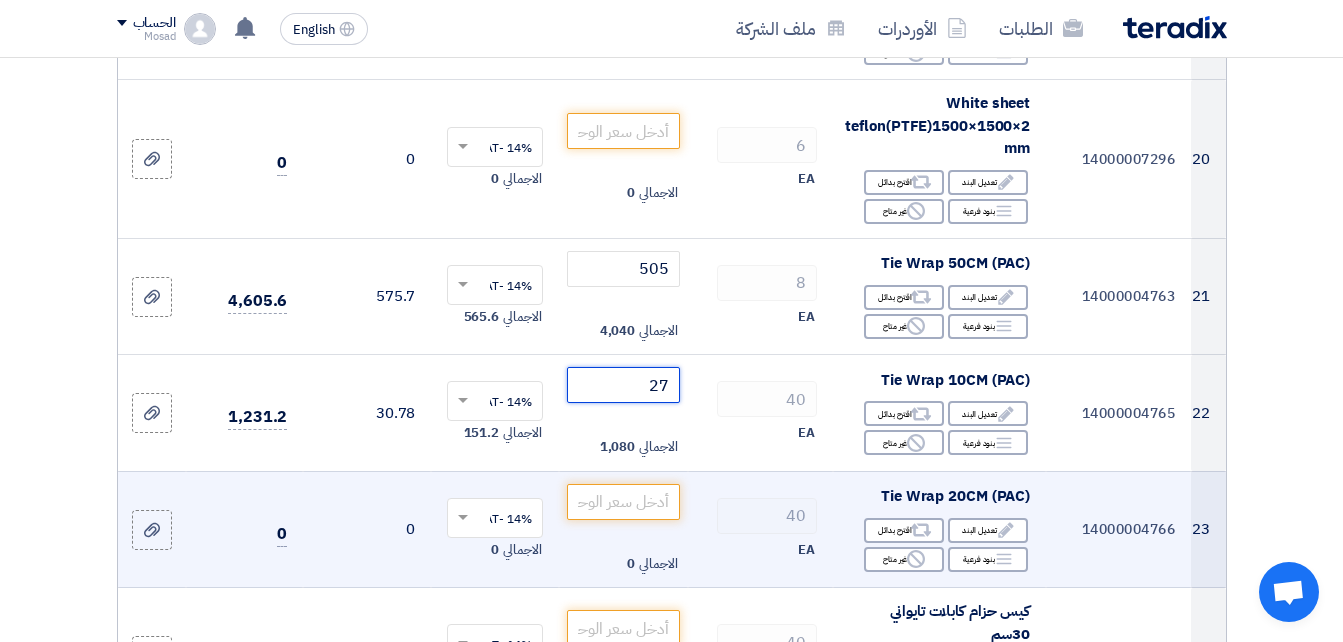 scroll, scrollTop: 2800, scrollLeft: 0, axis: vertical 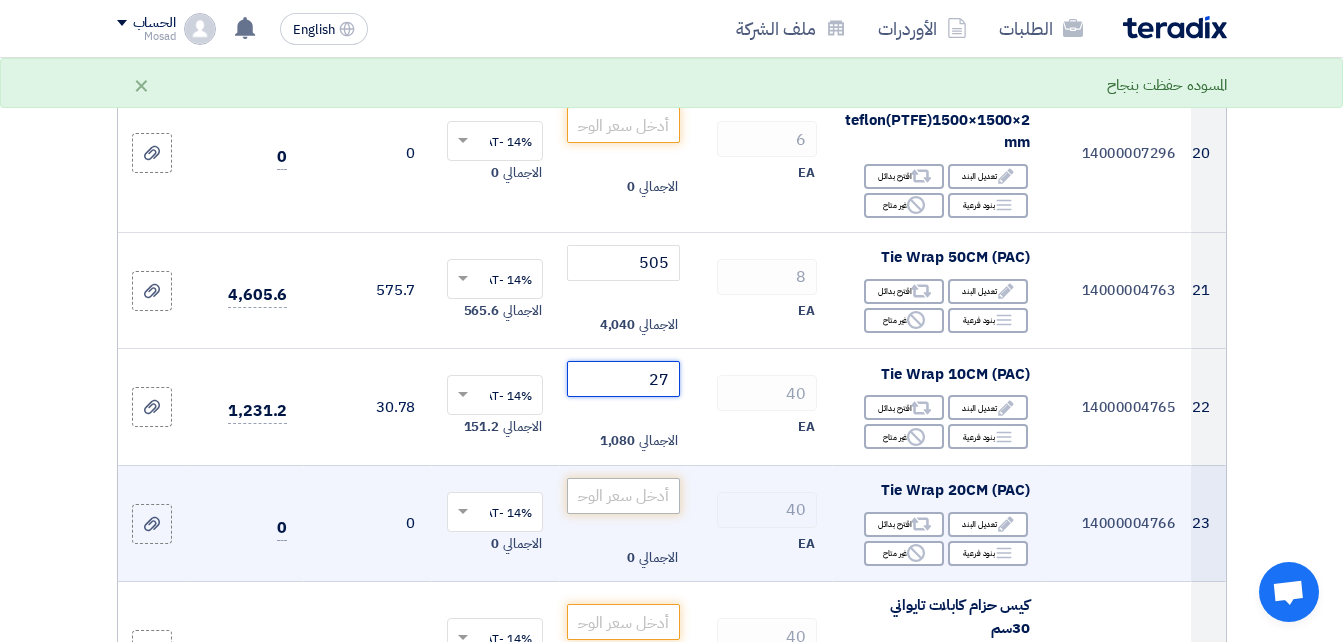 type on "27" 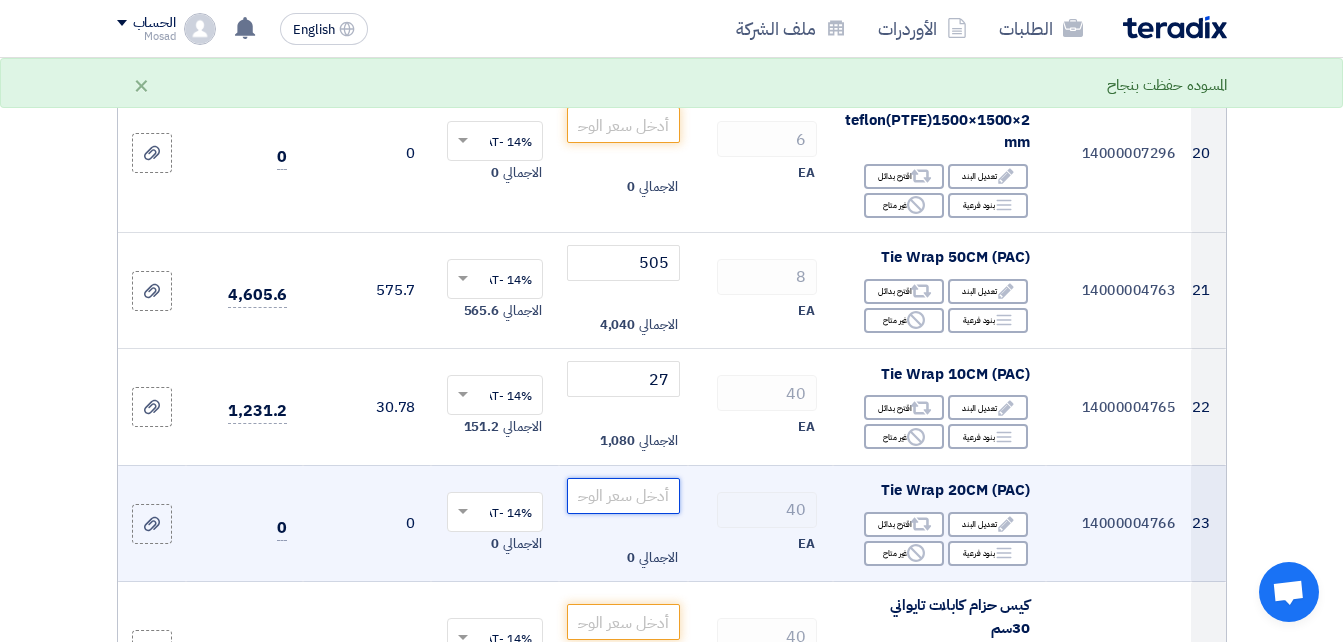 click 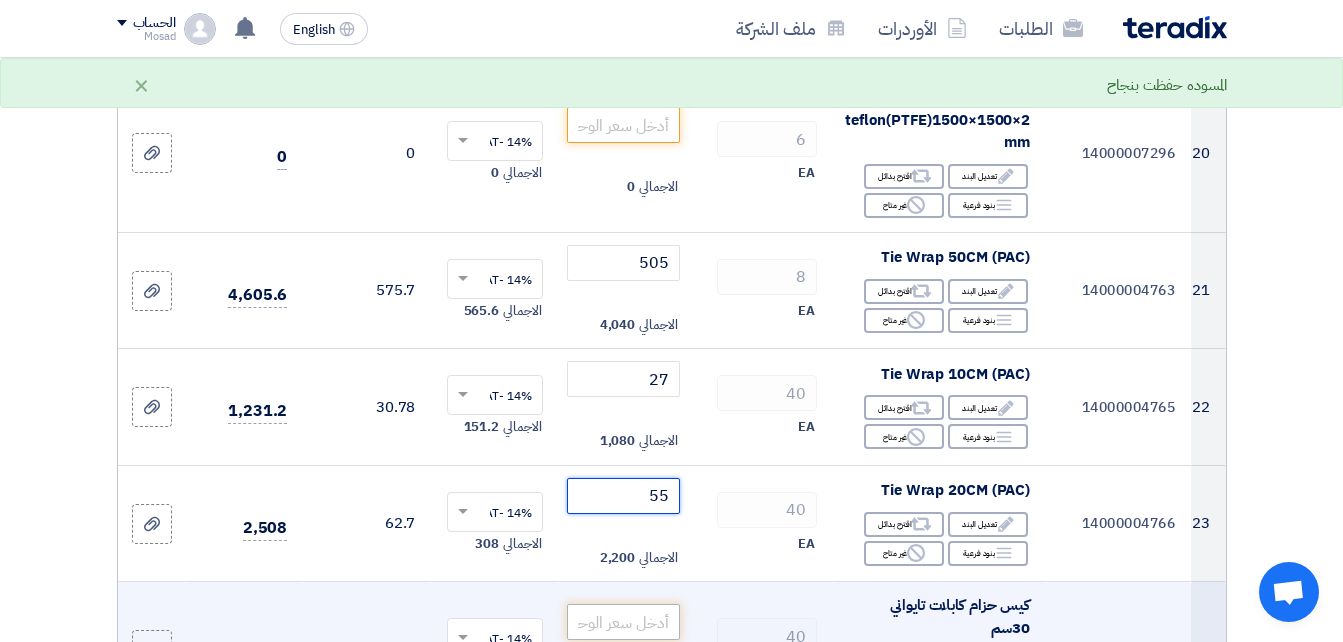 type on "55" 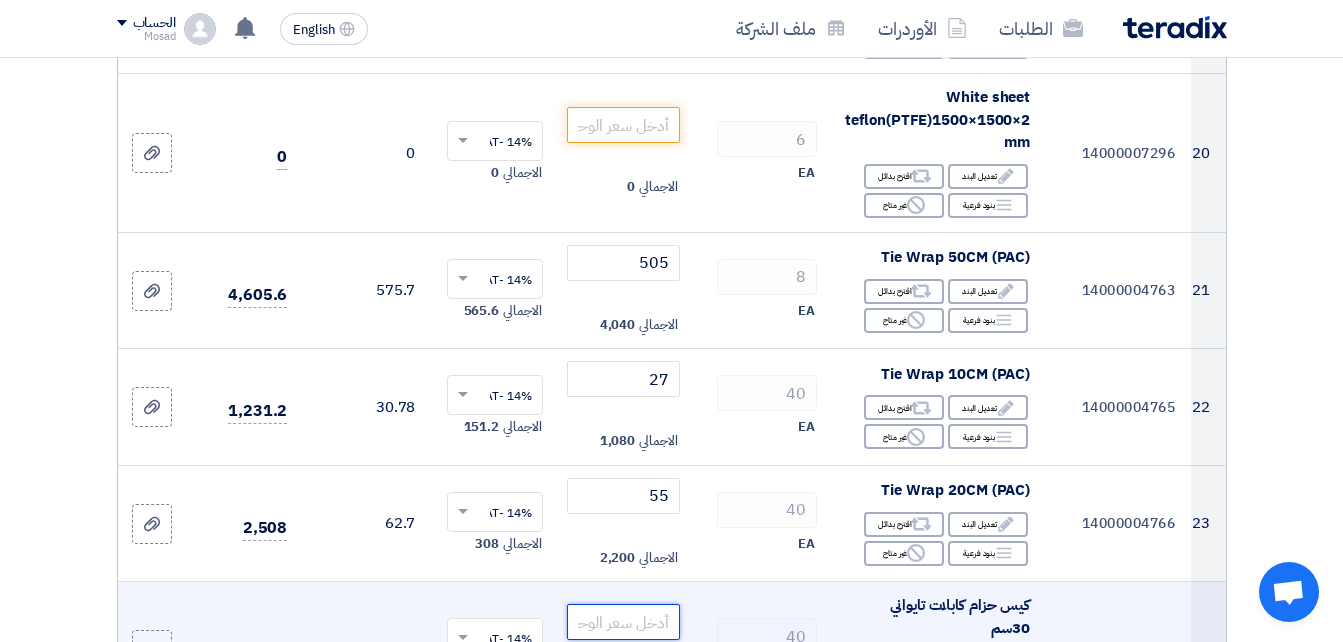 click 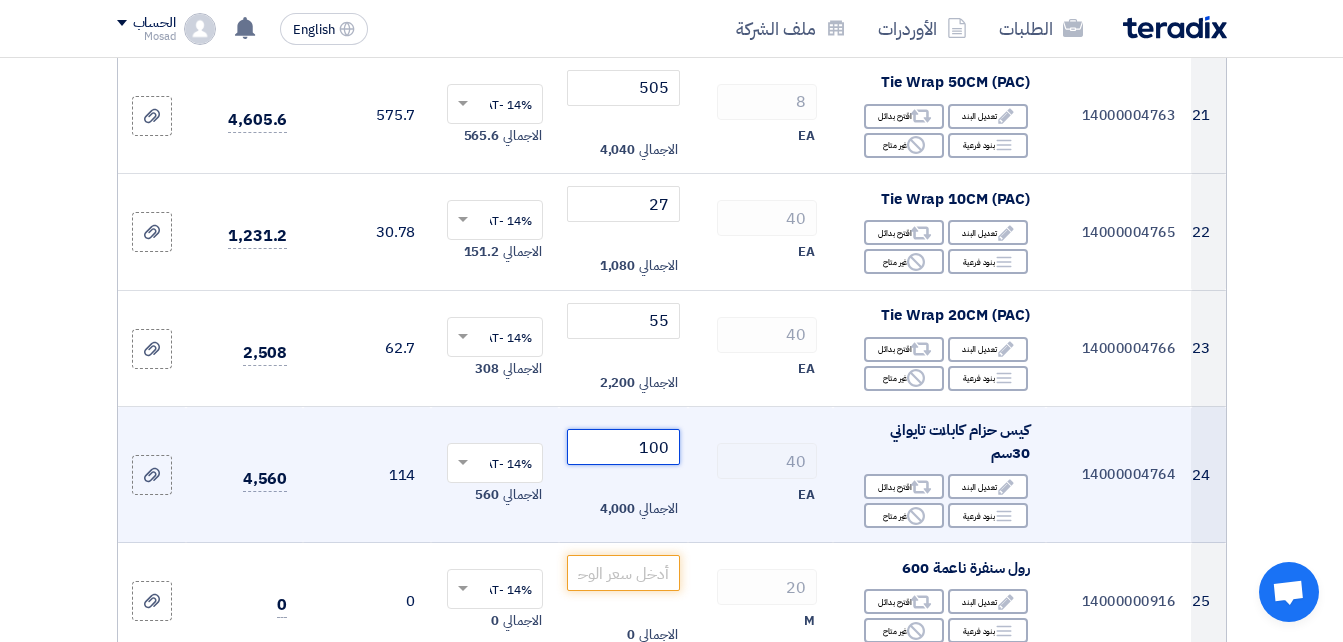scroll, scrollTop: 3000, scrollLeft: 0, axis: vertical 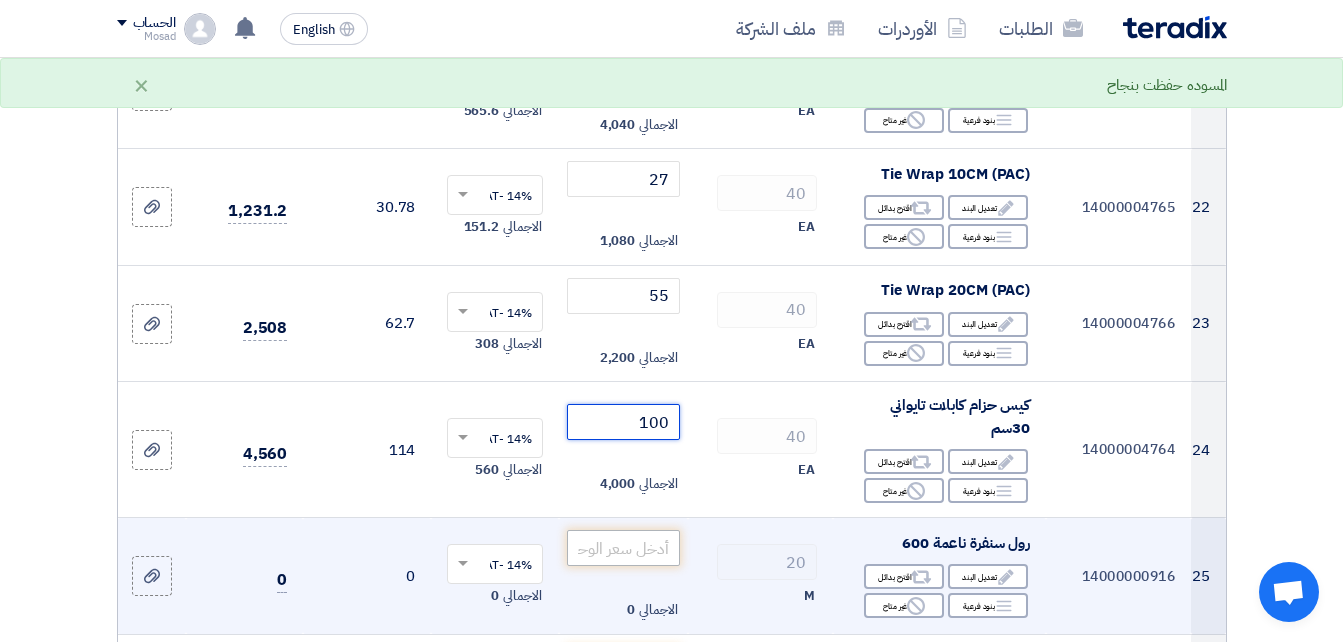 type on "100" 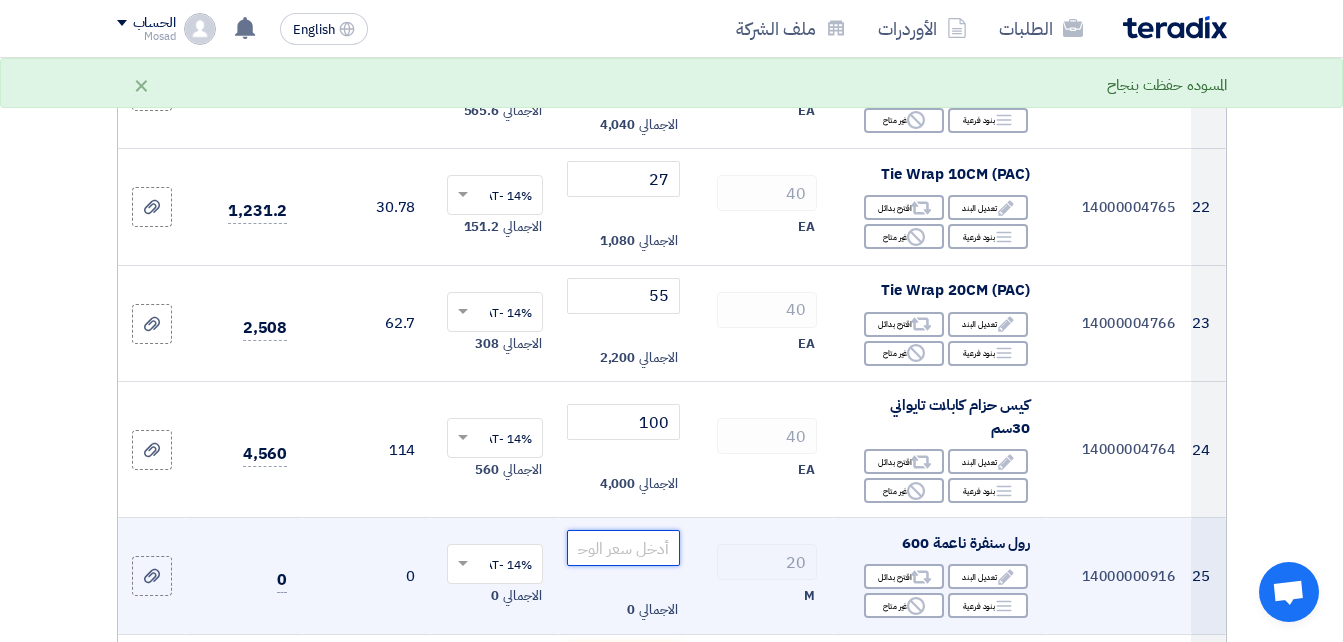 click 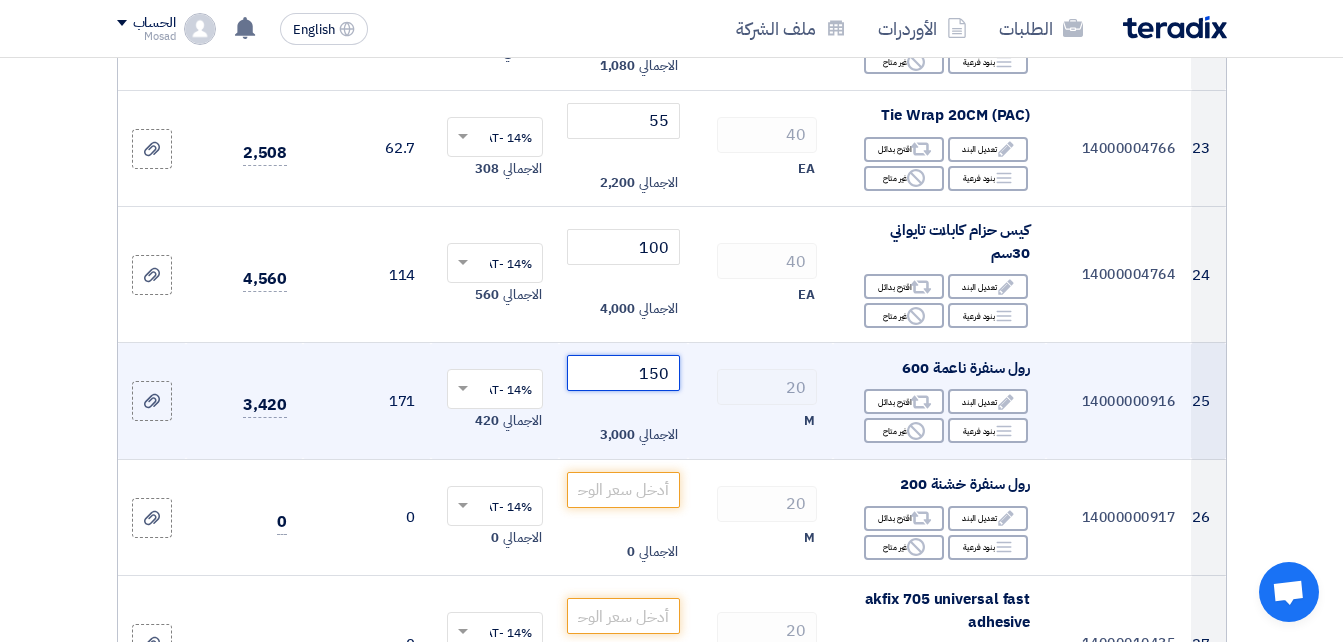 scroll, scrollTop: 3200, scrollLeft: 0, axis: vertical 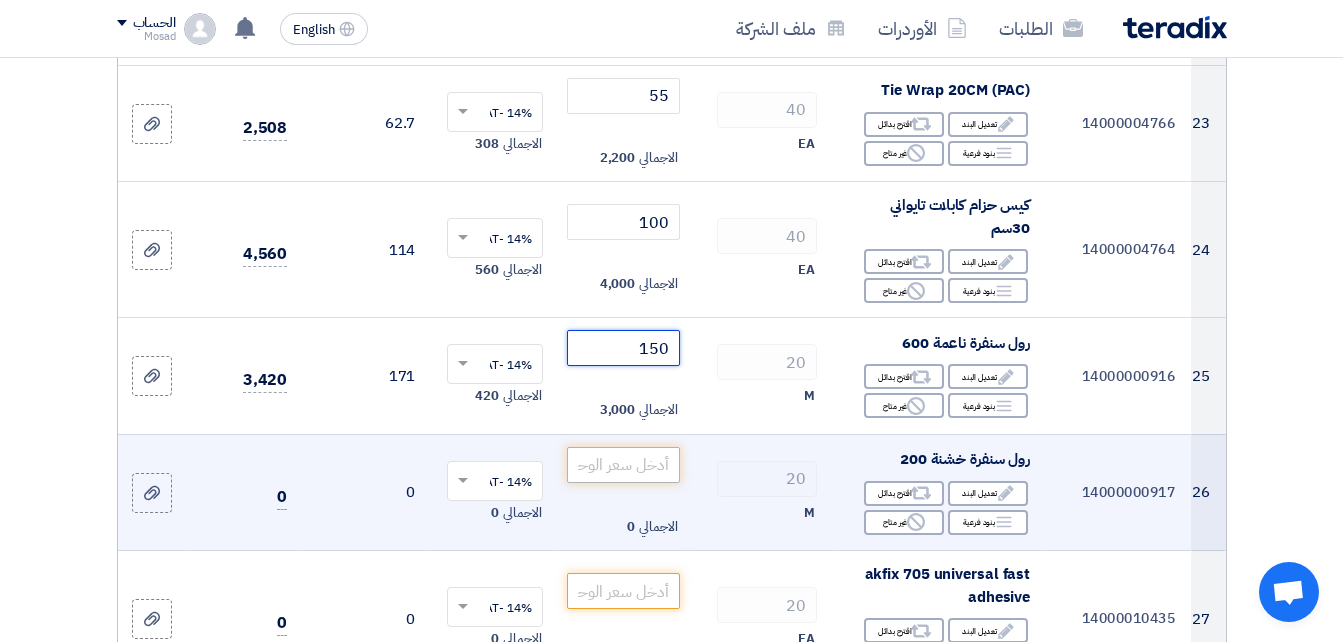 type on "150" 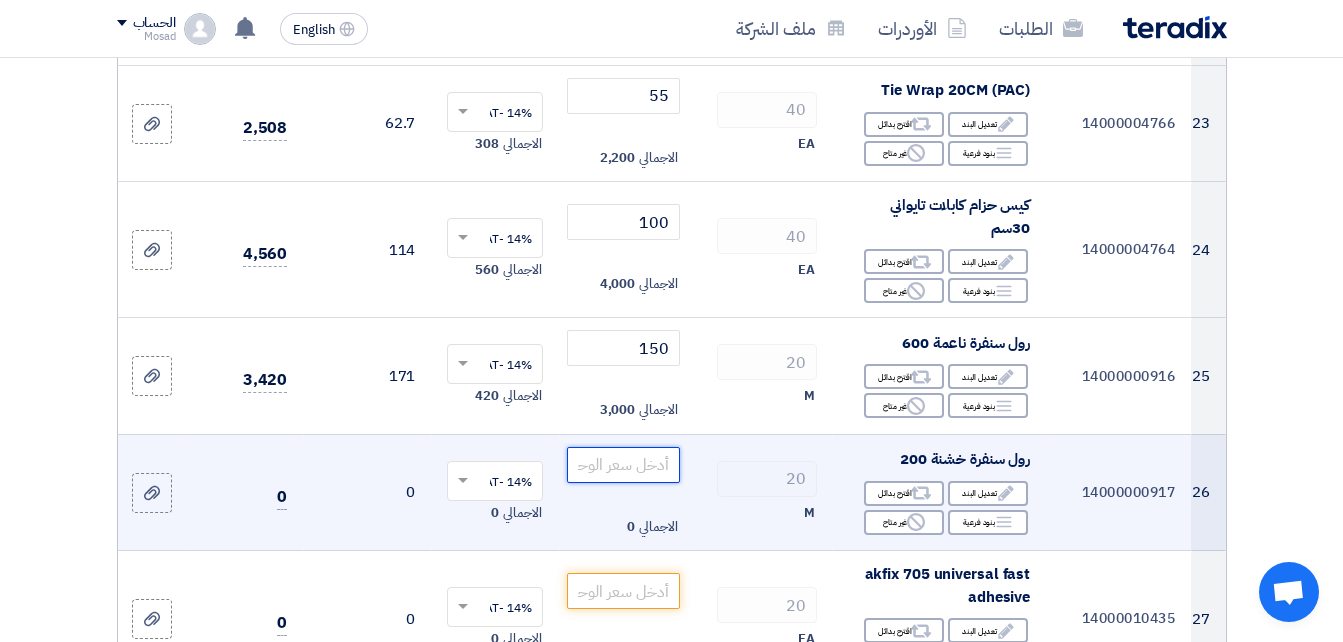 click 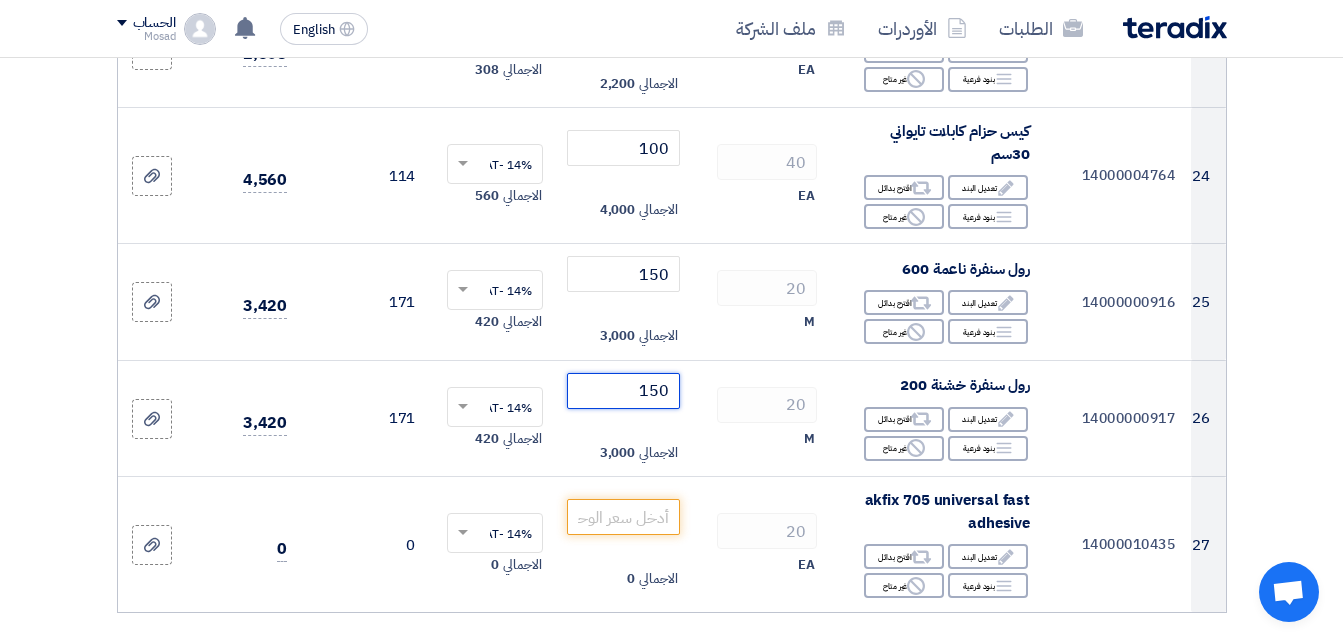scroll, scrollTop: 3400, scrollLeft: 0, axis: vertical 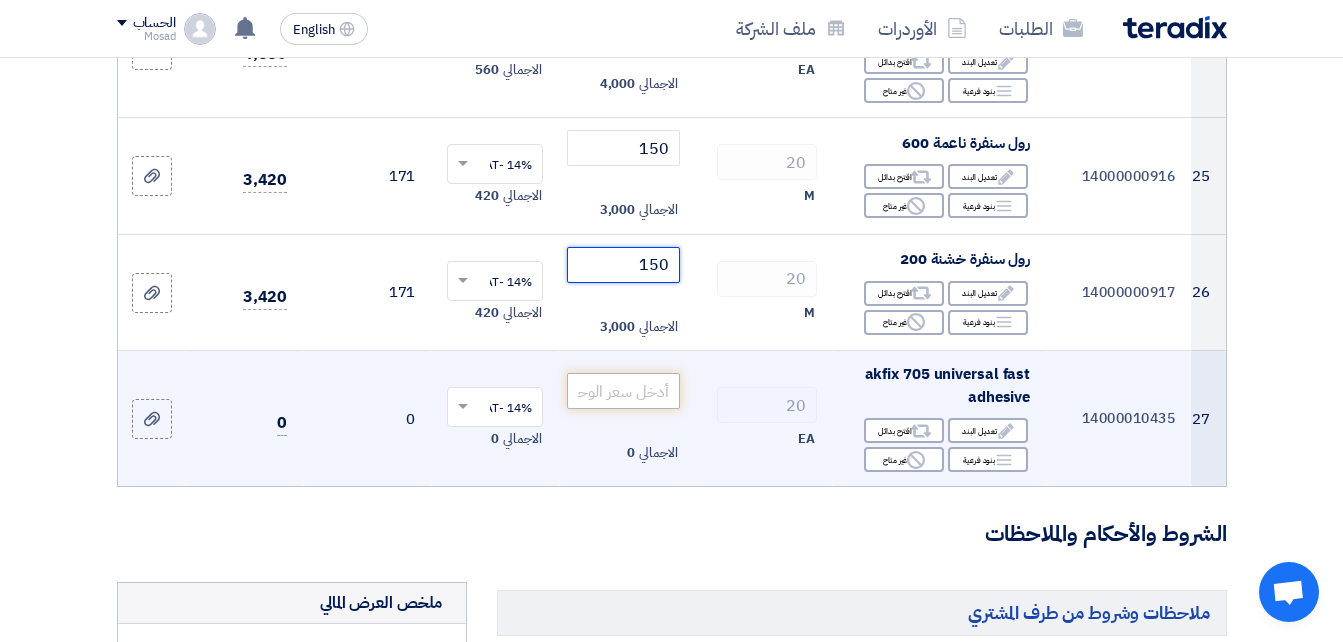 type on "150" 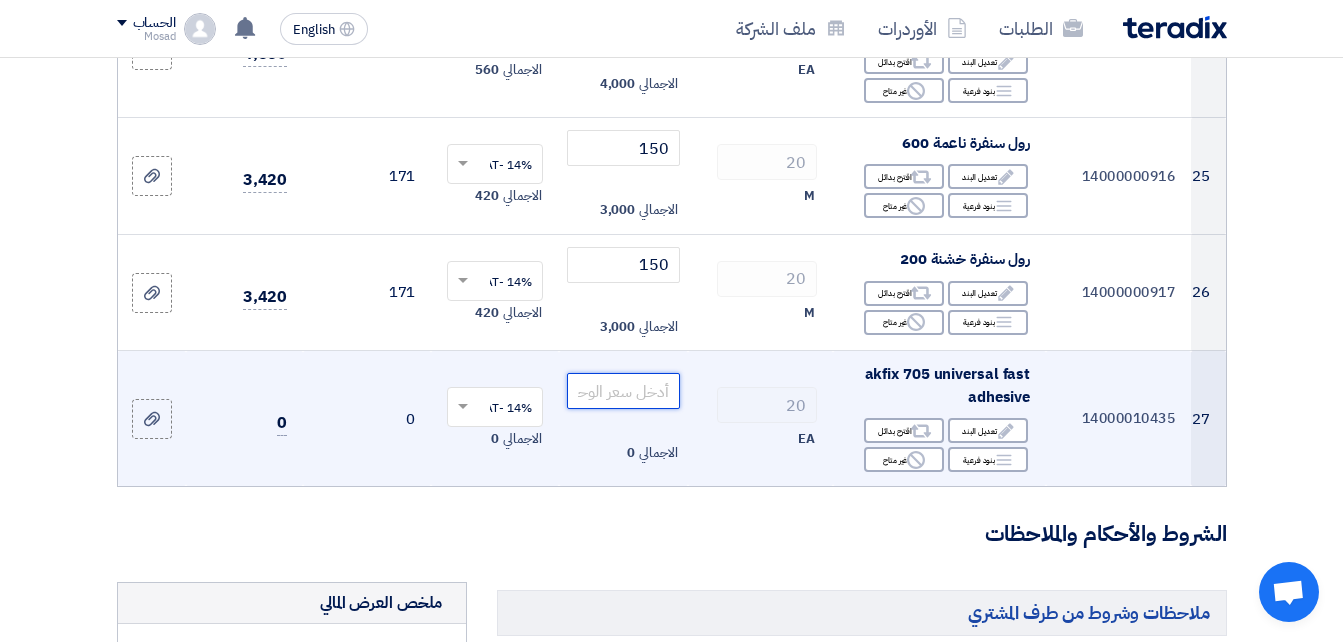 click 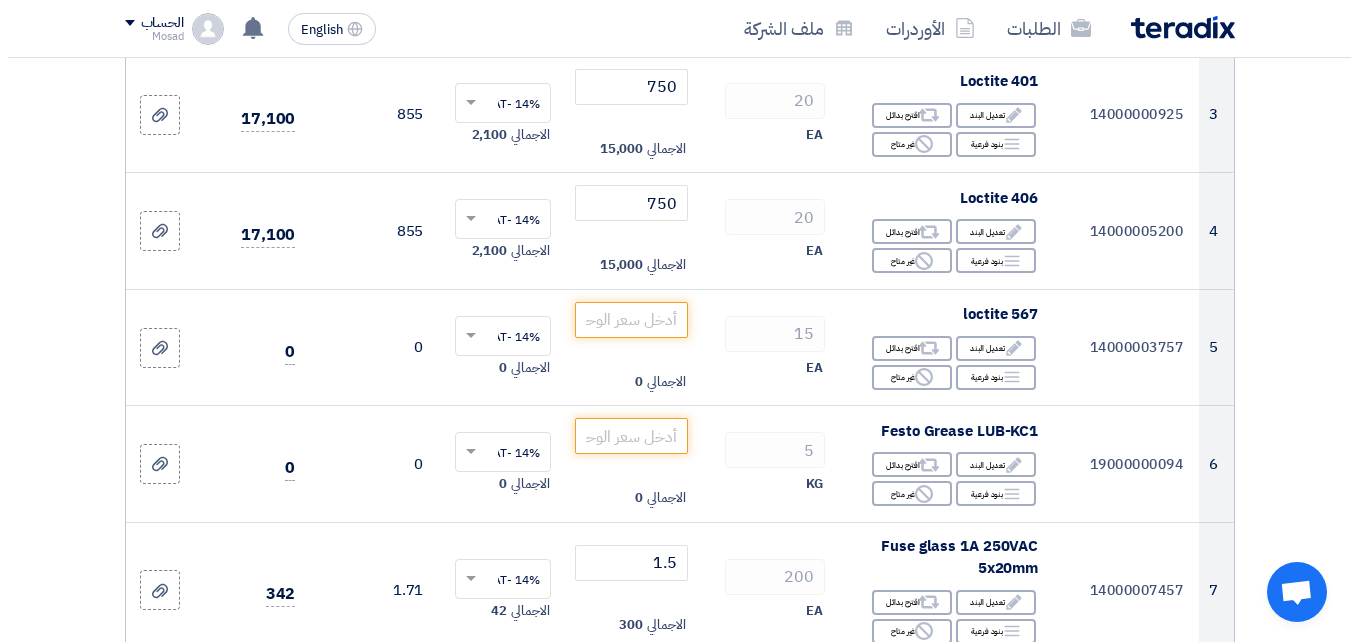 scroll, scrollTop: 600, scrollLeft: 0, axis: vertical 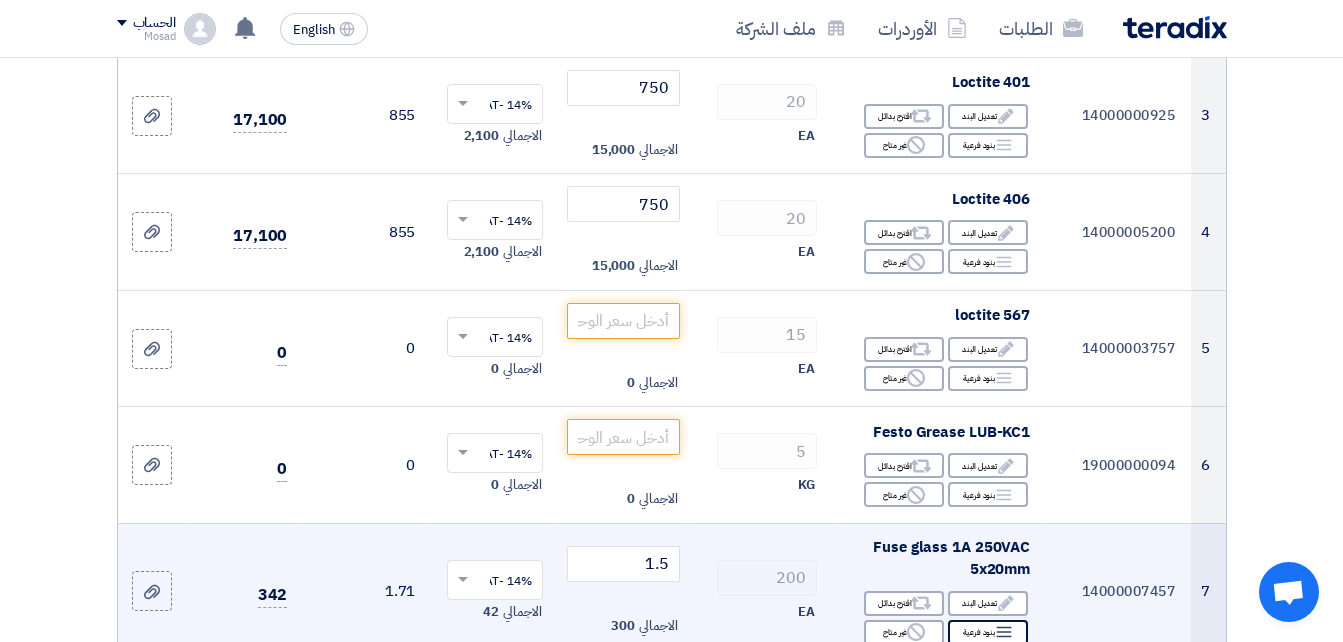 type on "150" 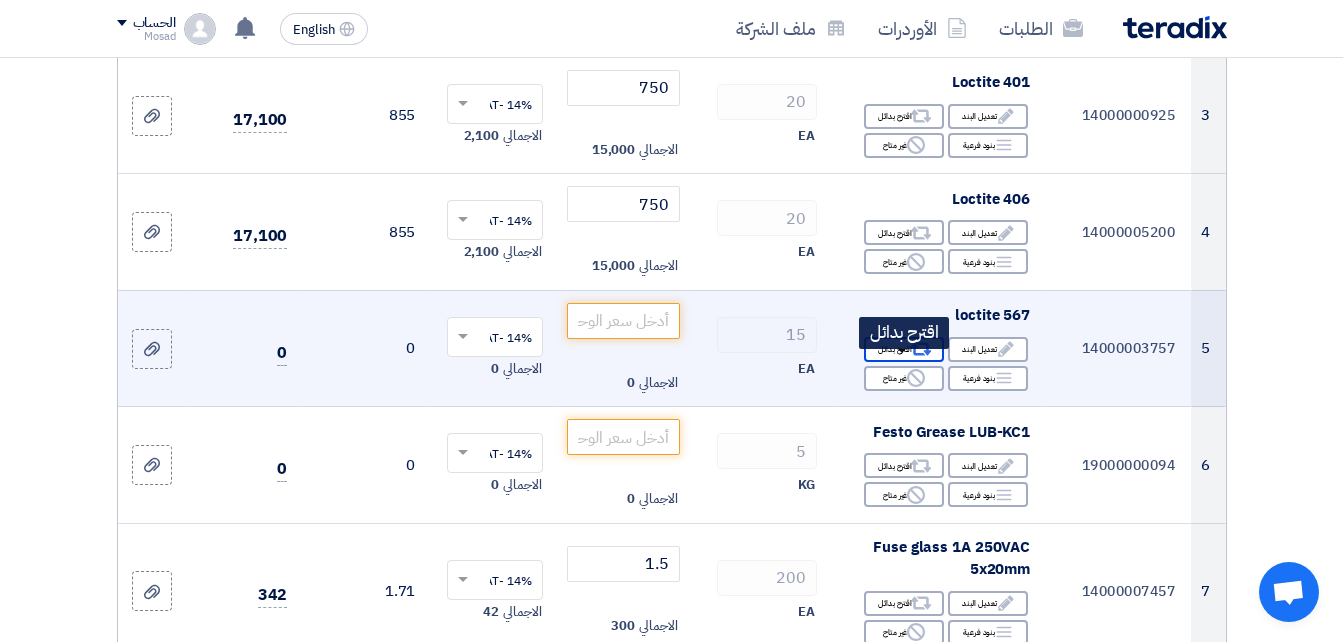 click on "Alternative
اقترح بدائل" 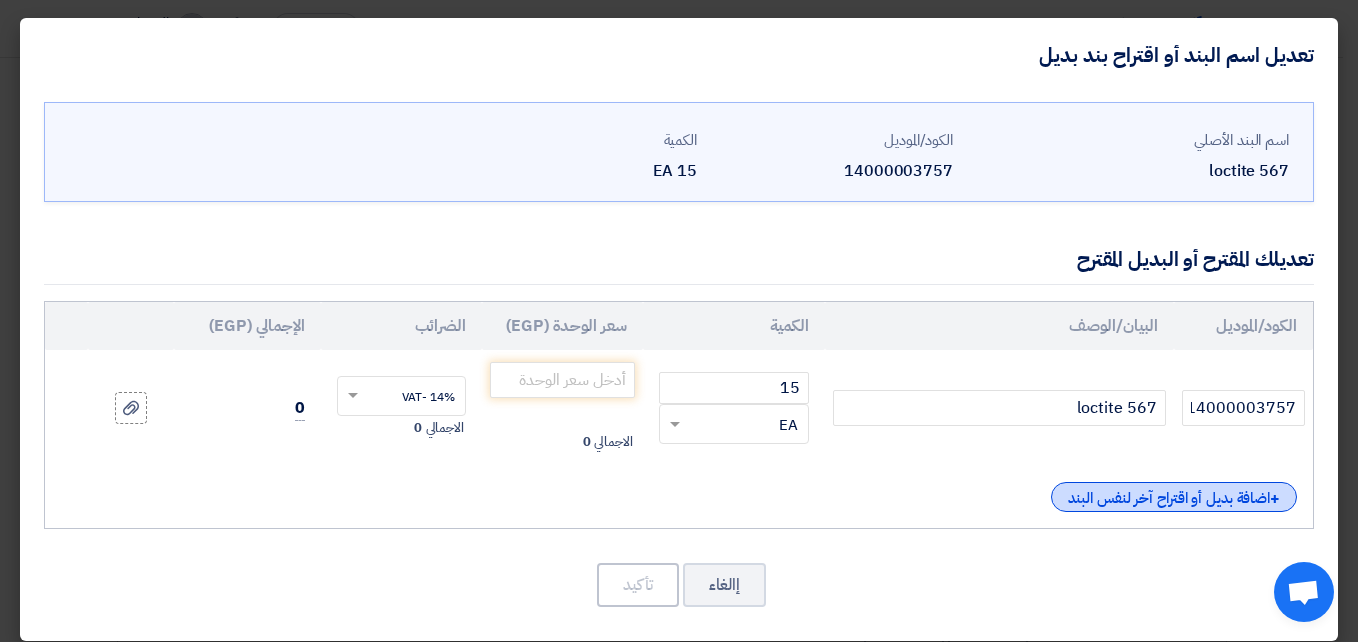 click on "+
اضافة بديل أو اقتراح آخر لنفس البند" 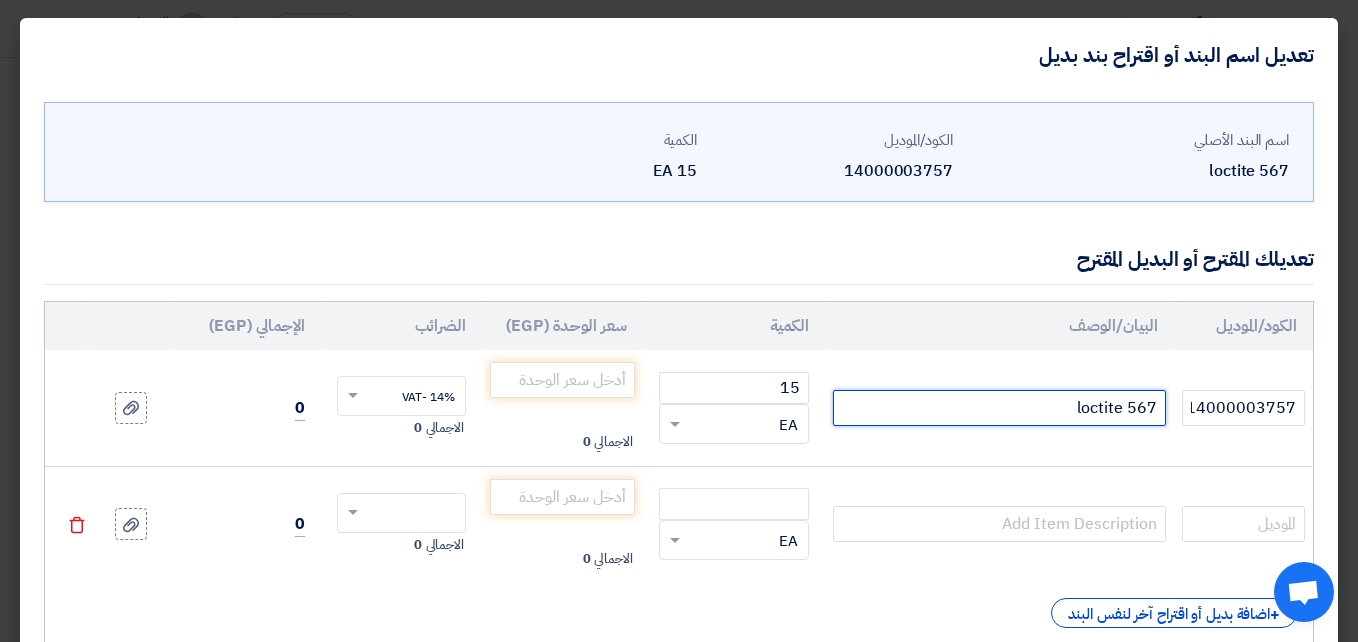 drag, startPoint x: 1082, startPoint y: 404, endPoint x: 1164, endPoint y: 404, distance: 82 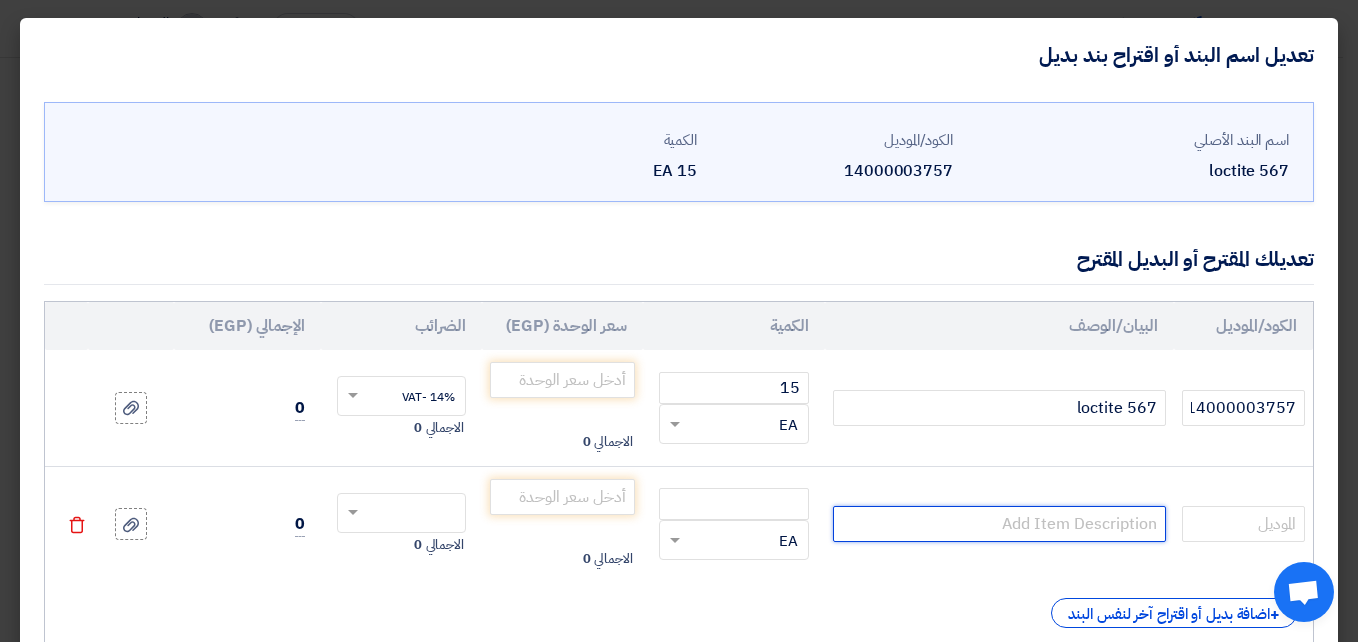click 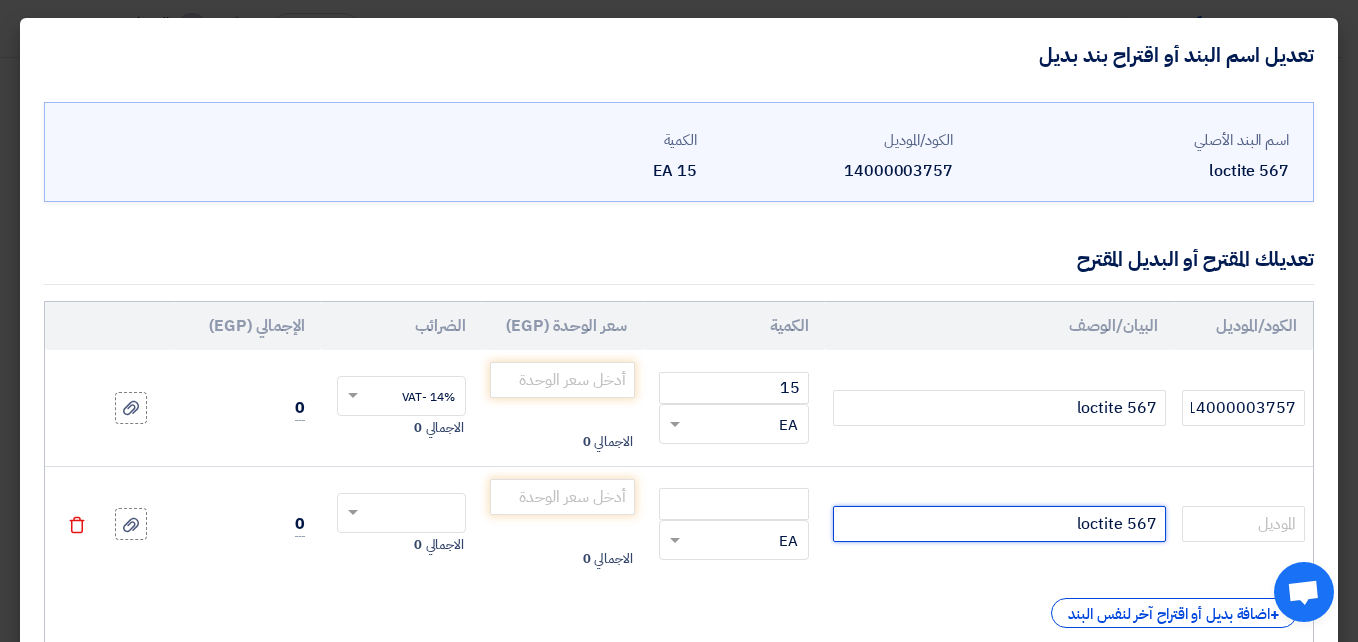 drag, startPoint x: 1143, startPoint y: 522, endPoint x: 1160, endPoint y: 522, distance: 17 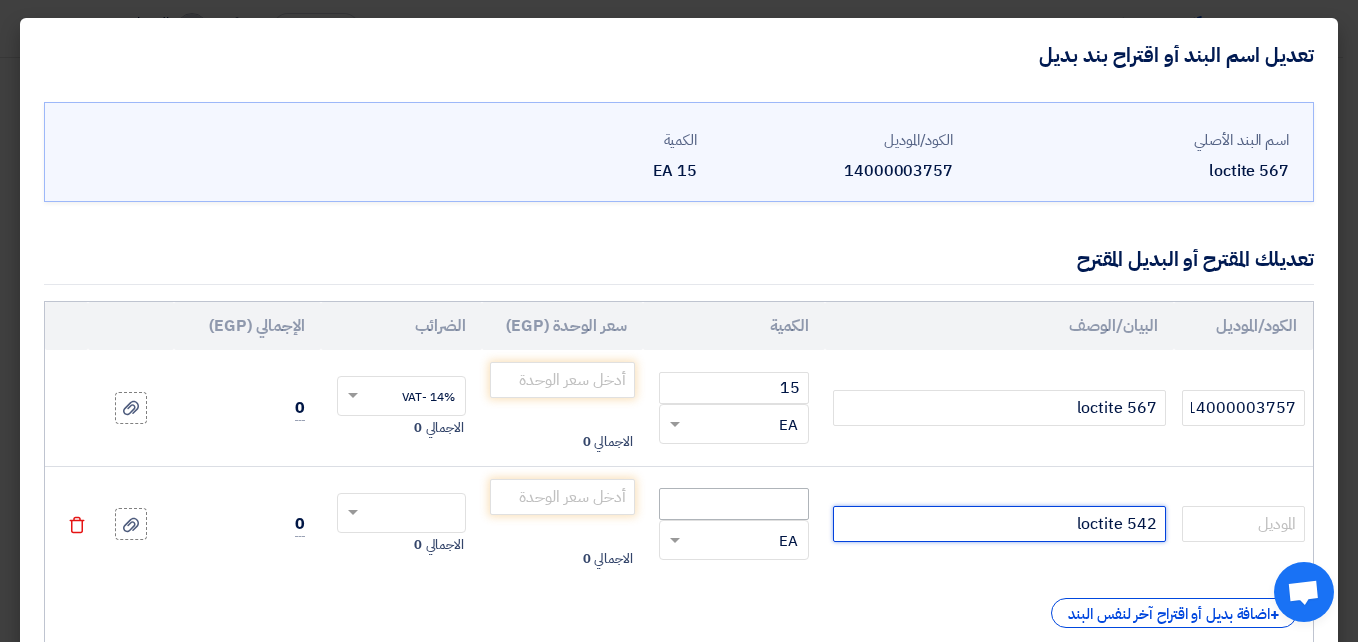 type on "loctite 542" 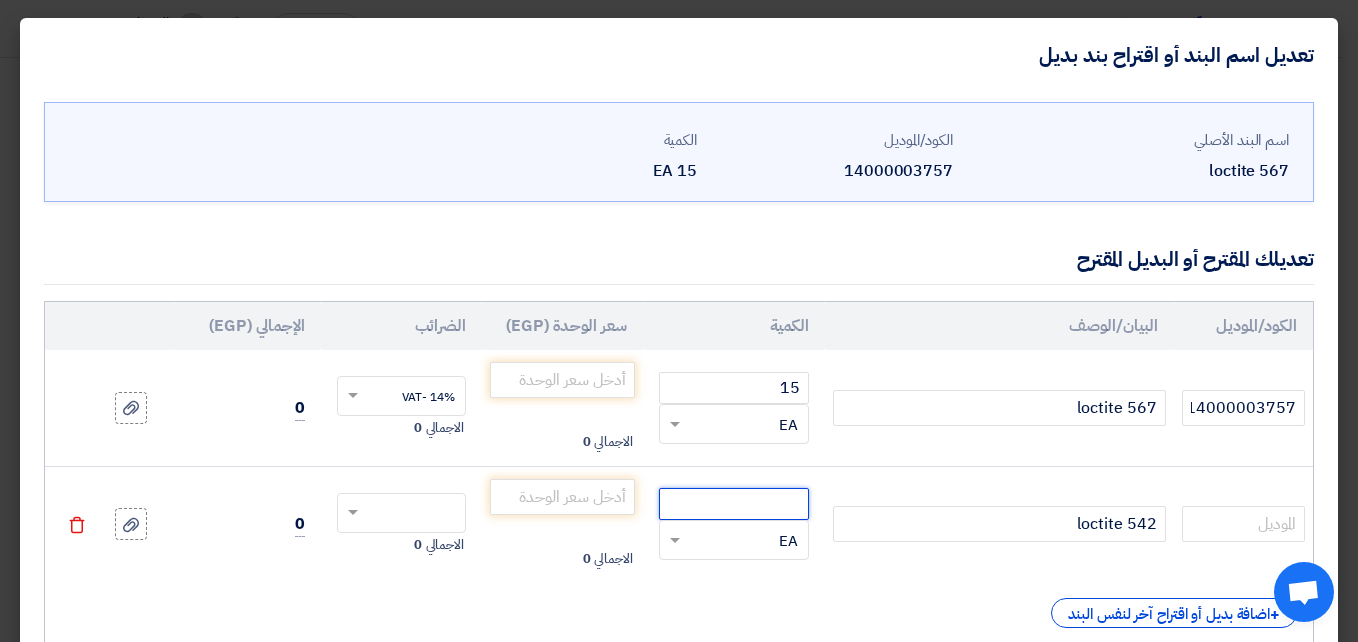 click 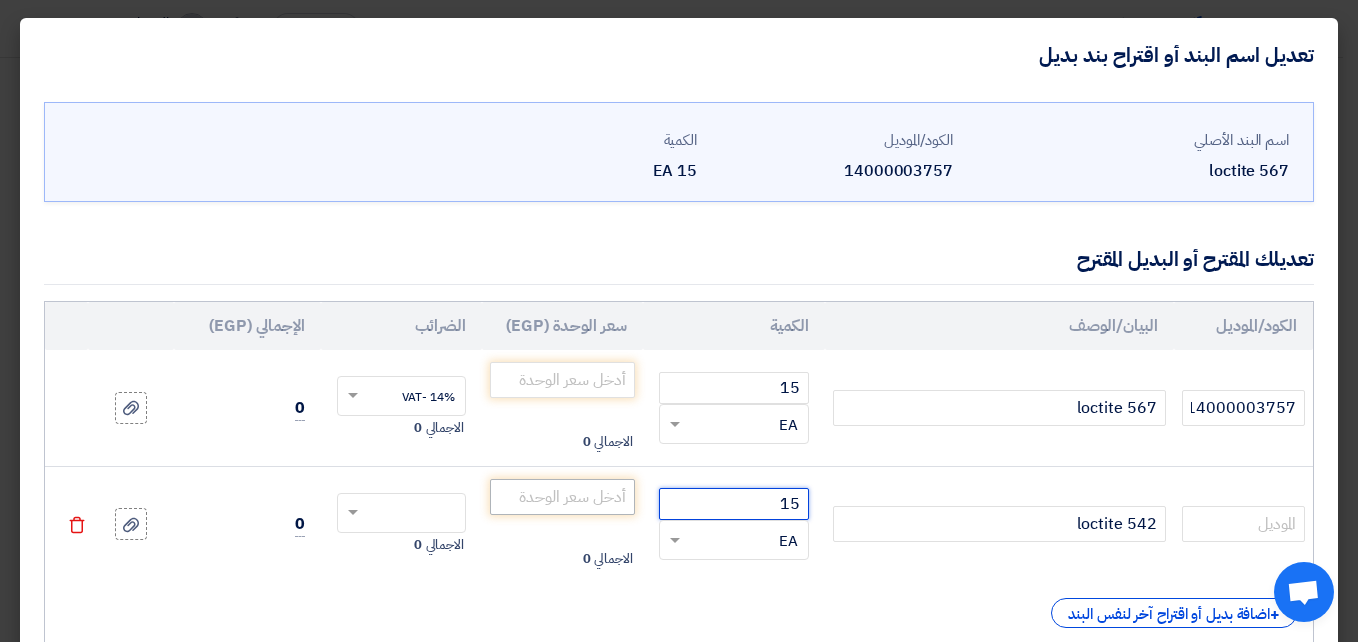 type on "15" 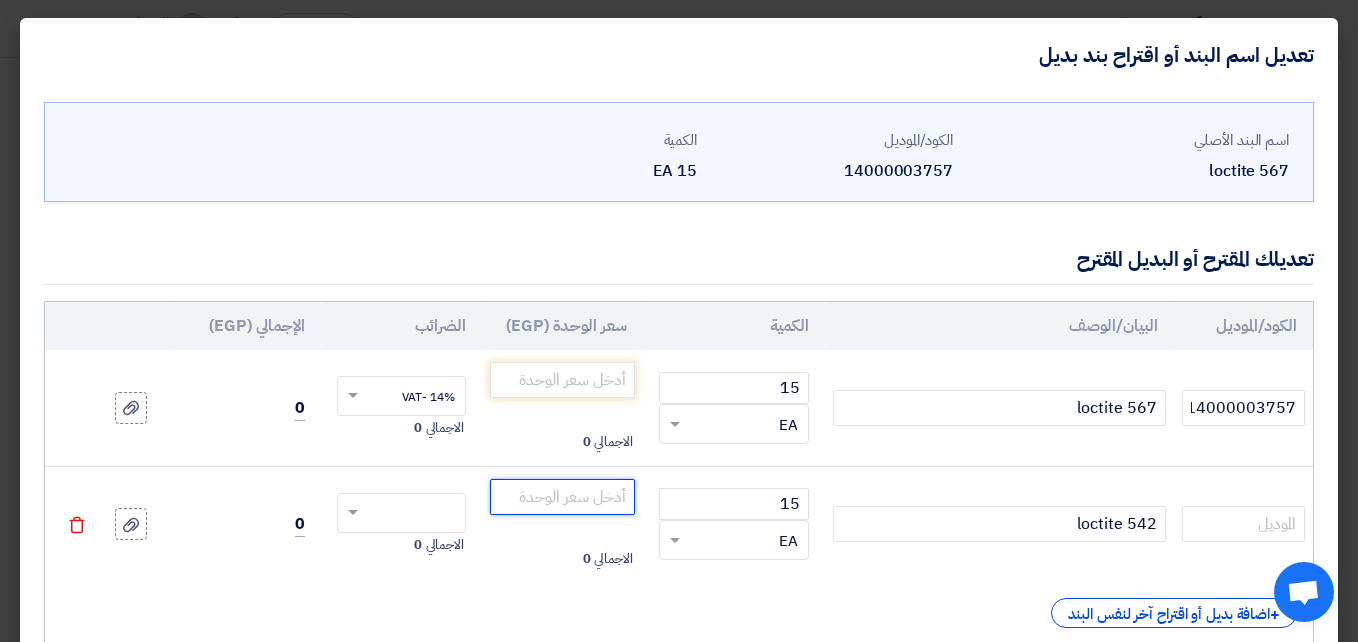 click 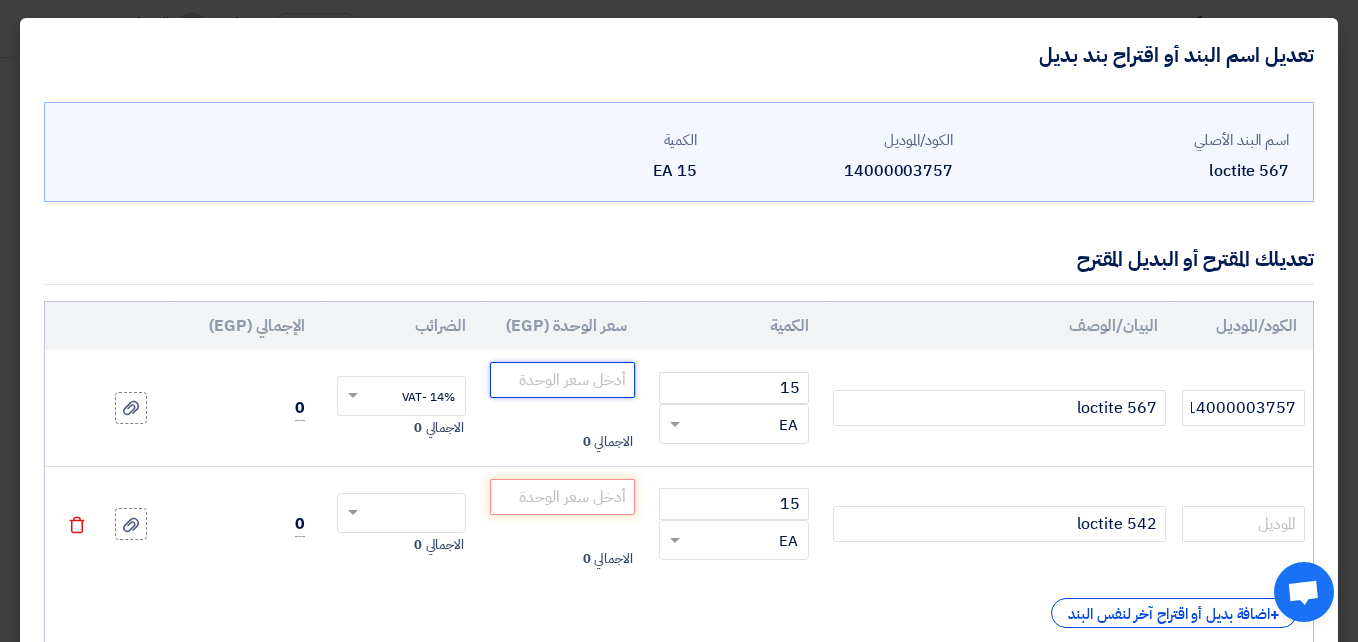 click 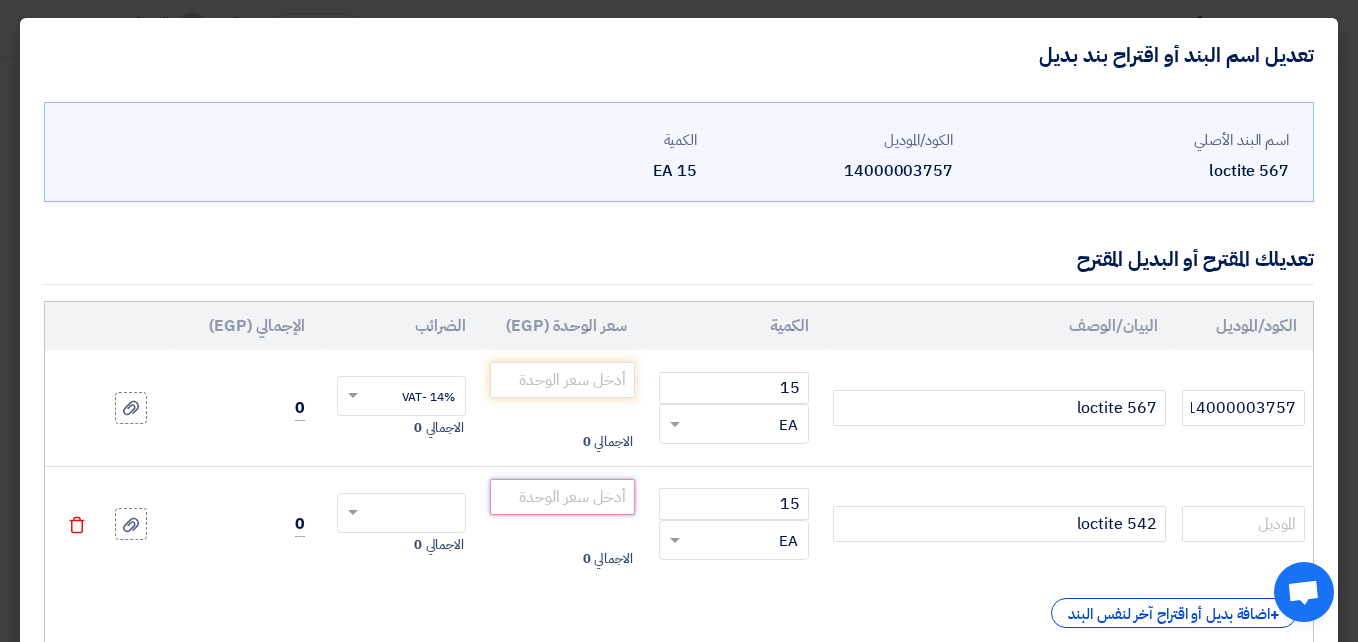 click 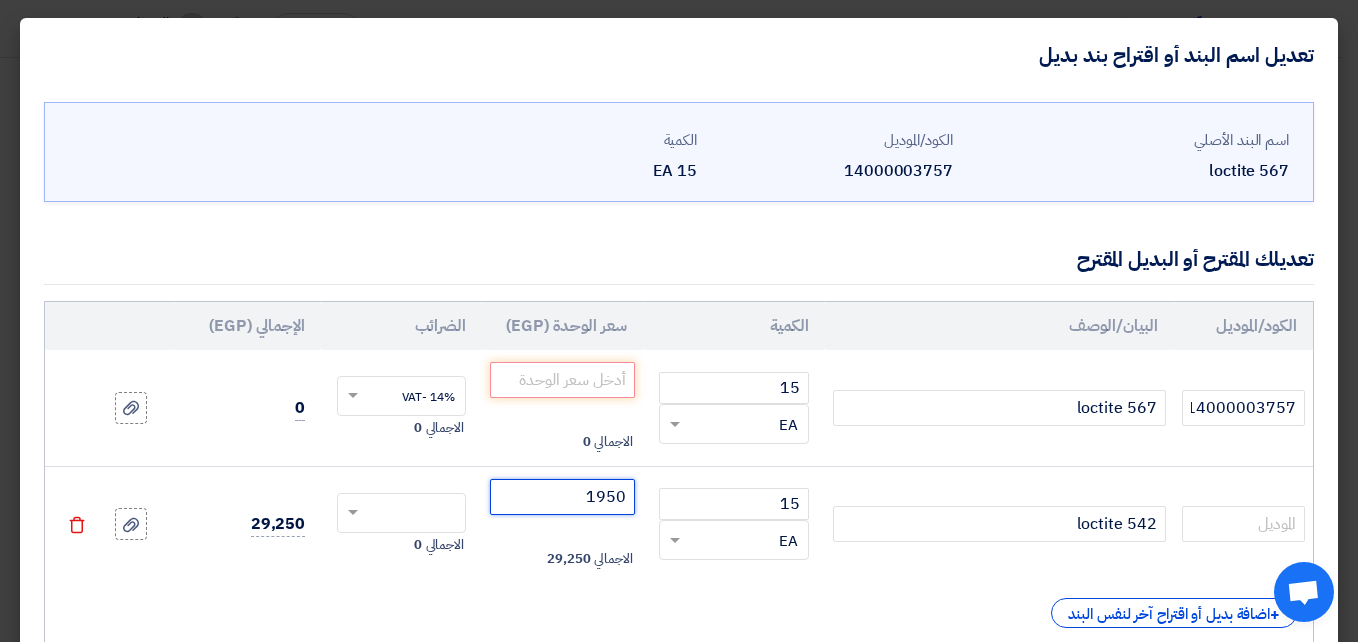 type on "1950" 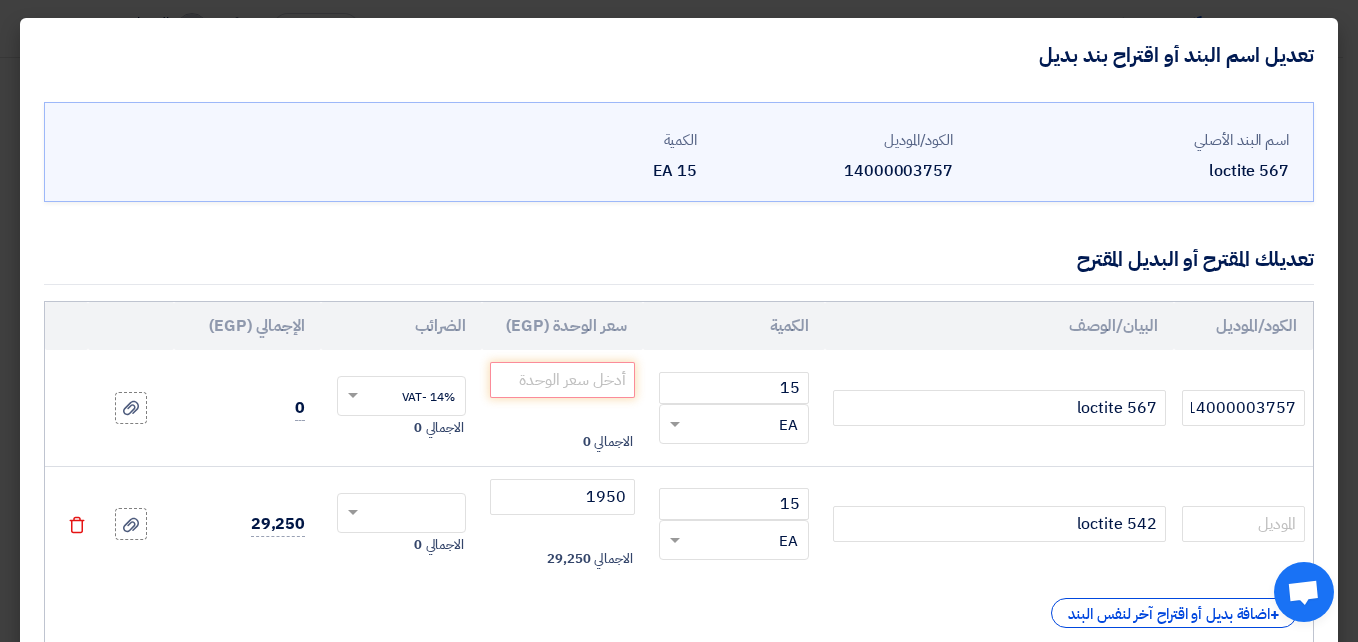 click 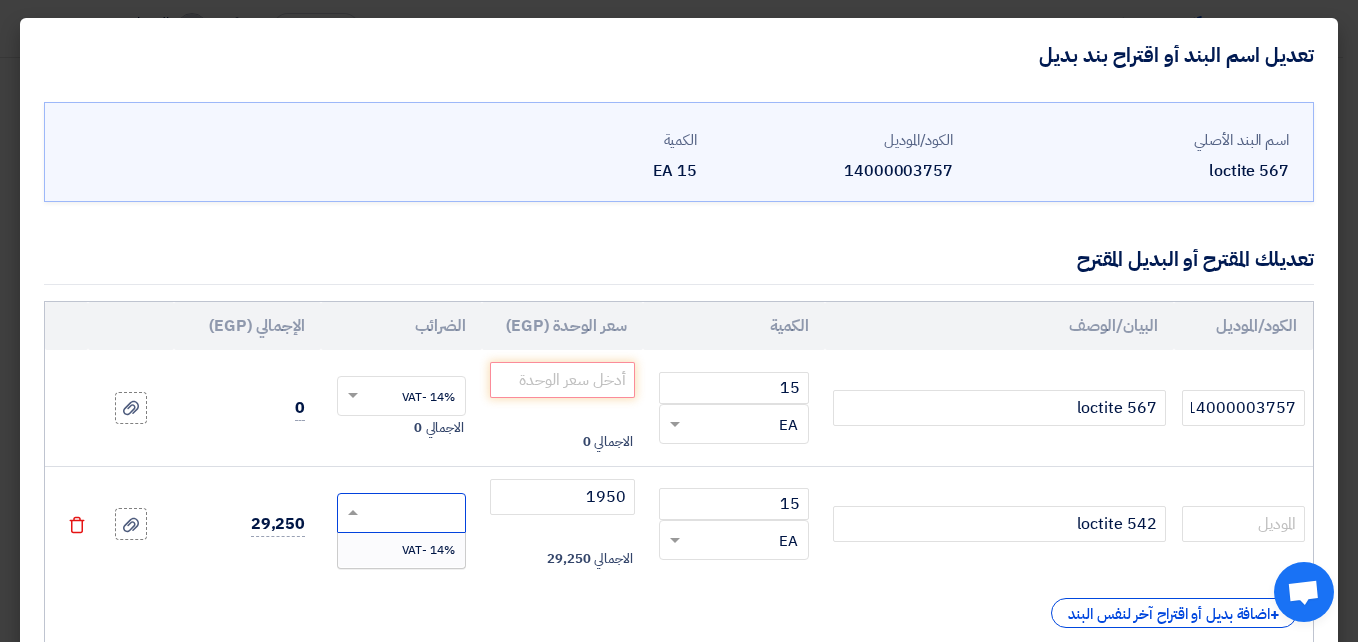 click on "14% -VAT" at bounding box center (428, 550) 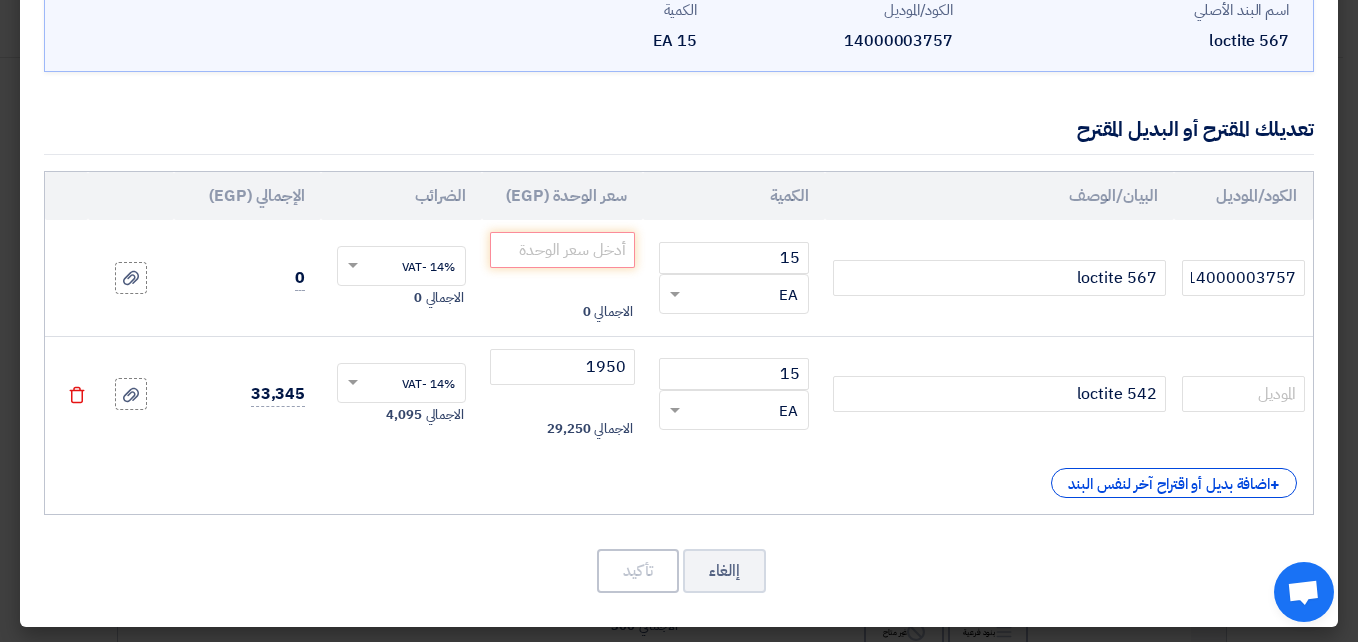 scroll, scrollTop: 133, scrollLeft: 0, axis: vertical 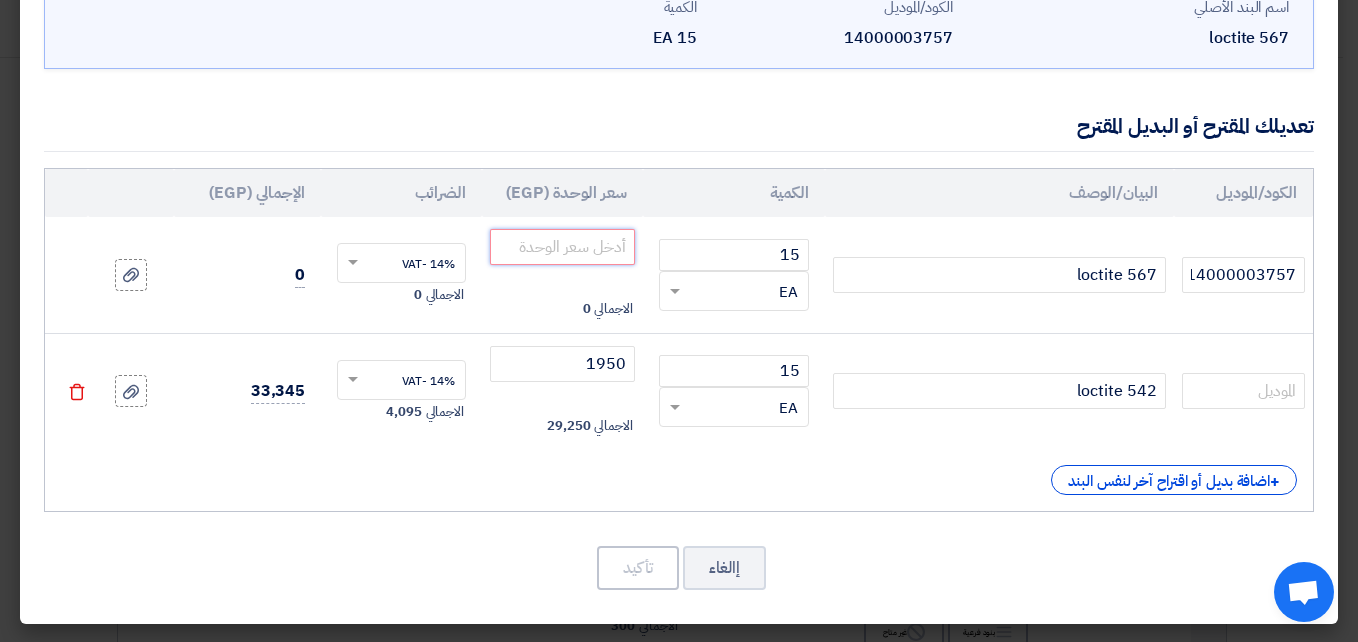 click 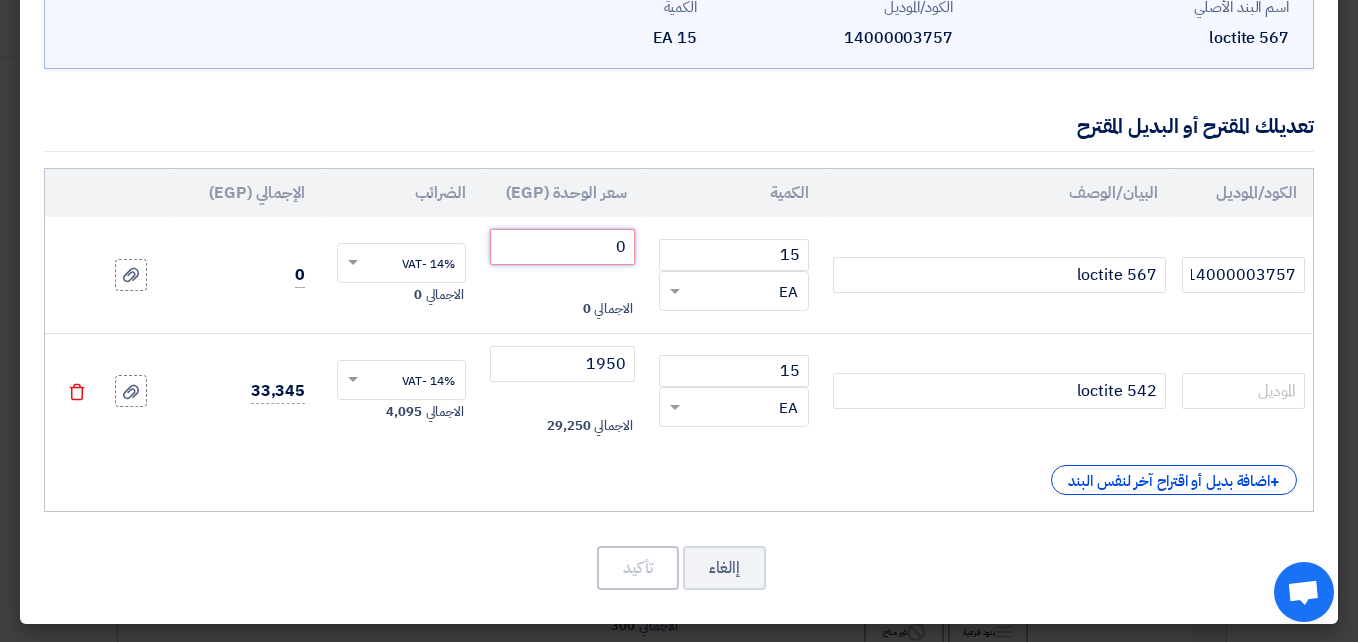 type on "0" 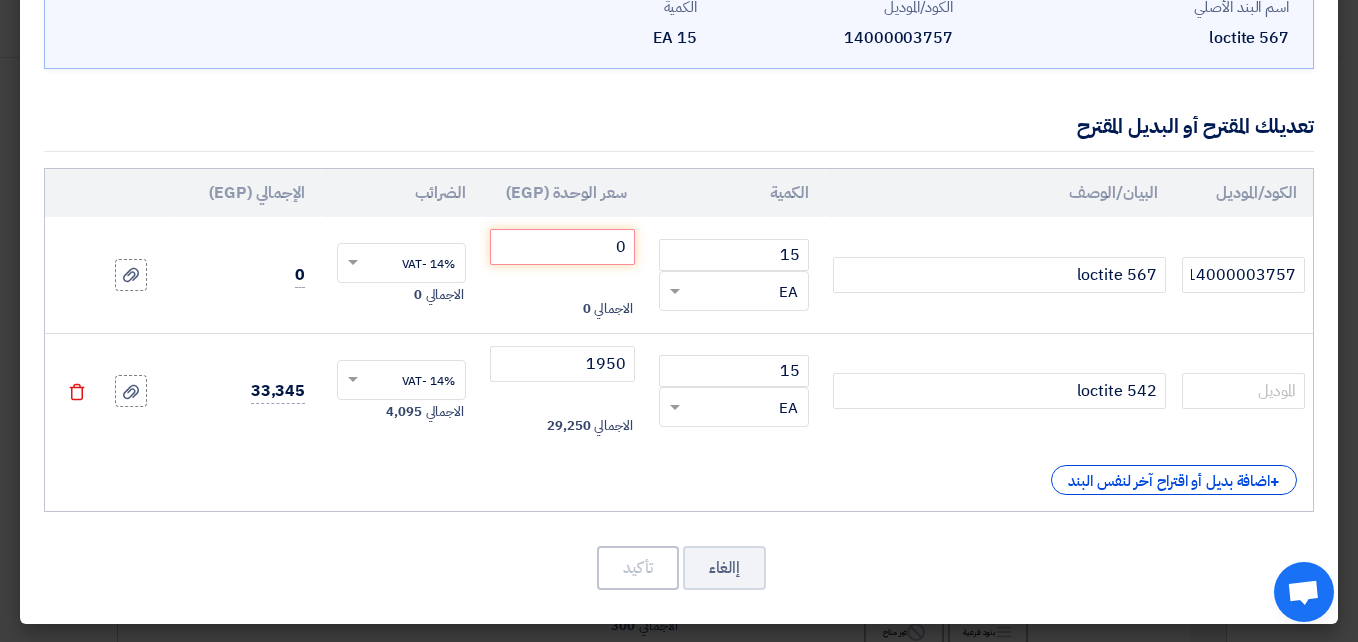 click on "الكود/الموديل
البيان/الوصف
الكمية
سعر الوحدة (EGP)
الضرائب
الإجمالي (EGP)
14000003757 loctite 567" 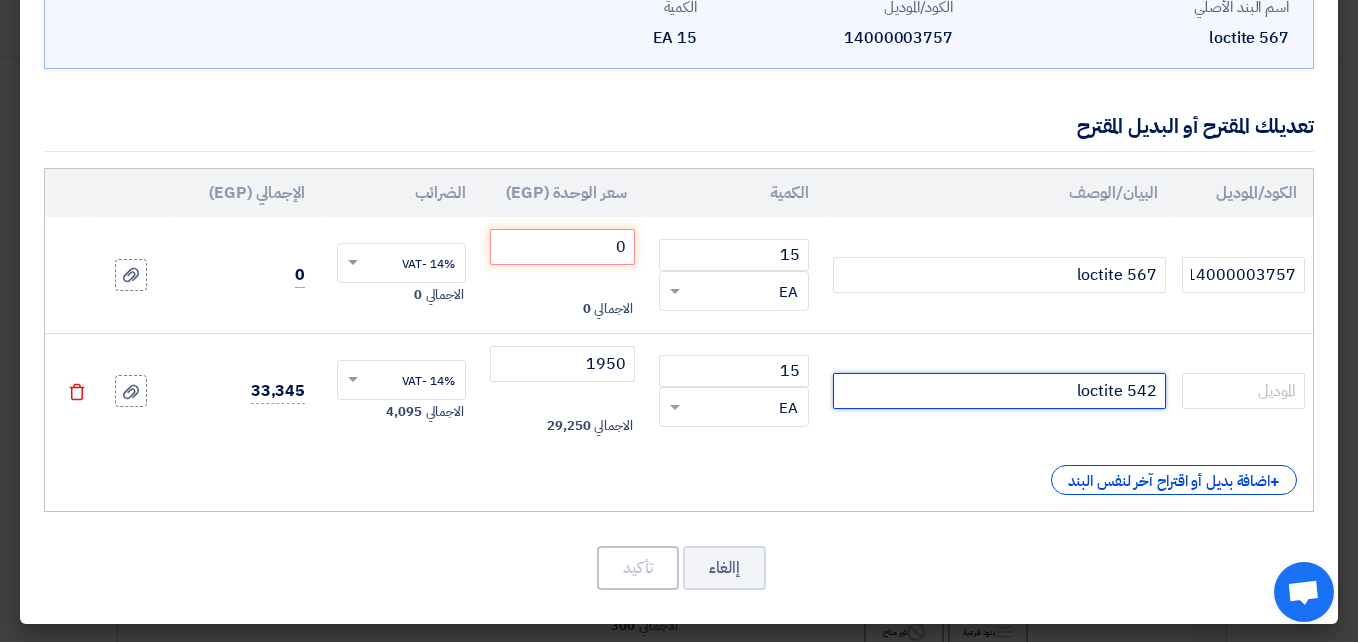 click on "loctite 542" 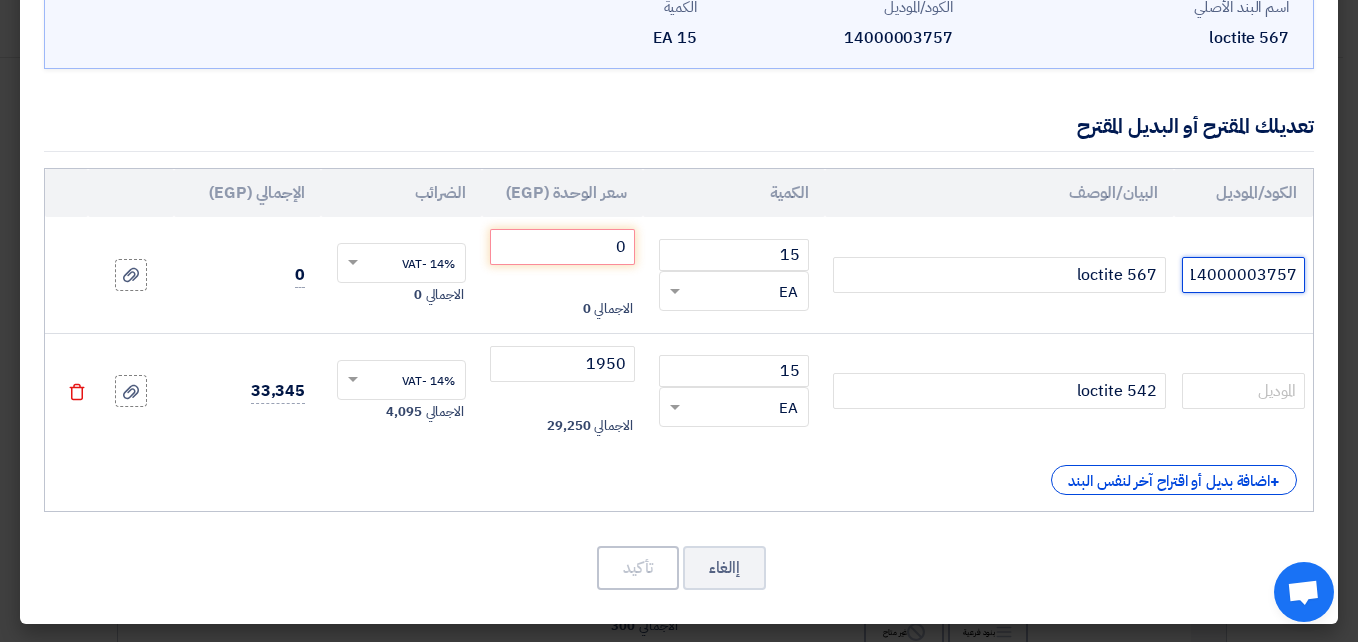 scroll, scrollTop: 0, scrollLeft: 1, axis: horizontal 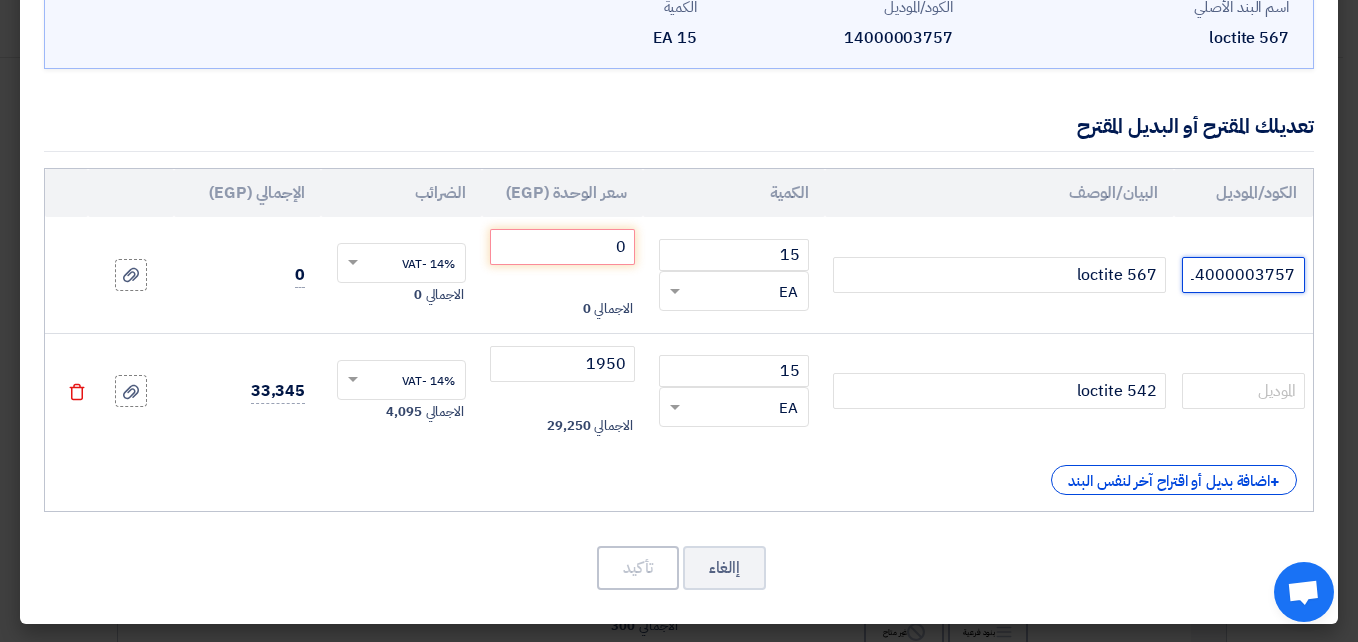 drag, startPoint x: 1192, startPoint y: 271, endPoint x: 1303, endPoint y: 276, distance: 111.11256 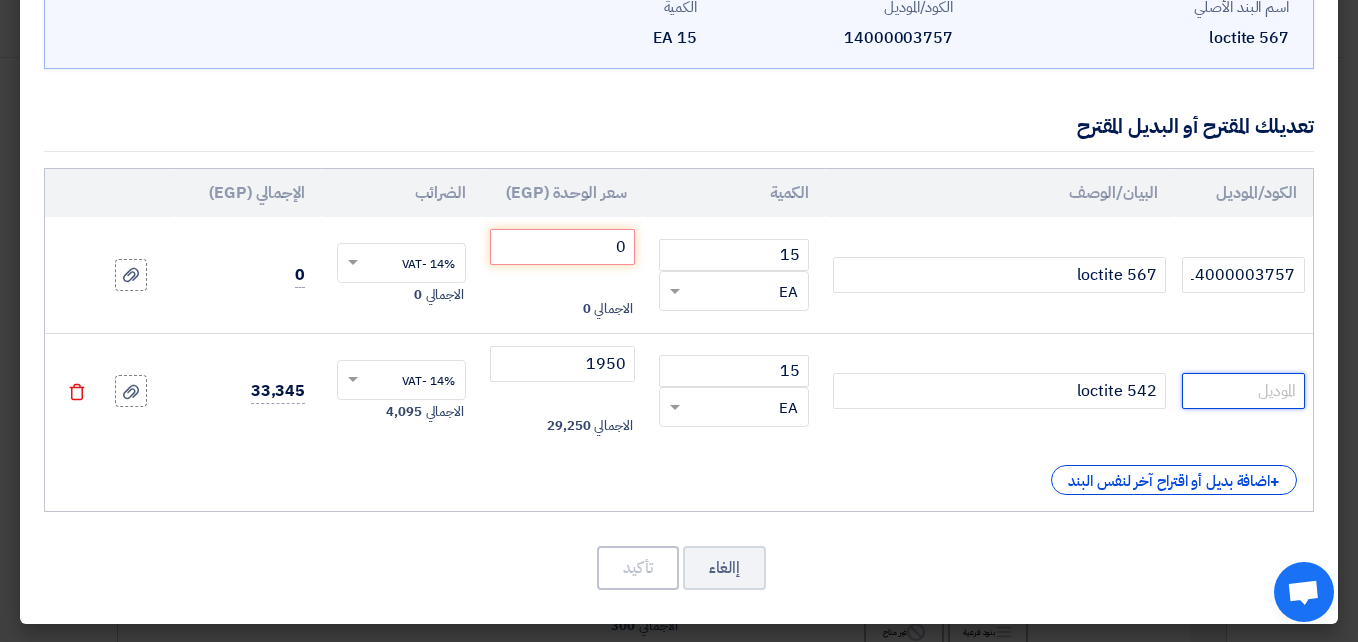 click 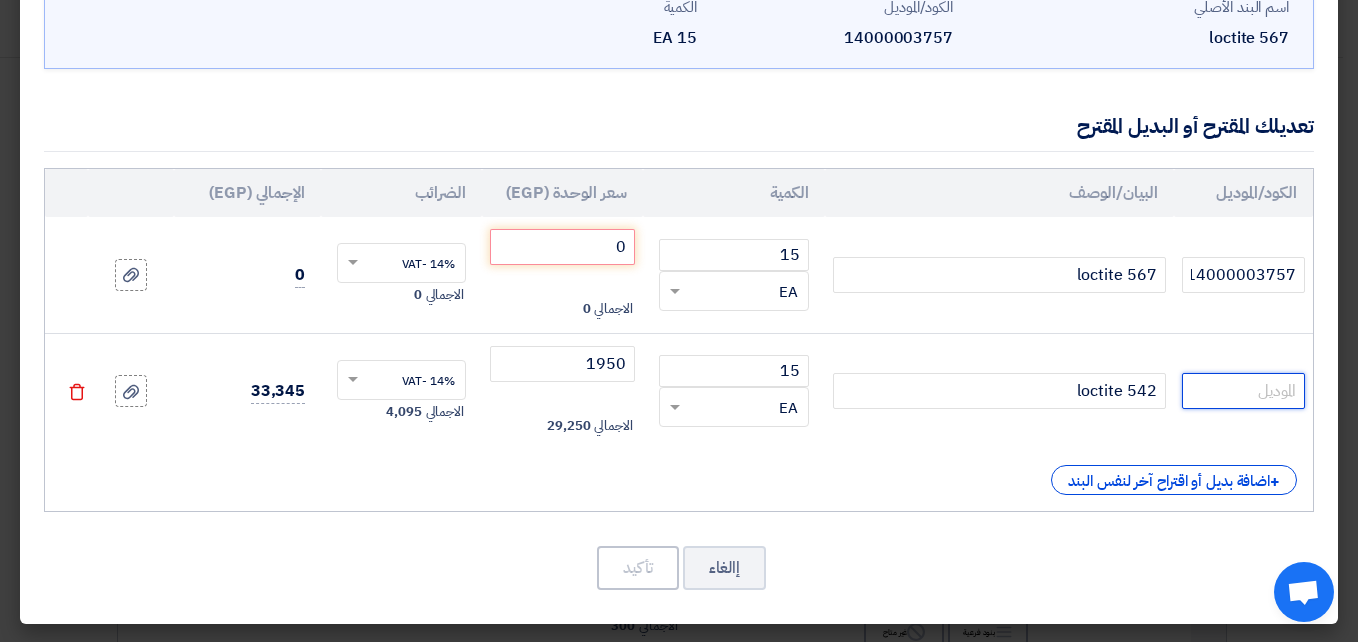 paste on "14000003757" 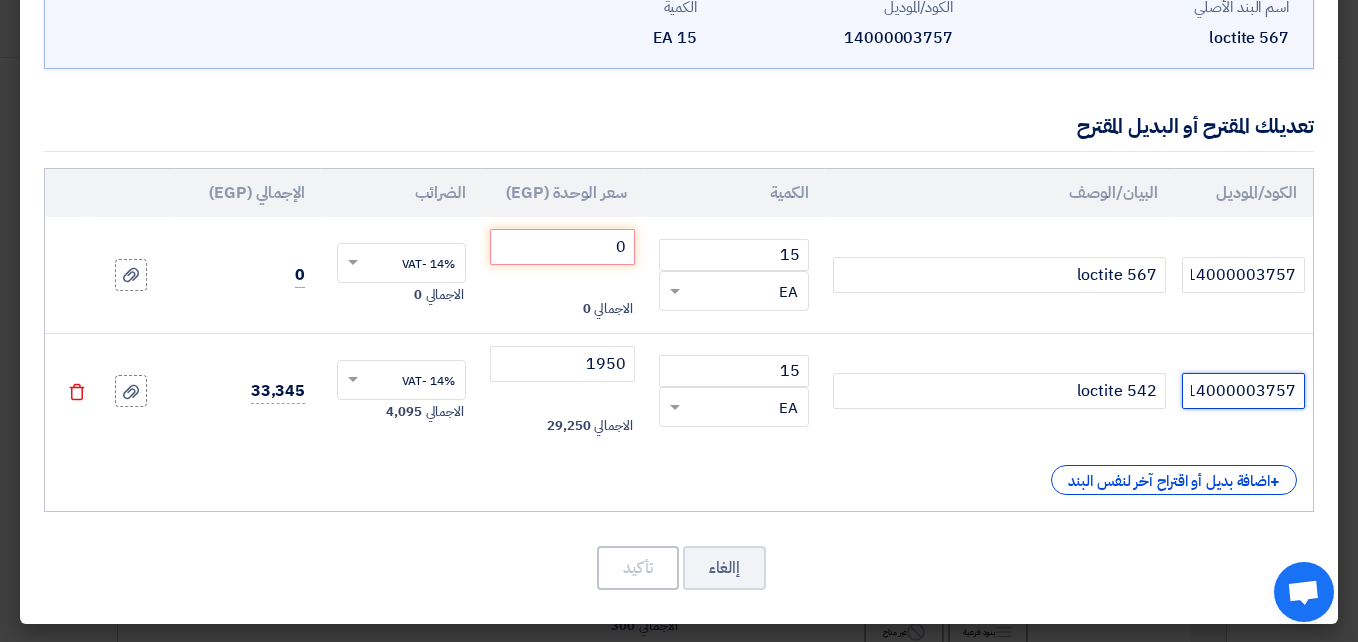 scroll, scrollTop: 0, scrollLeft: -1, axis: horizontal 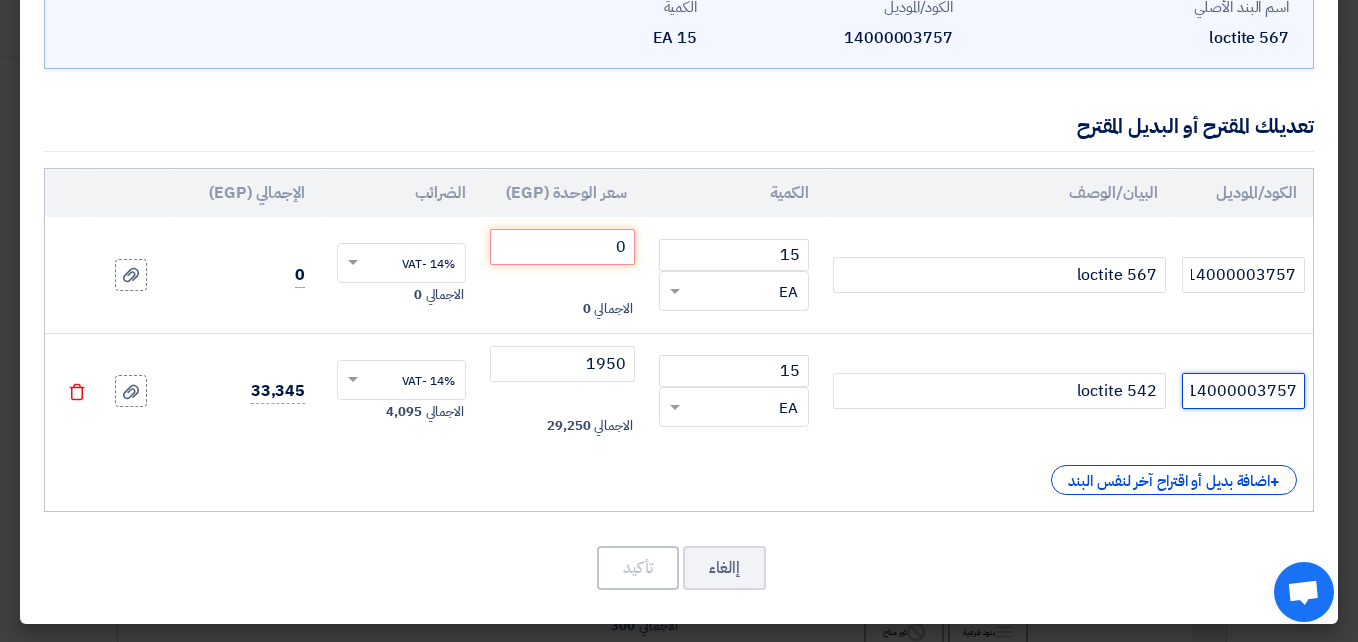 type on "14000003757" 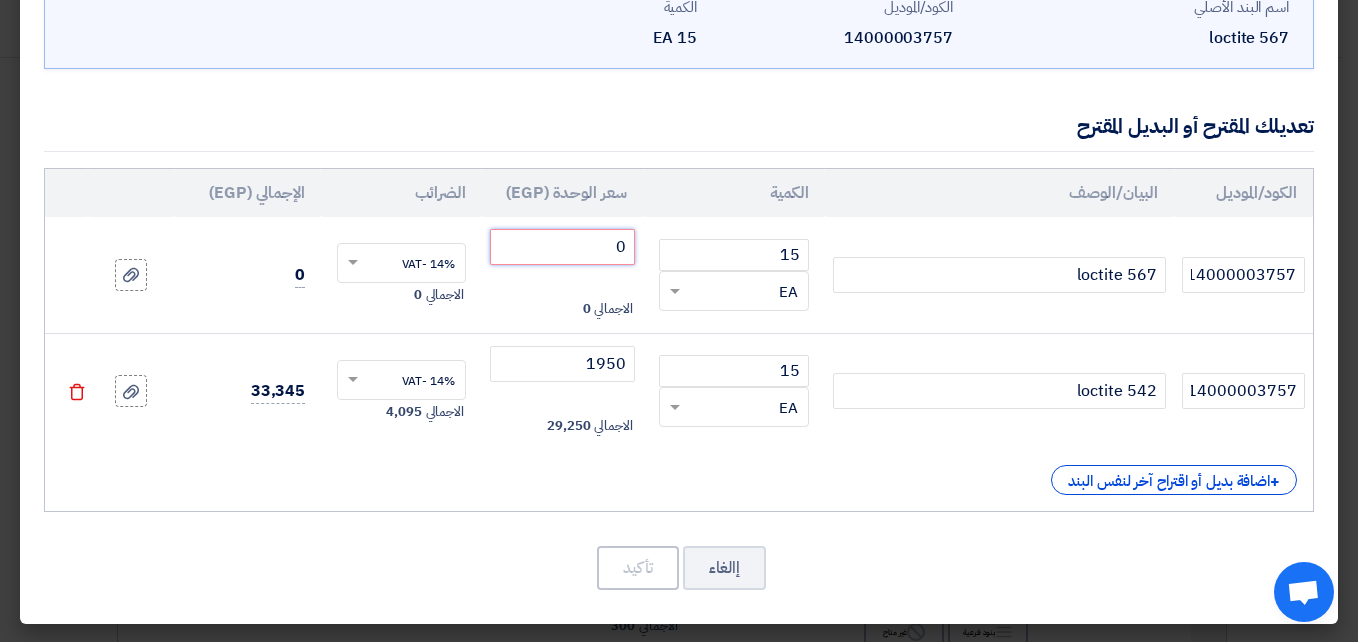 click on "0" 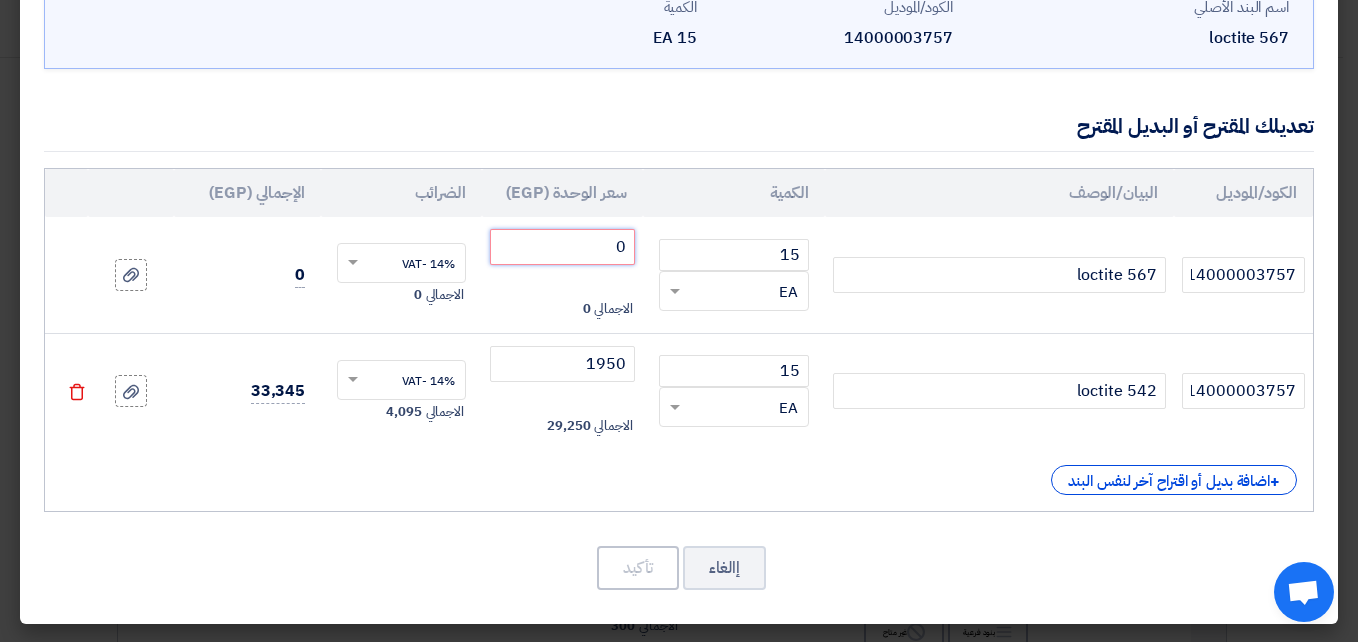 drag, startPoint x: 624, startPoint y: 249, endPoint x: 639, endPoint y: 249, distance: 15 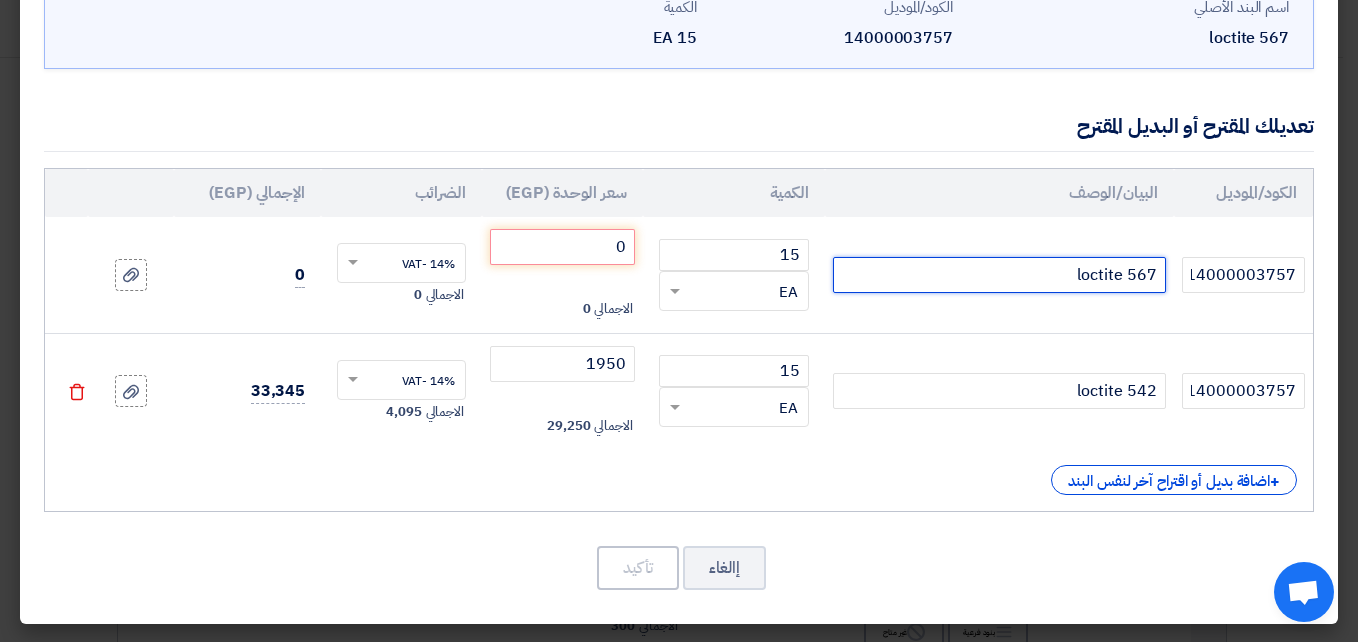 click on "loctite 567" 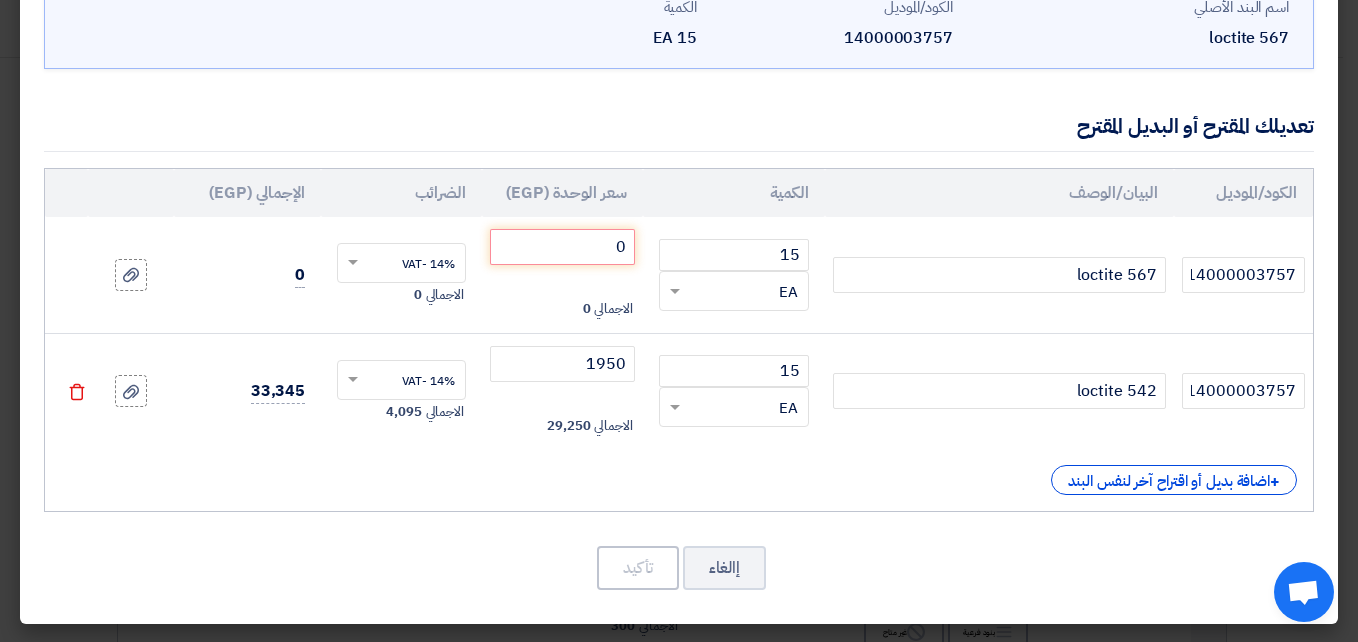 click on "+
اضافة بديل أو اقتراح آخر لنفس البند" 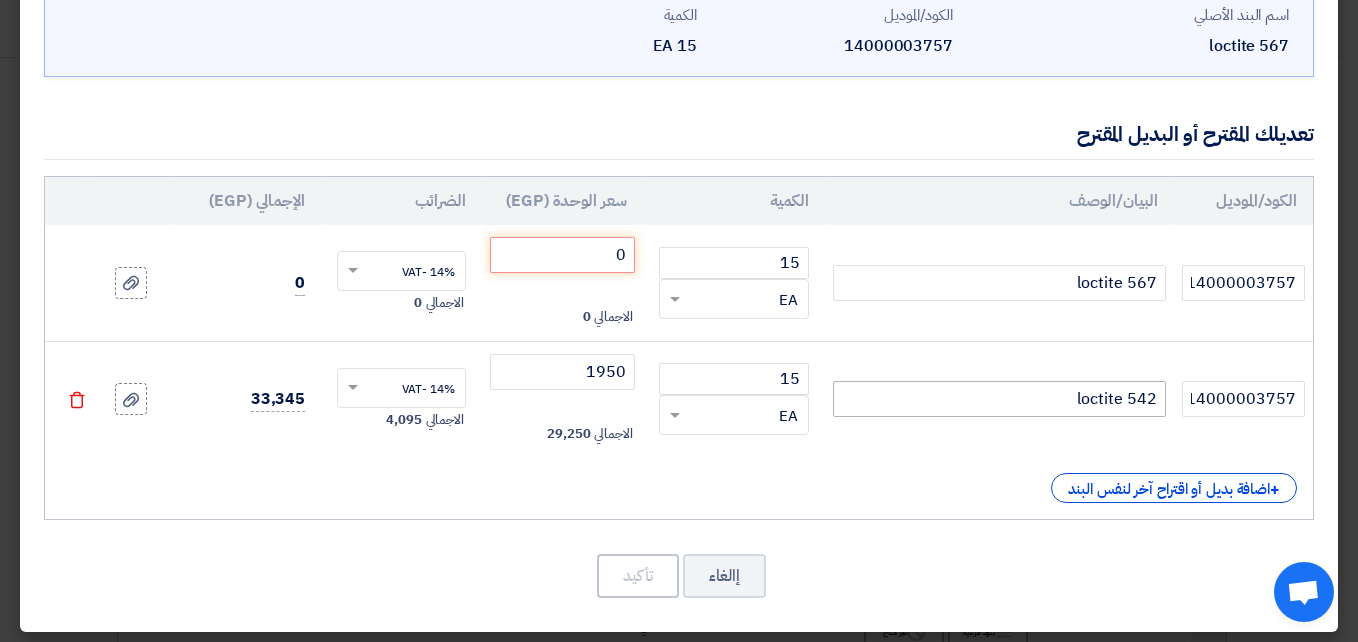 scroll, scrollTop: 133, scrollLeft: 0, axis: vertical 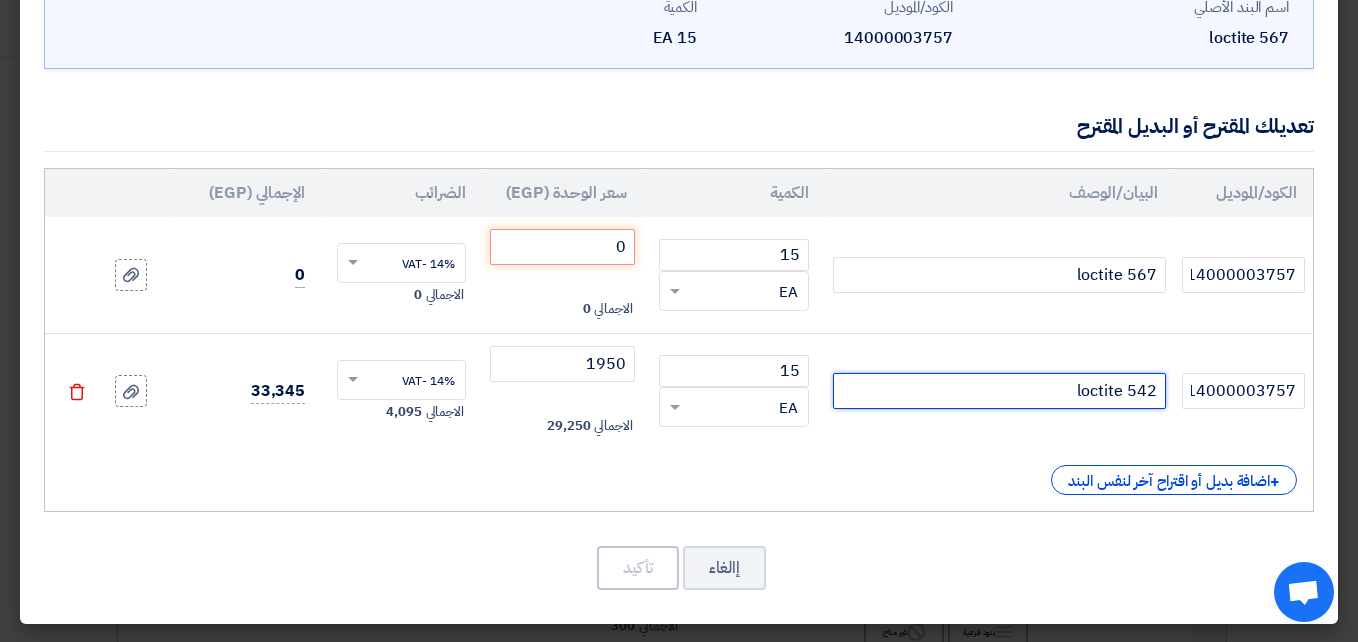 click on "loctite 542" 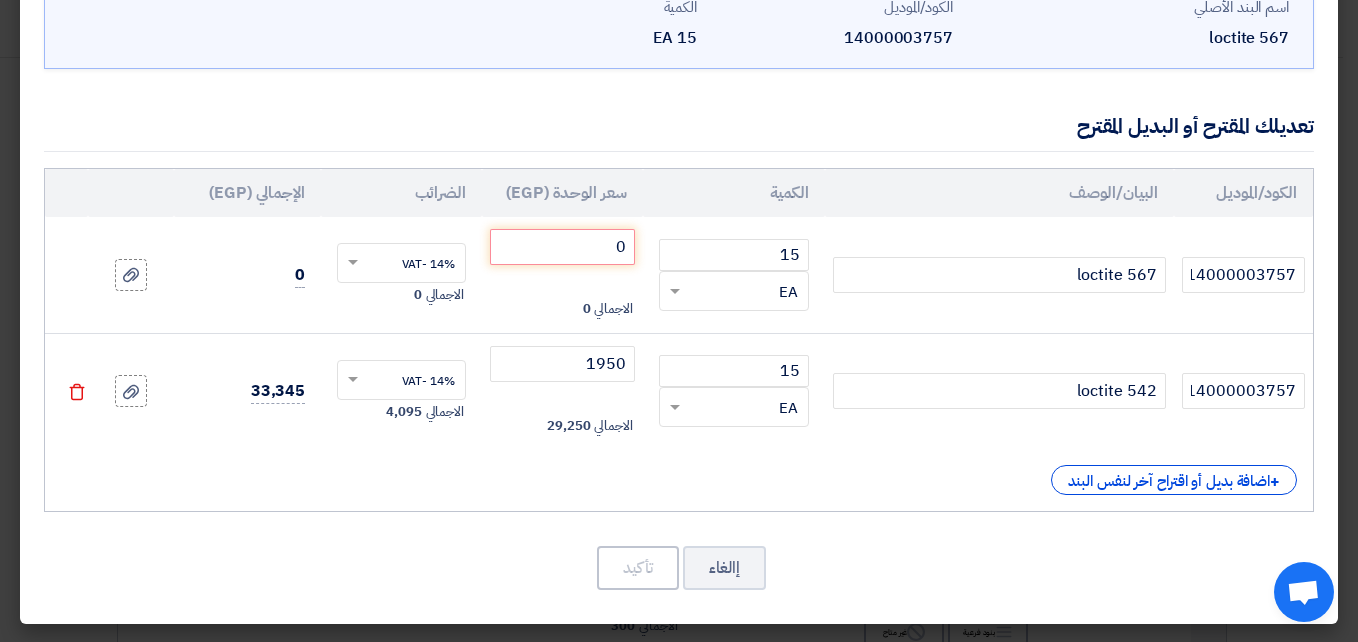 click on "loctite 542" 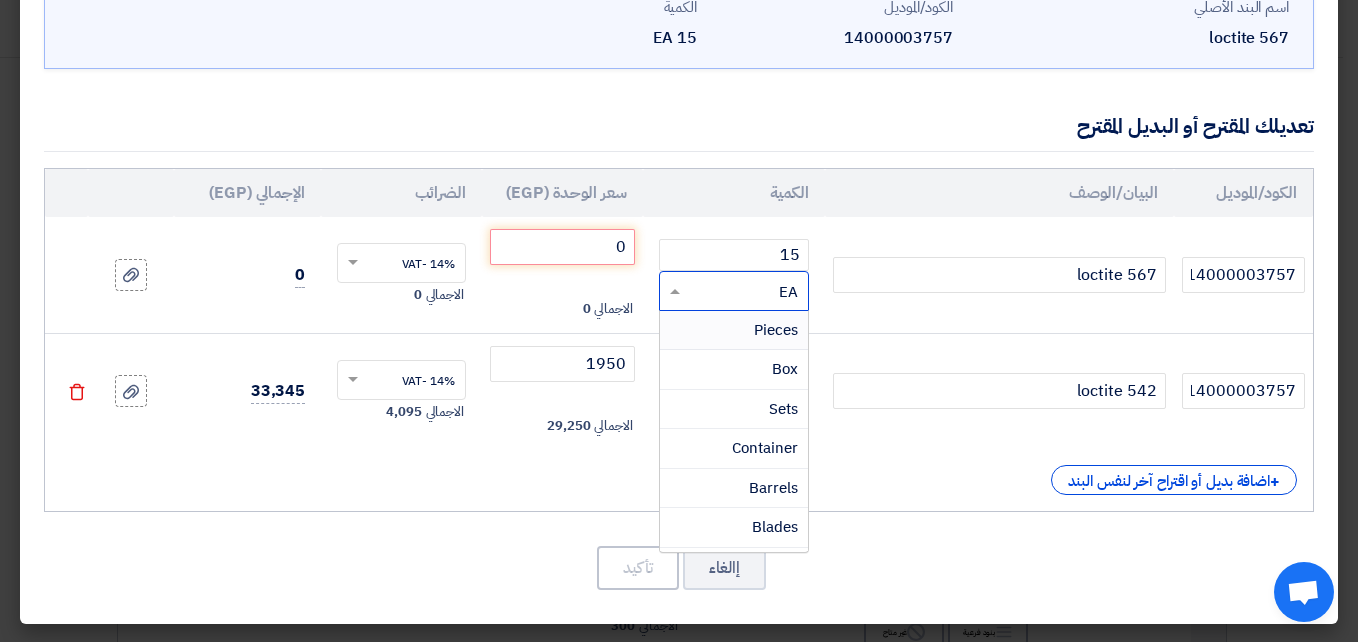 click on "RFQ_STEP1.ITEMS.2.TYPE_PLACEHOLDER
×
EA" 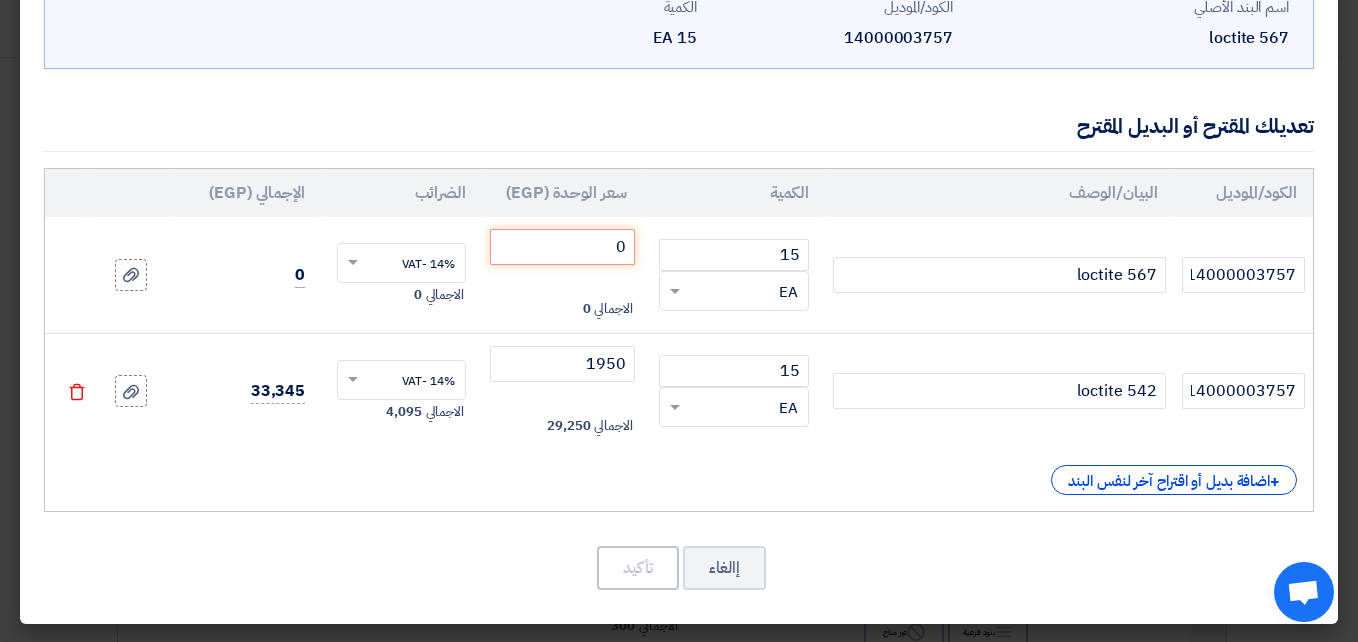 click on "RFQ_STEP1.ITEMS.2.TYPE_PLACEHOLDER
×
EA" 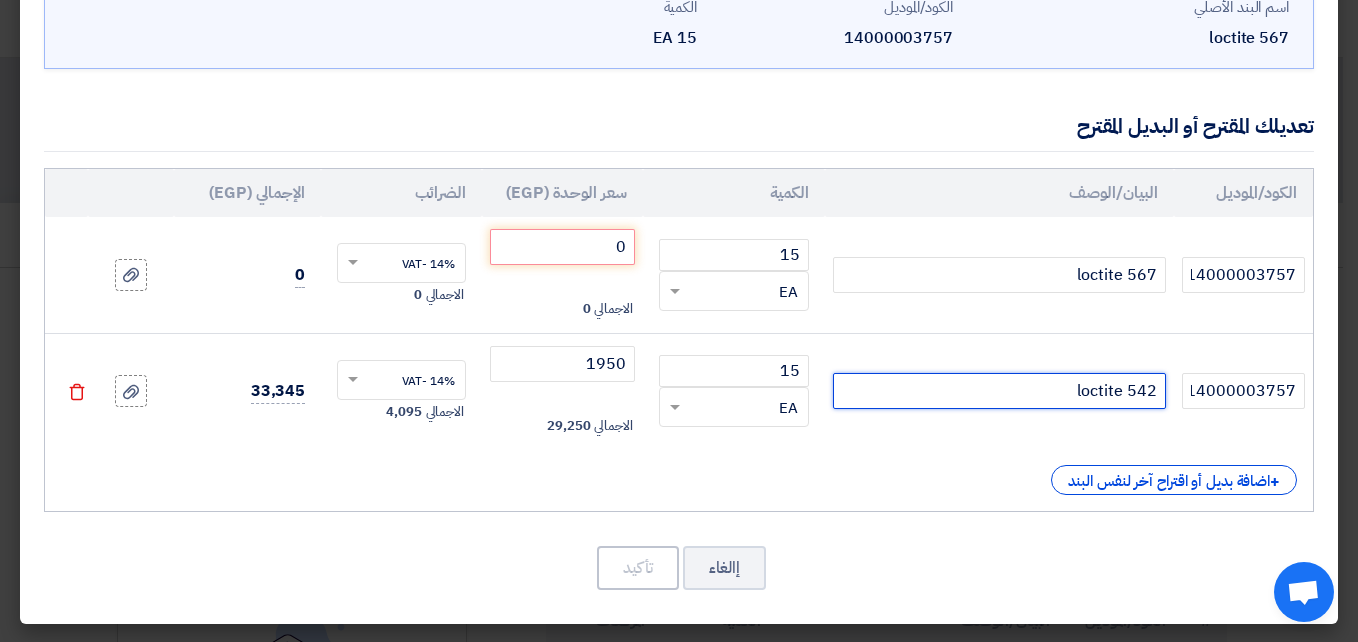 click on "loctite 542" 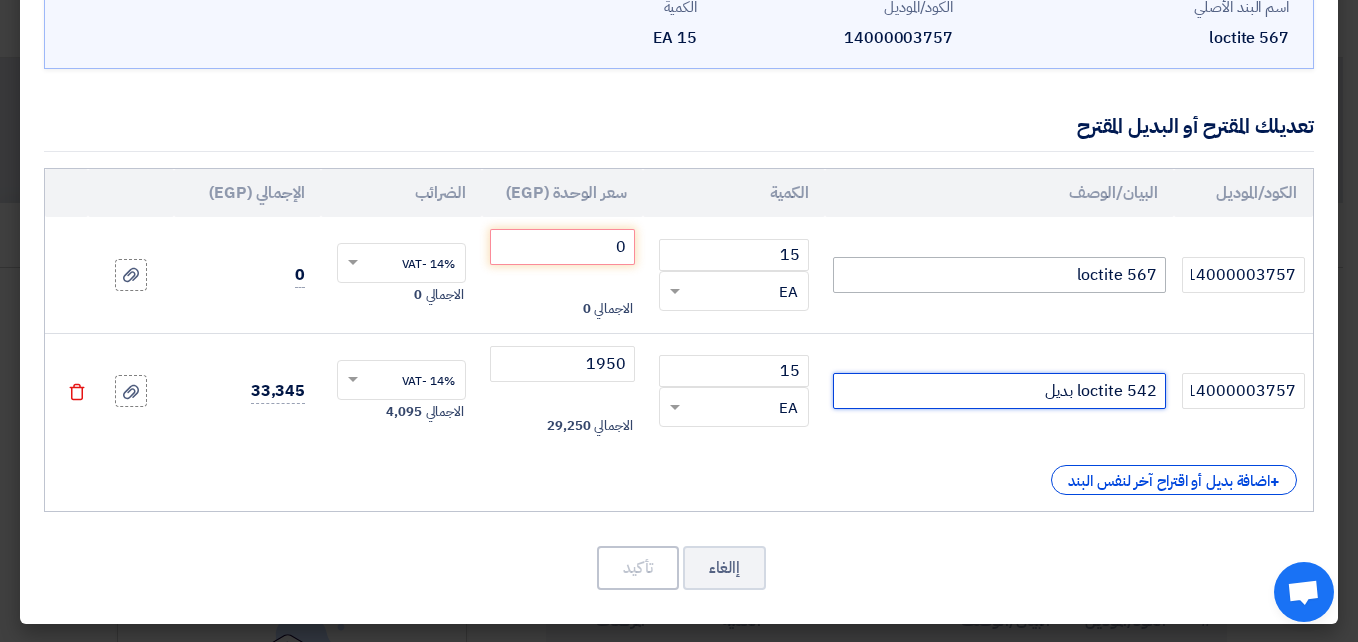 type on "loctite 542 بديل" 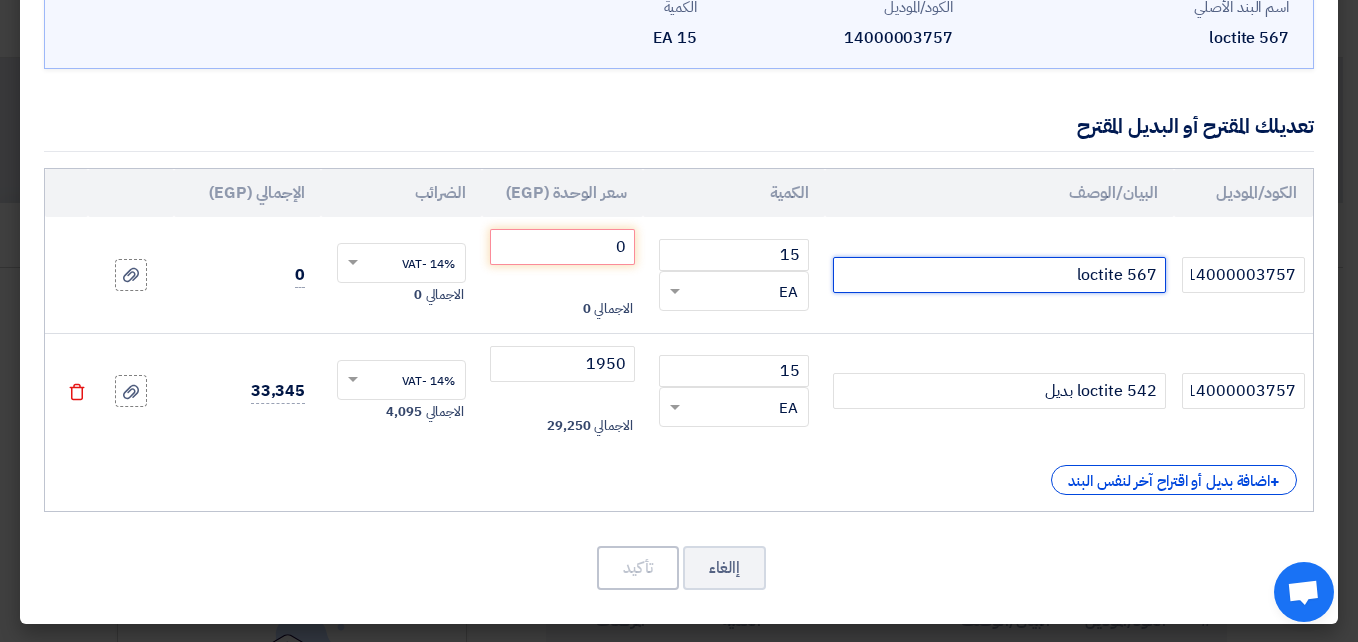 click on "loctite 567" 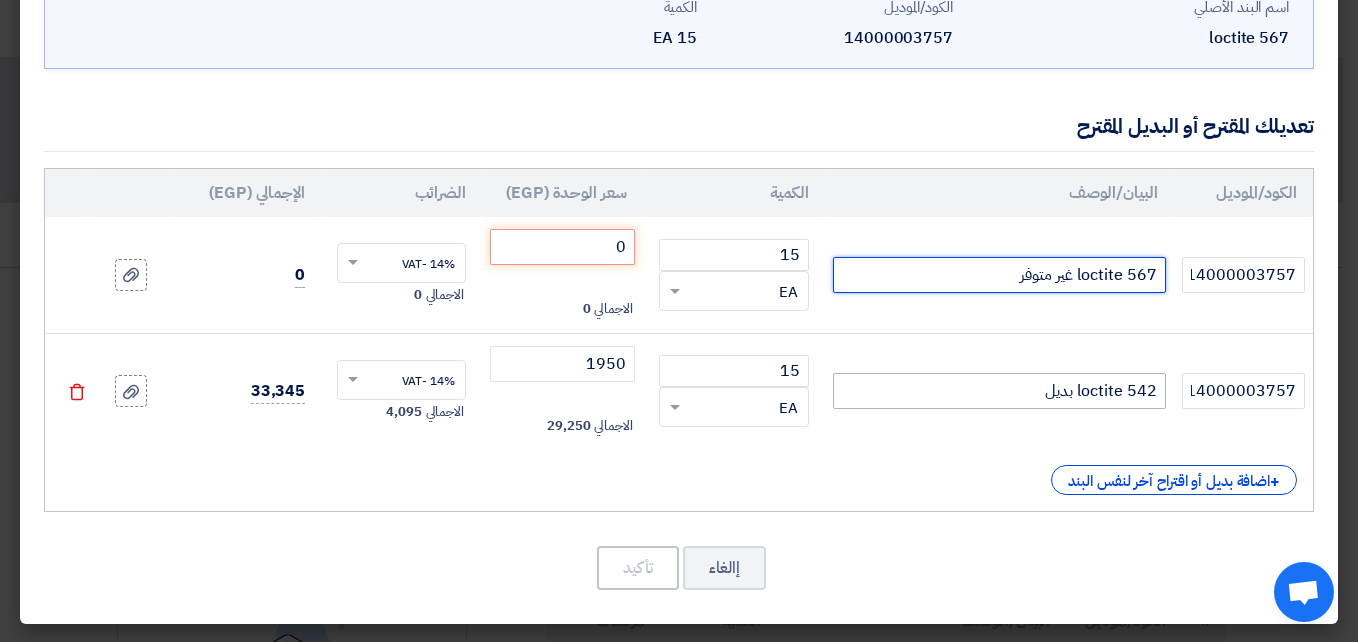 type on "loctite 567 غير متوفر" 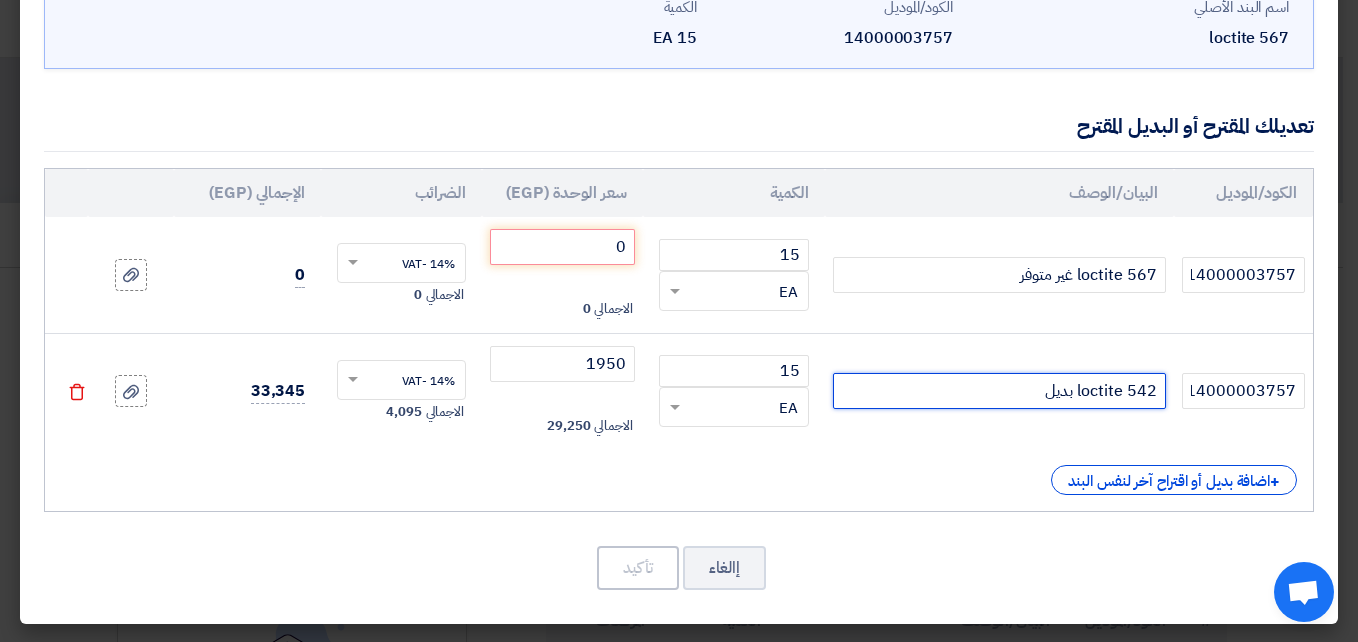 click on "loctite 542 بديل" 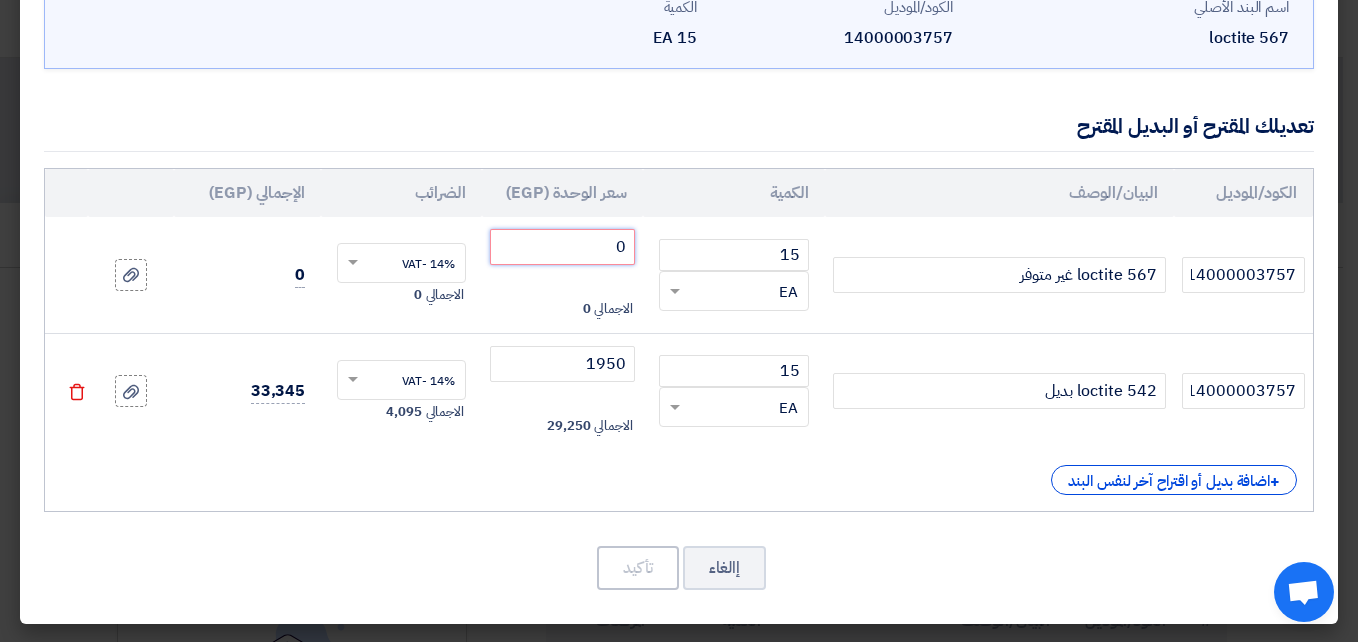 click on "0" 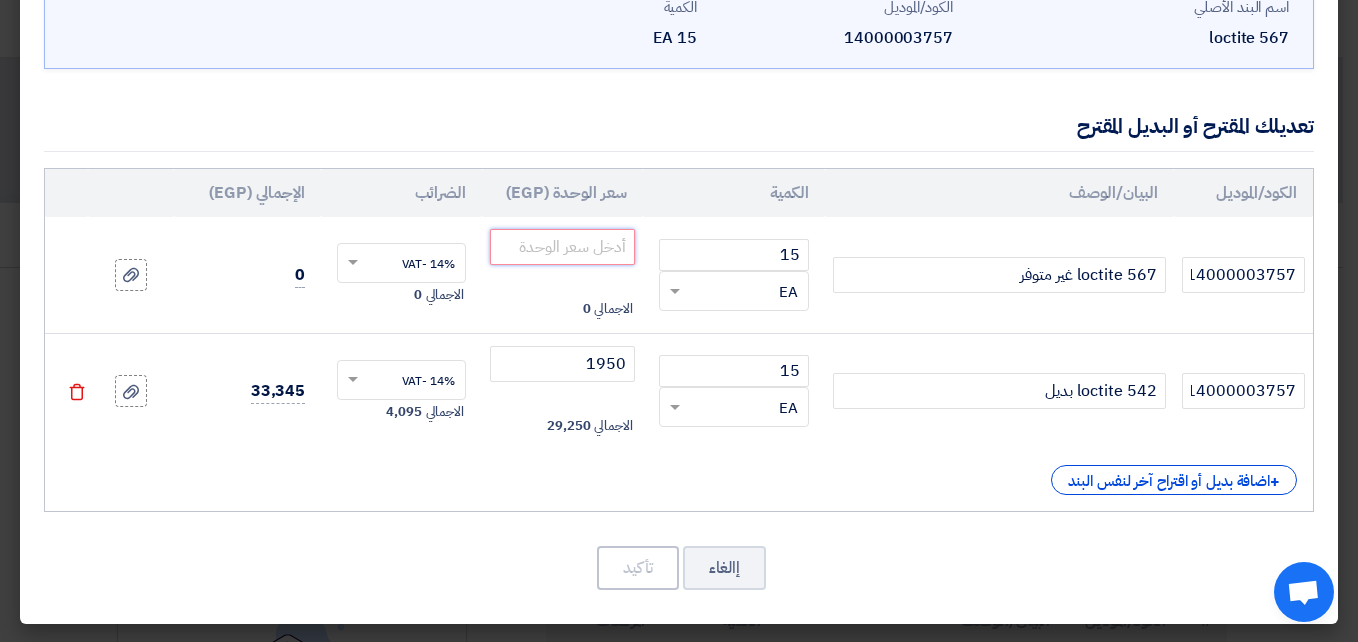 type 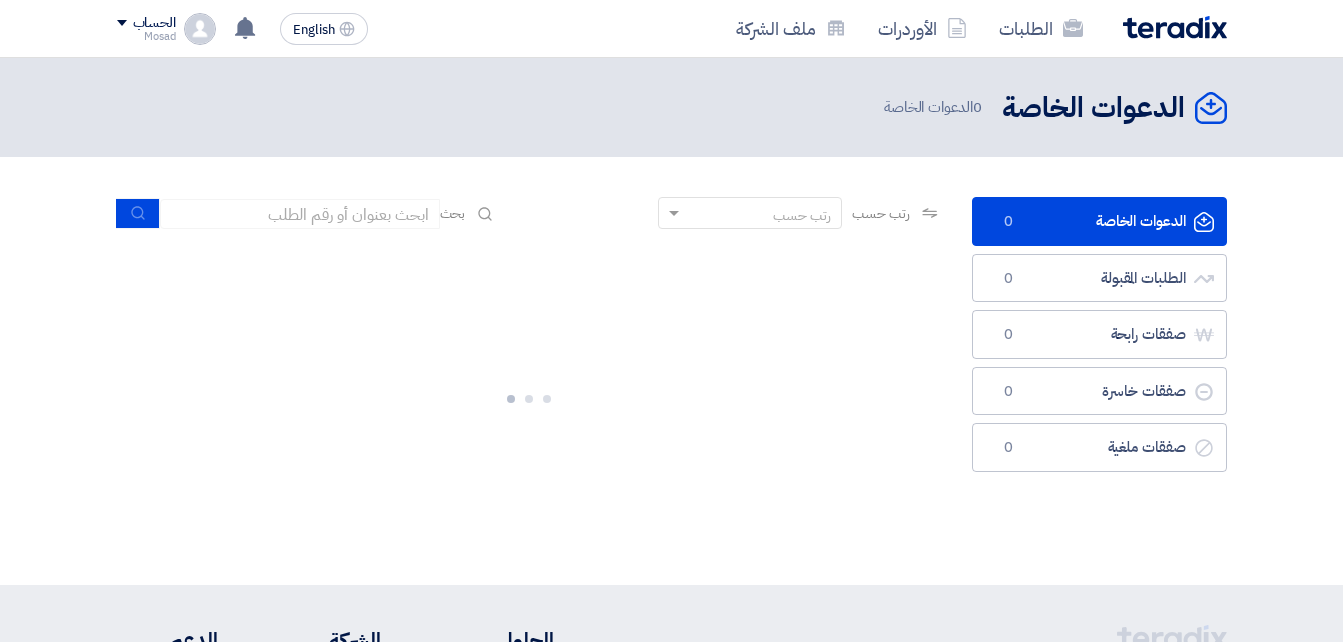 scroll, scrollTop: 0, scrollLeft: 0, axis: both 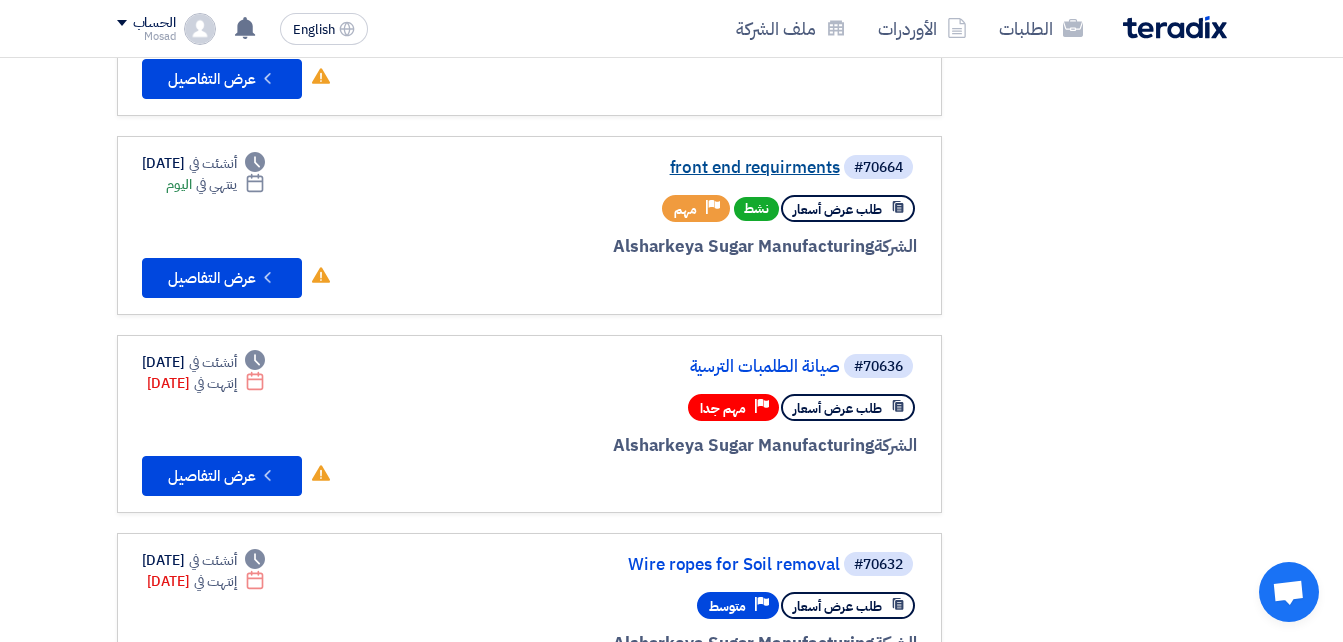 click on "front end requirments" 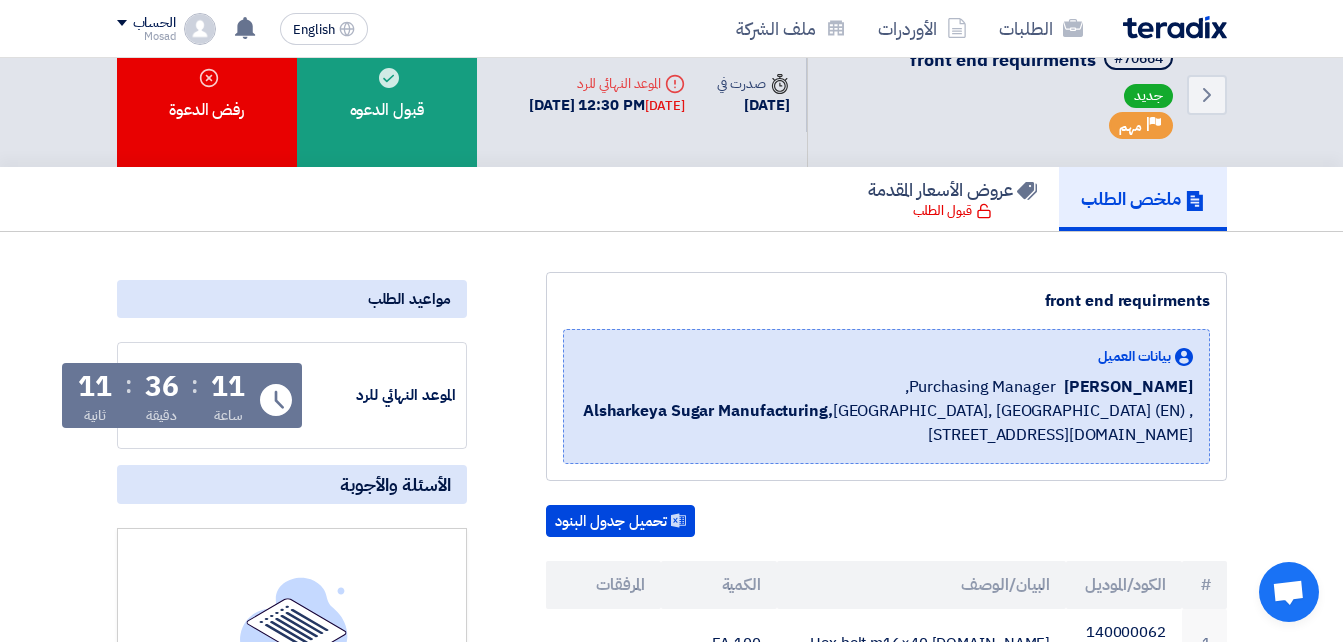 scroll, scrollTop: 0, scrollLeft: 0, axis: both 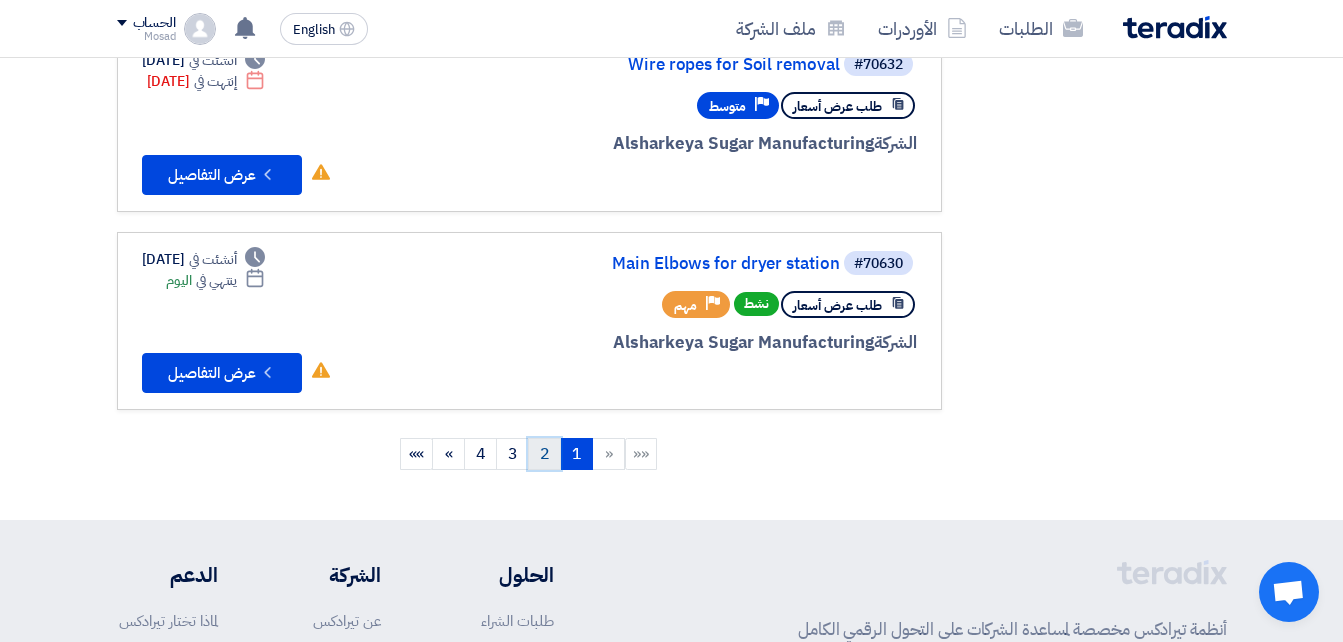 click on "2" 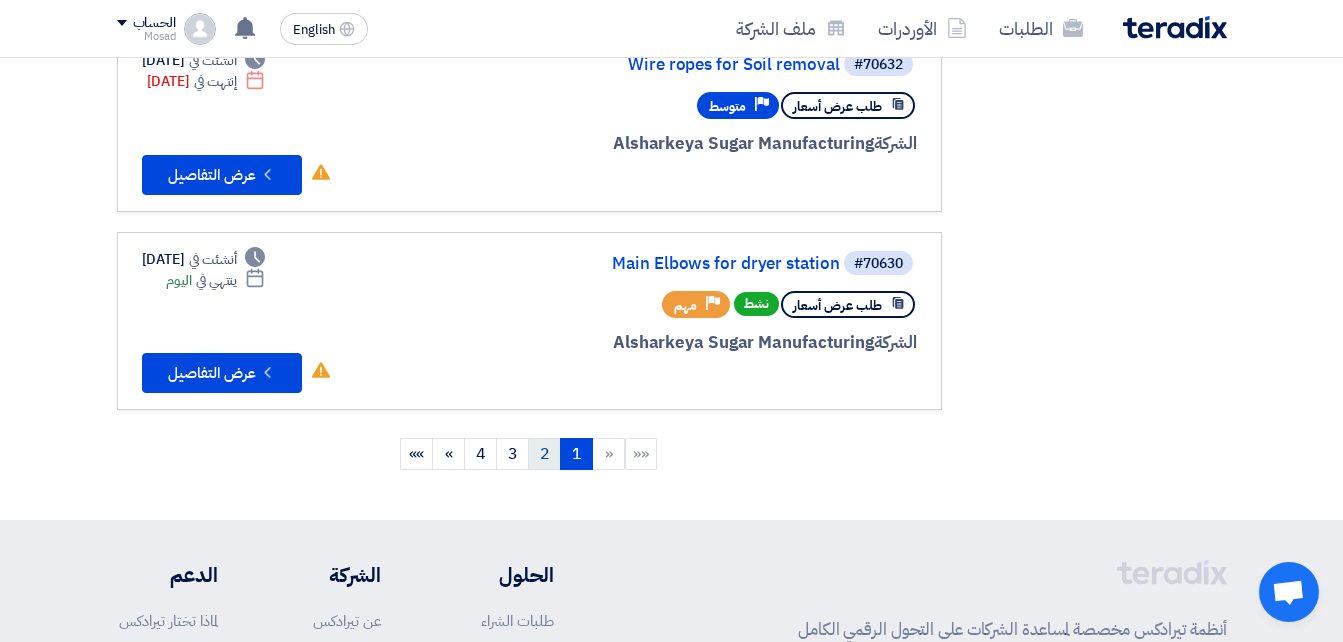 scroll, scrollTop: 0, scrollLeft: 0, axis: both 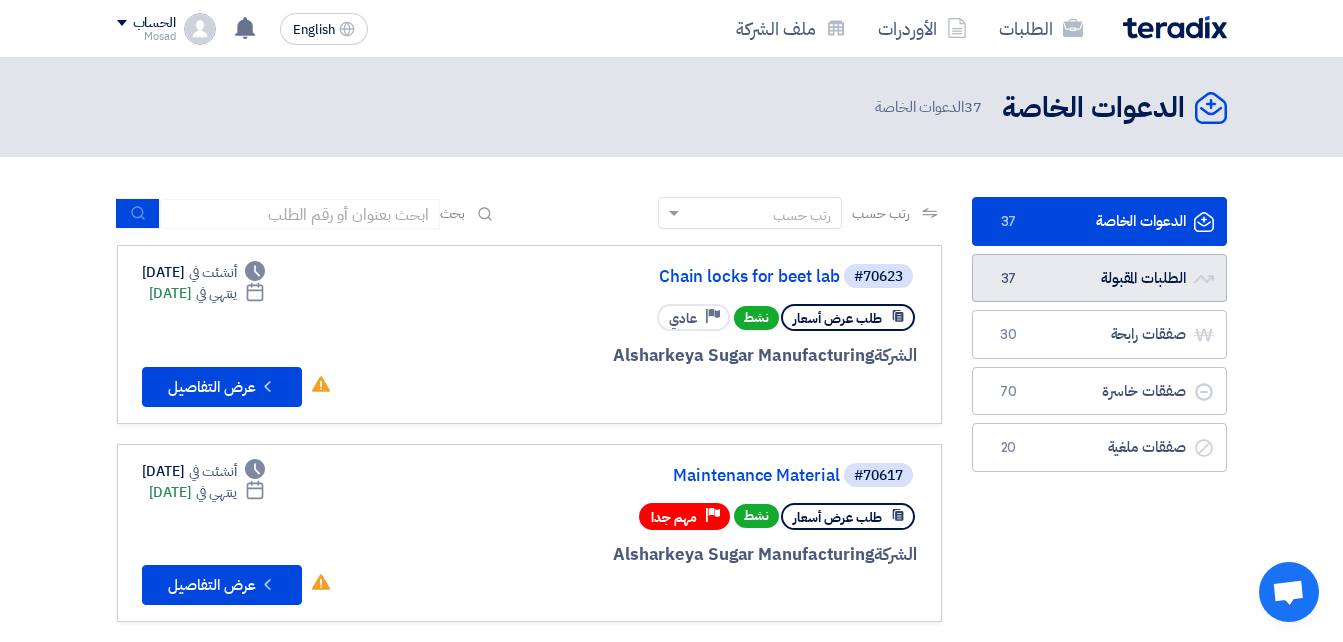 click on "الطلبات المقبولة
الطلبات المقبولة
37" 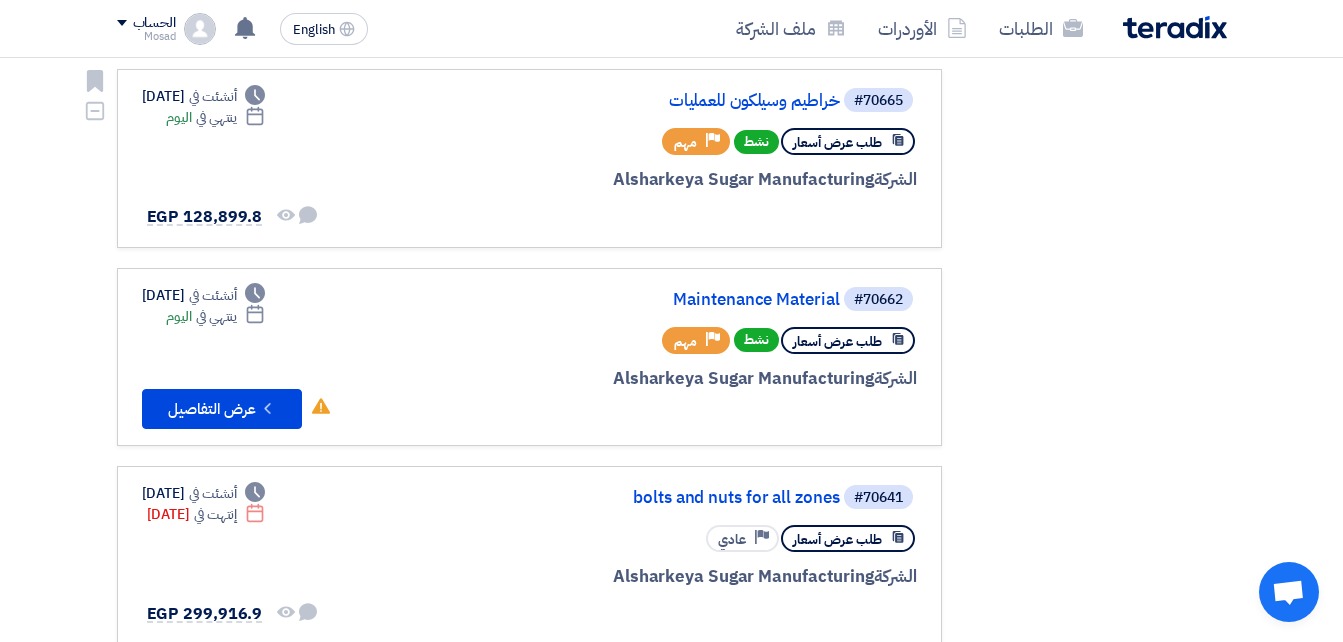 scroll, scrollTop: 1000, scrollLeft: 0, axis: vertical 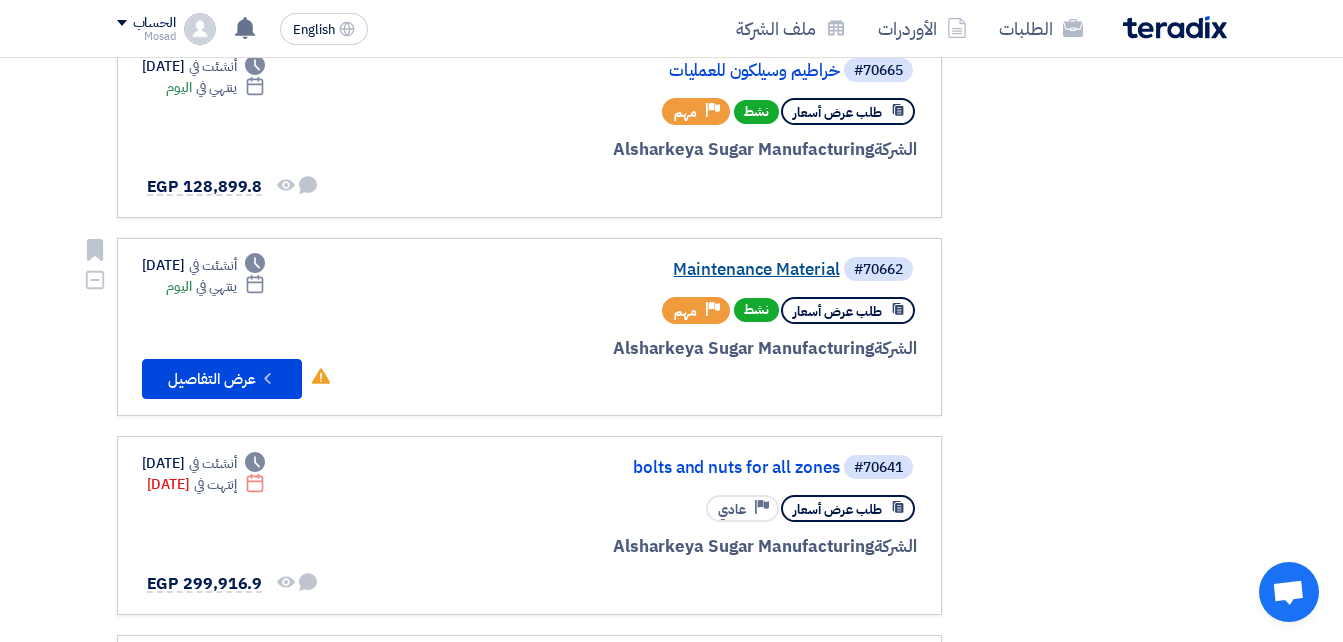 click on "Maintenance Material" 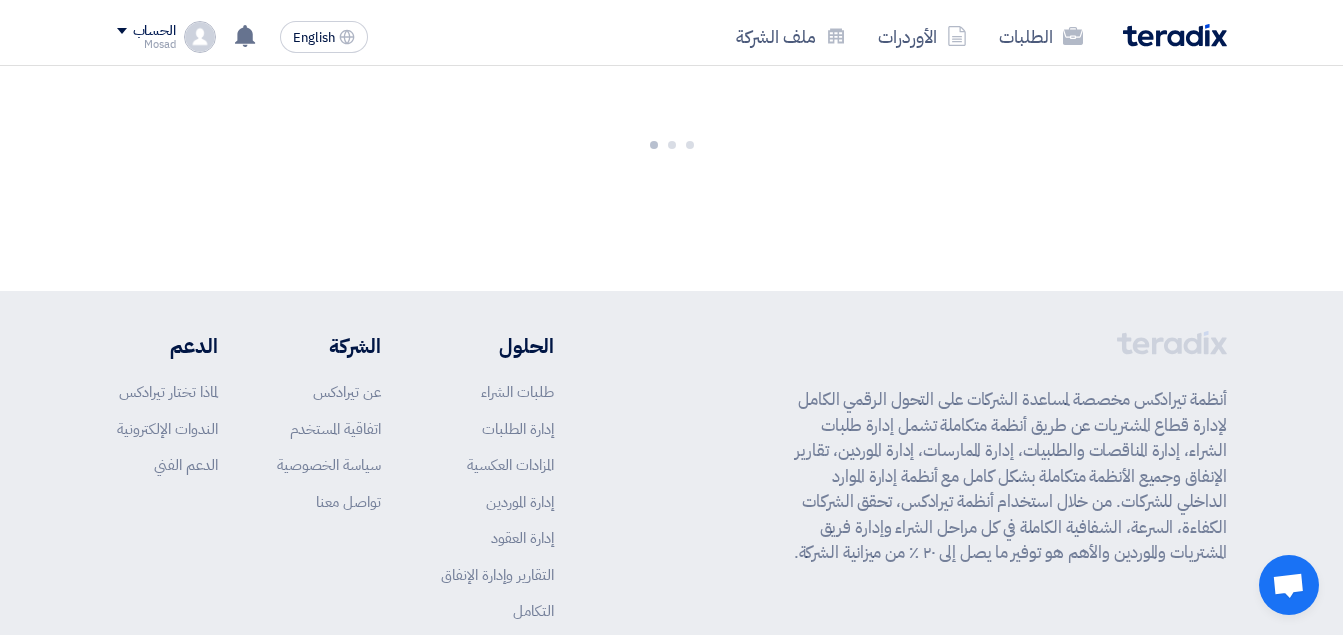 scroll, scrollTop: 0, scrollLeft: 0, axis: both 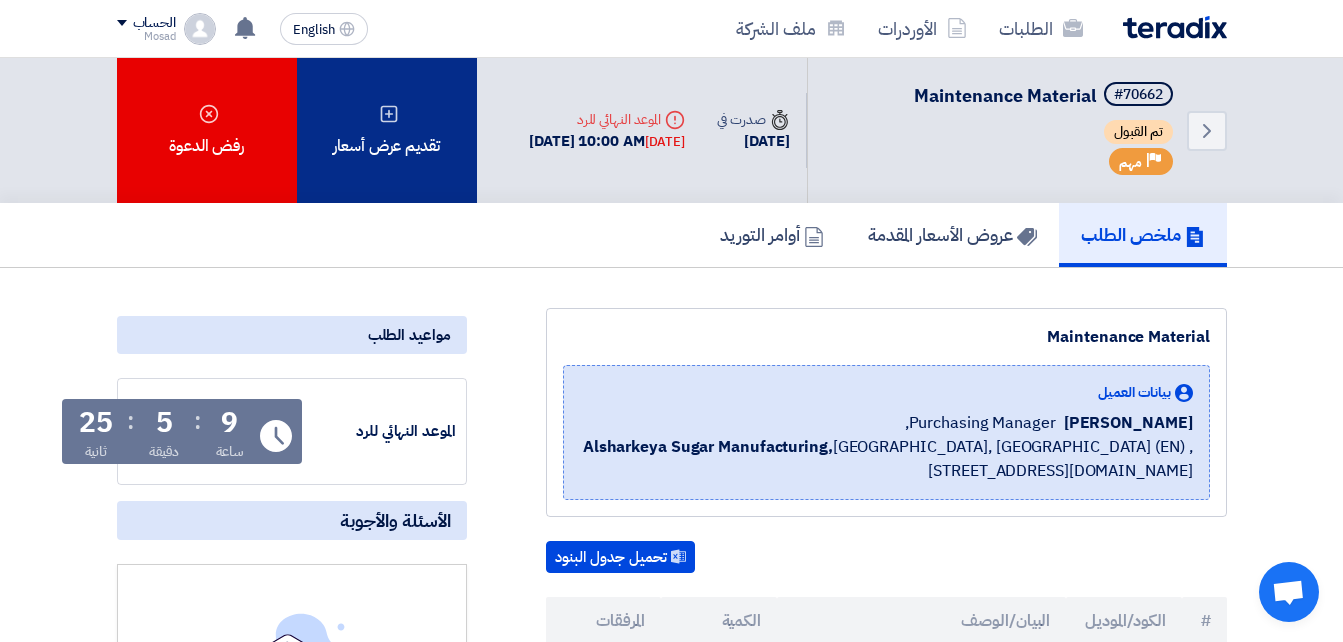 click on "تقديم عرض أسعار" 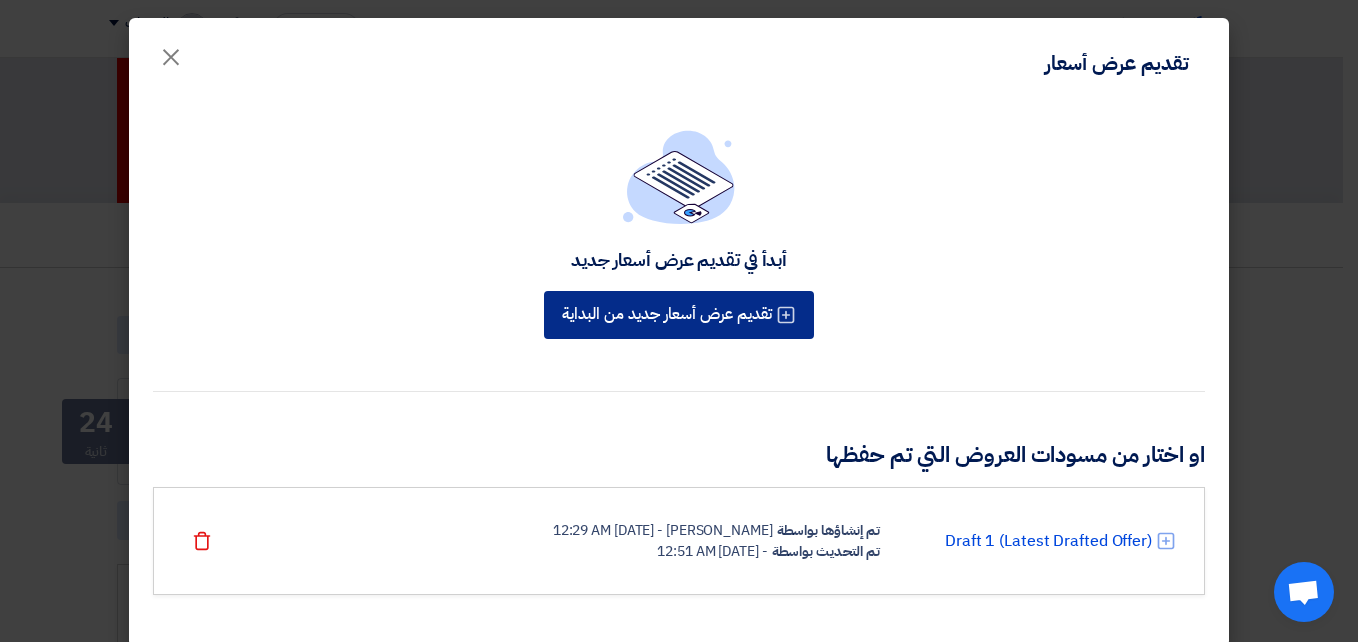 click on "تقديم عرض أسعار جديد من البداية" 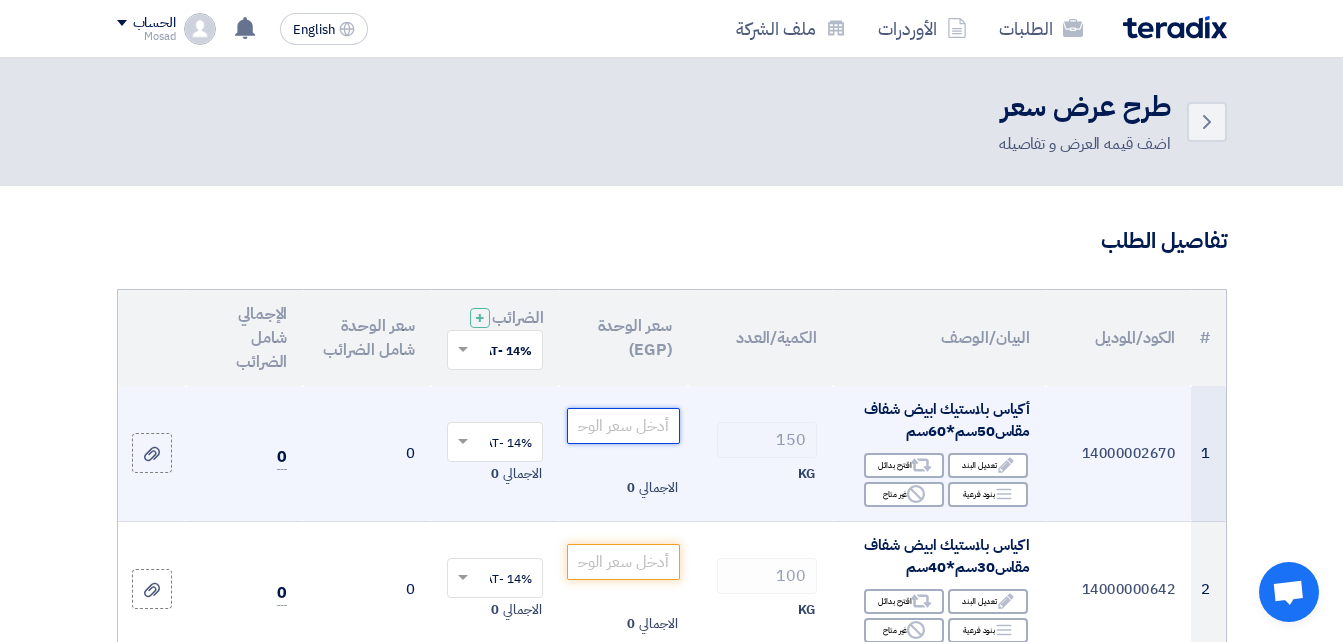 click 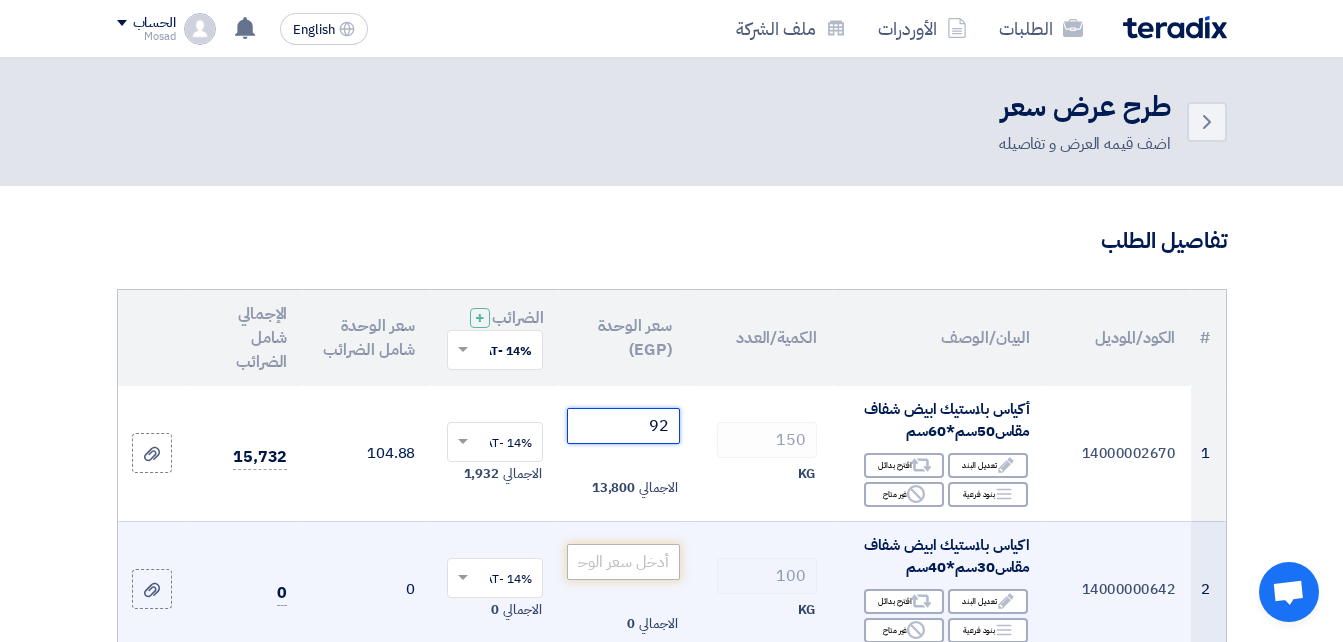 type on "92" 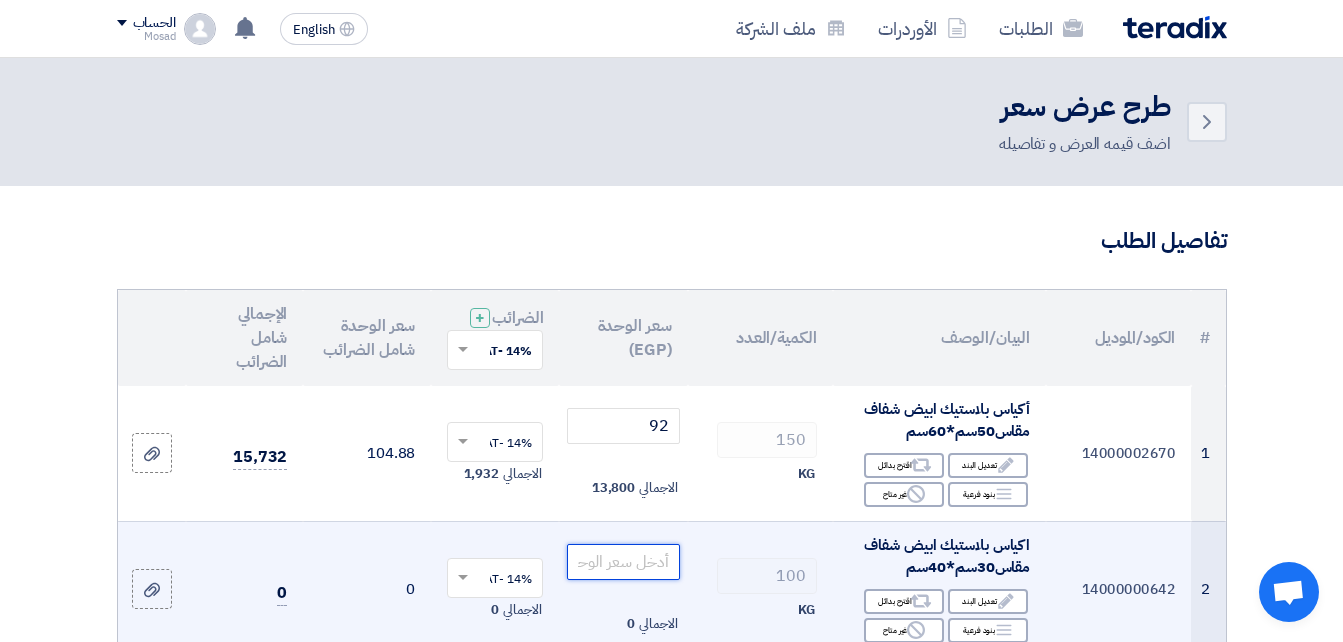 click 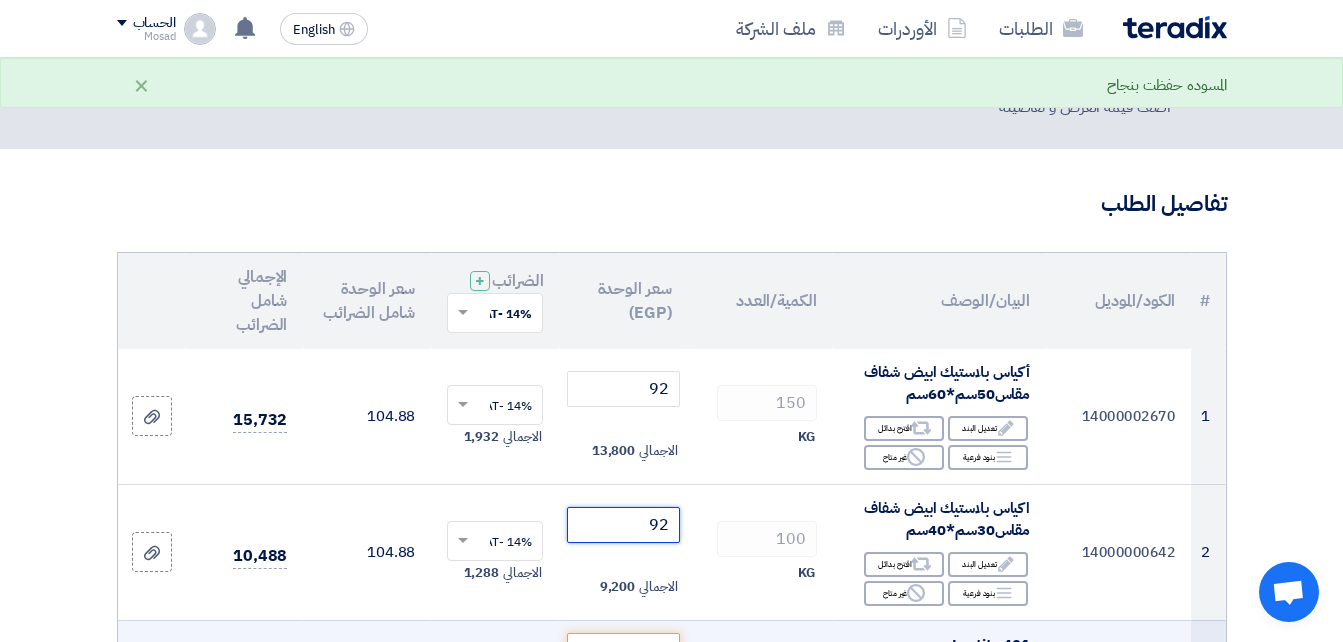 scroll, scrollTop: 200, scrollLeft: 0, axis: vertical 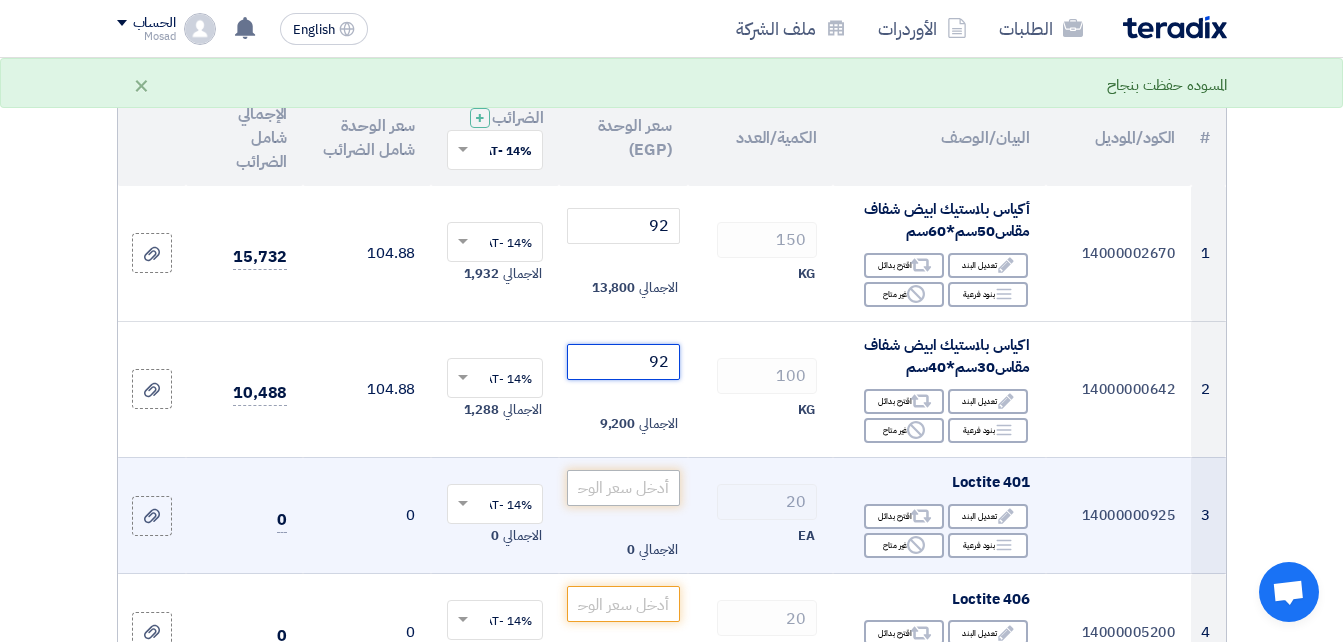 type on "92" 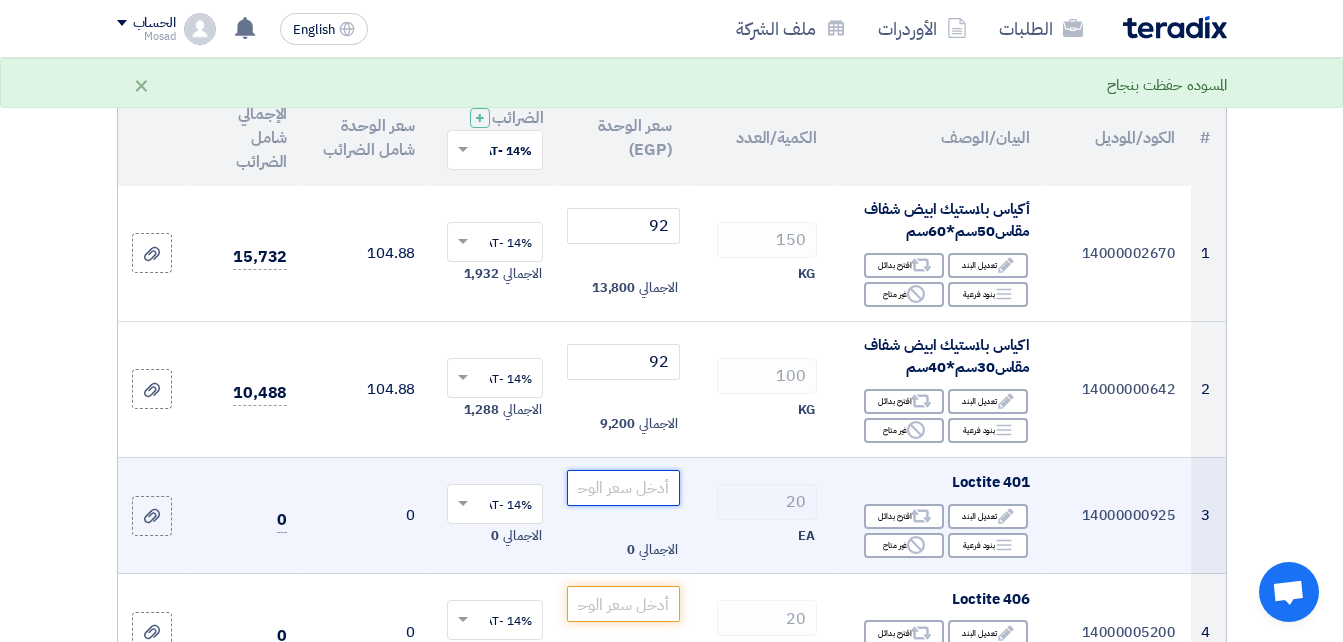 click 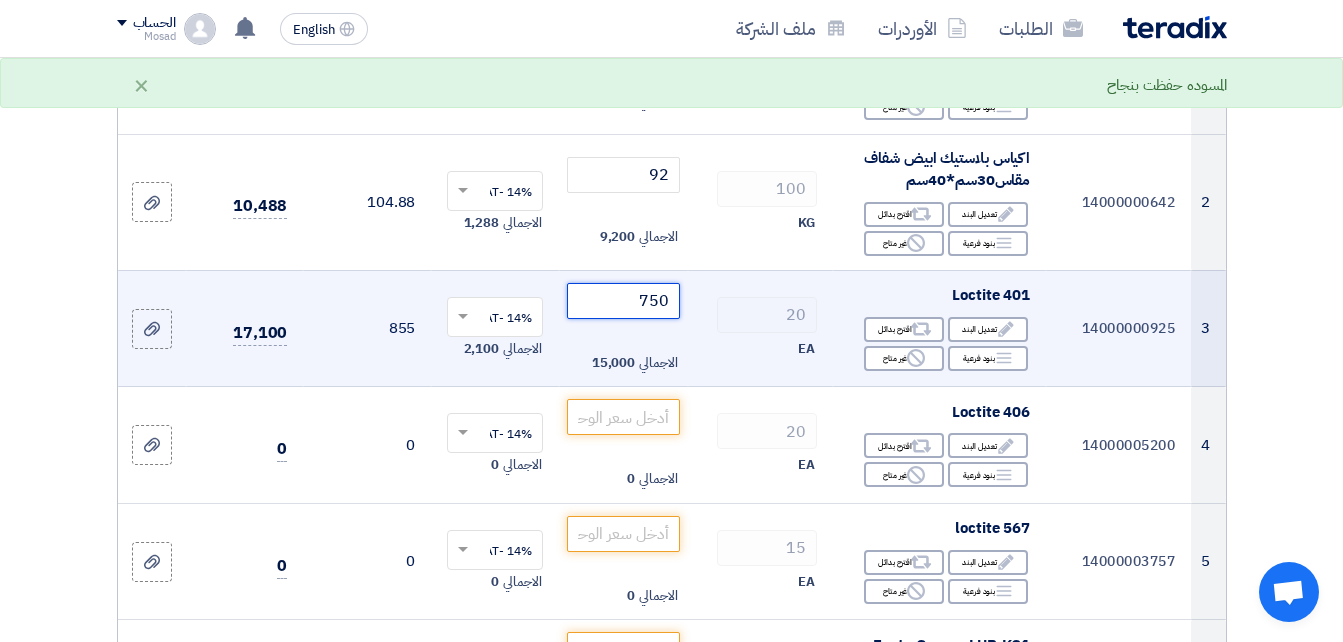 scroll, scrollTop: 400, scrollLeft: 0, axis: vertical 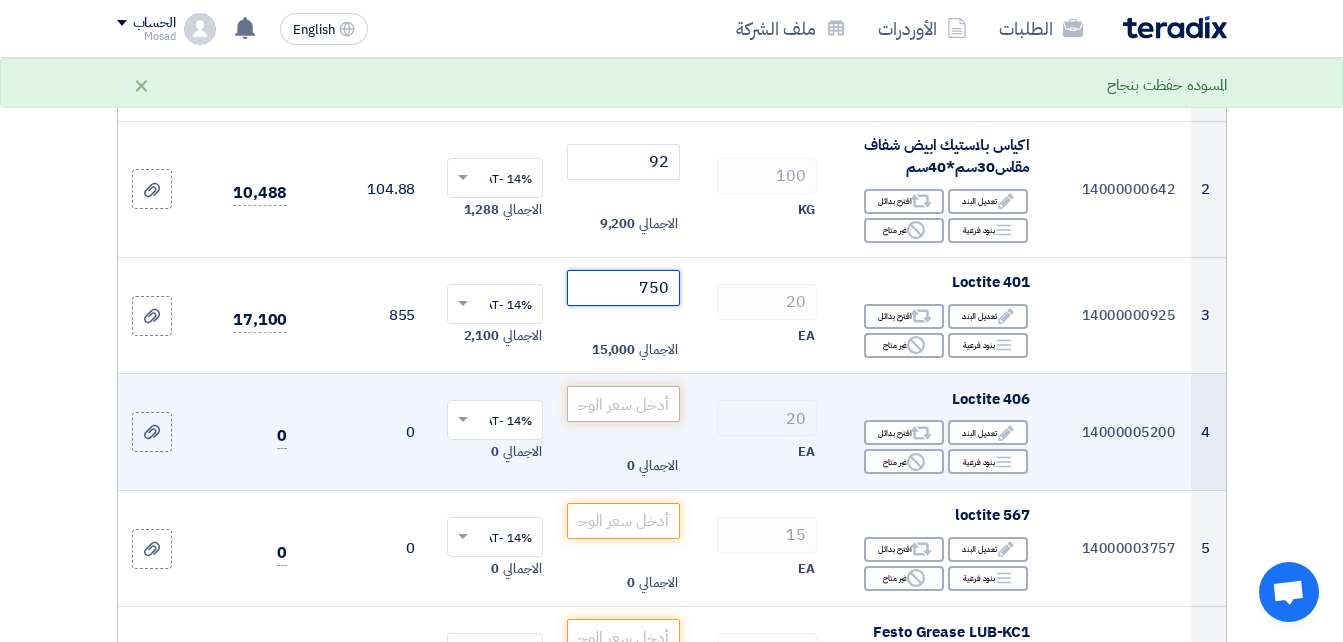 type on "750" 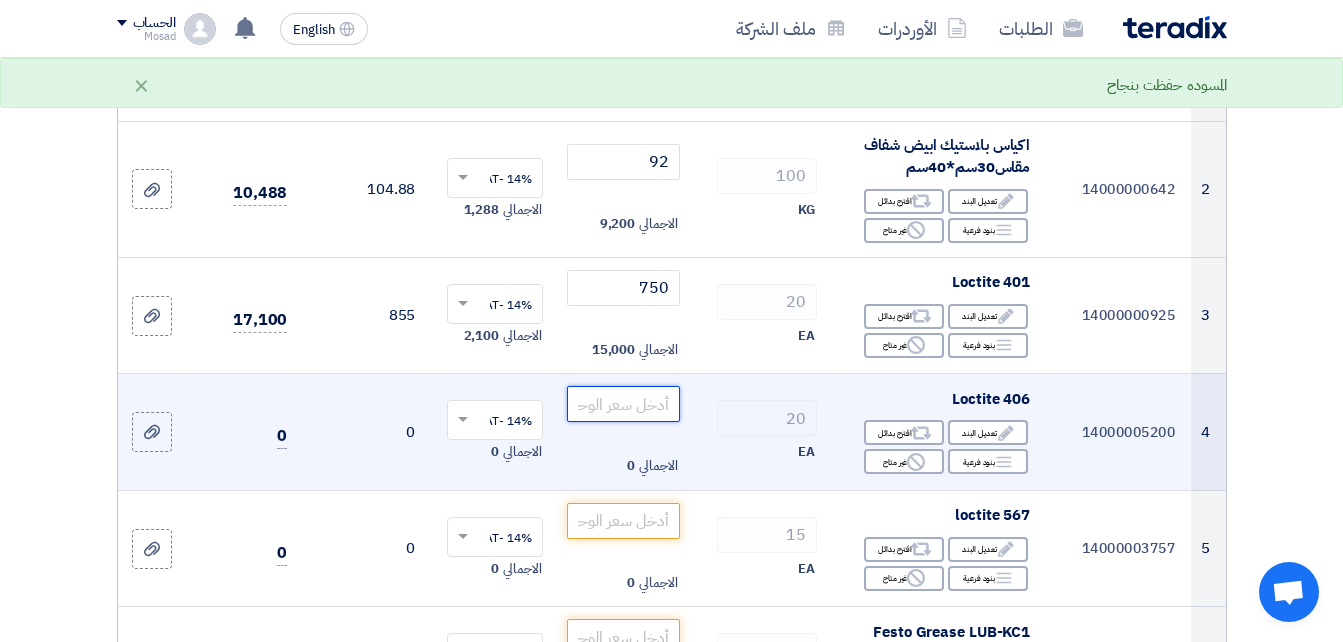 click 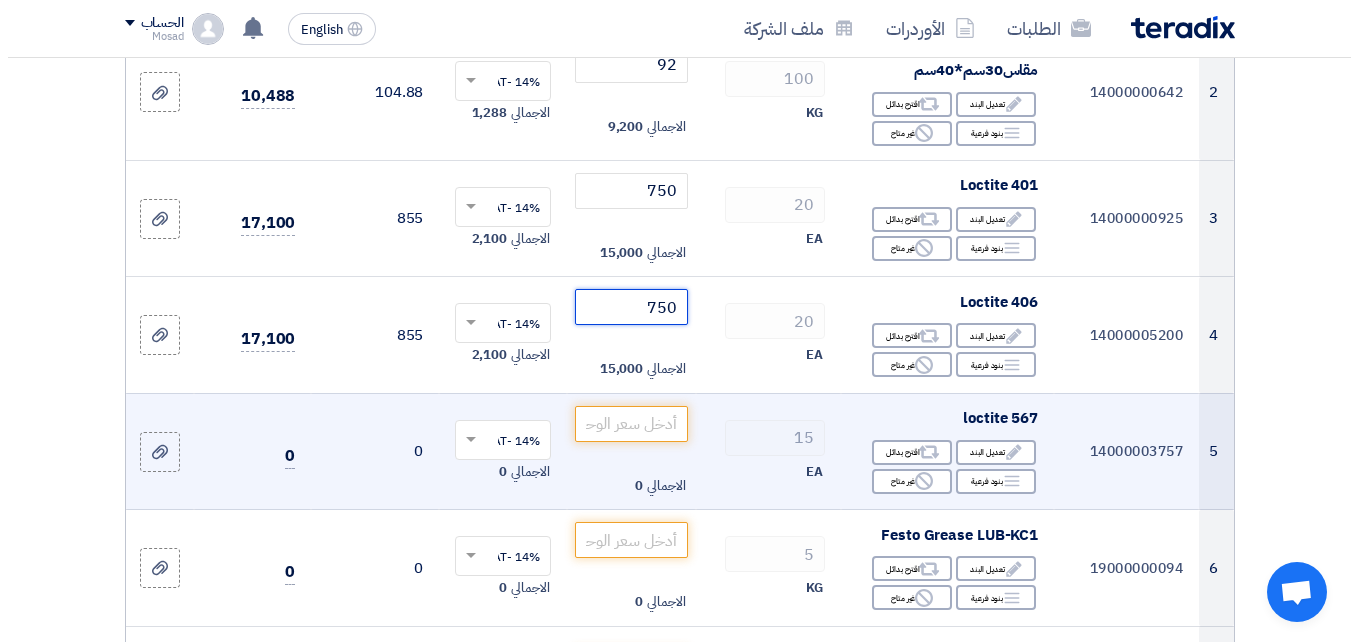 scroll, scrollTop: 500, scrollLeft: 0, axis: vertical 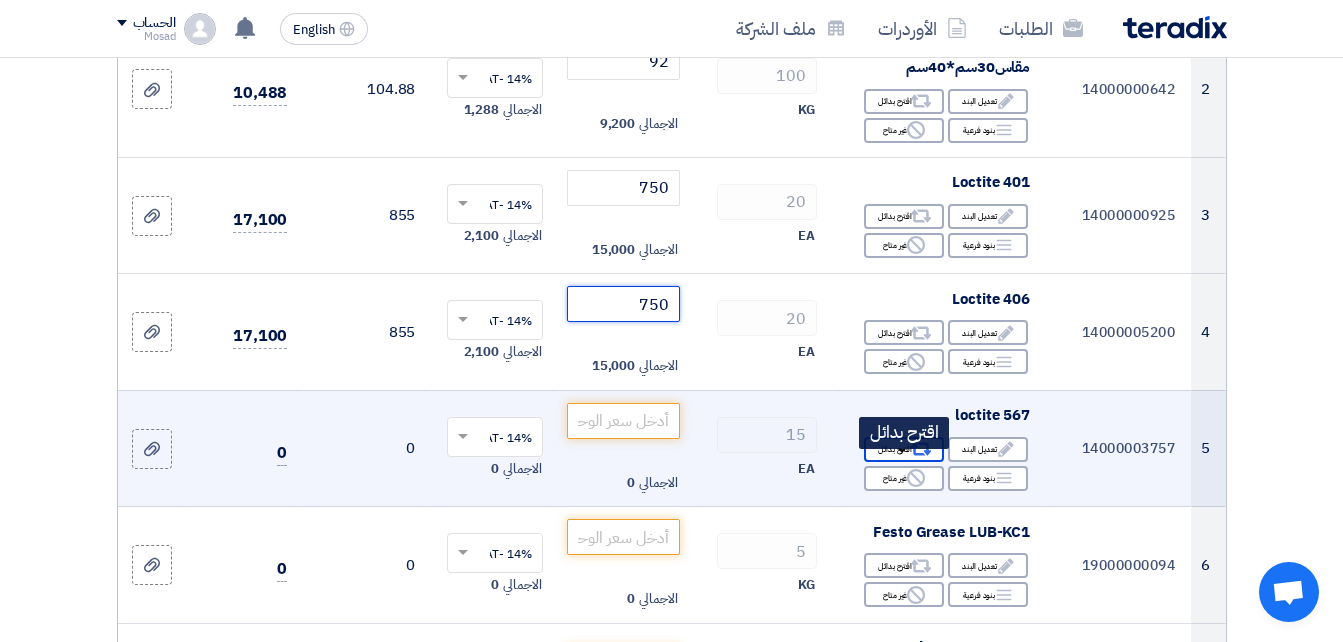 type on "750" 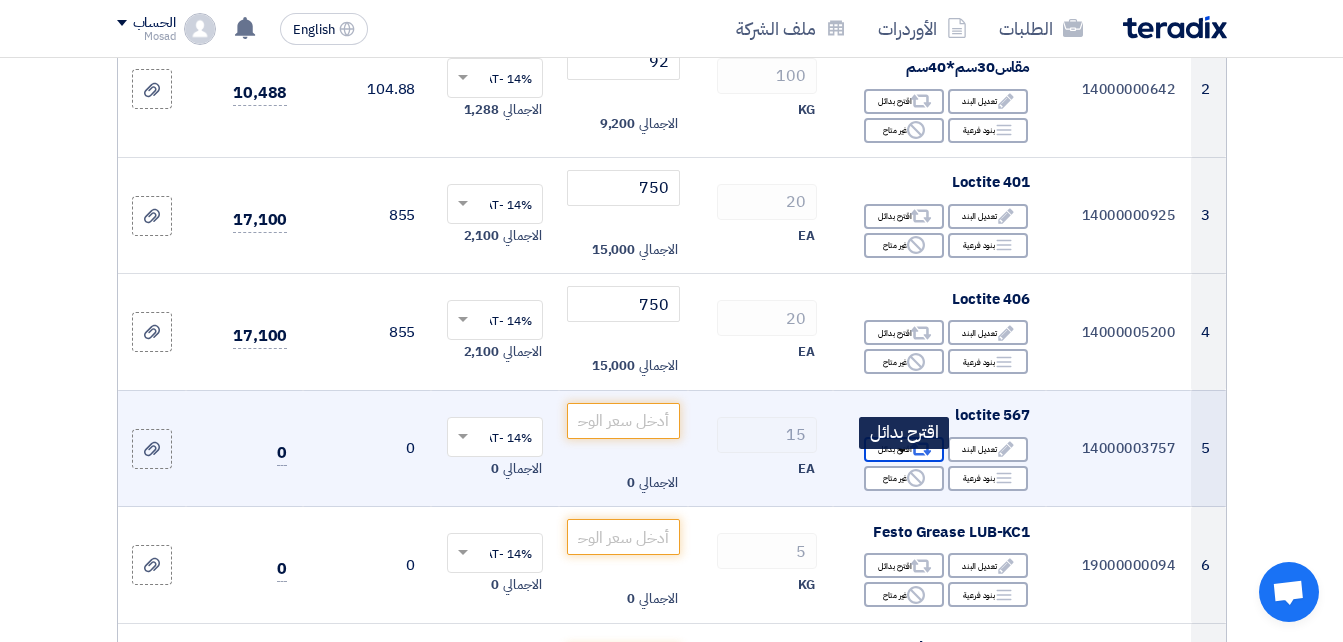 click on "Alternative
اقترح بدائل" 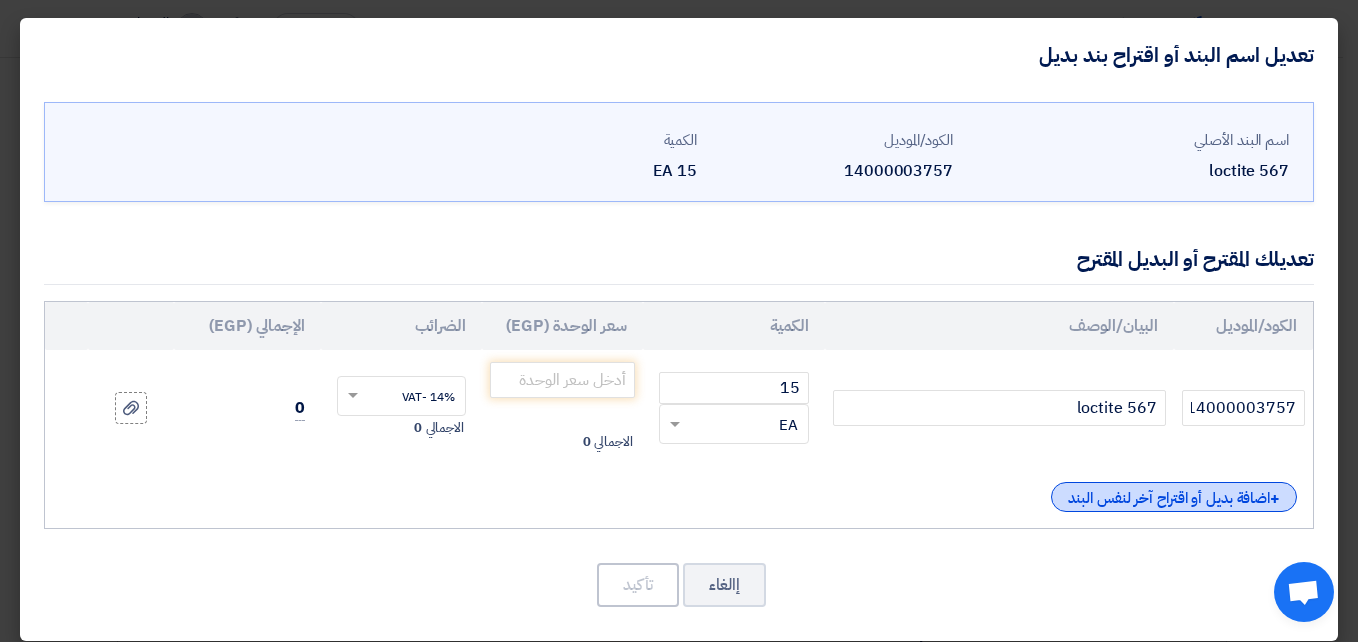 click on "+
اضافة بديل أو اقتراح آخر لنفس البند" 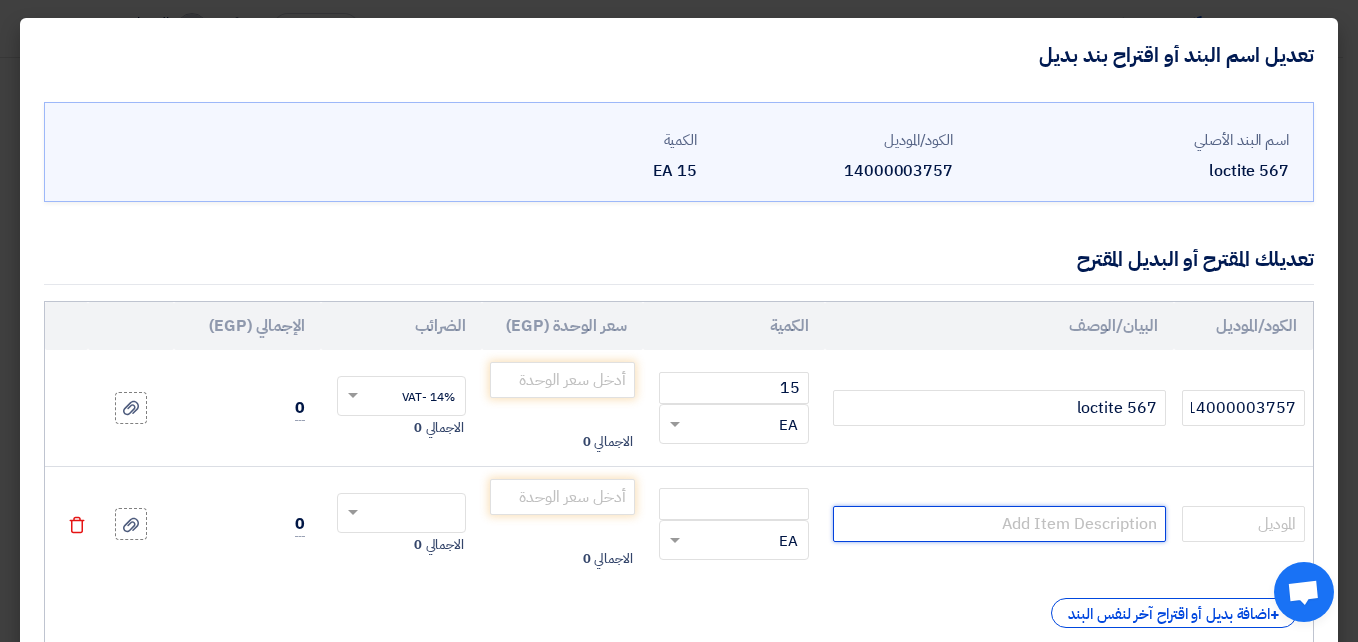 click 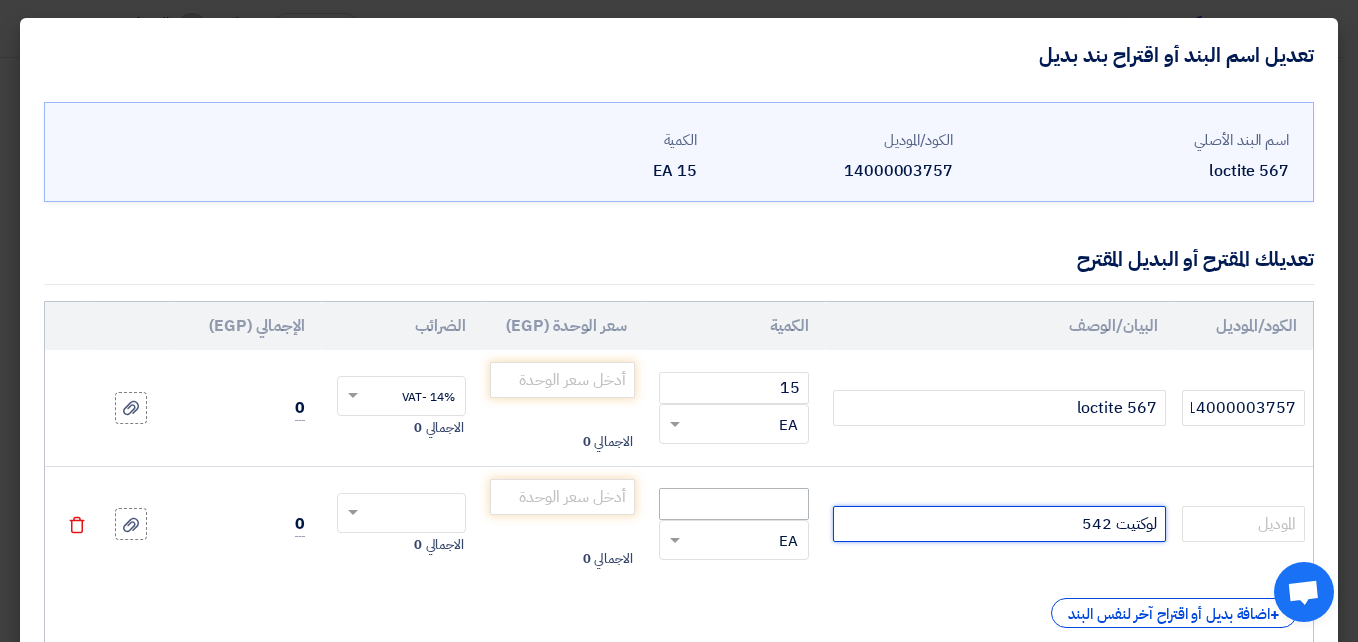 type on "لوكتيت 542" 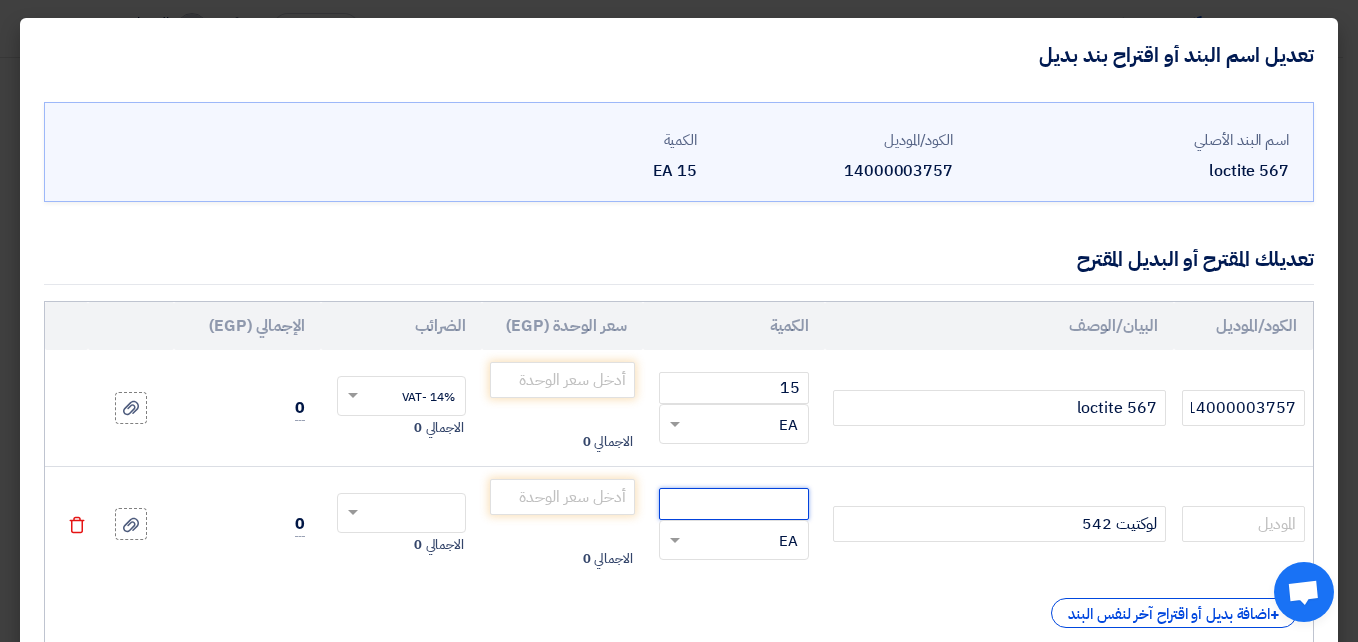 click 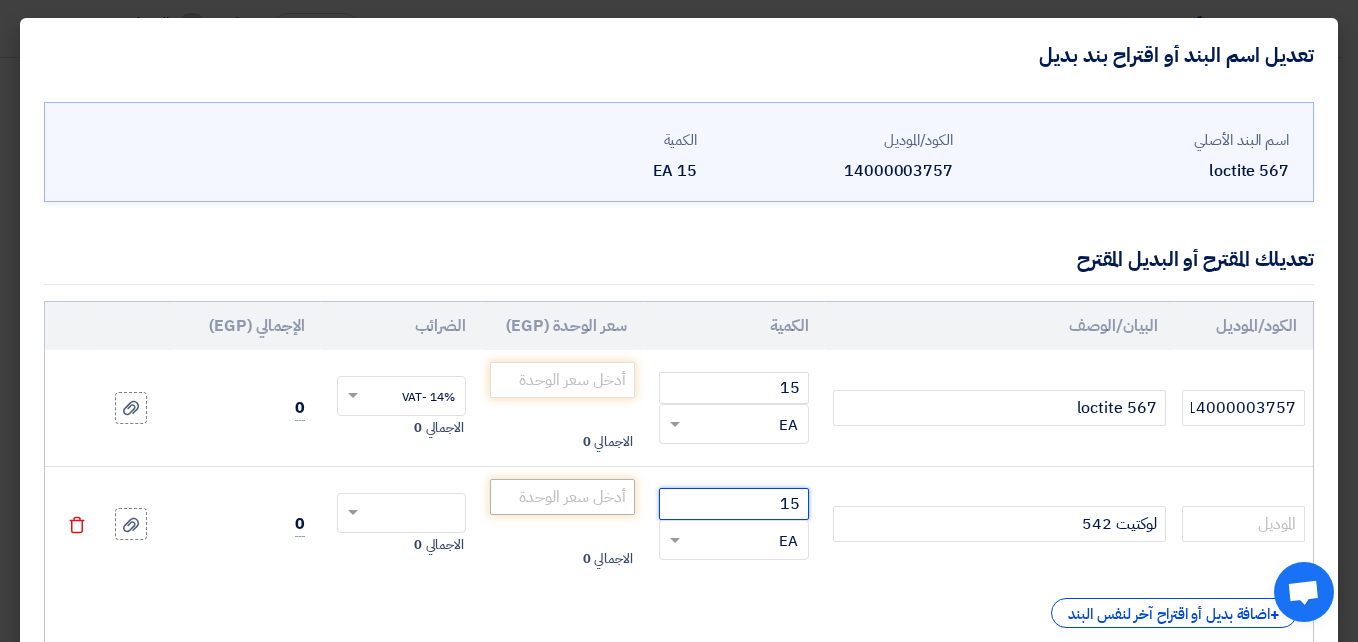 type on "15" 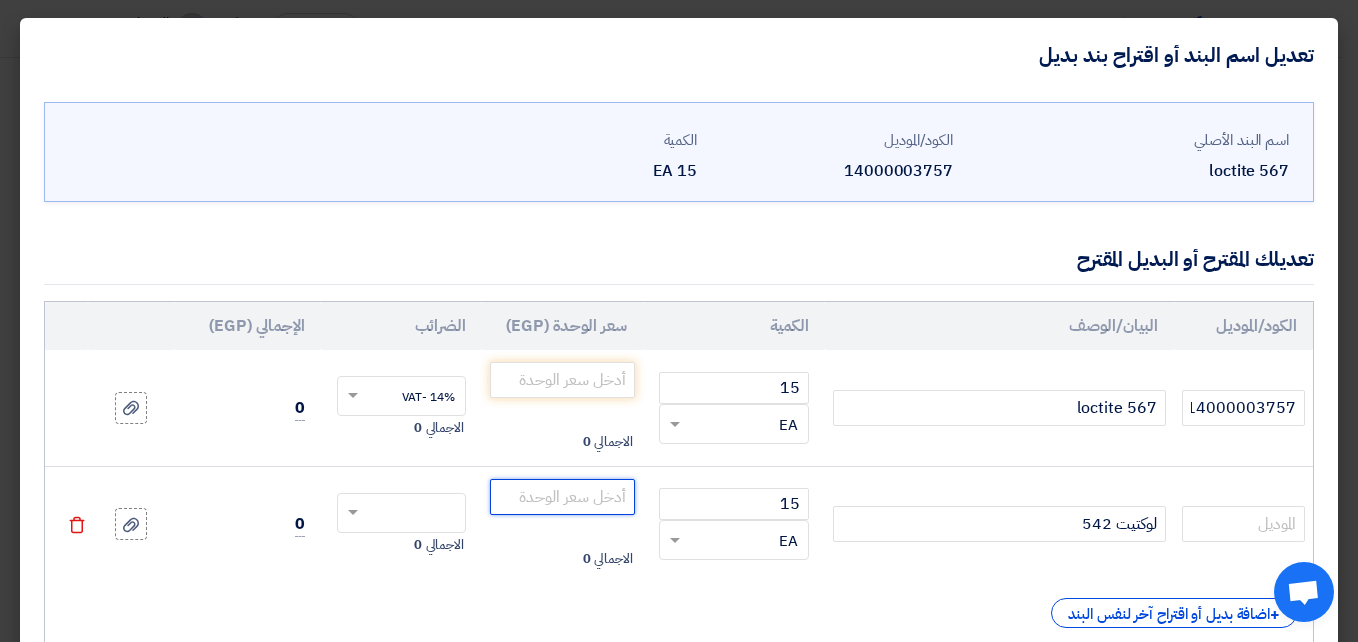 click 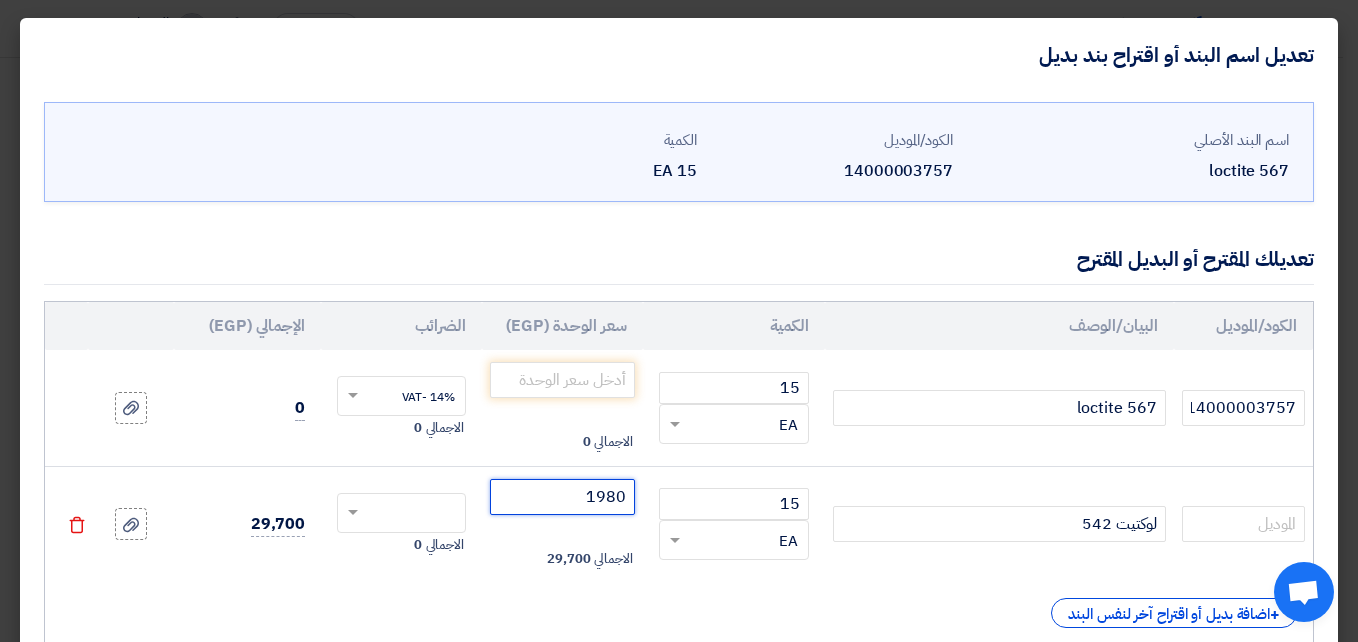 type on "1980" 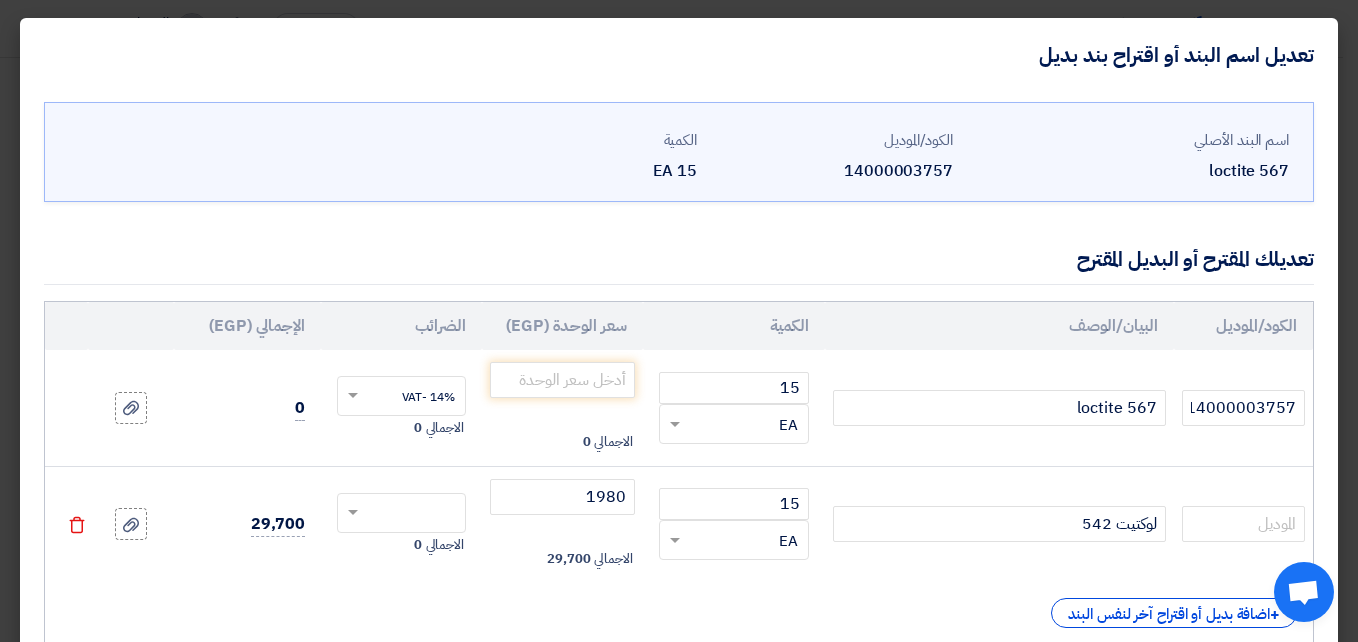 click 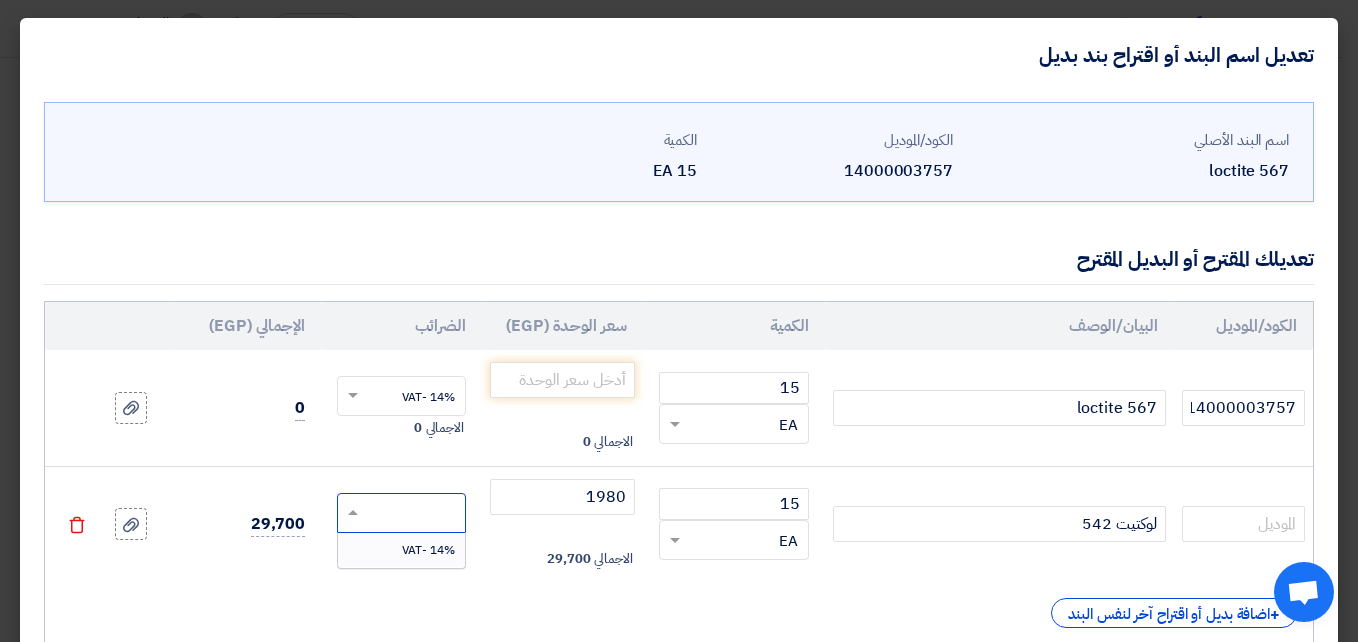 click on "14% -VAT" at bounding box center (401, 550) 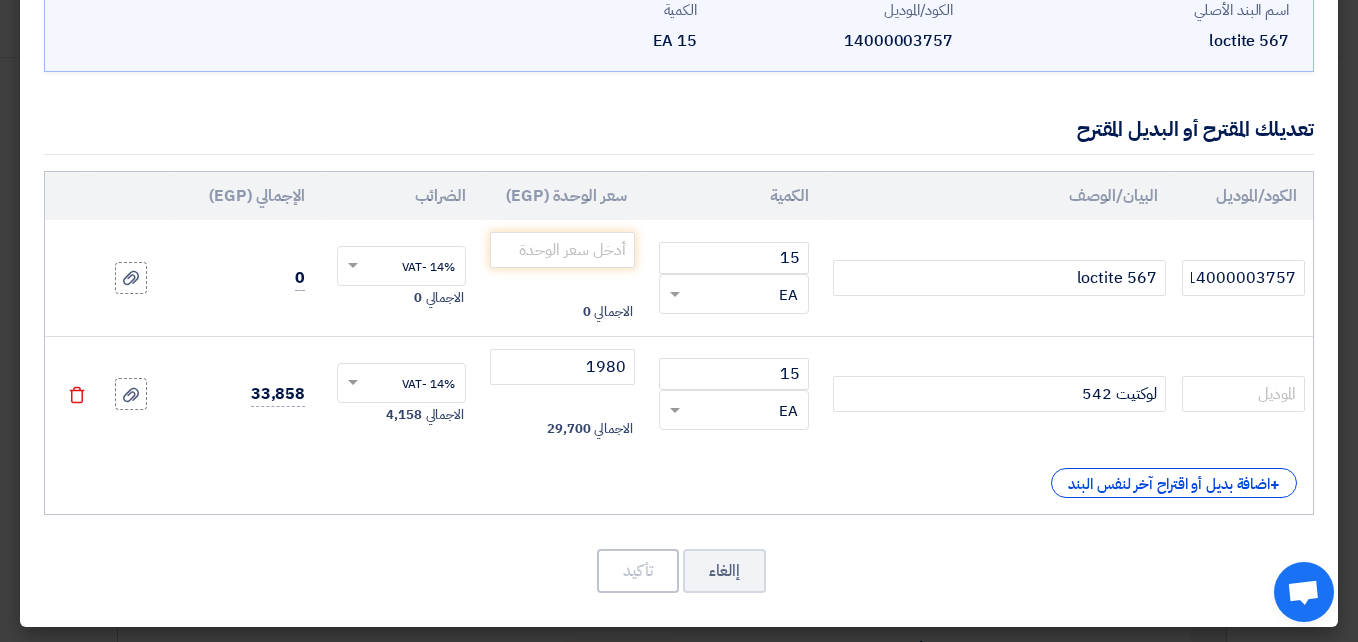 scroll, scrollTop: 133, scrollLeft: 0, axis: vertical 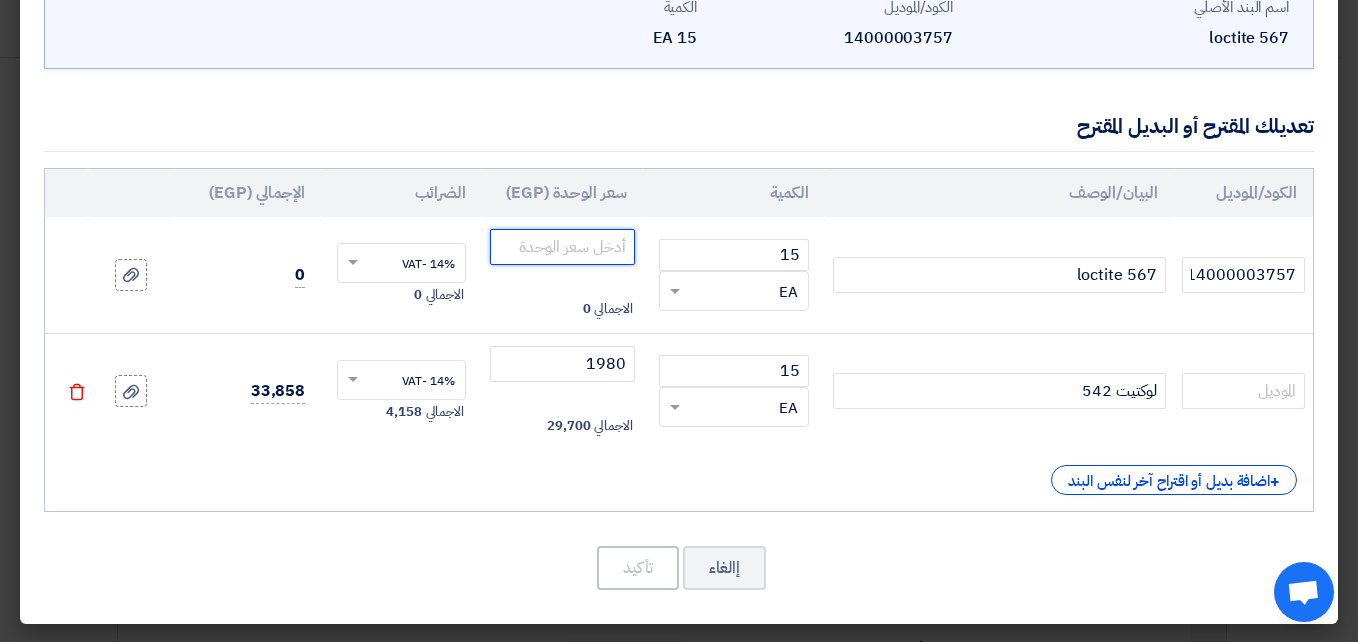 click 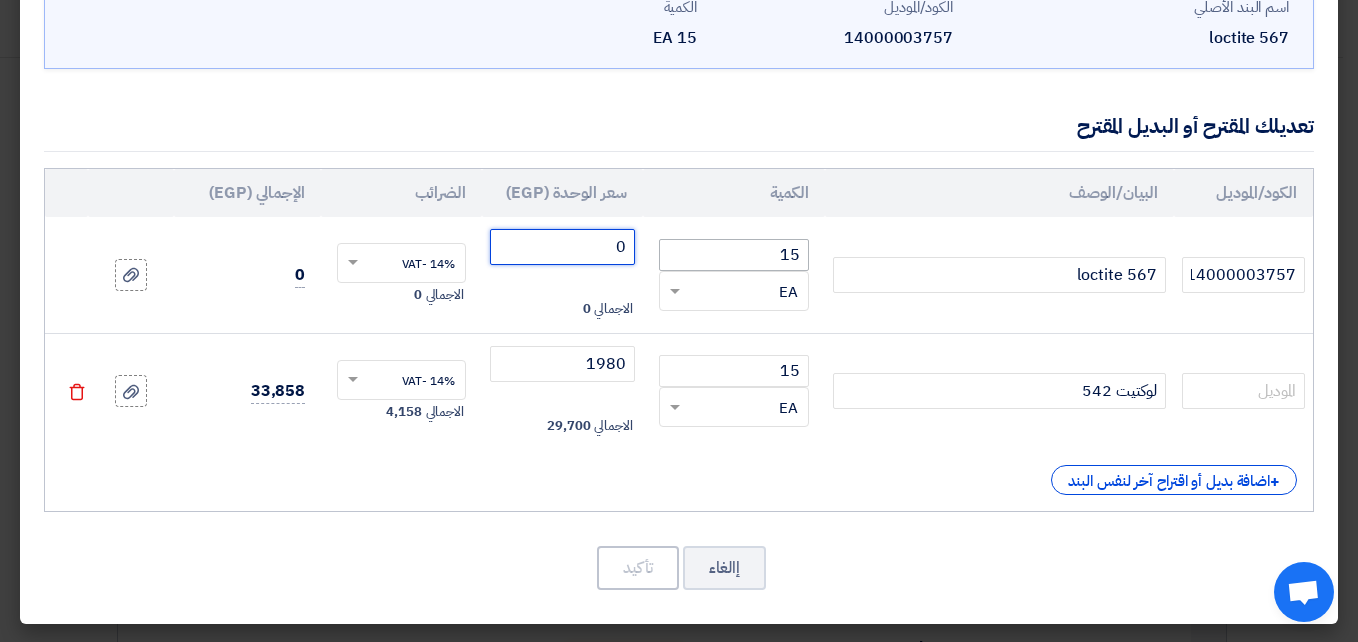 type on "0" 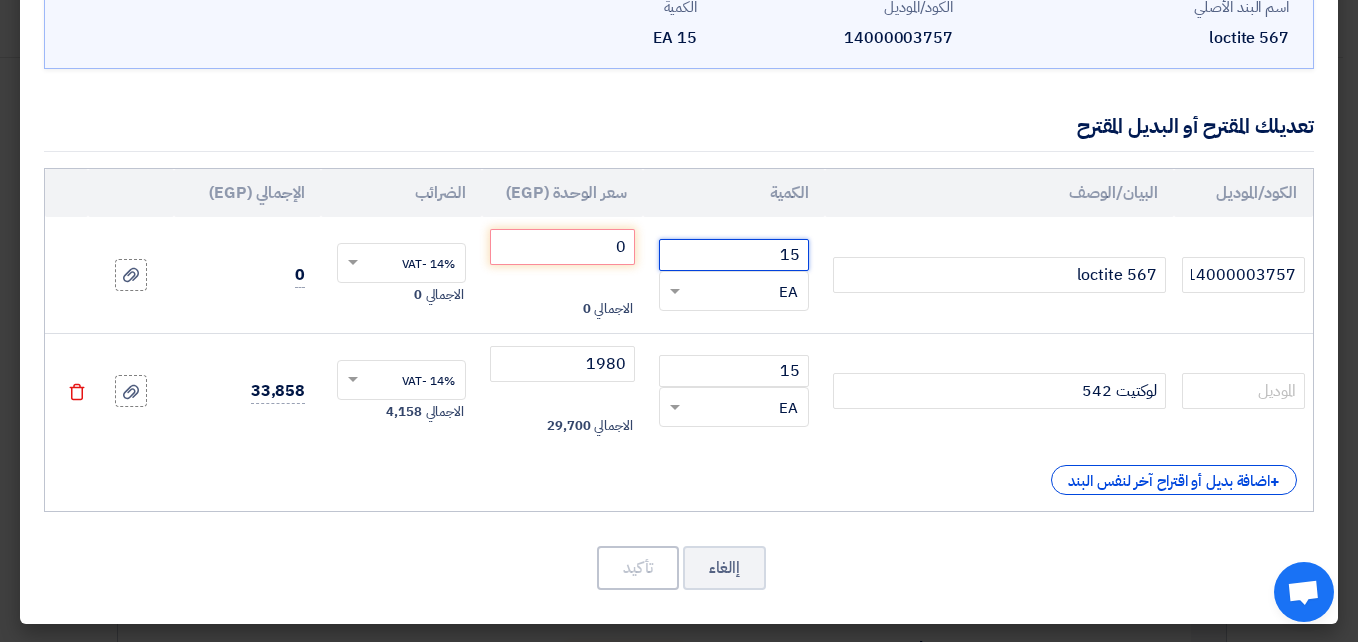 click on "15" 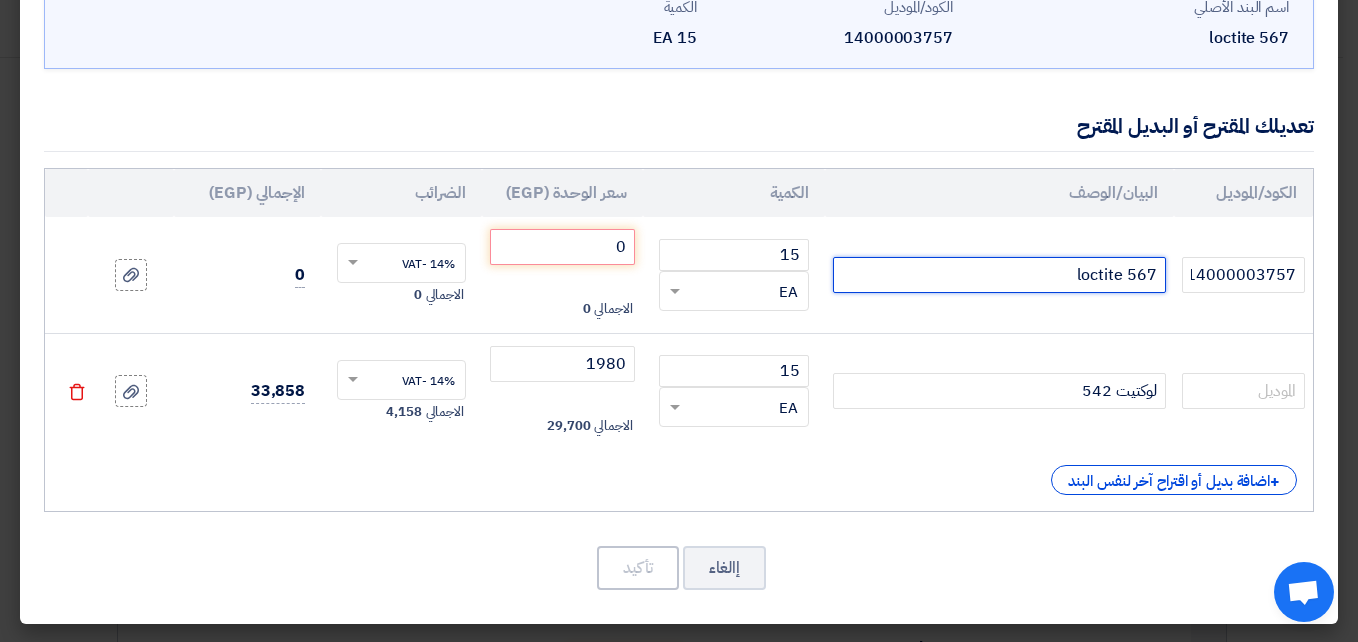 click on "loctite 567" 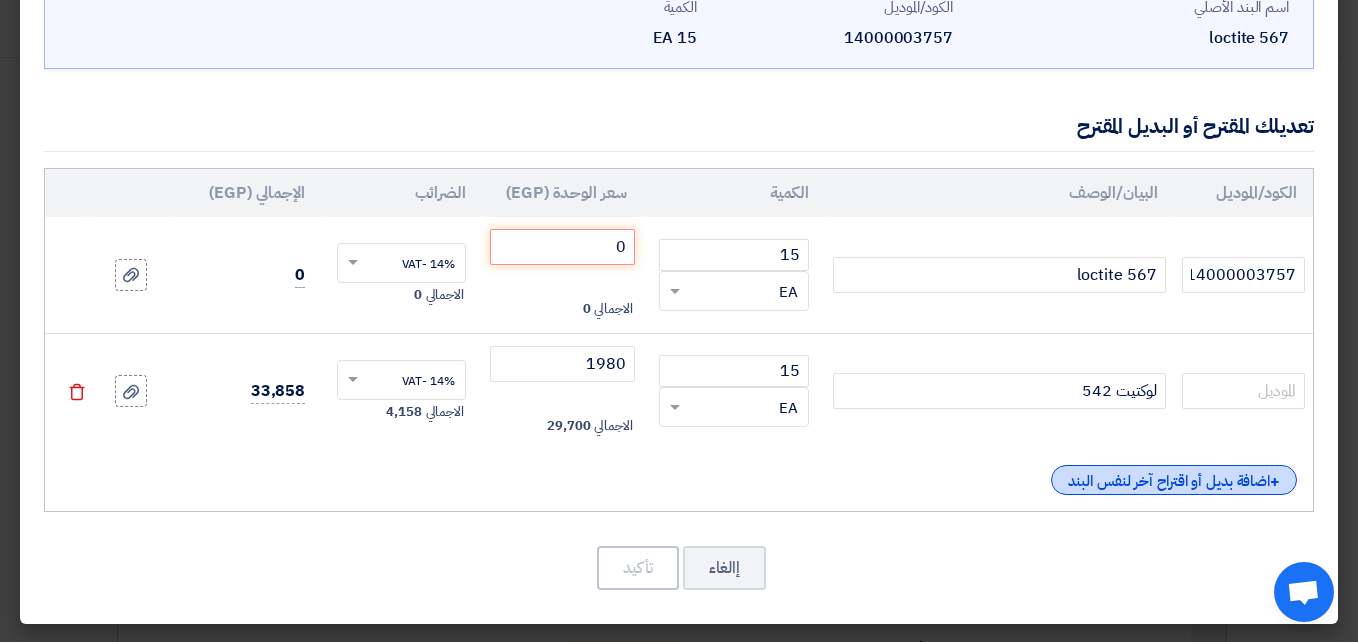 click on "+
اضافة بديل أو اقتراح آخر لنفس البند" 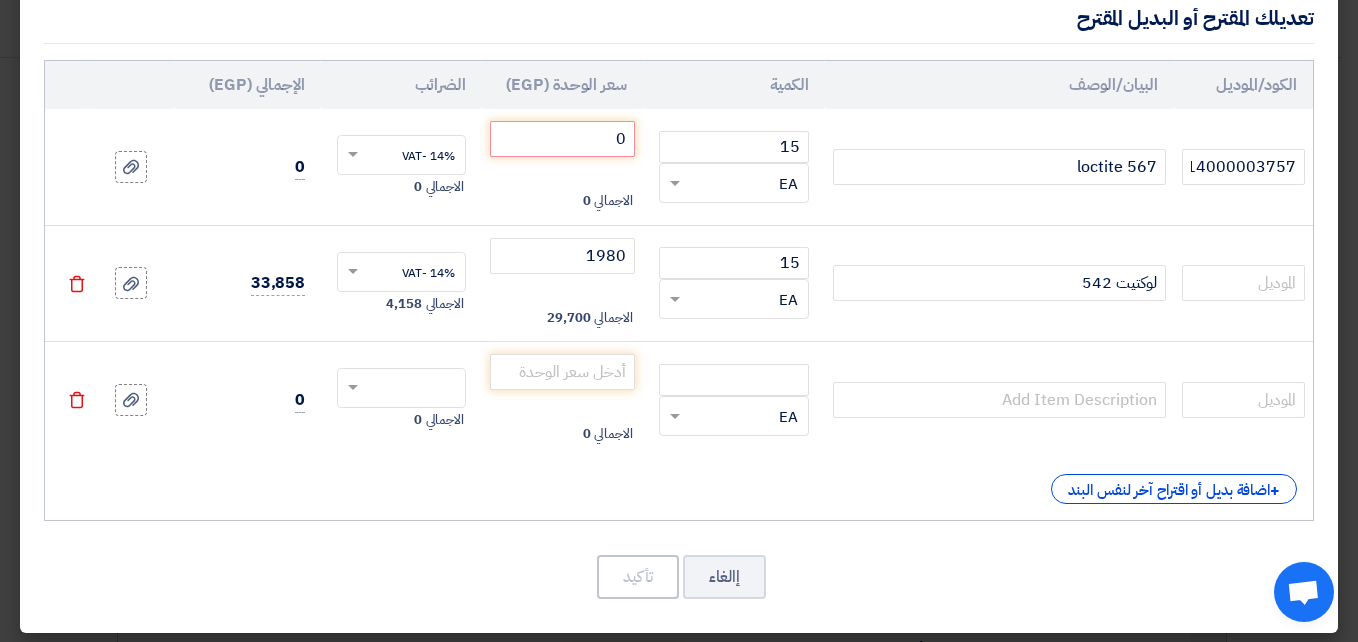 scroll, scrollTop: 249, scrollLeft: 0, axis: vertical 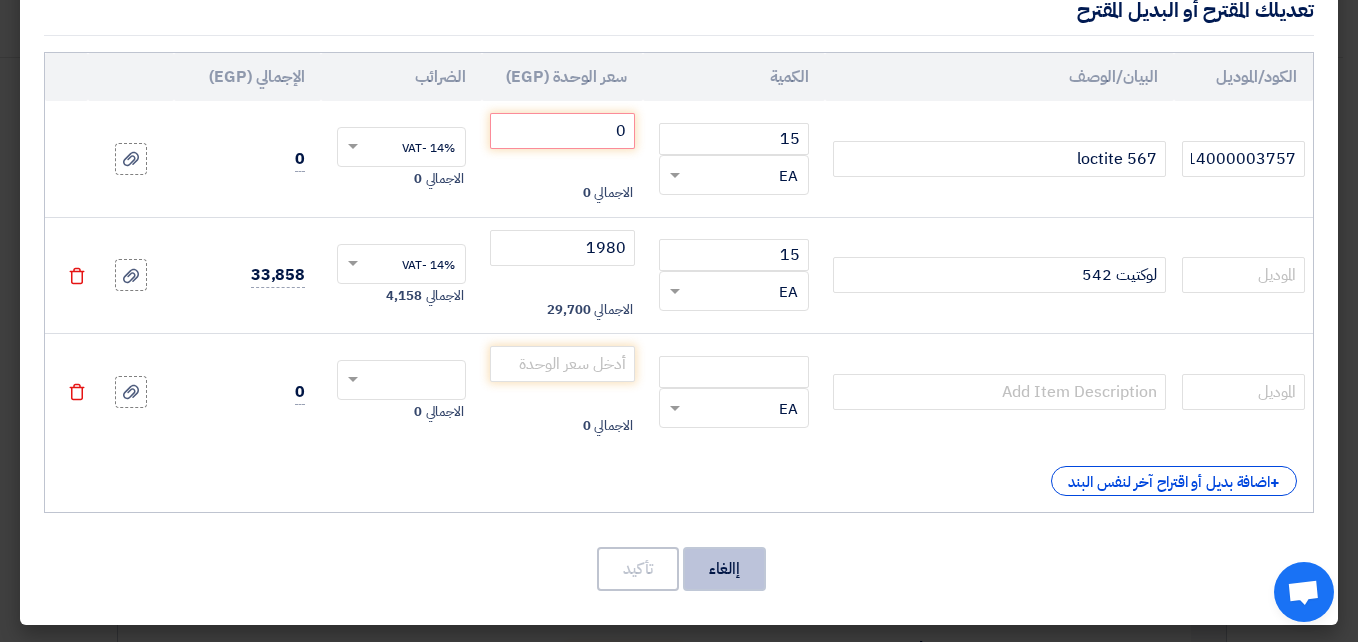 click on "إالغاء" 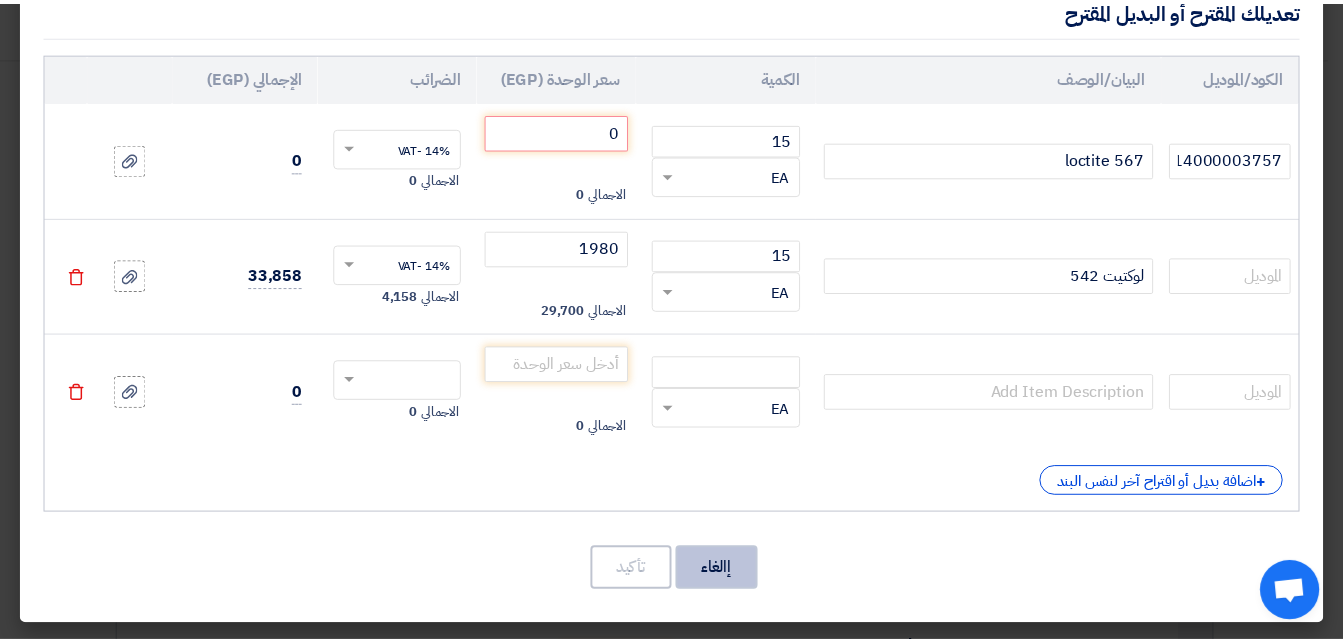 scroll, scrollTop: 0, scrollLeft: 0, axis: both 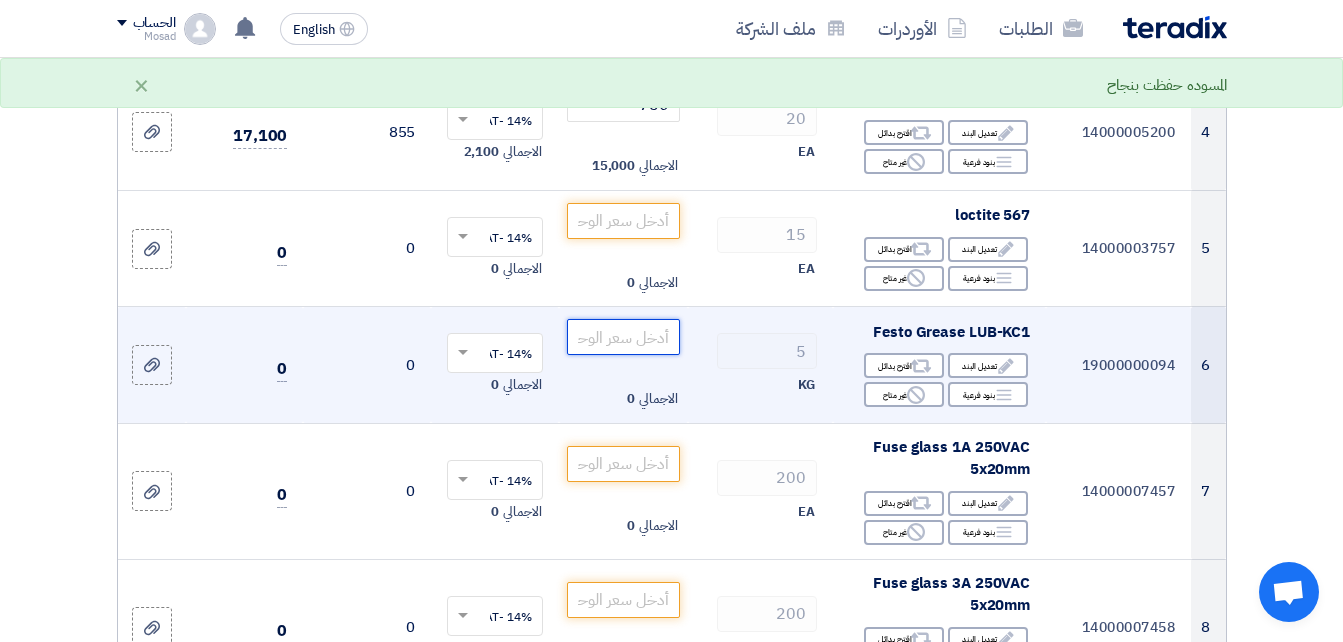 click 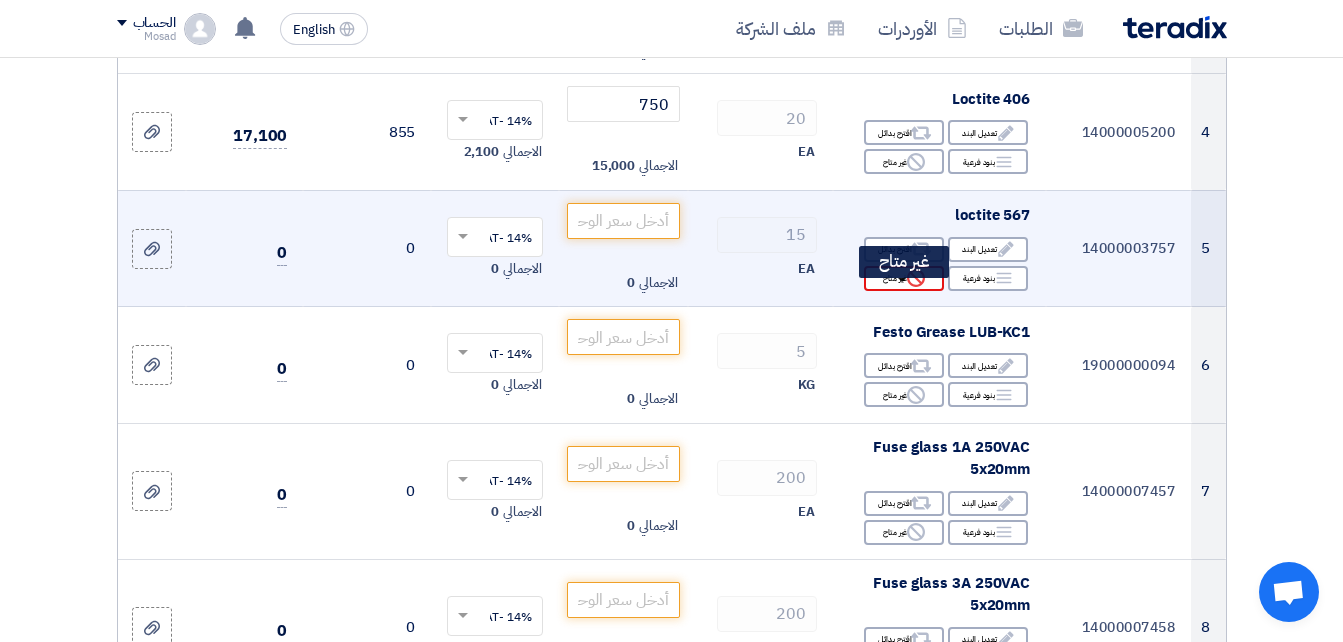 click on "Reject" 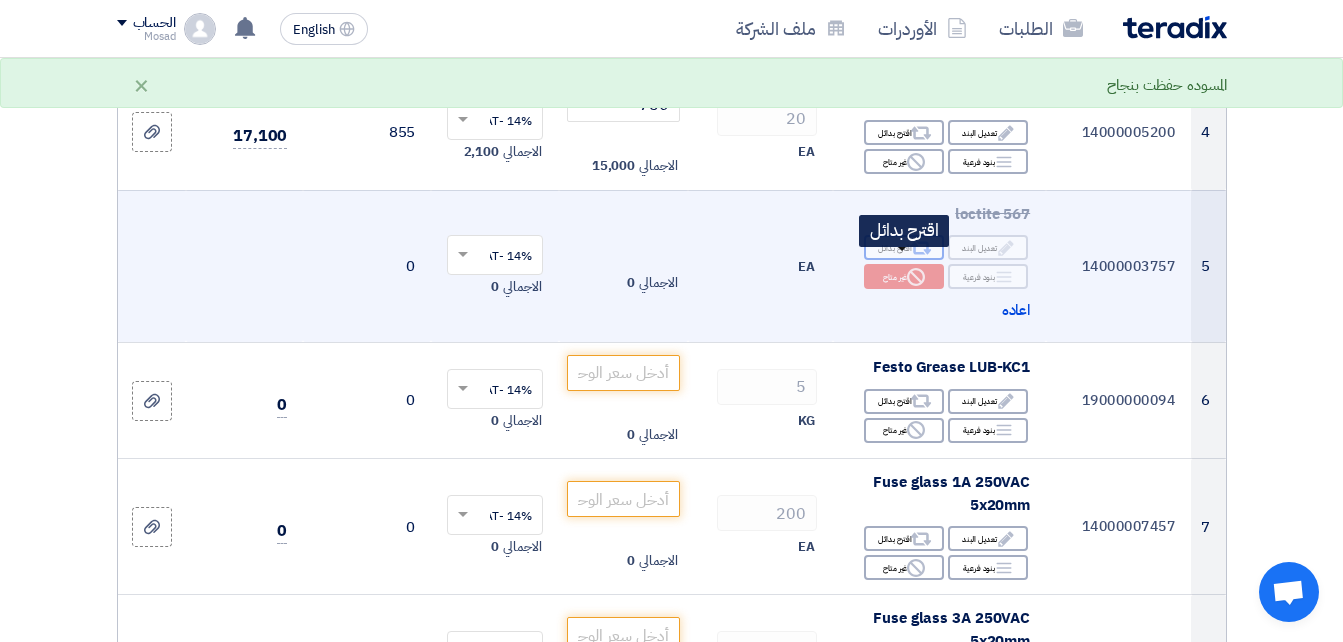 click on "Alternative" 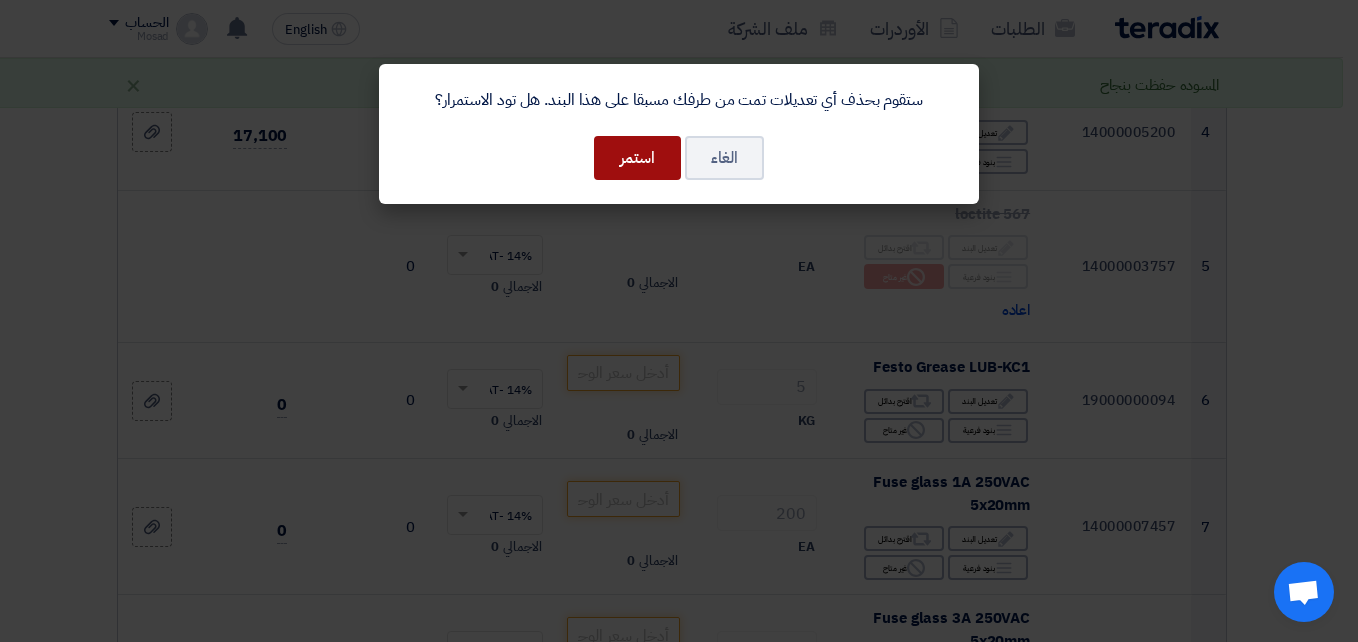 click on "استمر" 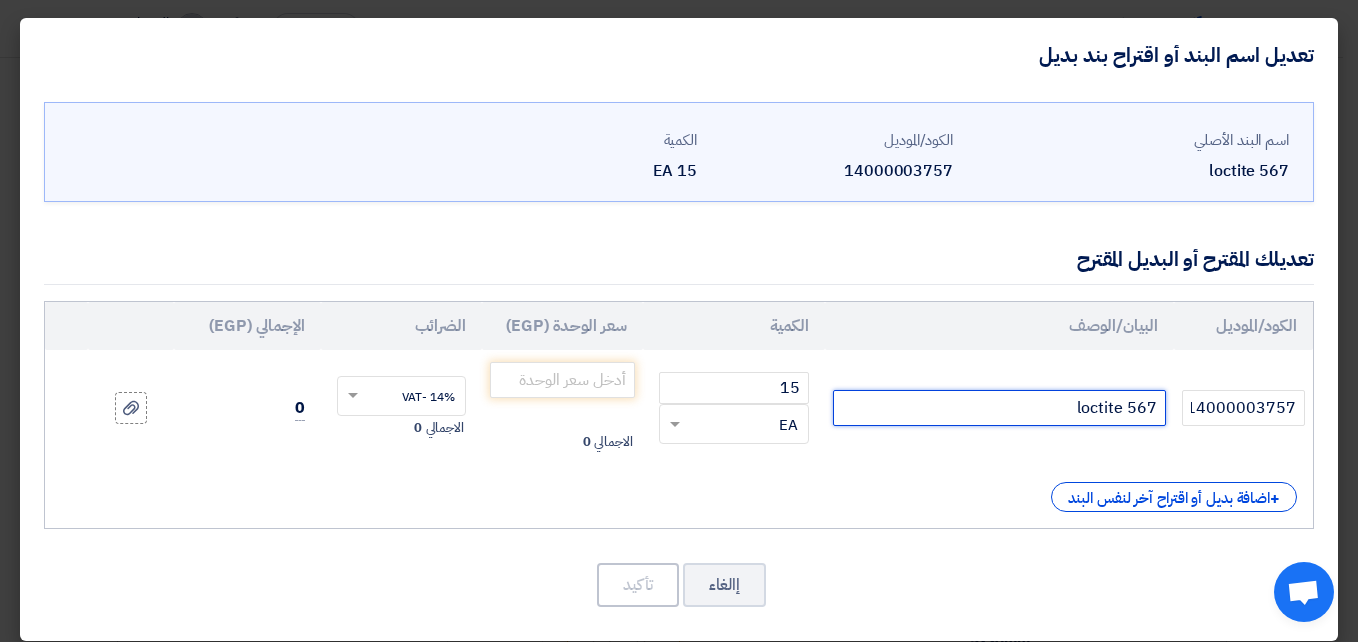 drag, startPoint x: 1142, startPoint y: 410, endPoint x: 1166, endPoint y: 411, distance: 24.020824 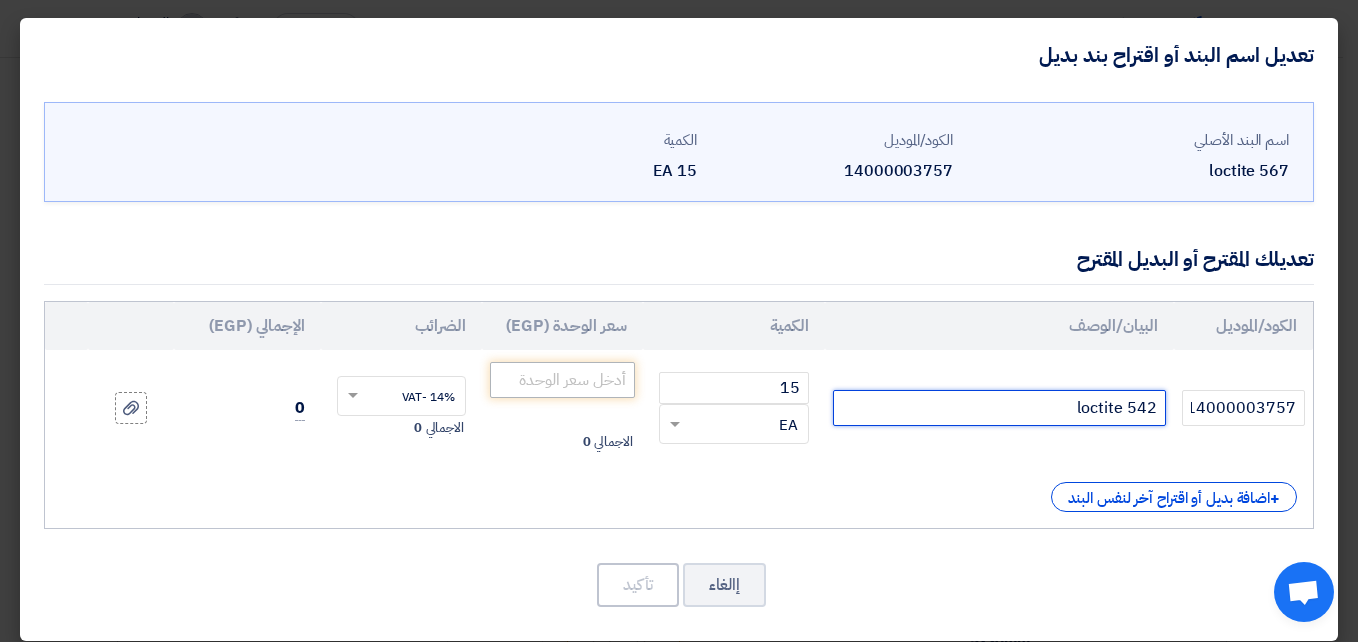 type on "loctite 542" 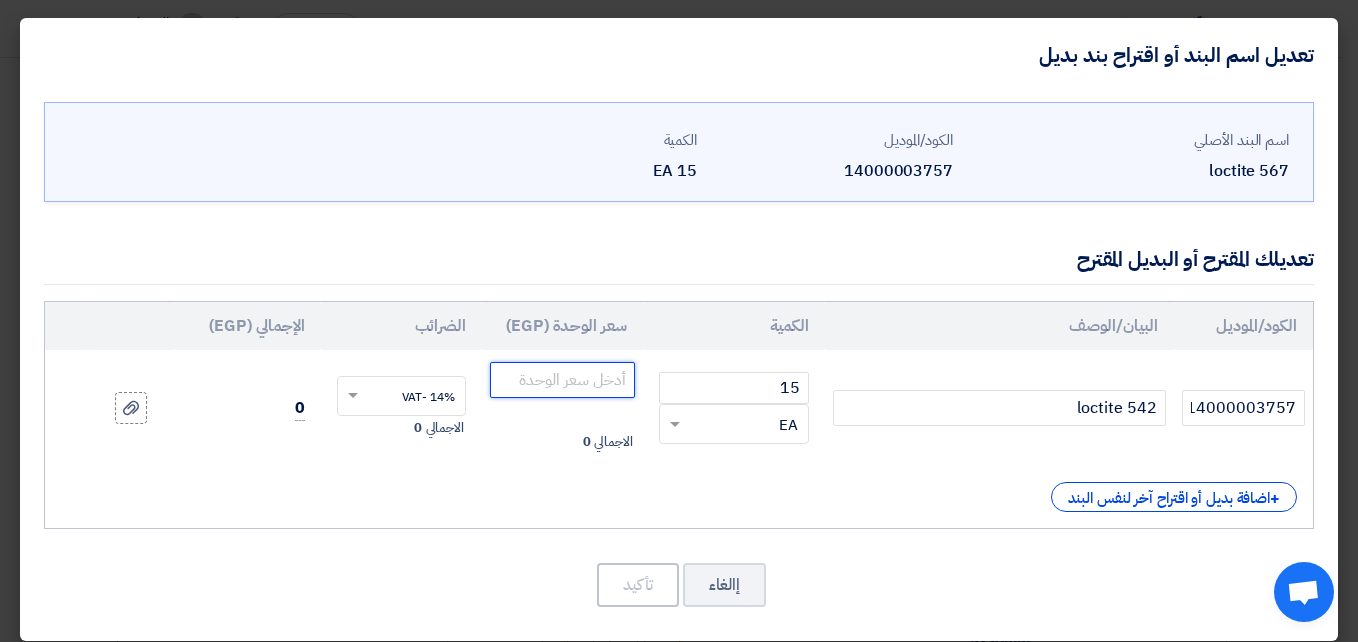 click 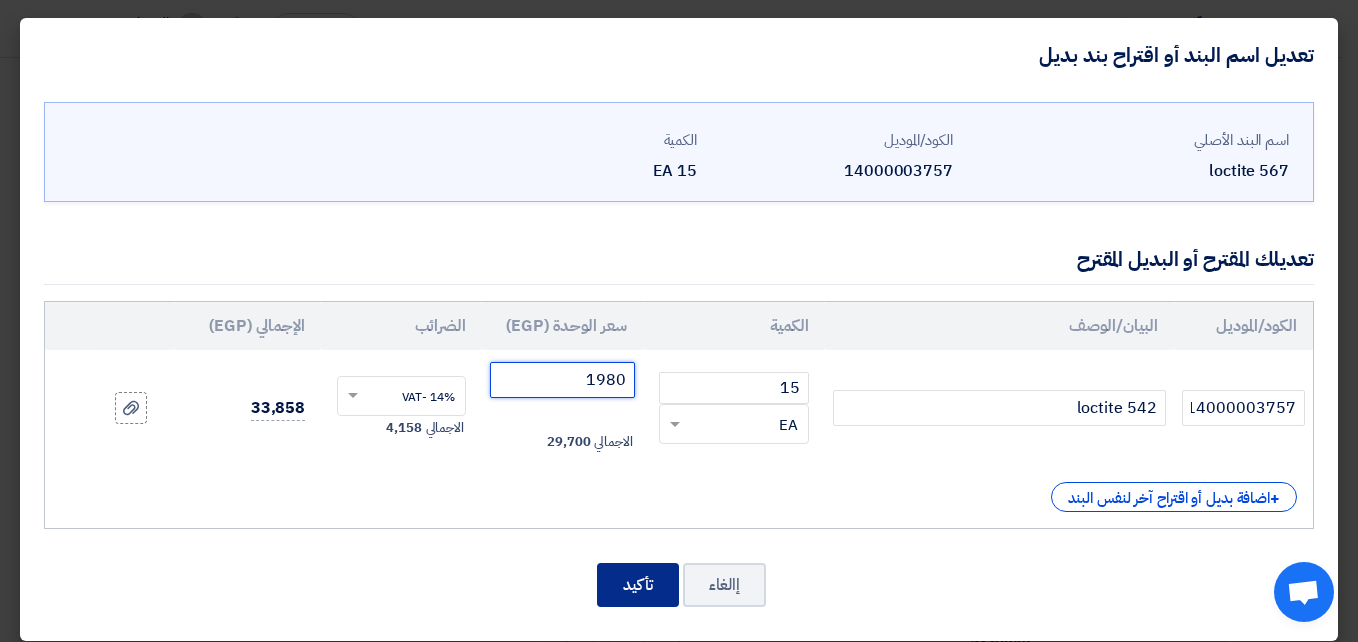 type on "1980" 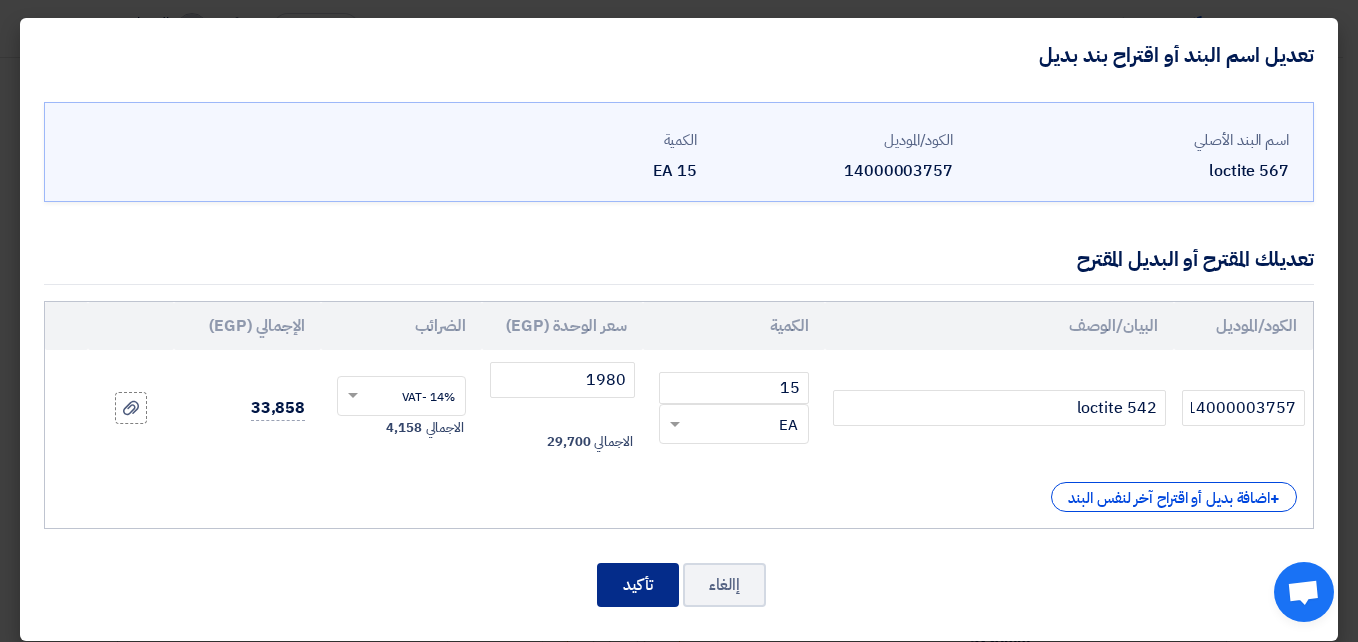 click on "تأكيد" 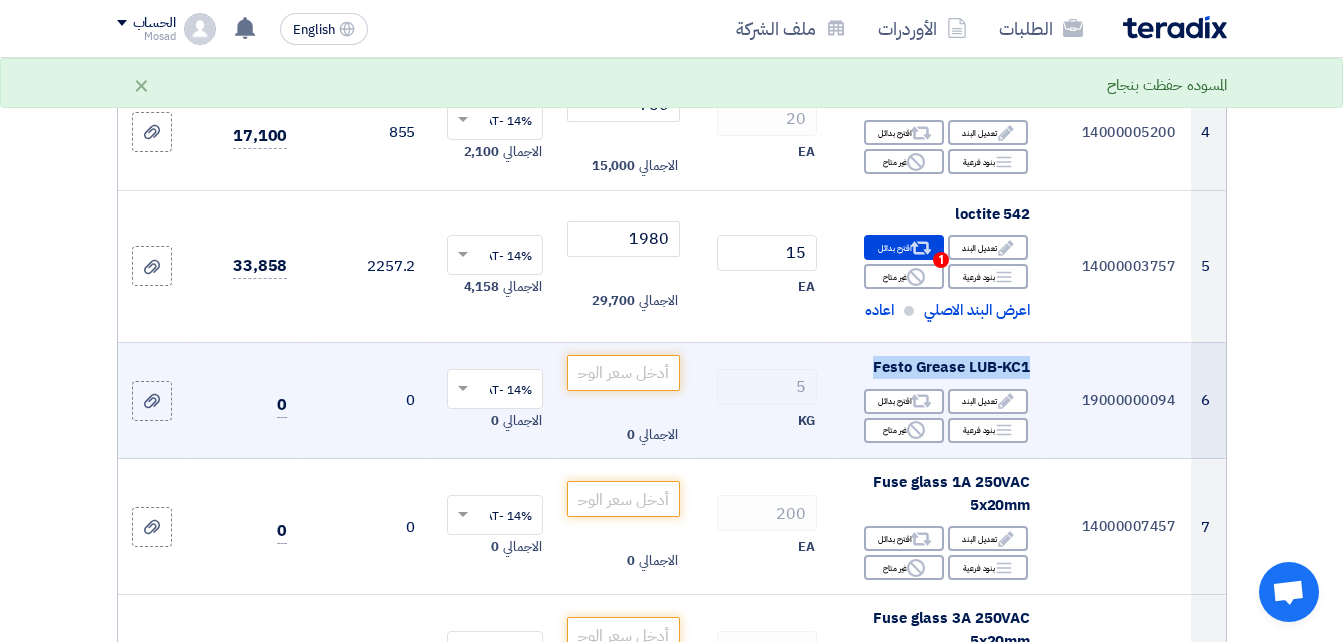 drag, startPoint x: 1037, startPoint y: 380, endPoint x: 870, endPoint y: 388, distance: 167.19151 